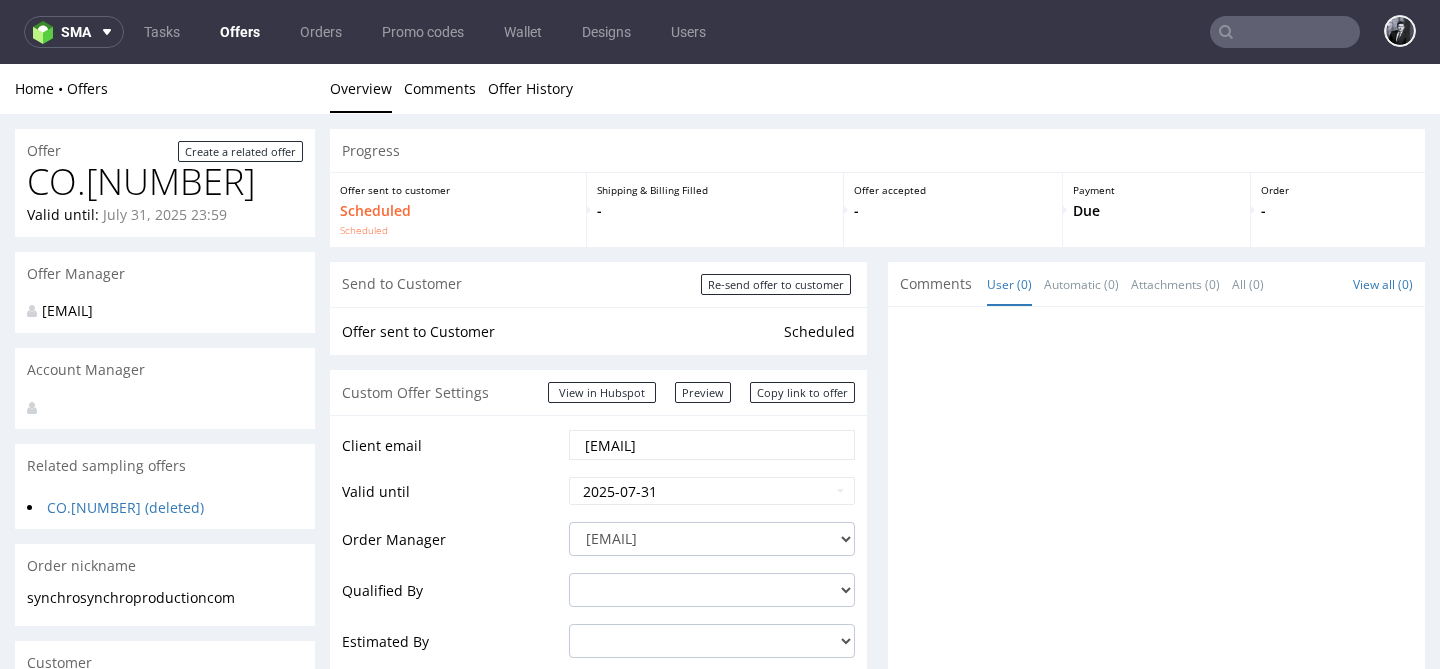 scroll, scrollTop: 0, scrollLeft: 0, axis: both 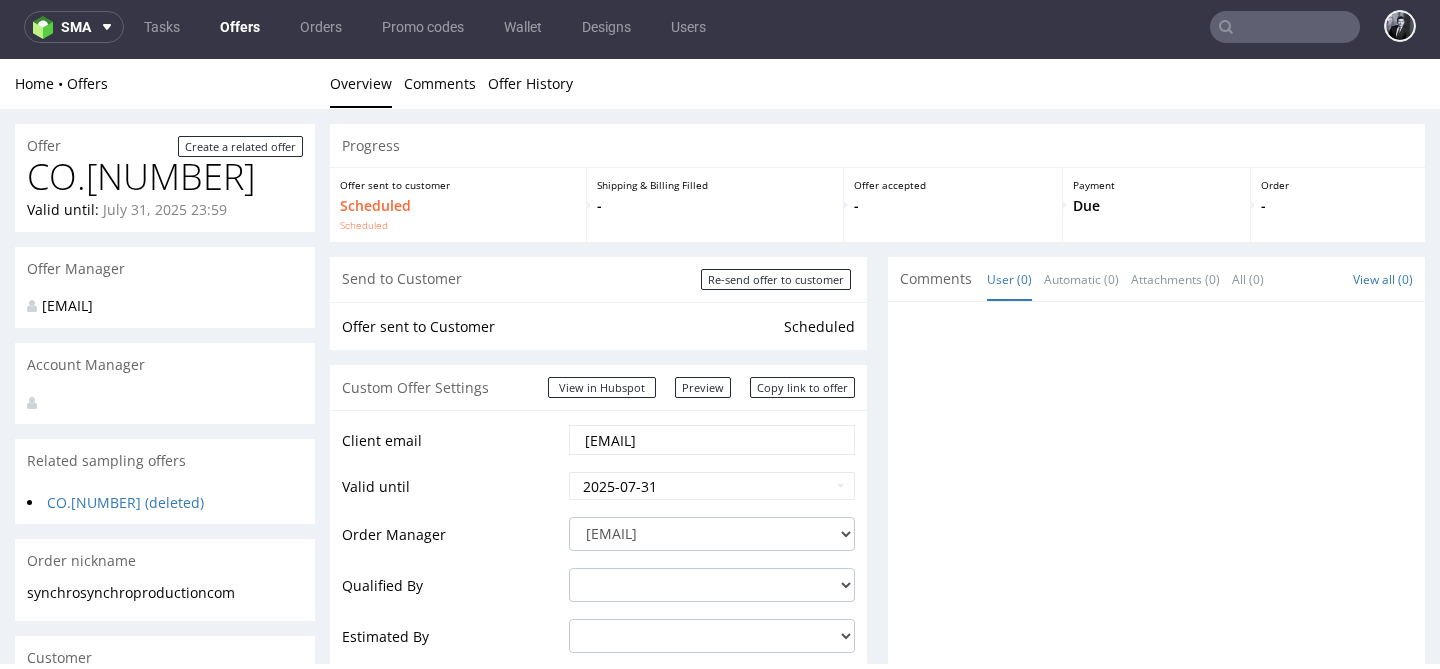 click on "Offers" at bounding box center (240, 27) 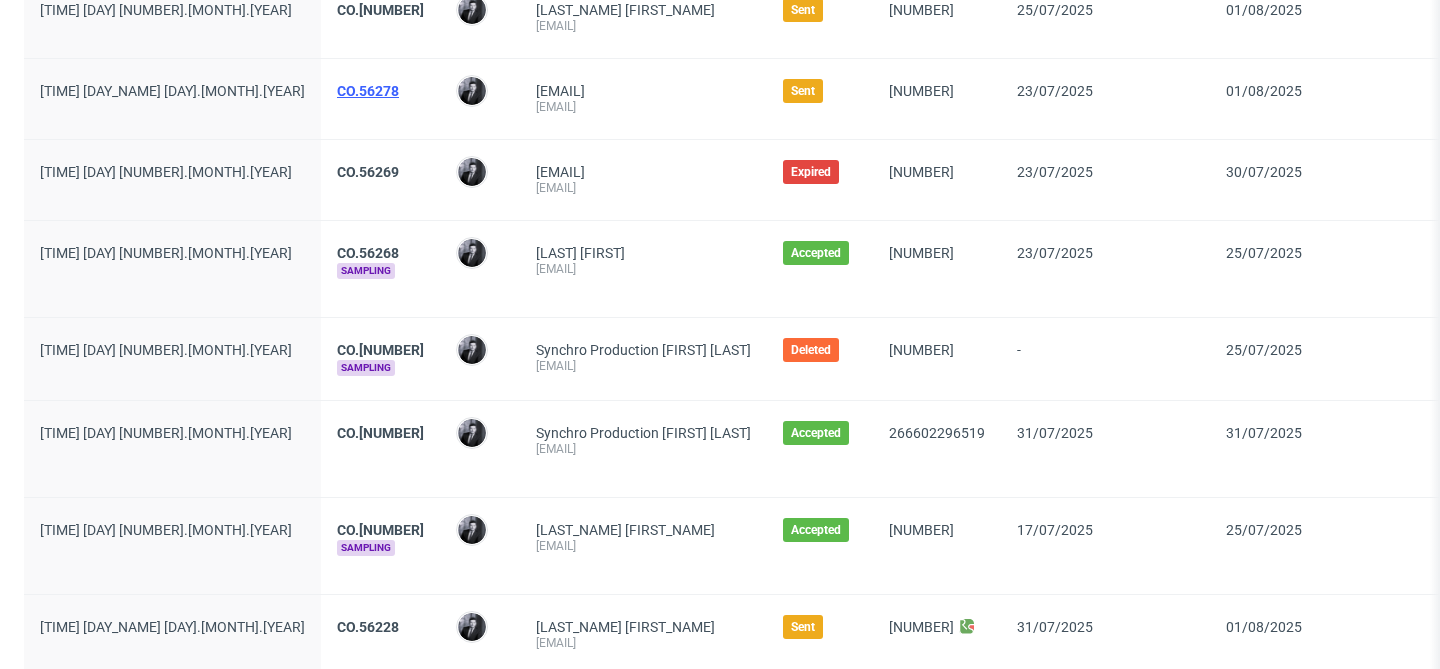 scroll, scrollTop: 730, scrollLeft: 0, axis: vertical 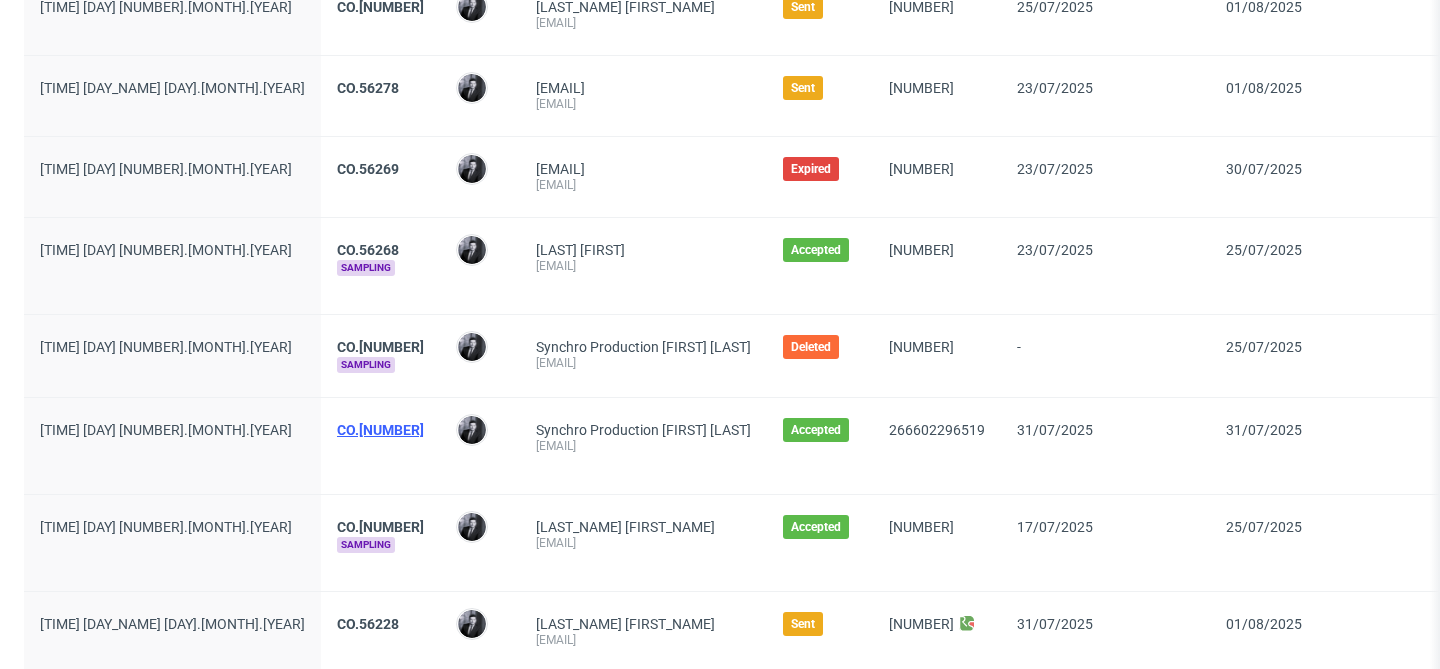 click on "CO.56257" at bounding box center [380, 430] 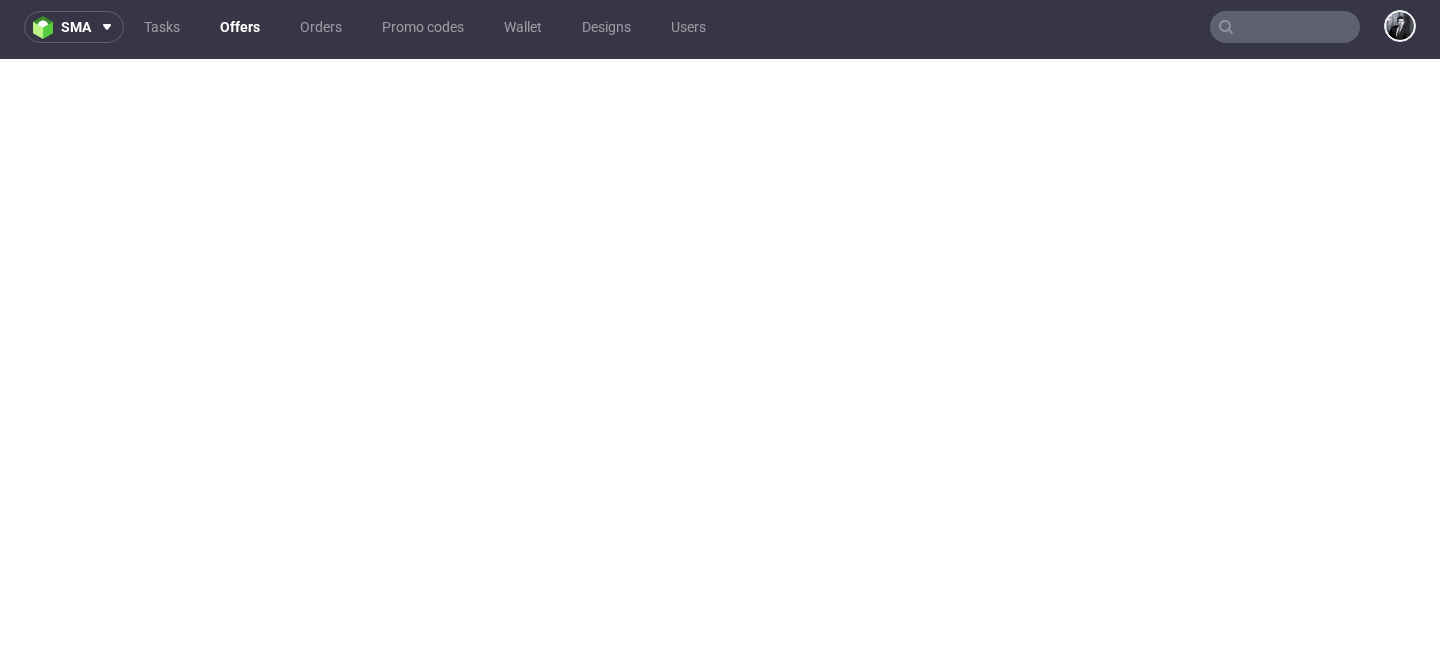 scroll, scrollTop: 5, scrollLeft: 0, axis: vertical 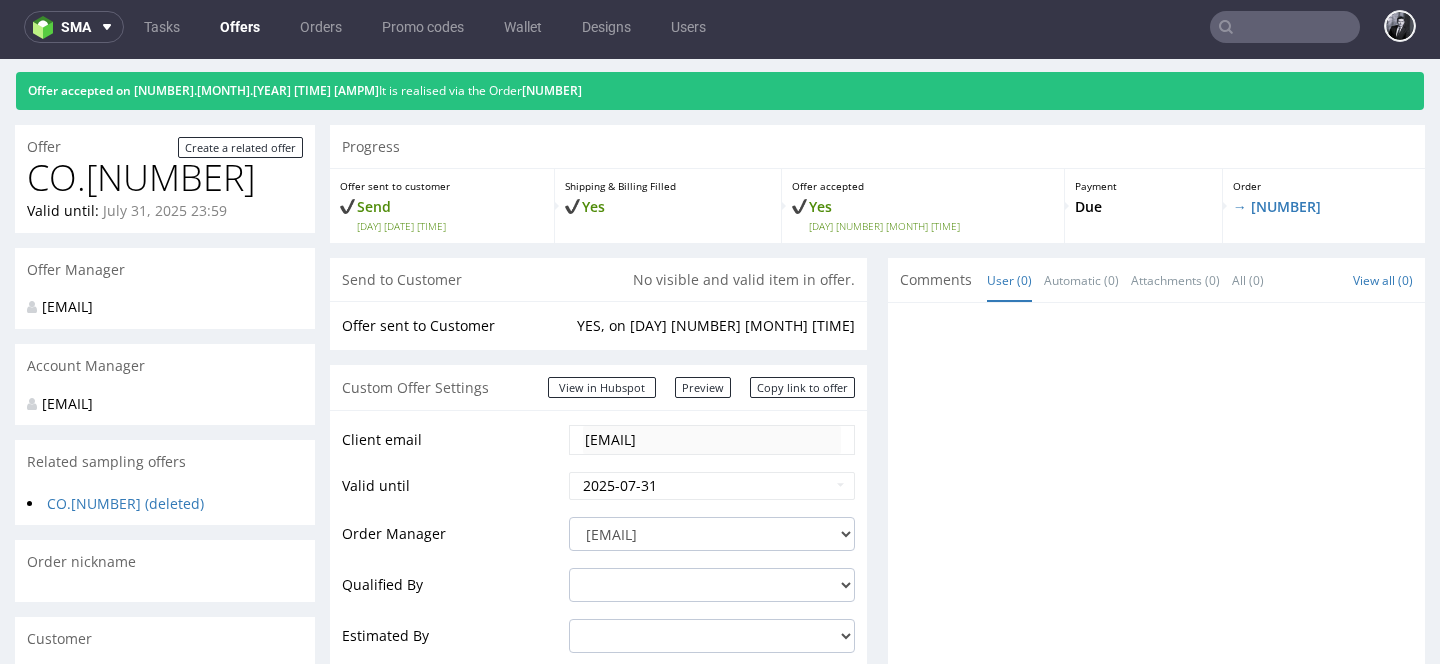 click on "Offers" at bounding box center (240, 27) 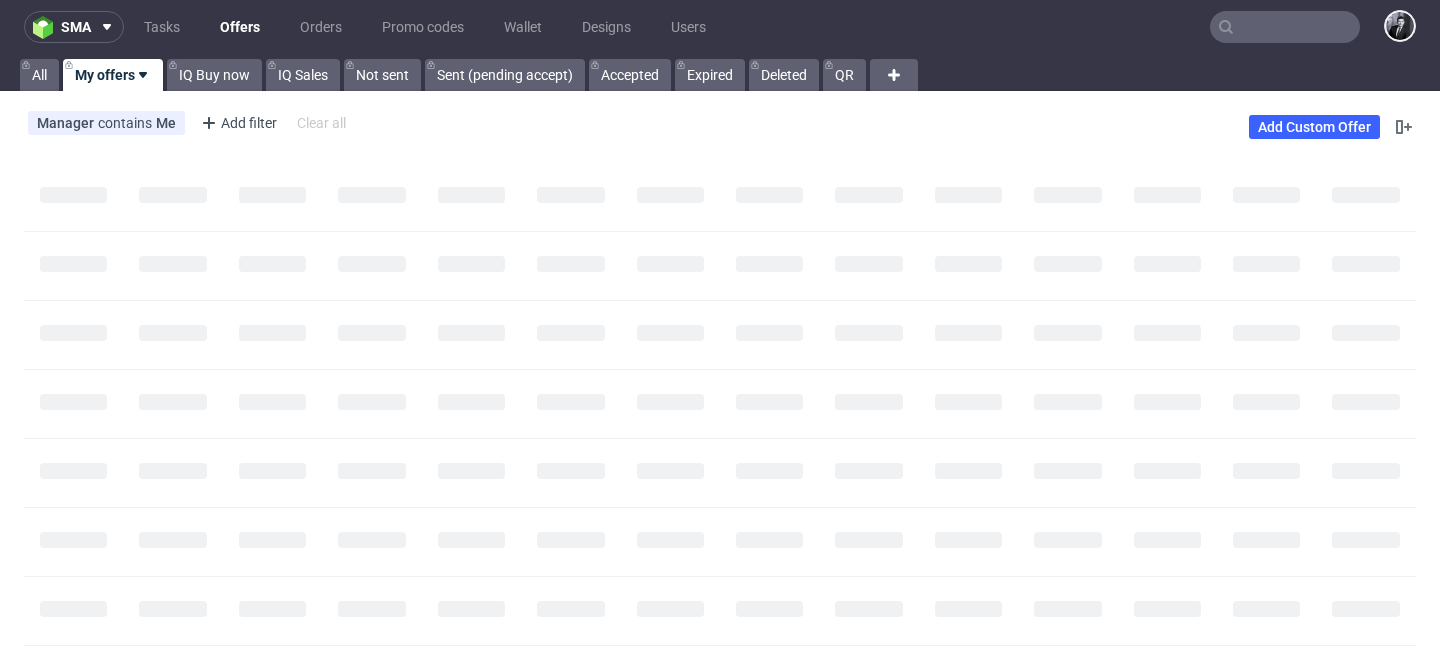 scroll, scrollTop: 0, scrollLeft: 0, axis: both 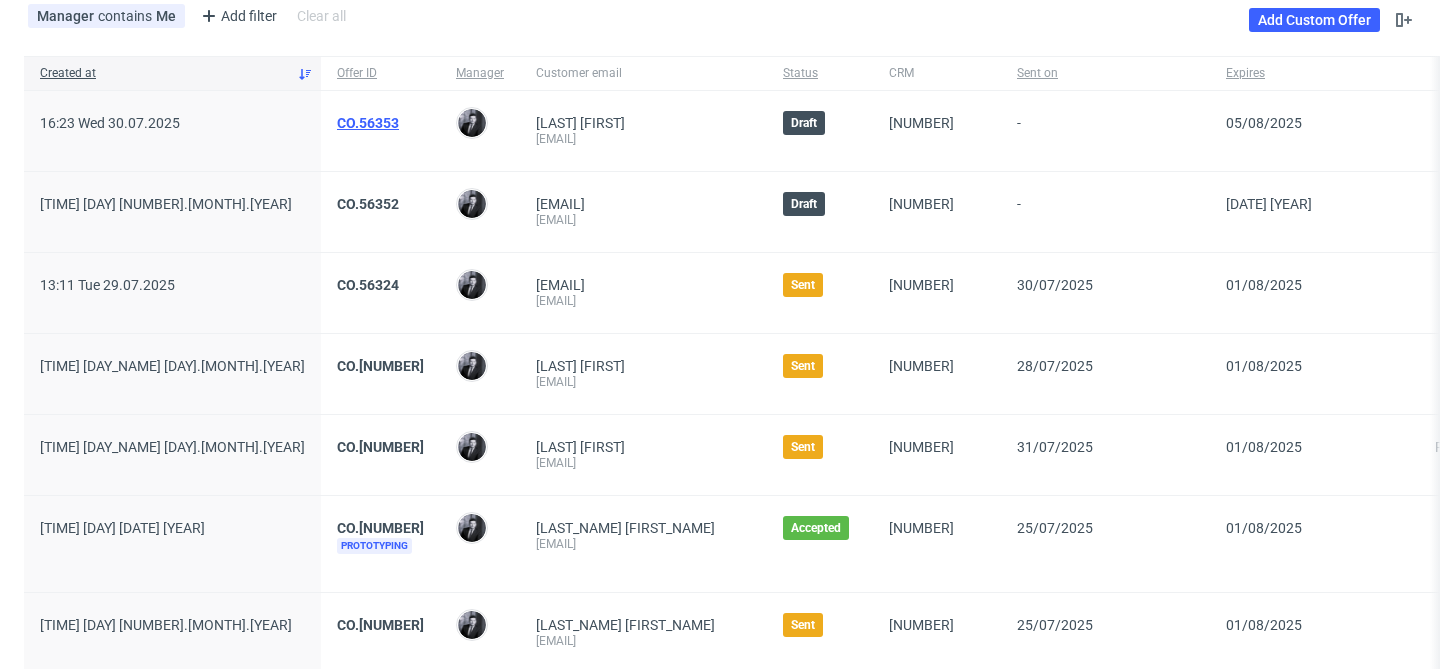 click on "CO.56353" at bounding box center (368, 123) 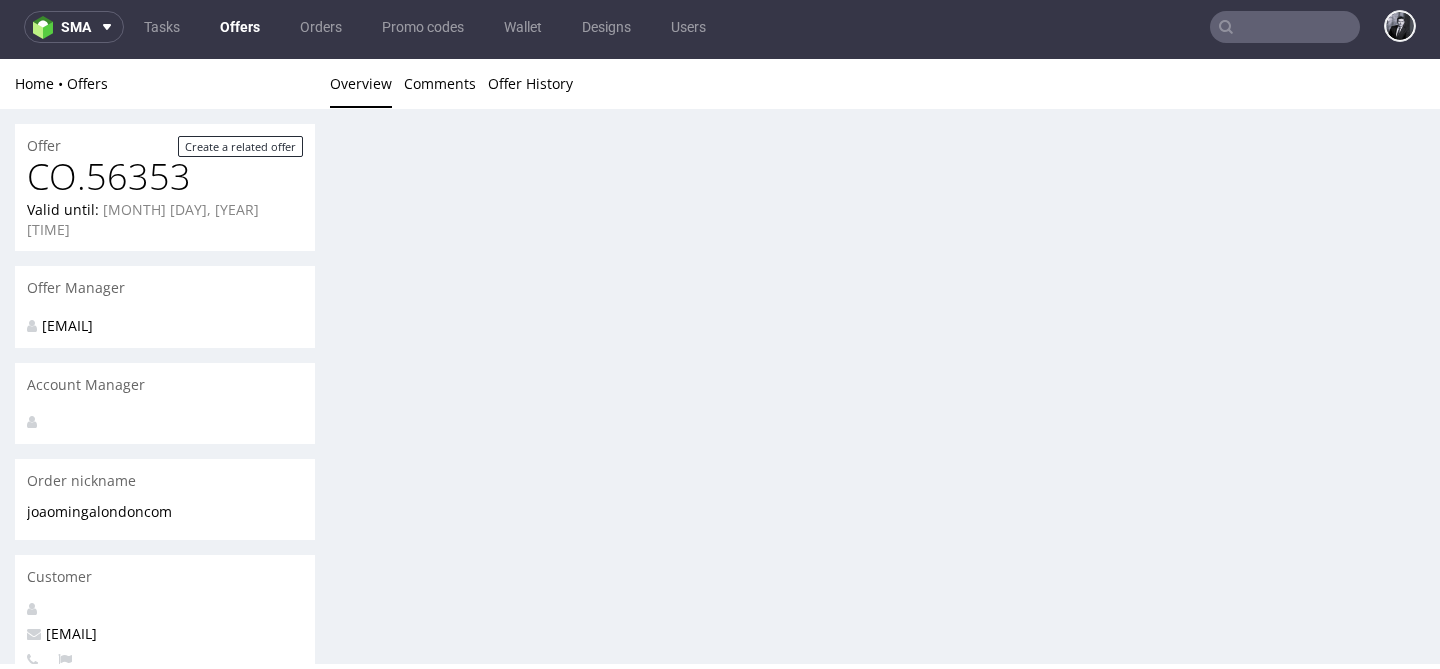 scroll, scrollTop: 5, scrollLeft: 0, axis: vertical 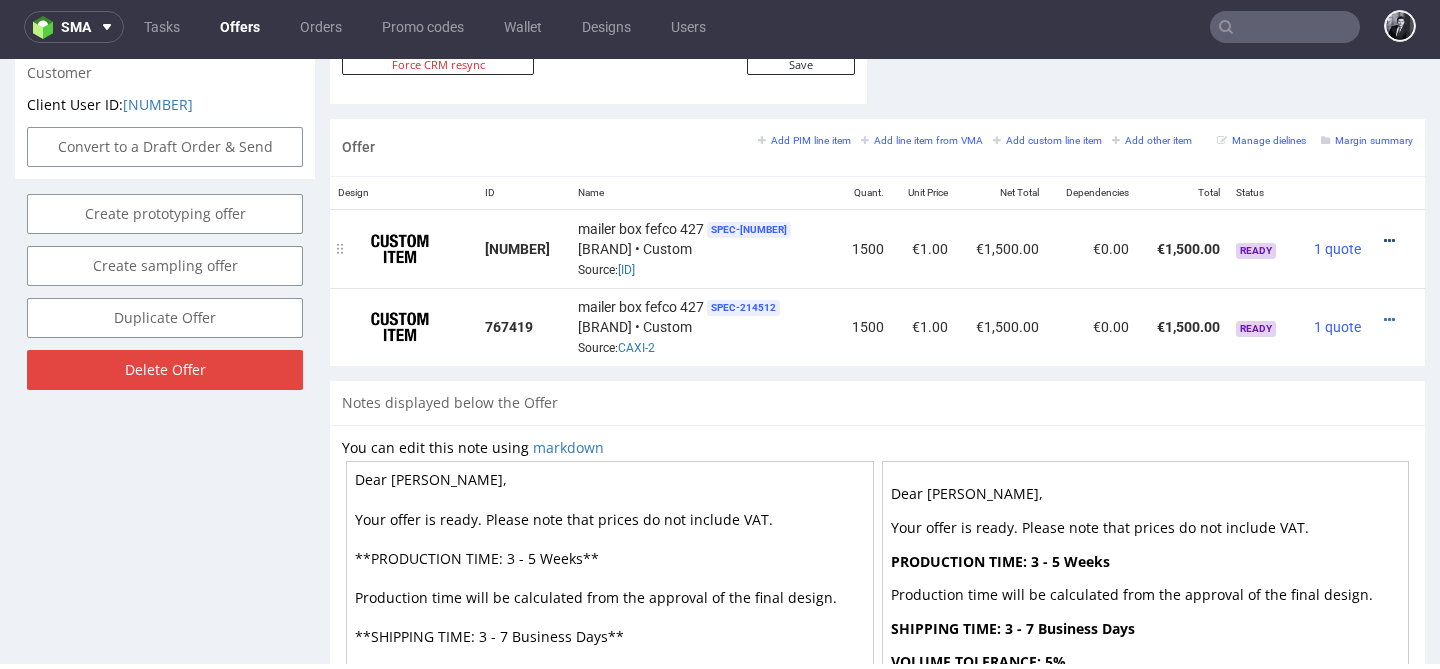 click at bounding box center (1389, 241) 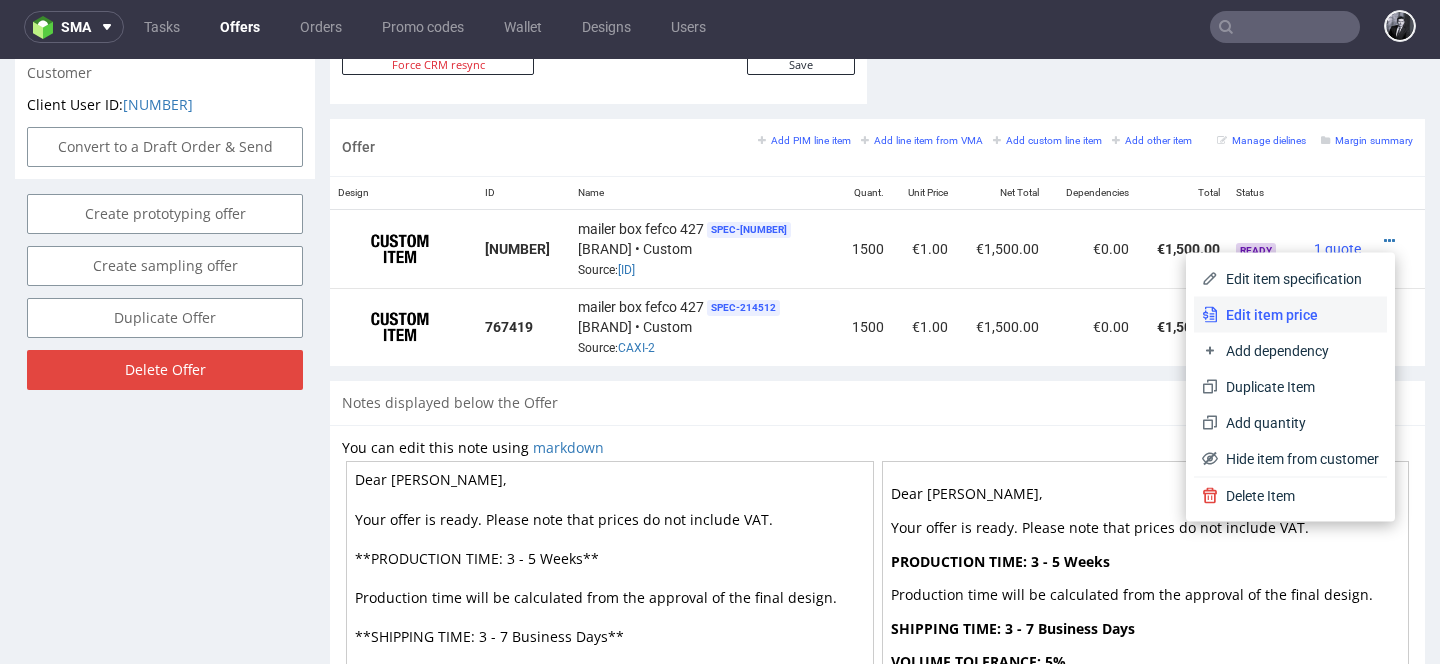click on "Edit item price" at bounding box center (1298, 315) 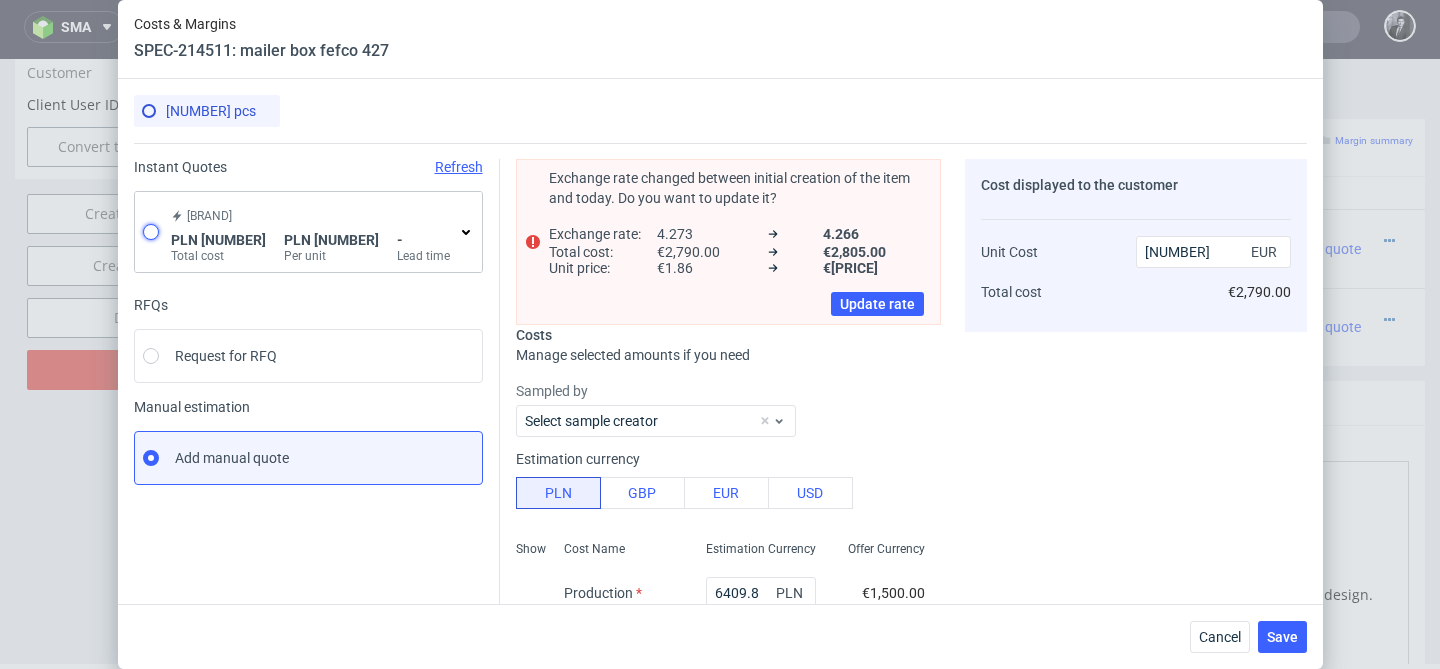 click at bounding box center (151, 232) 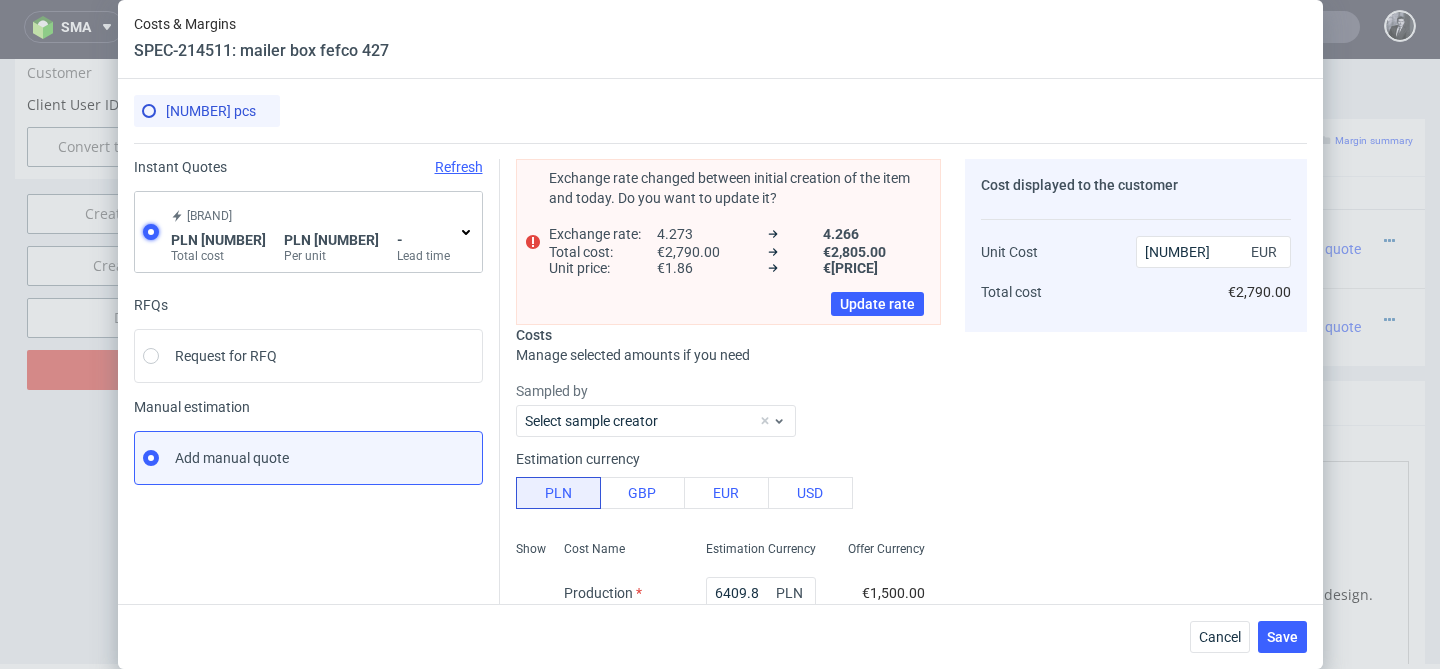 radio on "true" 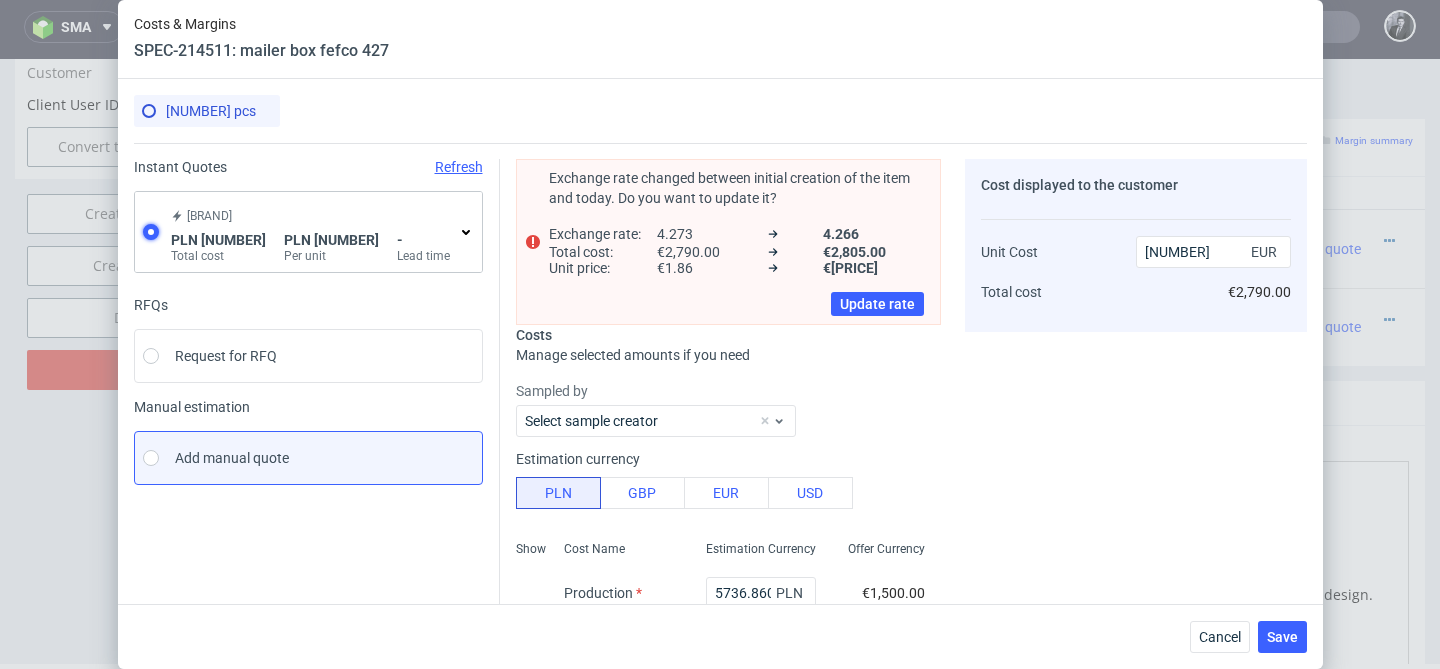 type on "1.55" 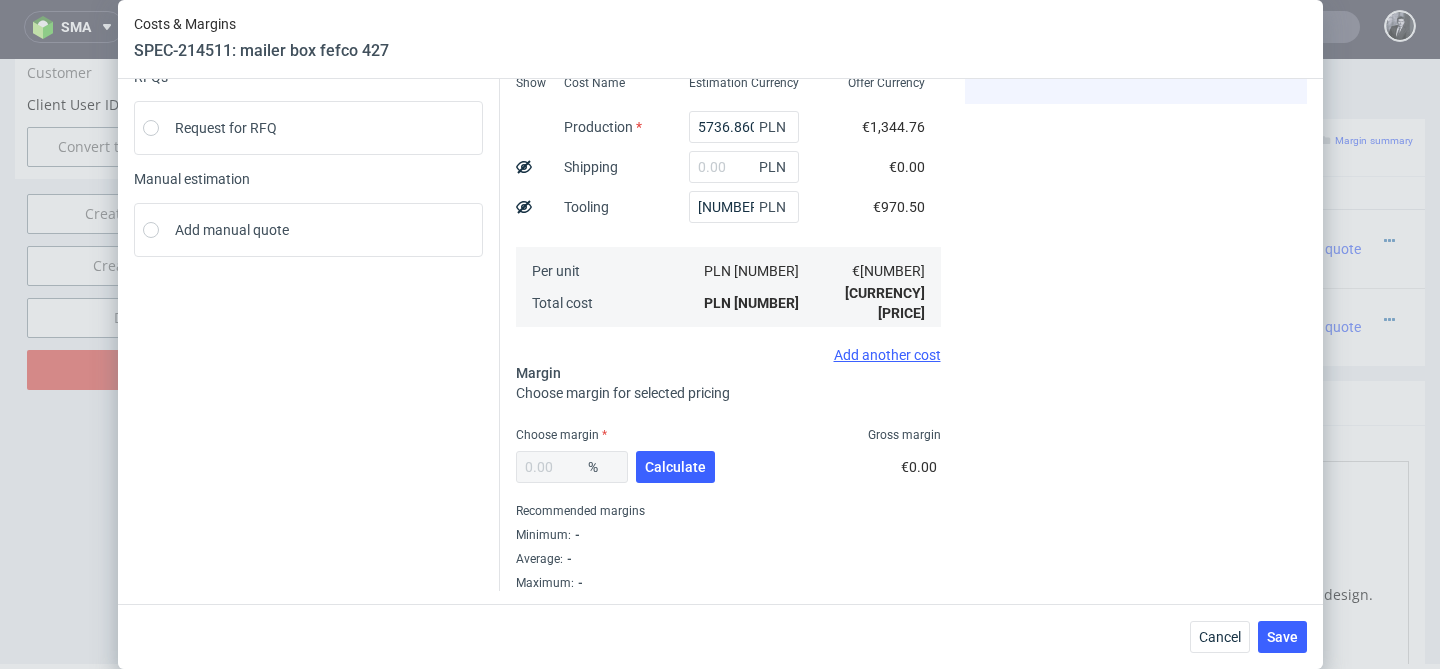 scroll, scrollTop: 231, scrollLeft: 0, axis: vertical 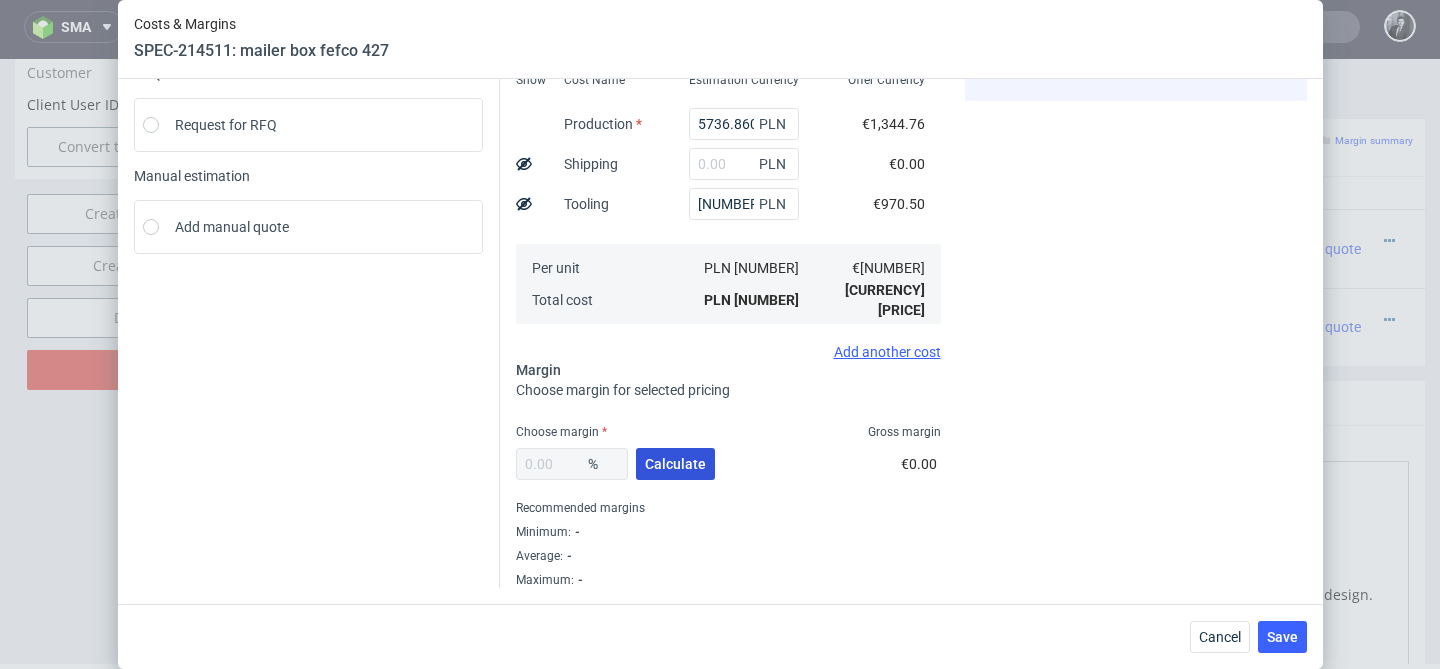 click on "Calculate" at bounding box center (675, 464) 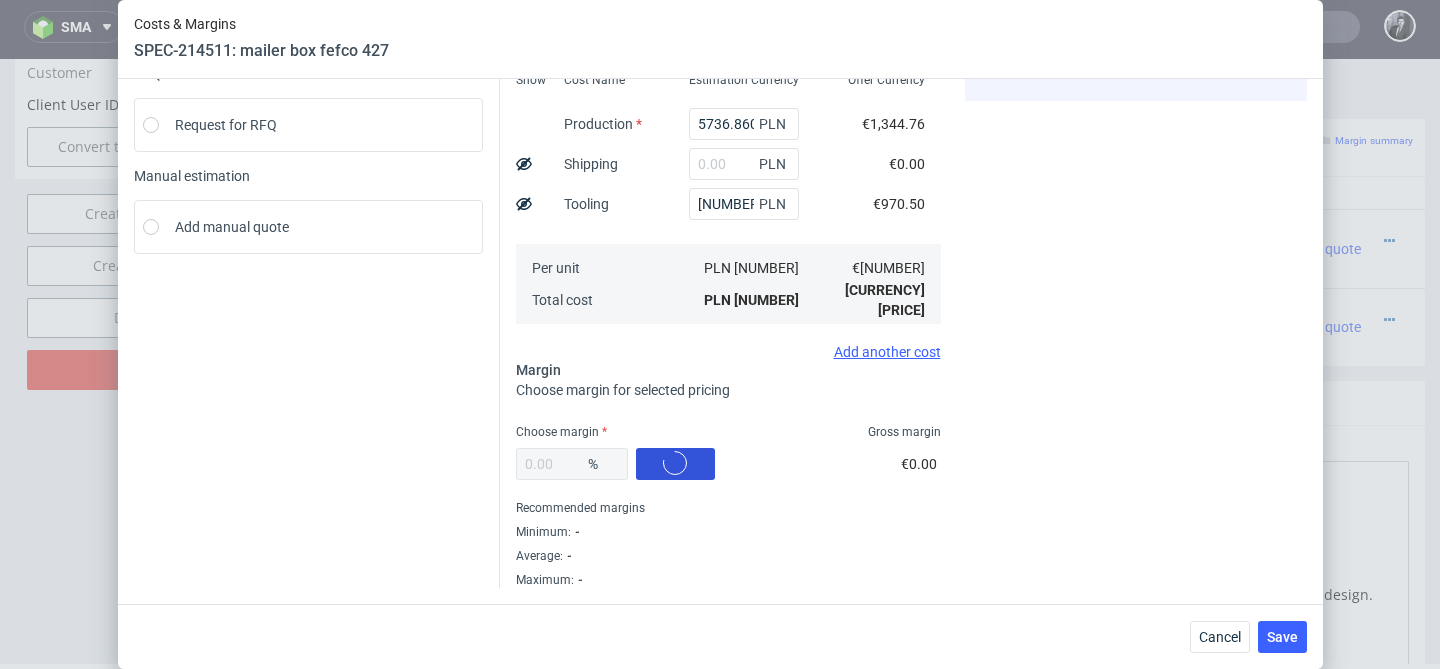 type on "33.76" 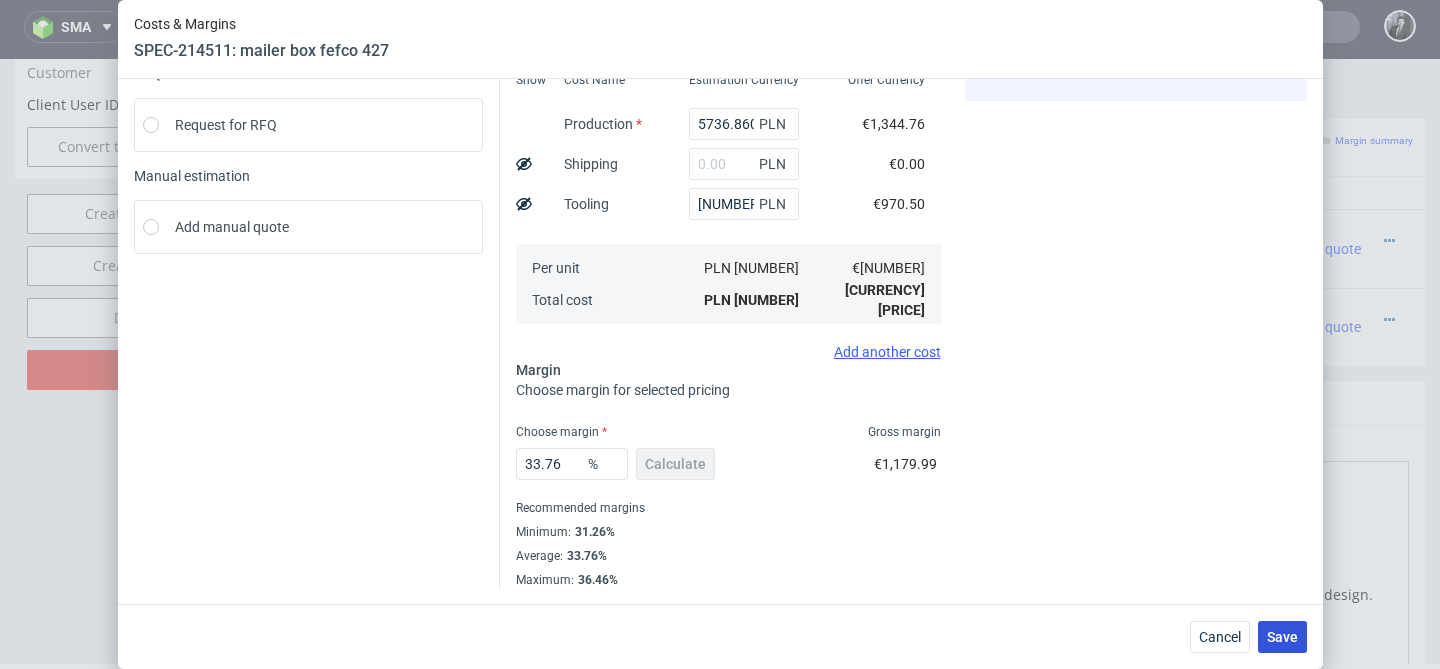 click on "Save" at bounding box center [1282, 637] 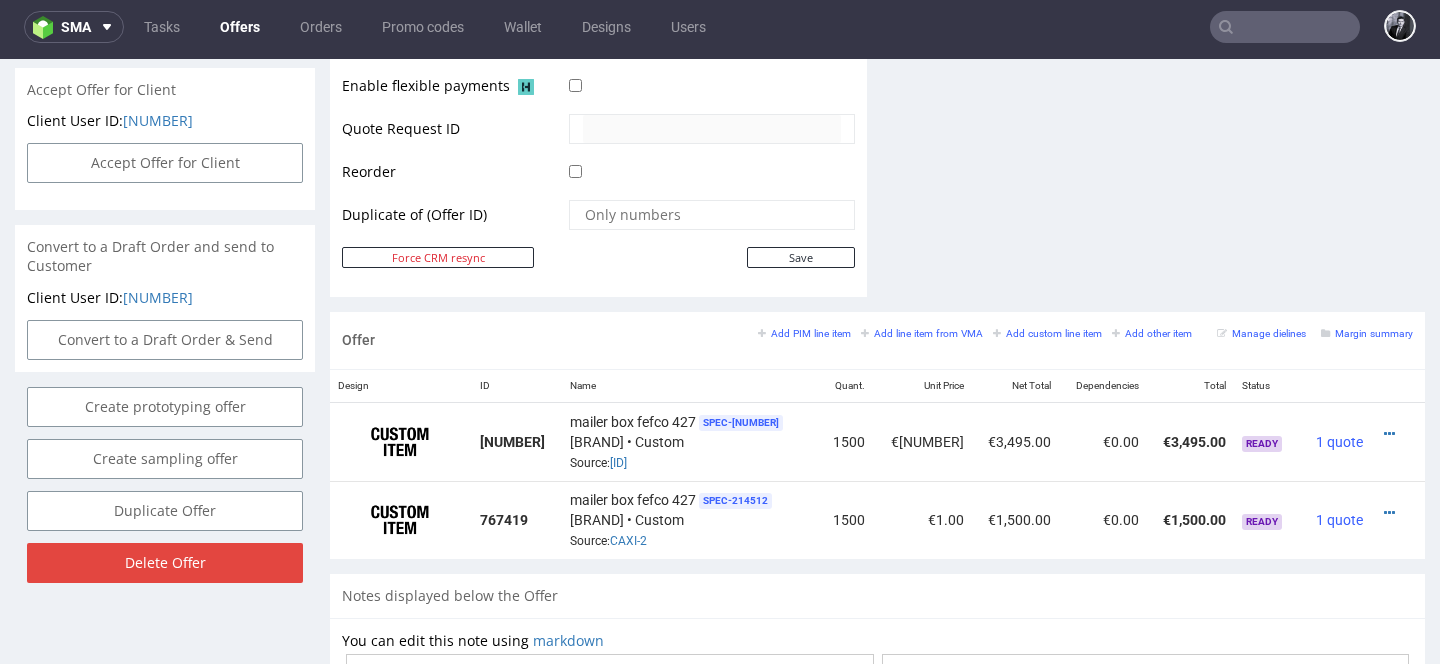 scroll, scrollTop: 969, scrollLeft: 0, axis: vertical 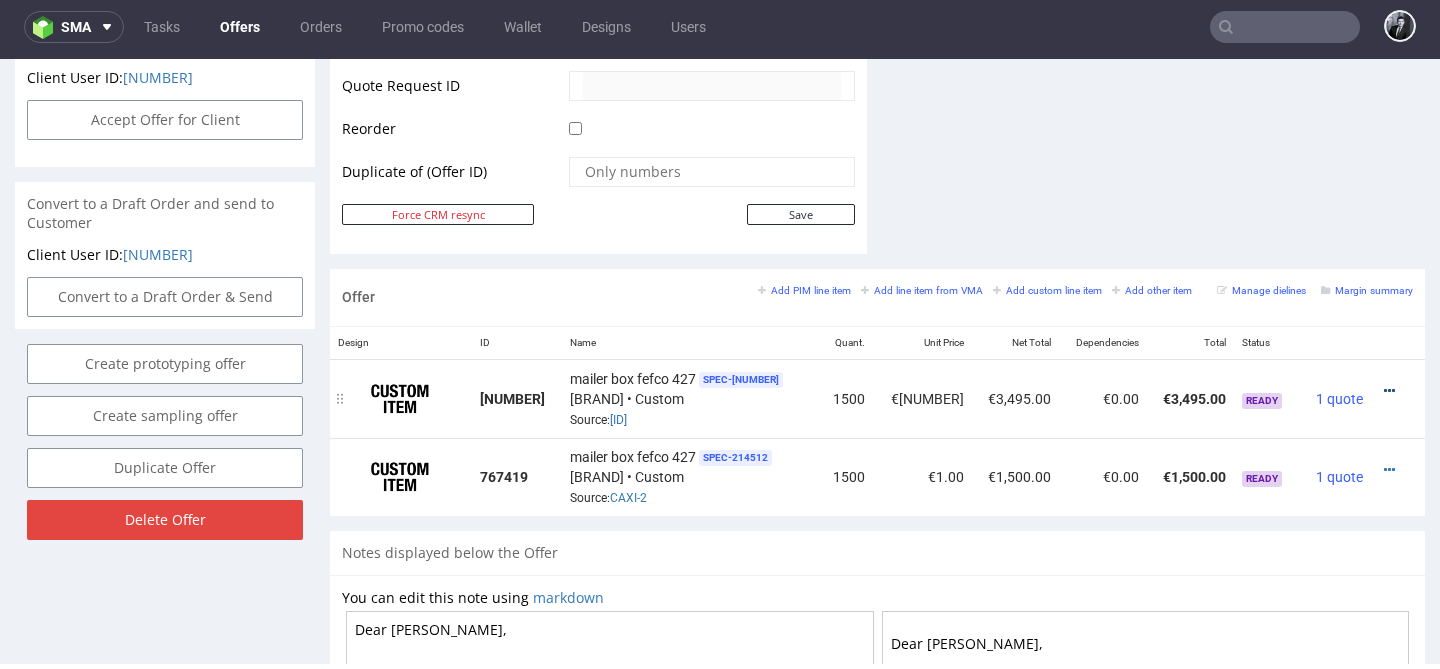 click at bounding box center [1389, 391] 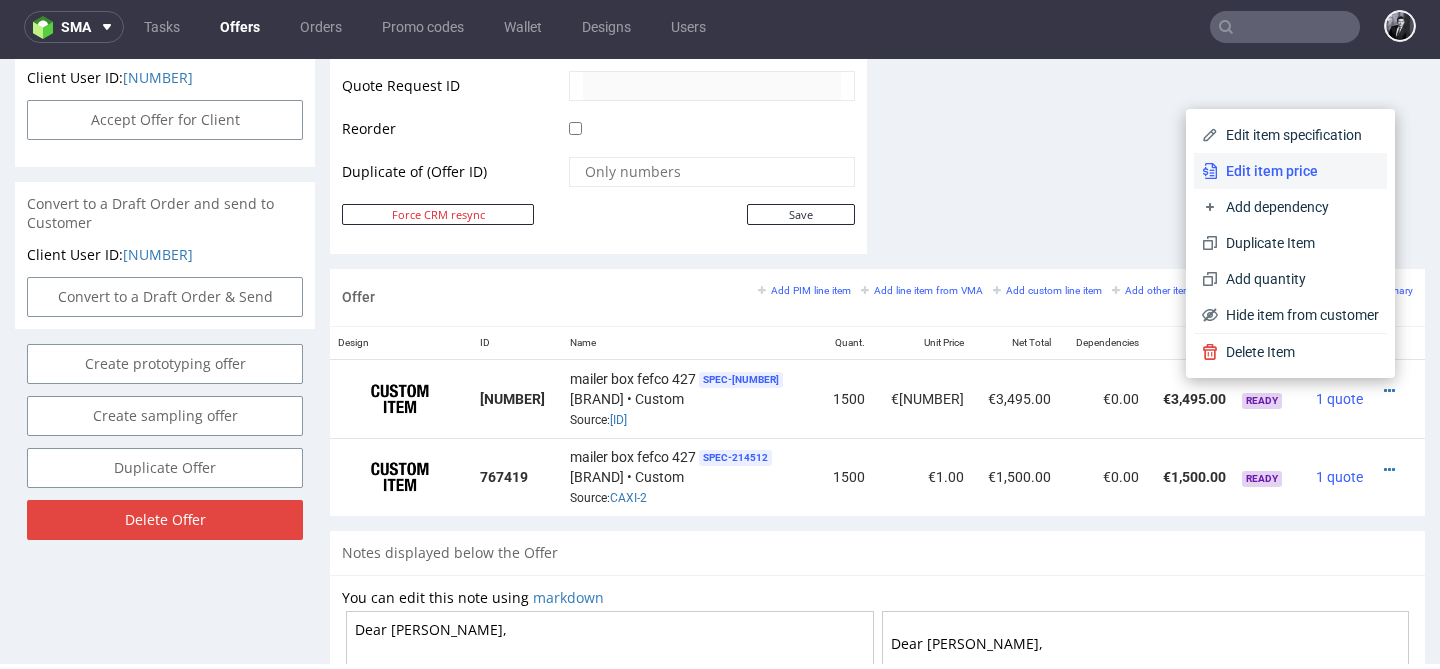 click on "Edit item price" at bounding box center [1298, 171] 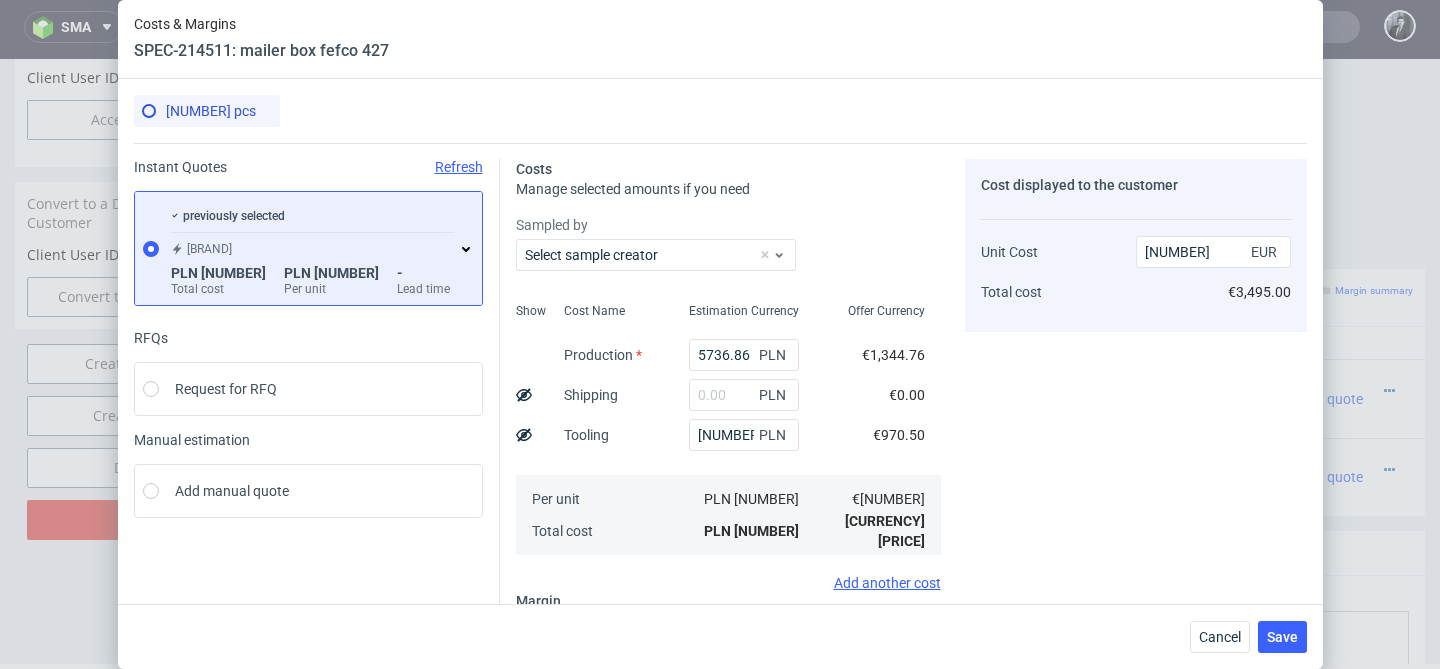 click 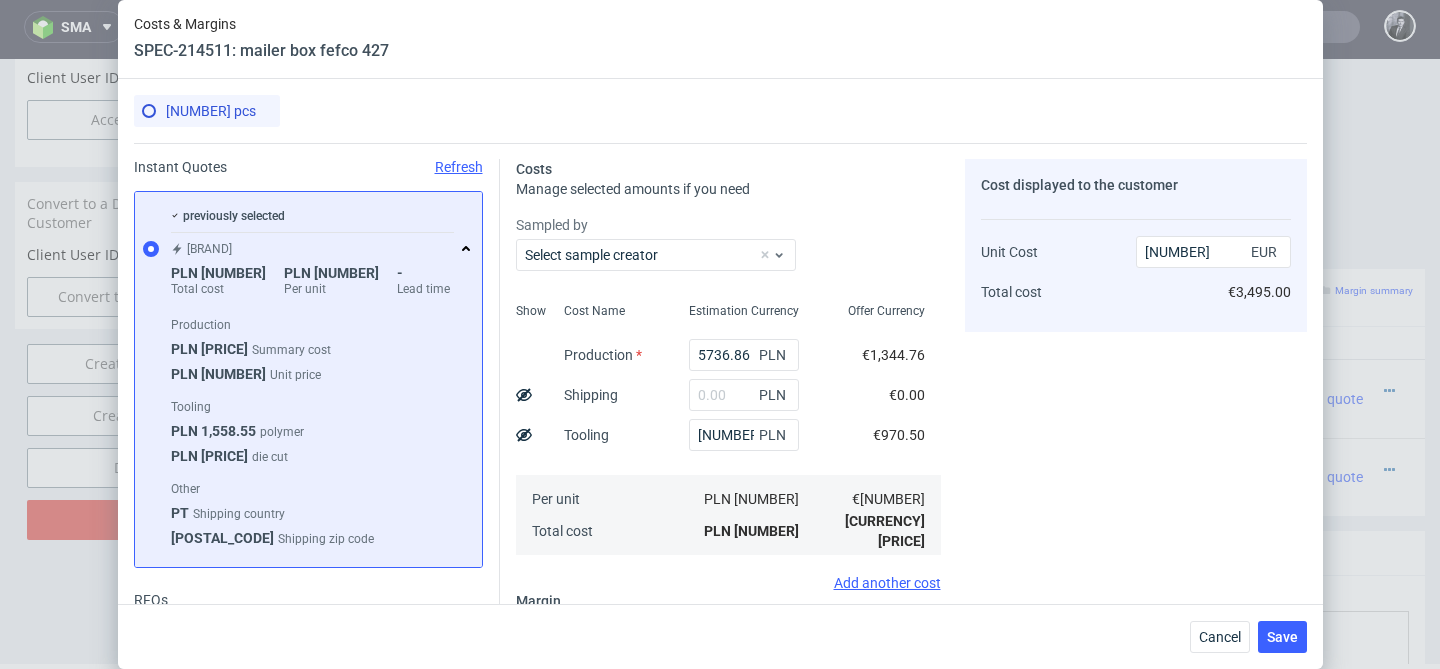 click on "Cost displayed to the customer Unit Cost Total cost 2.33 EUR €3,495.00" at bounding box center (1136, 489) 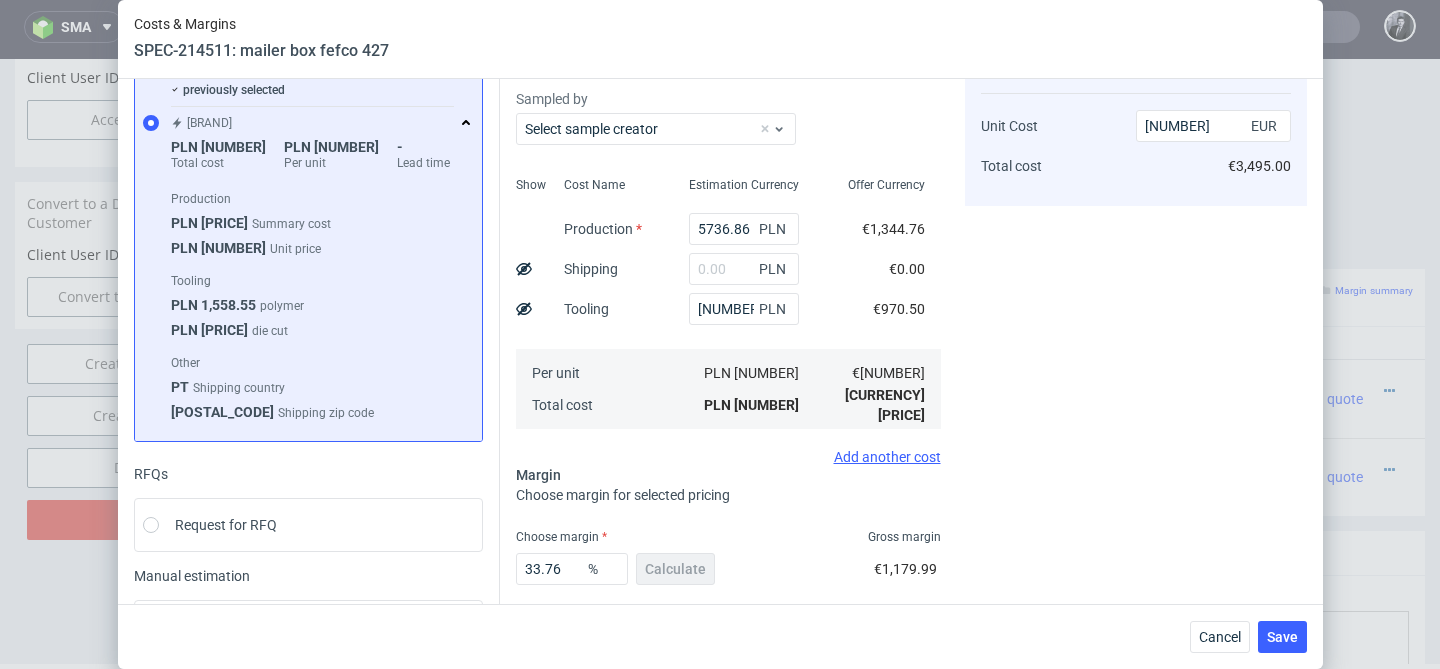 scroll, scrollTop: 231, scrollLeft: 0, axis: vertical 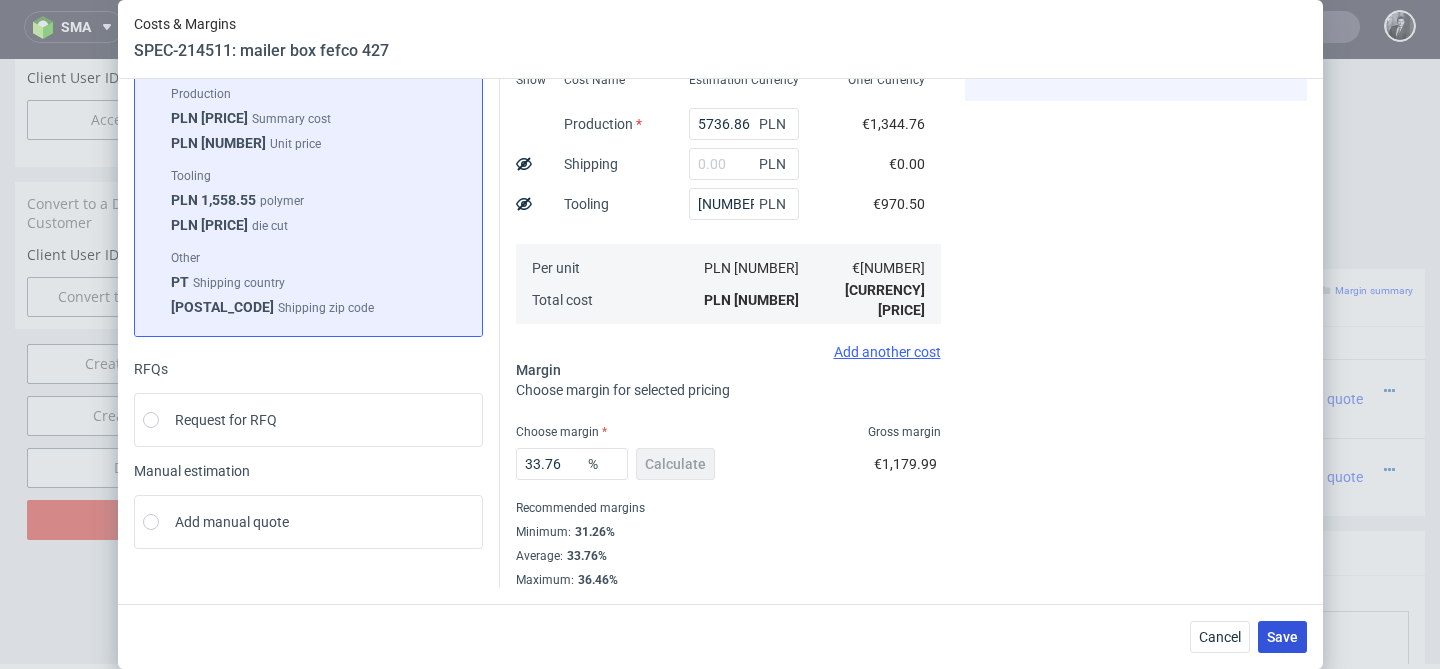 click on "Save" at bounding box center [1282, 637] 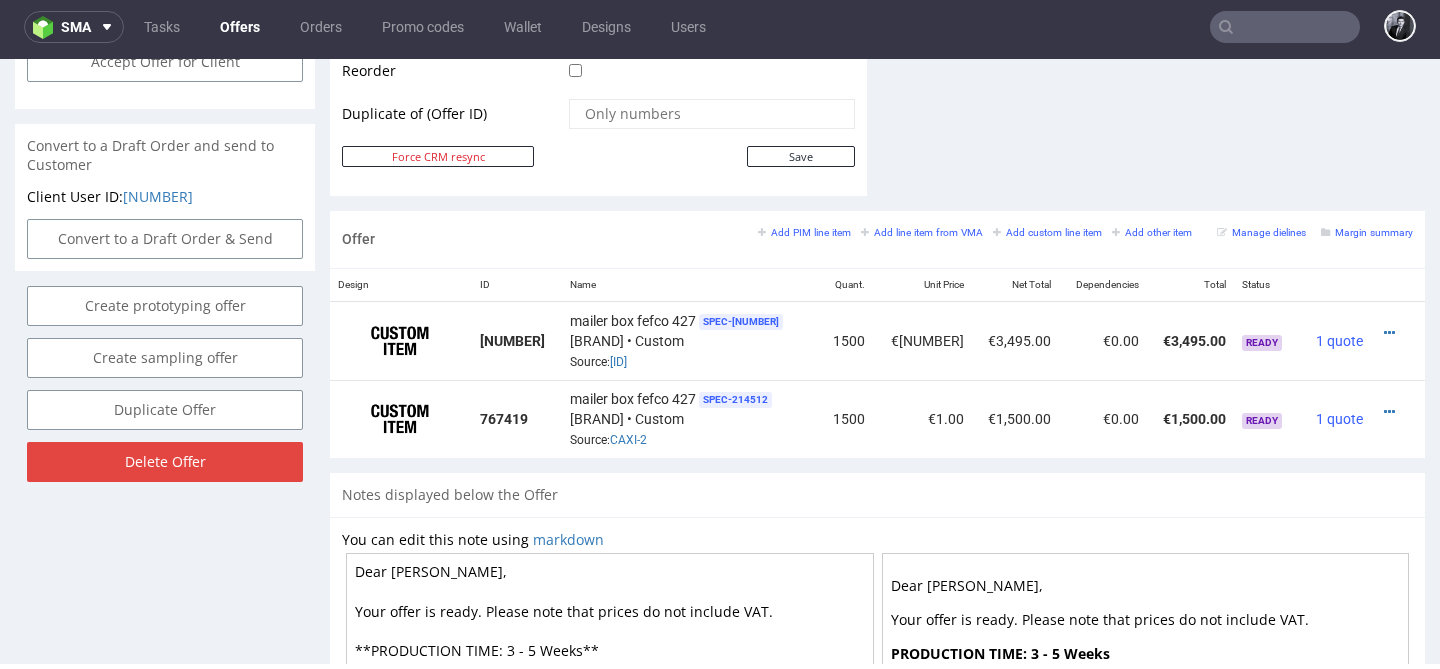 scroll, scrollTop: 1075, scrollLeft: 0, axis: vertical 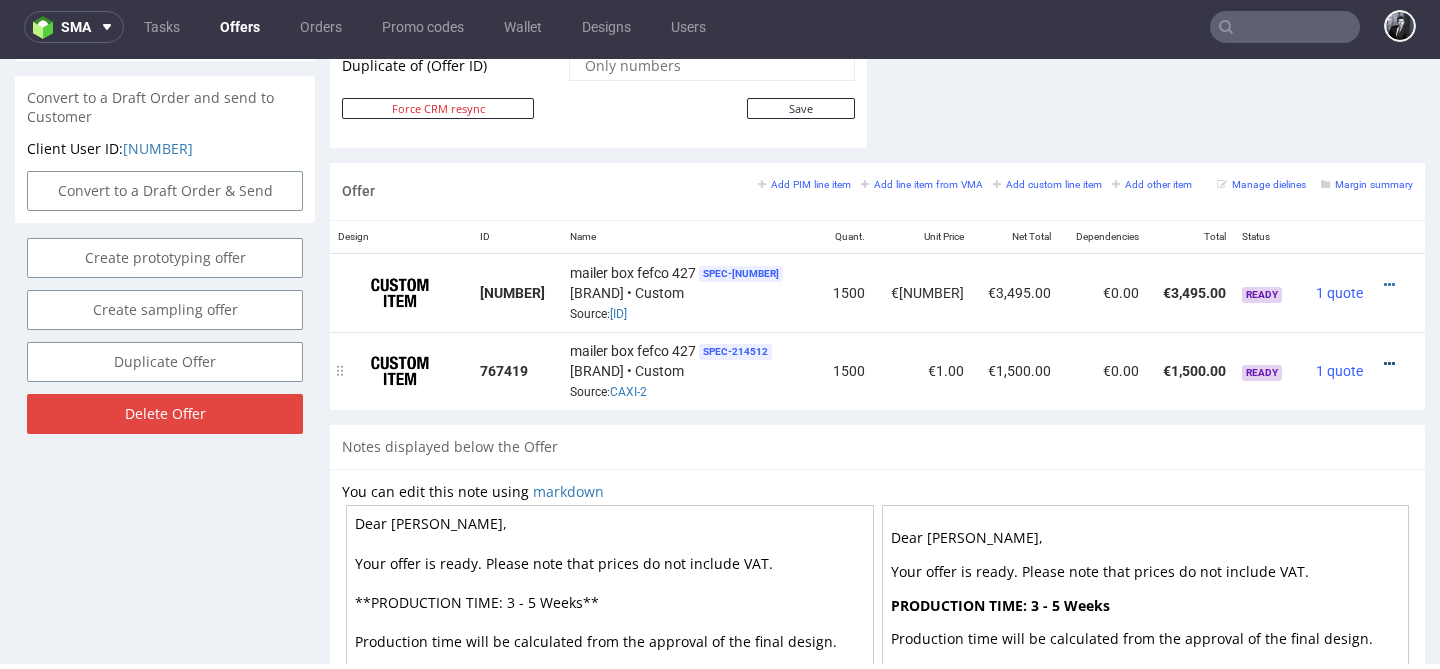 click at bounding box center (1389, 364) 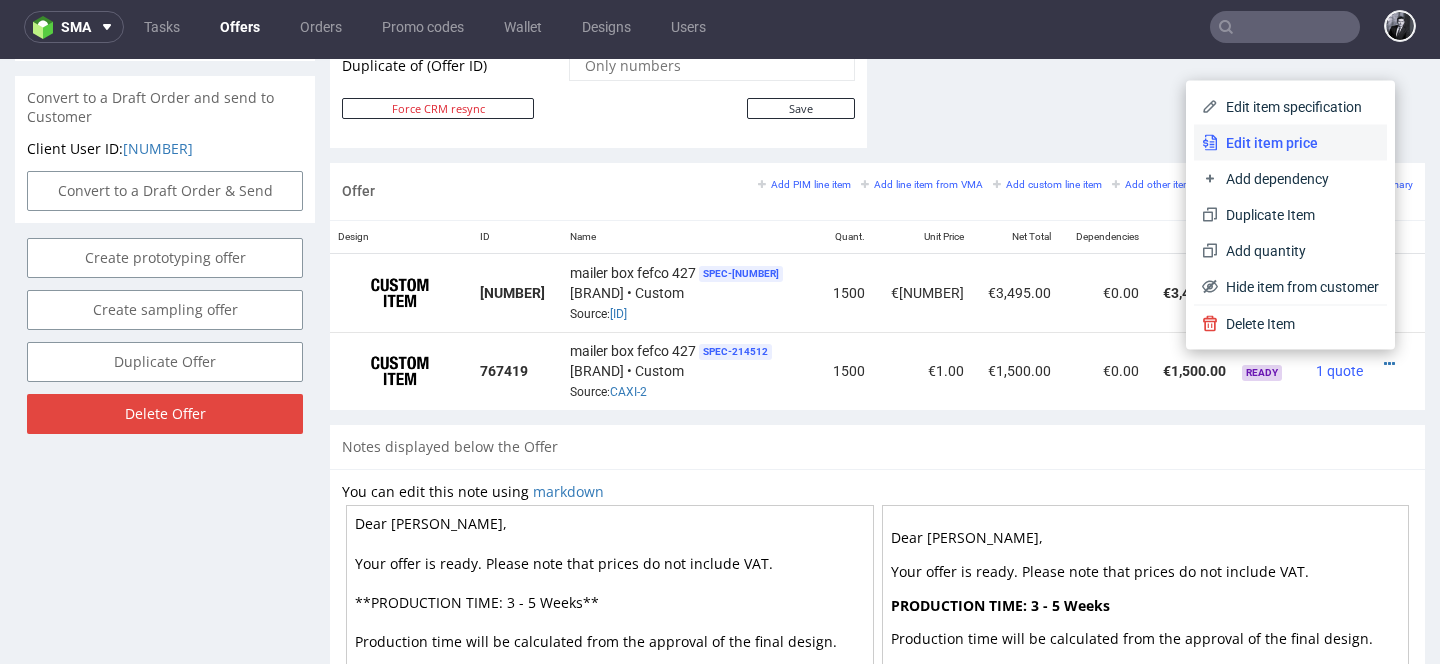 click on "Edit item price" at bounding box center (1298, 143) 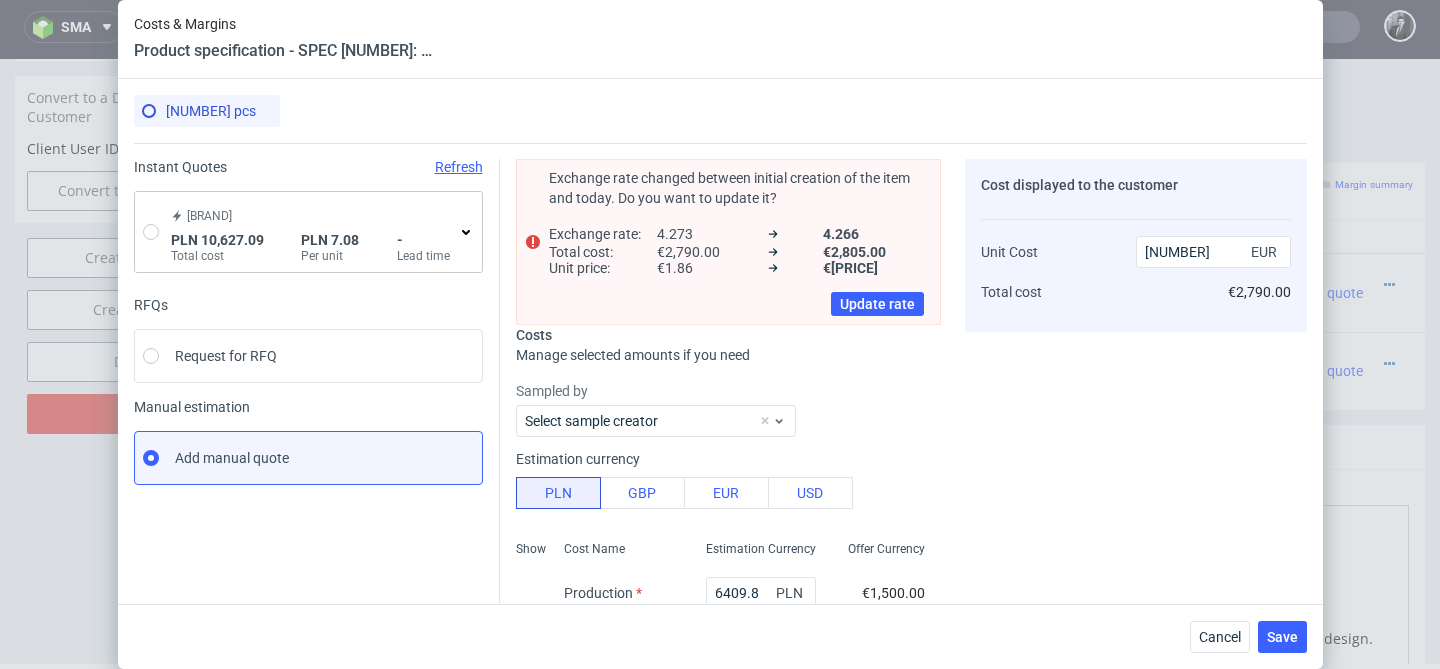 click on "JanBox PLN 10,627.09 Total cost PLN 7.08 Per unit - Lead time" at bounding box center (320, 232) 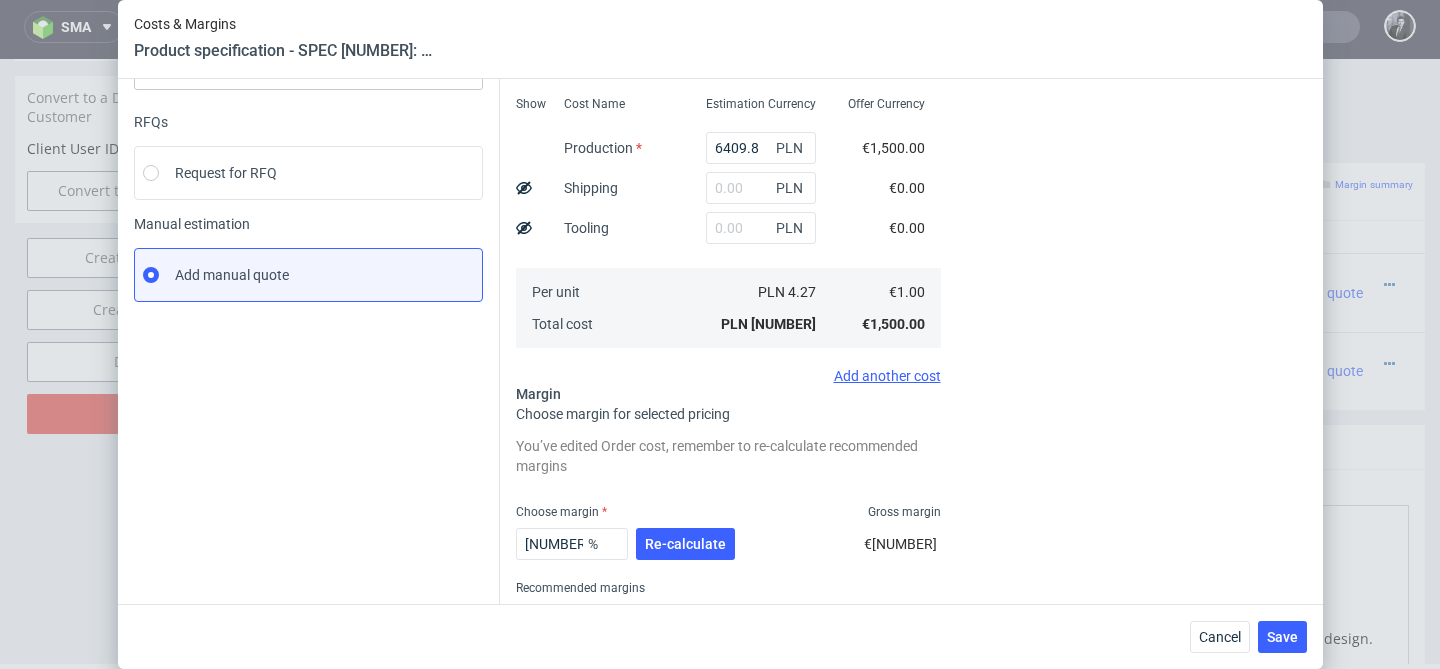 scroll, scrollTop: 525, scrollLeft: 0, axis: vertical 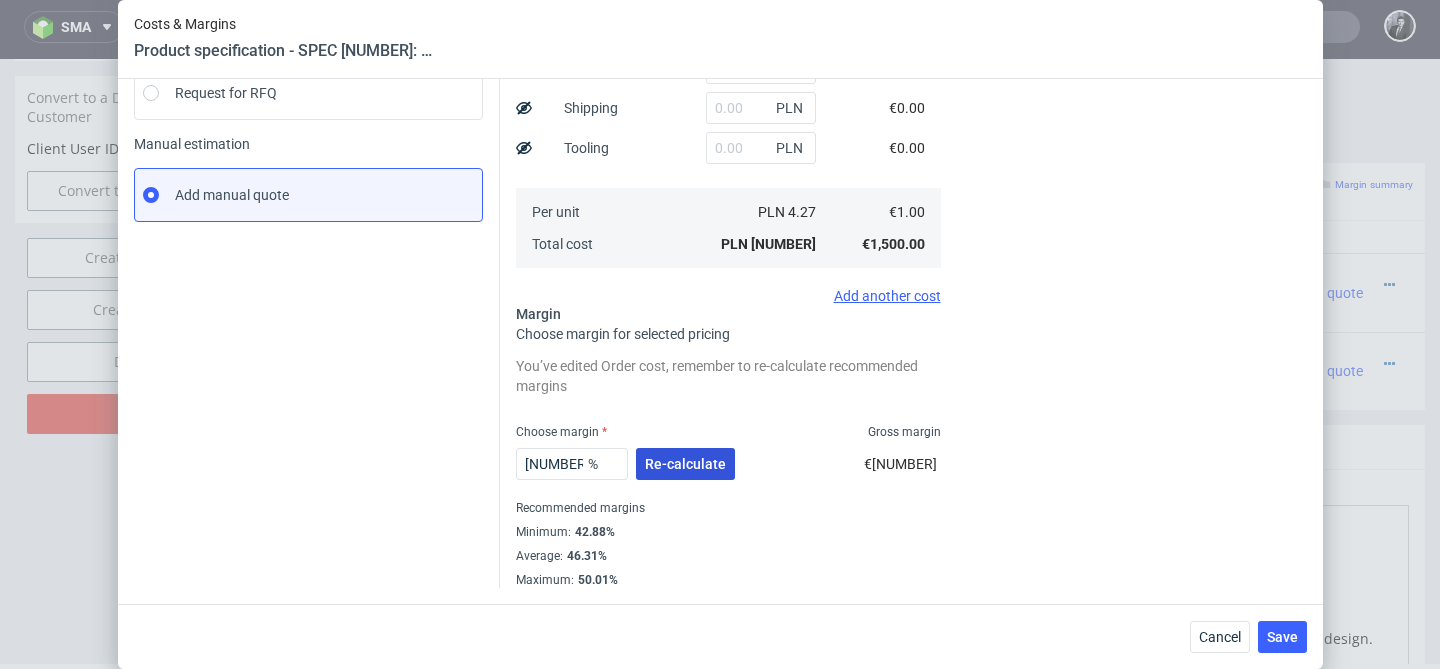 click on "Re-calculate" at bounding box center [685, 464] 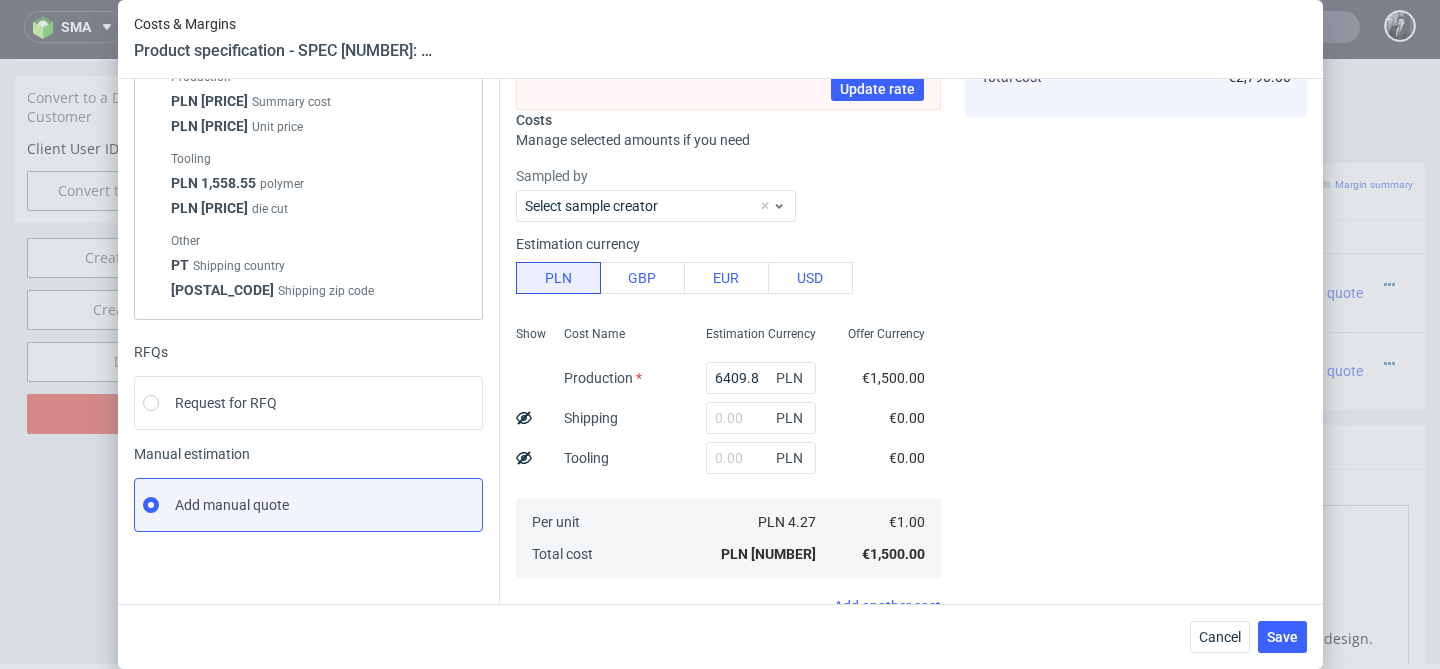 scroll, scrollTop: 0, scrollLeft: 0, axis: both 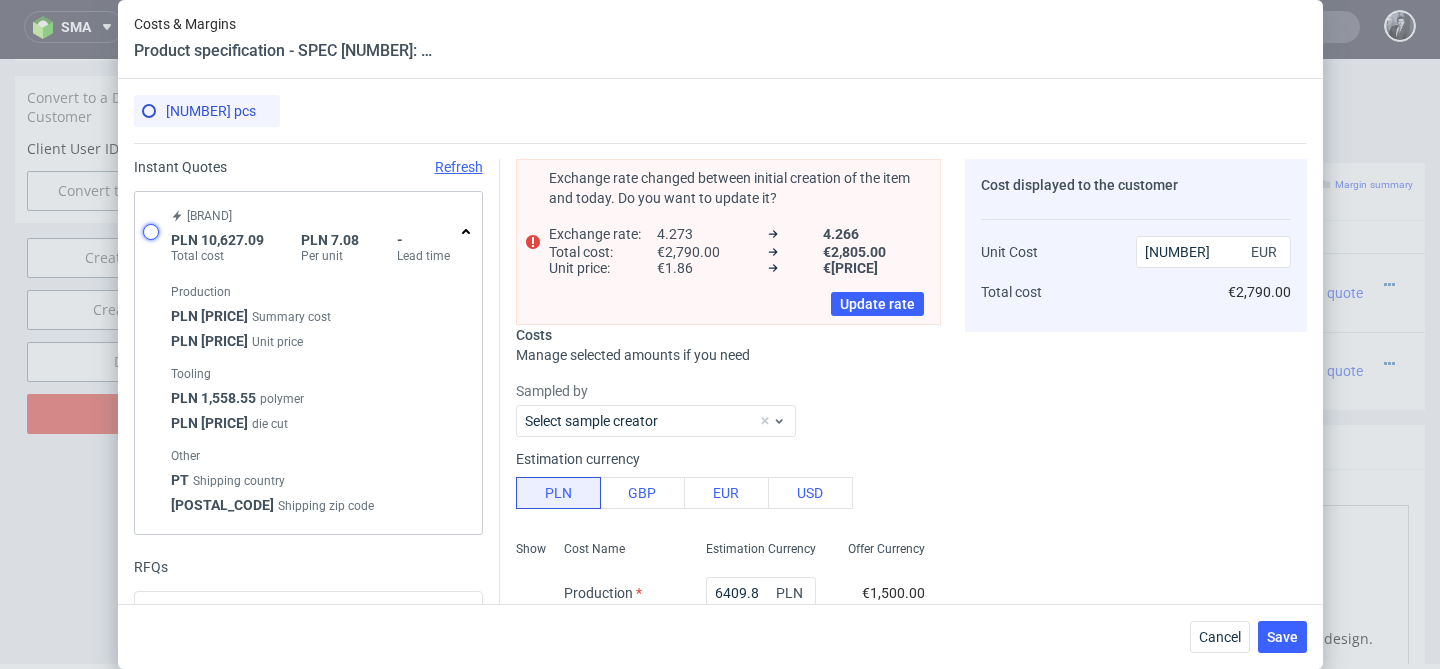 click at bounding box center [151, 232] 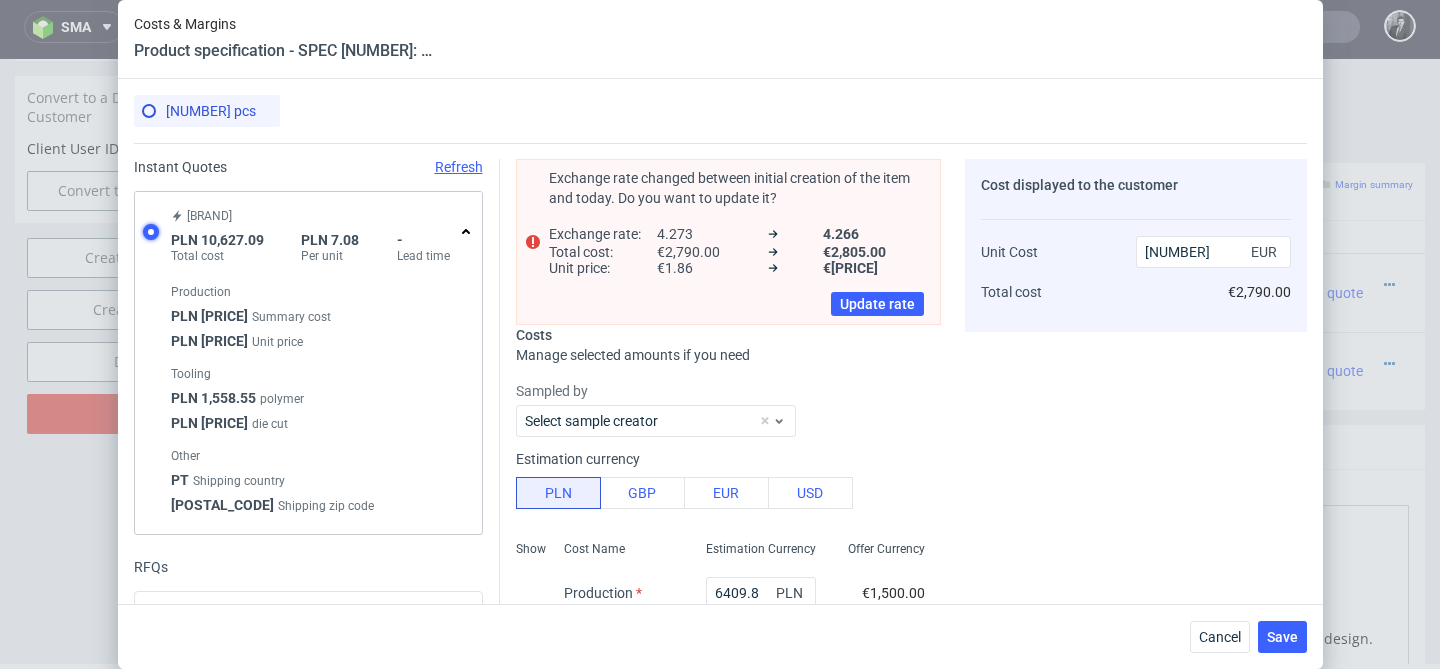 radio on "true" 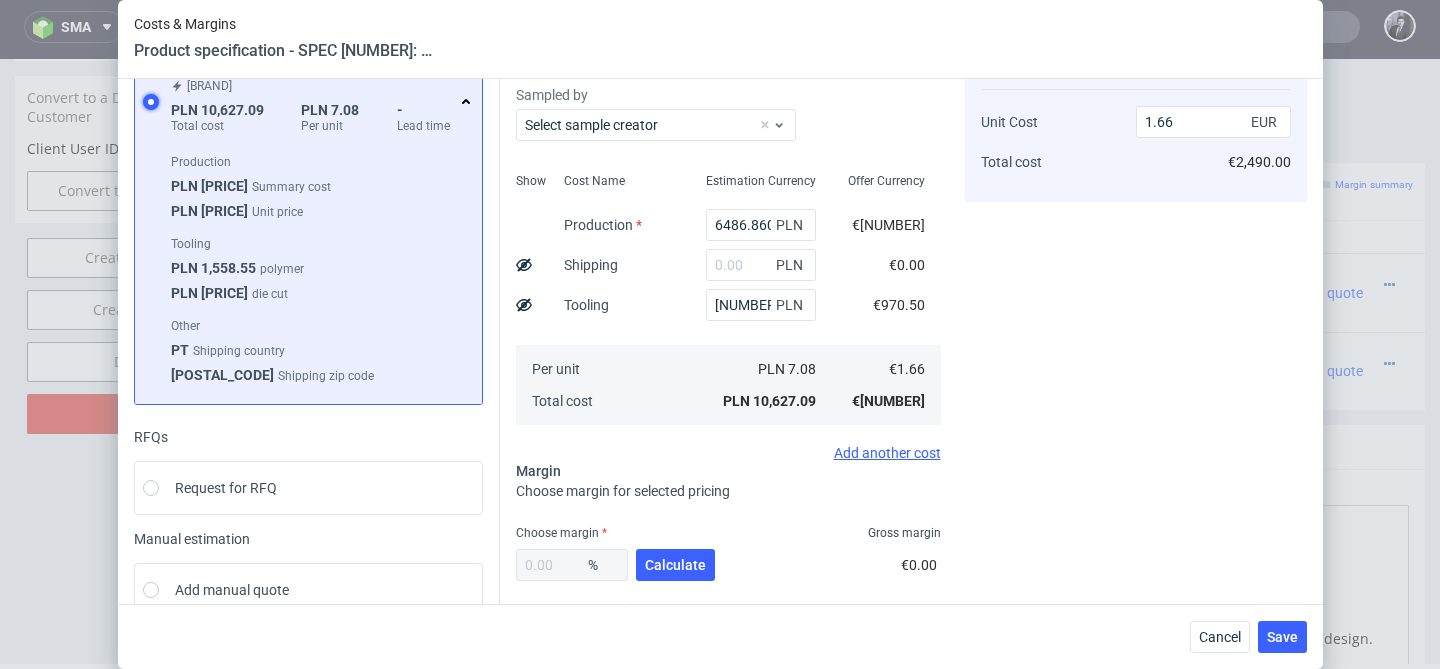 scroll, scrollTop: 231, scrollLeft: 0, axis: vertical 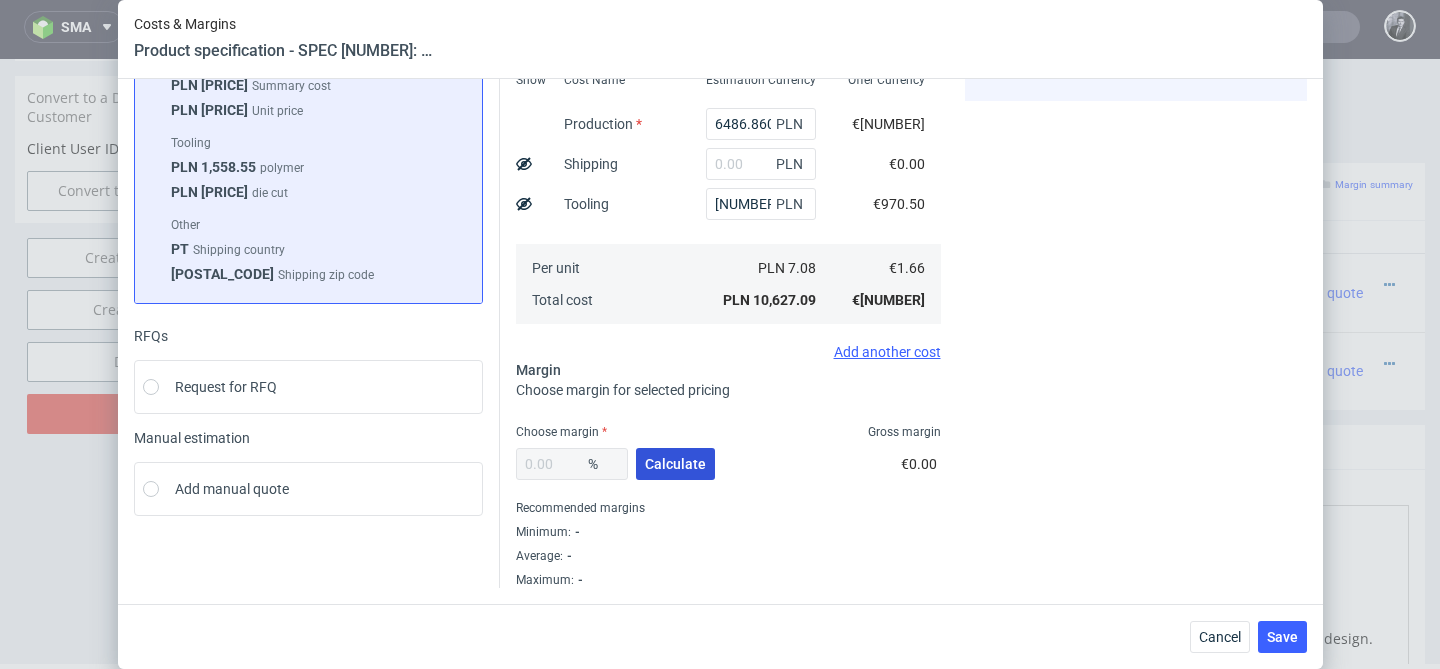 click on "Calculate" at bounding box center (675, 464) 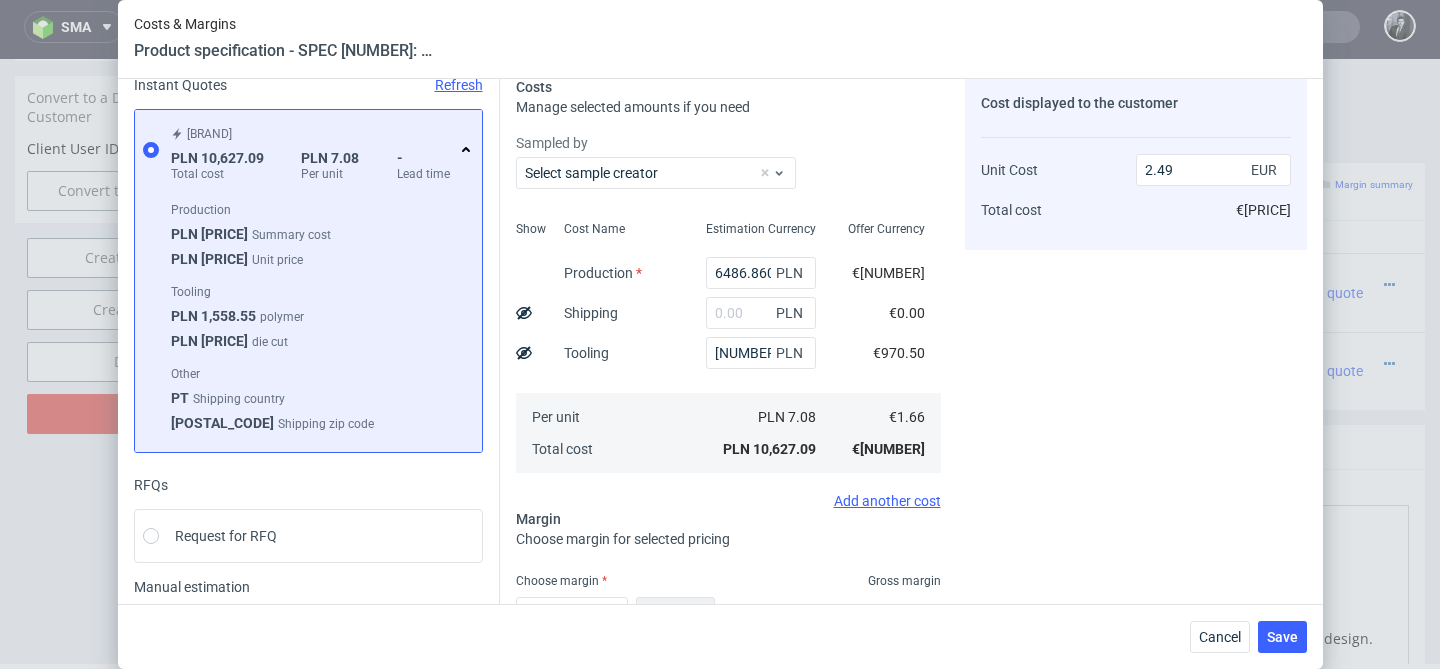 scroll, scrollTop: 231, scrollLeft: 0, axis: vertical 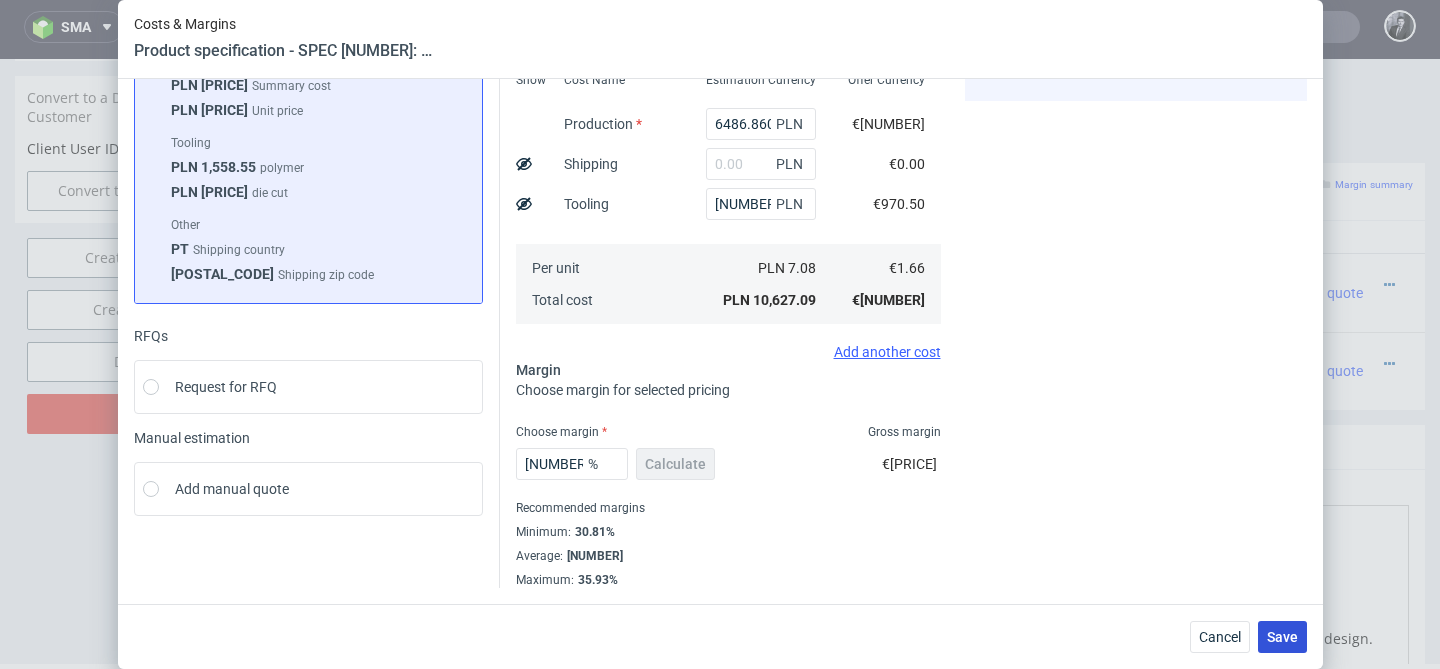 click on "Save" at bounding box center [1282, 637] 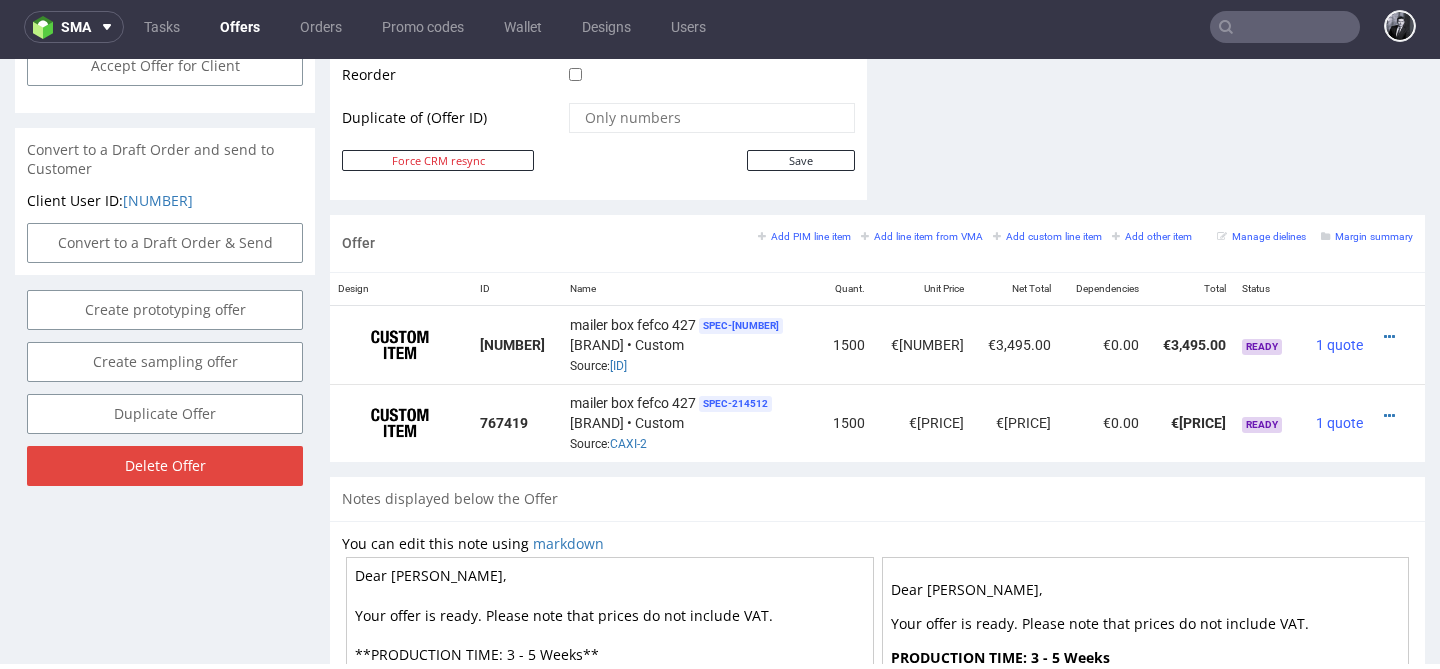 scroll, scrollTop: 1044, scrollLeft: 0, axis: vertical 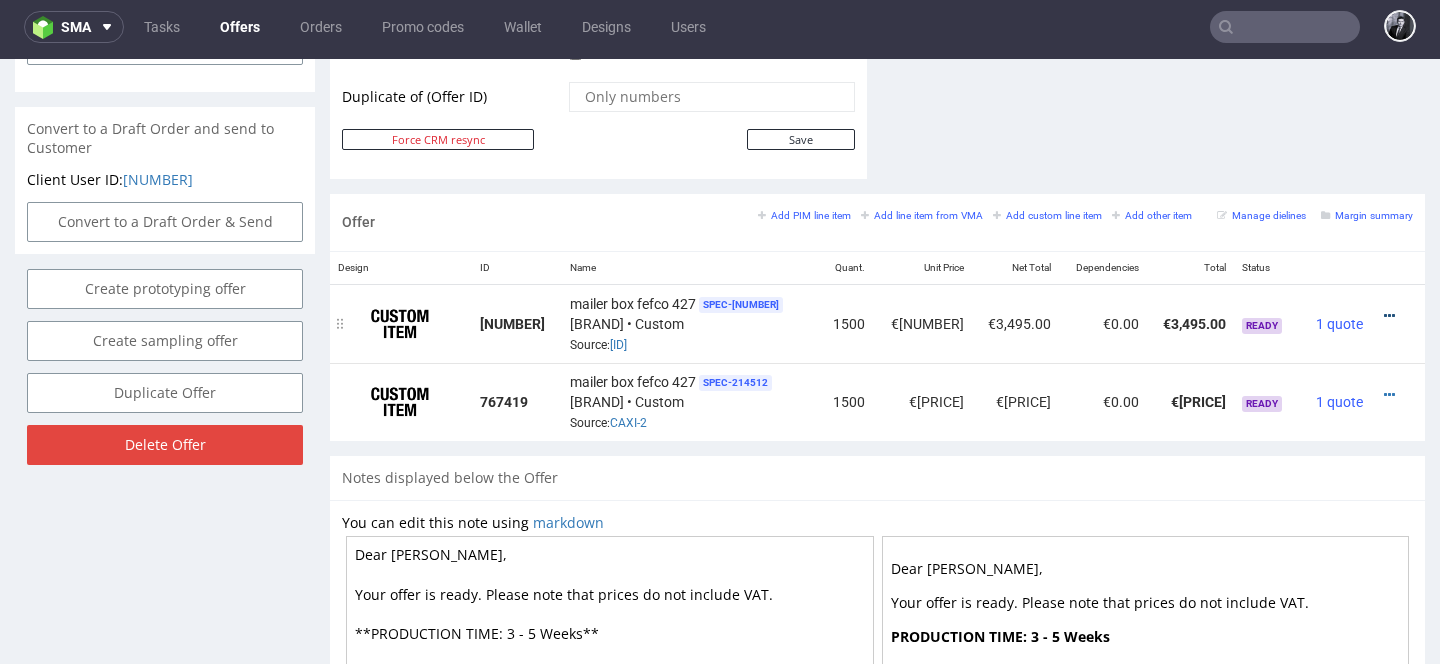click at bounding box center [1389, 316] 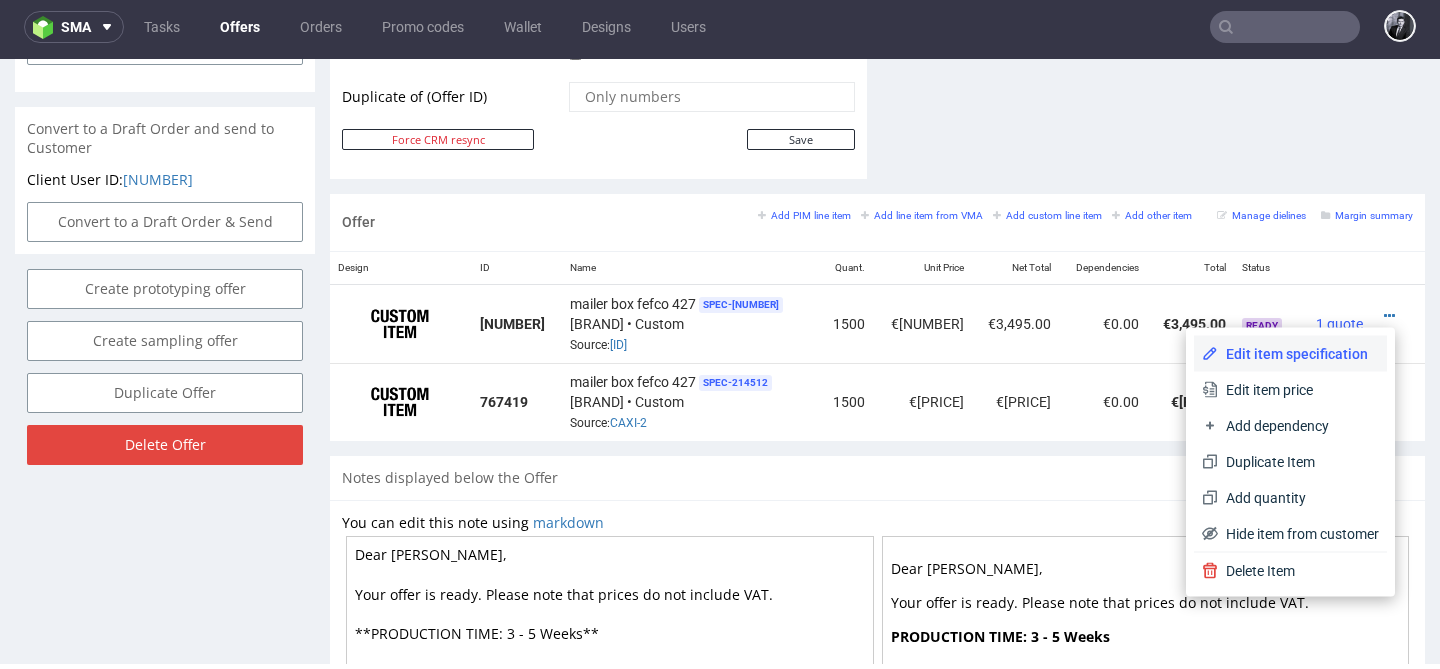 click on "Edit item specification" at bounding box center [1298, 354] 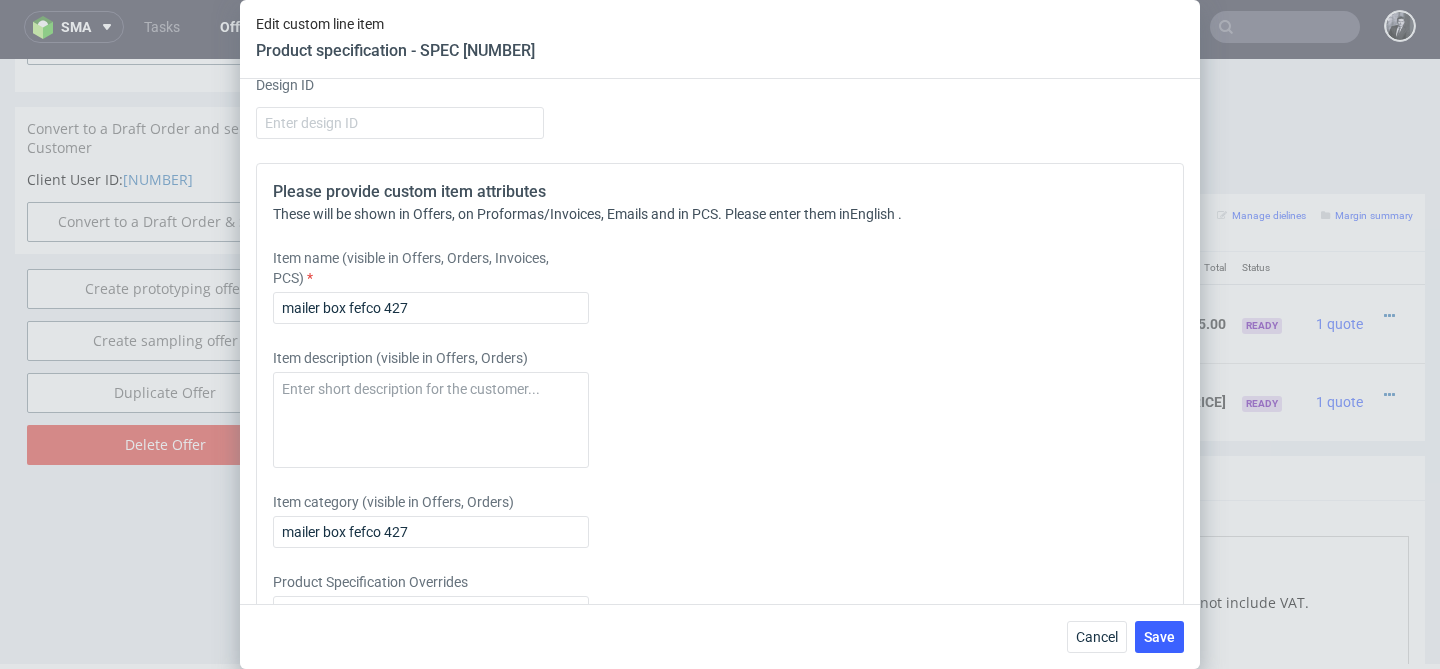 scroll, scrollTop: 1948, scrollLeft: 0, axis: vertical 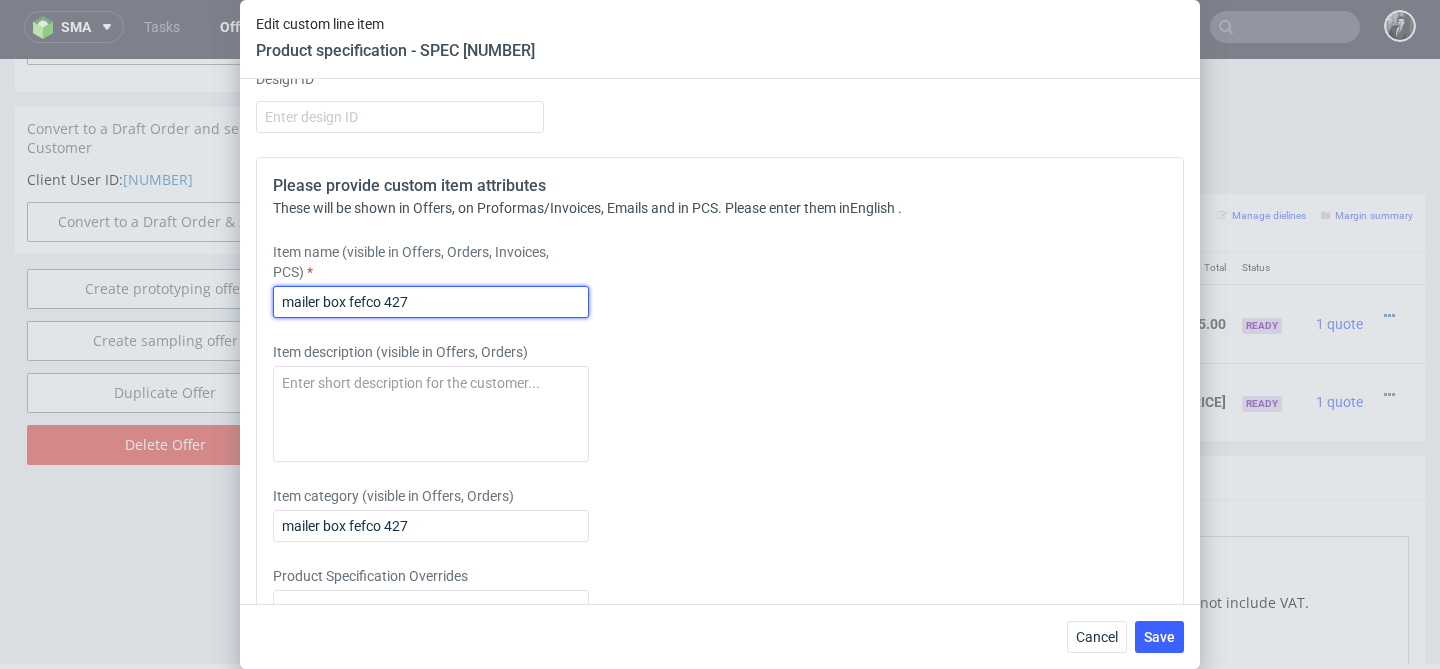 drag, startPoint x: 496, startPoint y: 305, endPoint x: 236, endPoint y: 276, distance: 261.6123 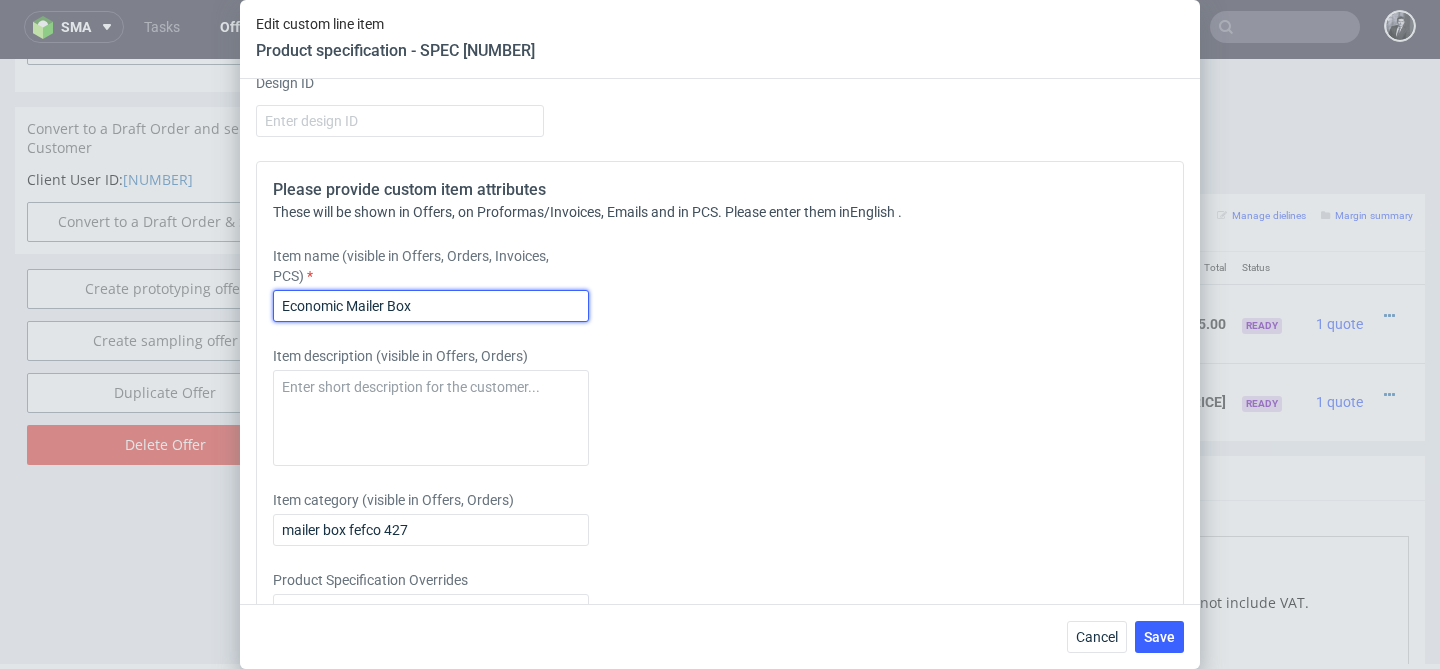 scroll, scrollTop: 2057, scrollLeft: 0, axis: vertical 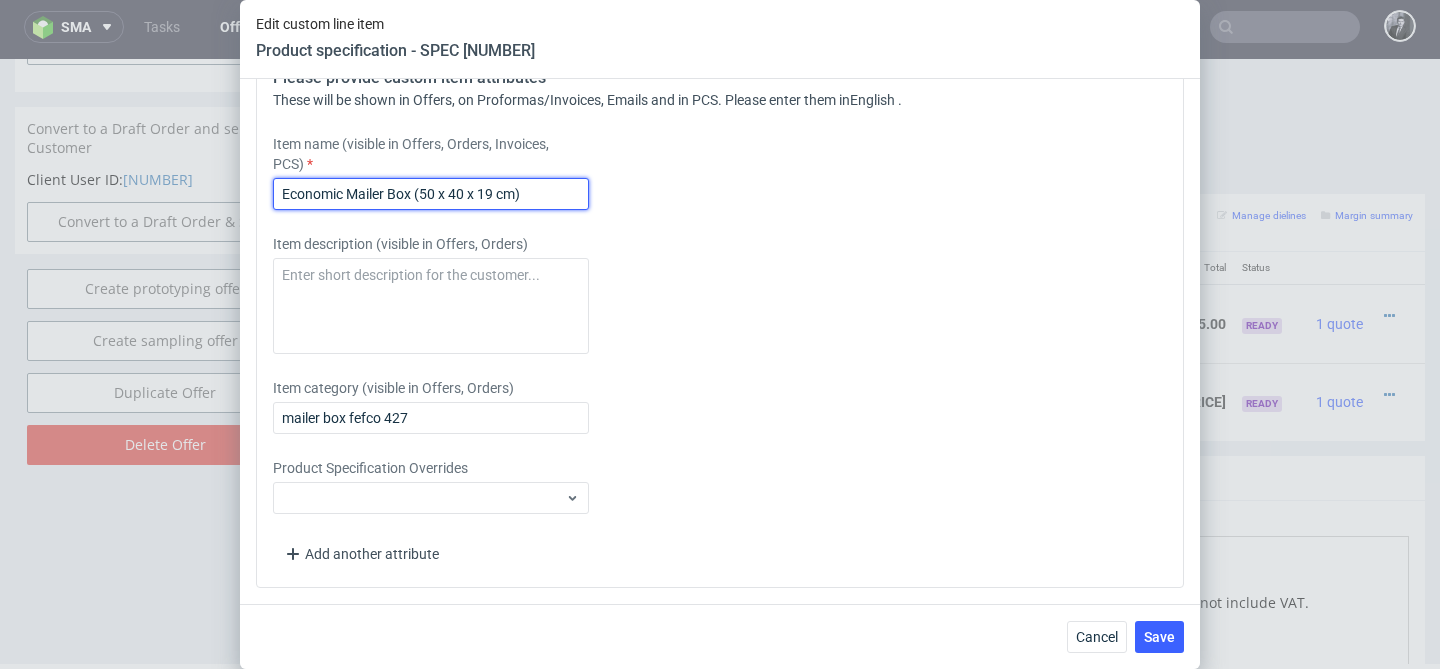 drag, startPoint x: 551, startPoint y: 202, endPoint x: 268, endPoint y: 200, distance: 283.00708 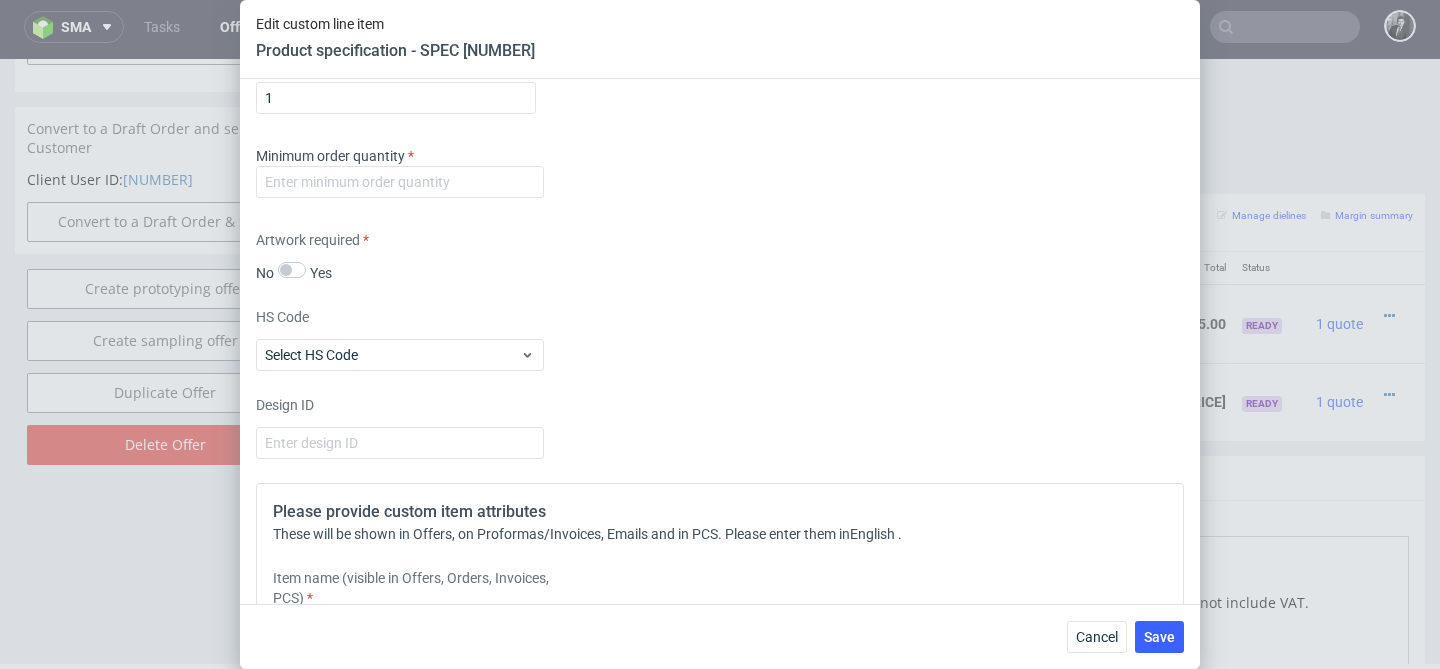 scroll, scrollTop: 1621, scrollLeft: 0, axis: vertical 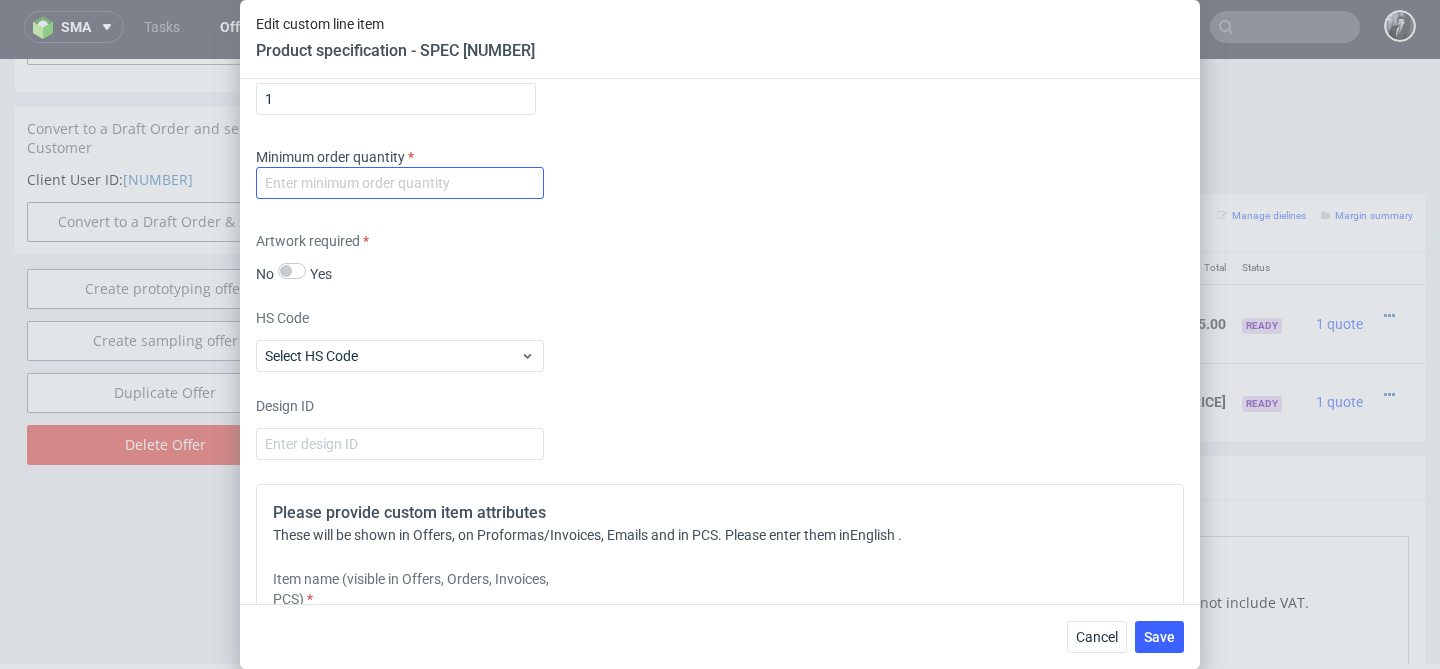 type on "Economic Mailer Box (50 x 40 x 19 cm)" 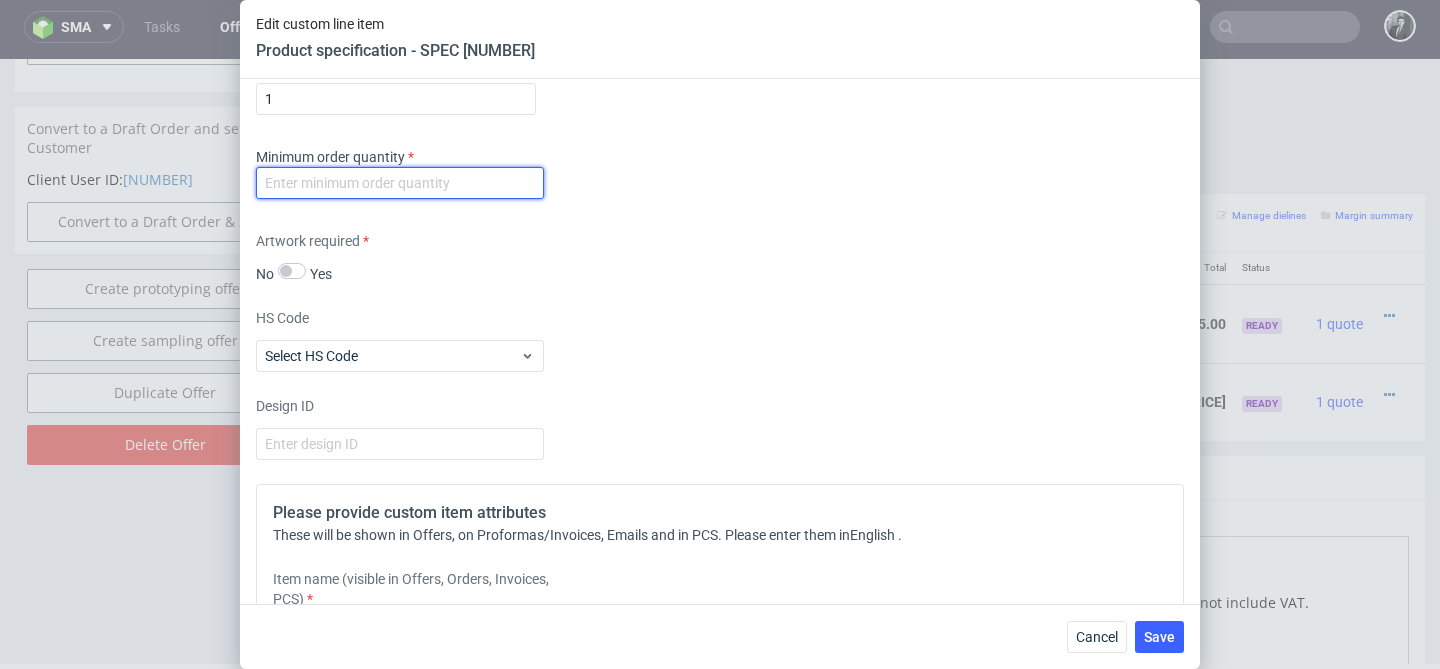 click at bounding box center (400, 183) 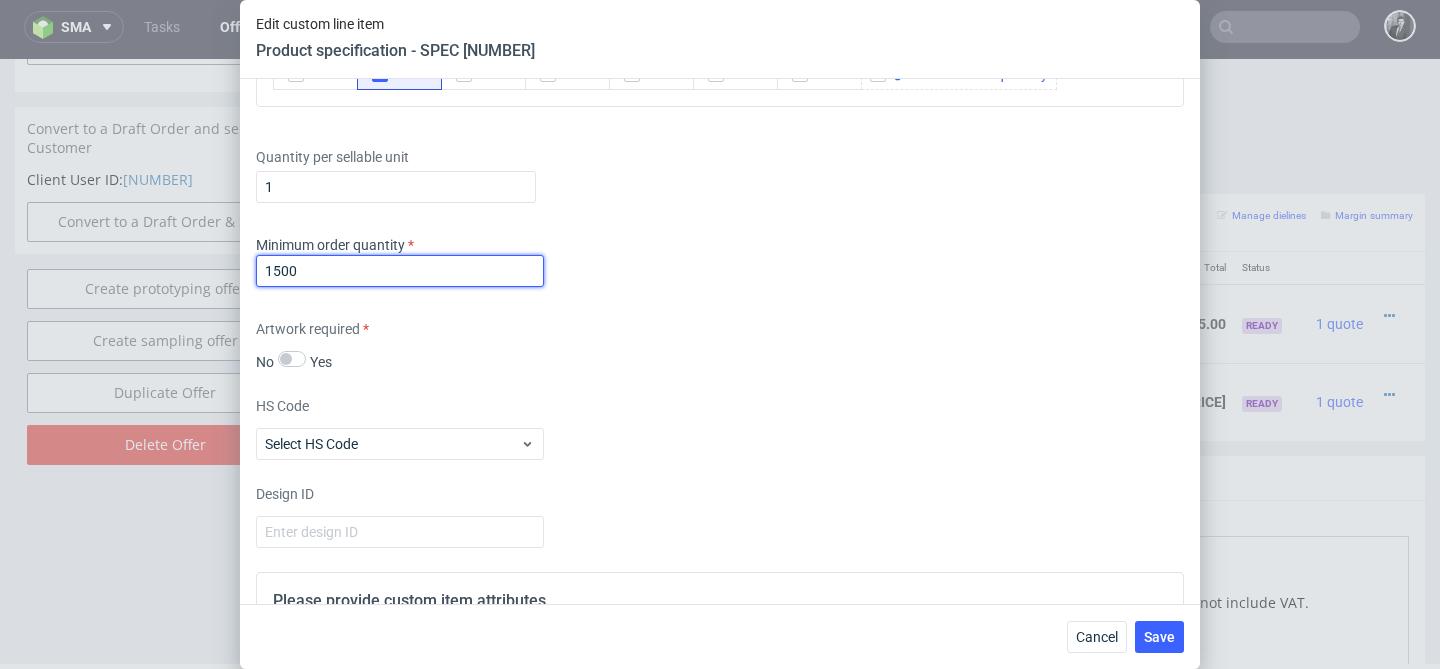 scroll, scrollTop: 1969, scrollLeft: 0, axis: vertical 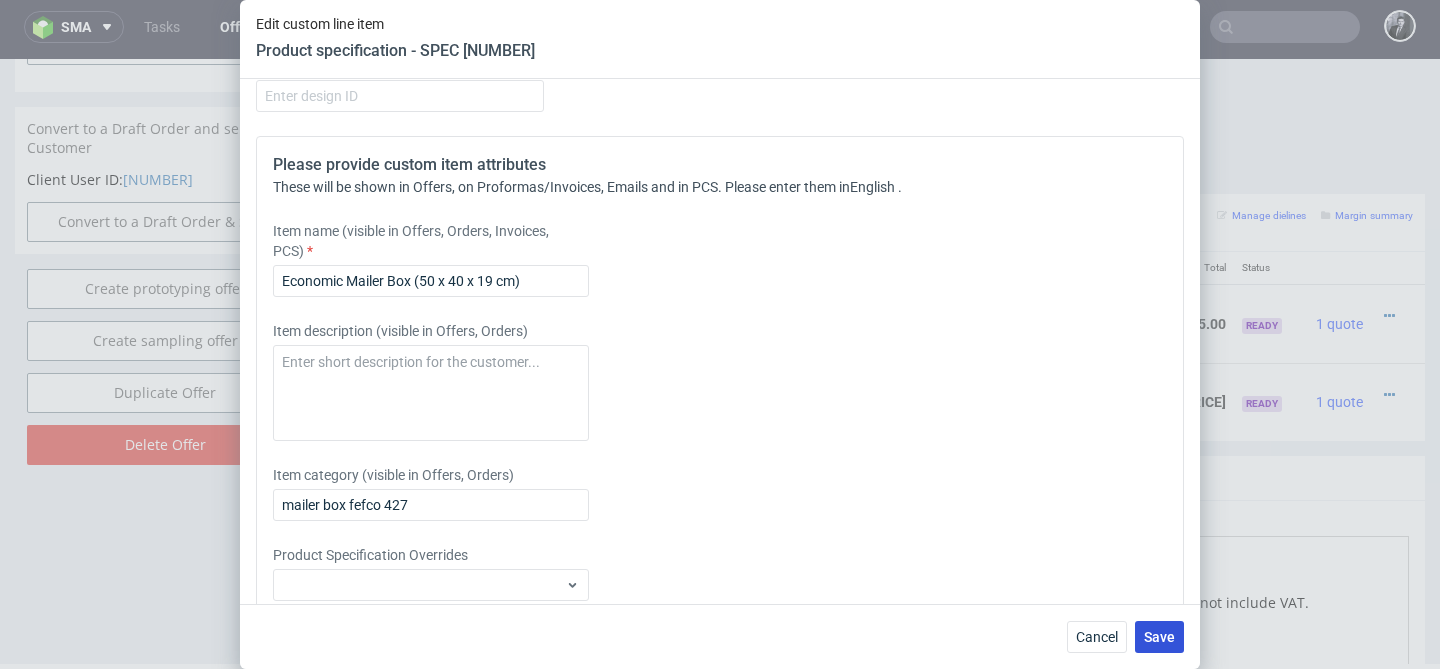 type on "1500" 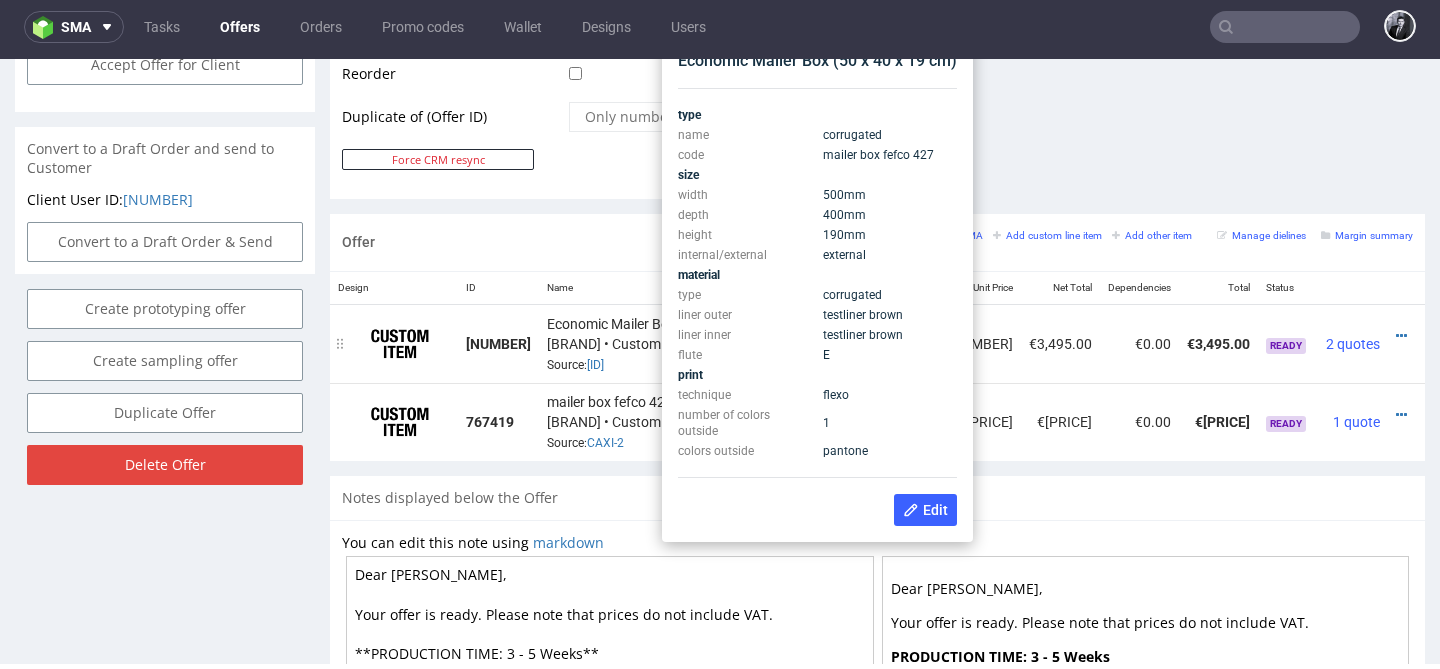 scroll, scrollTop: 1011, scrollLeft: 0, axis: vertical 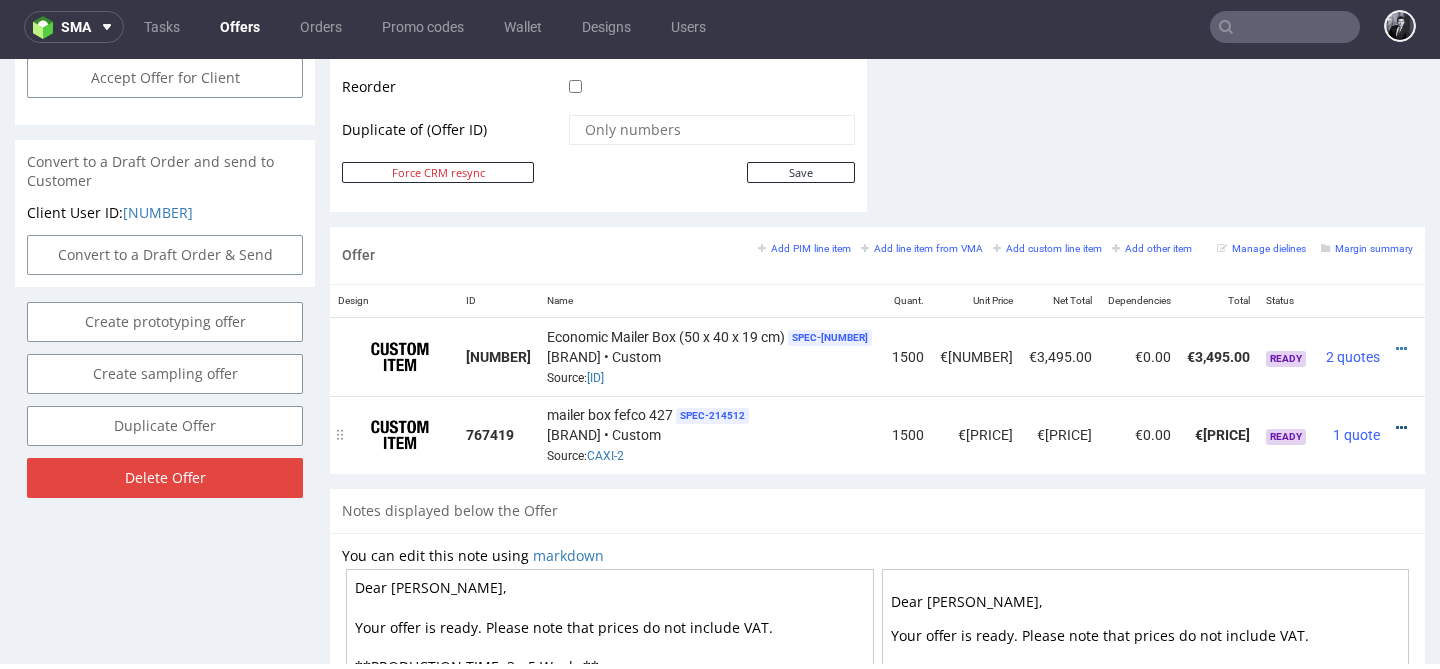 click at bounding box center [1401, 428] 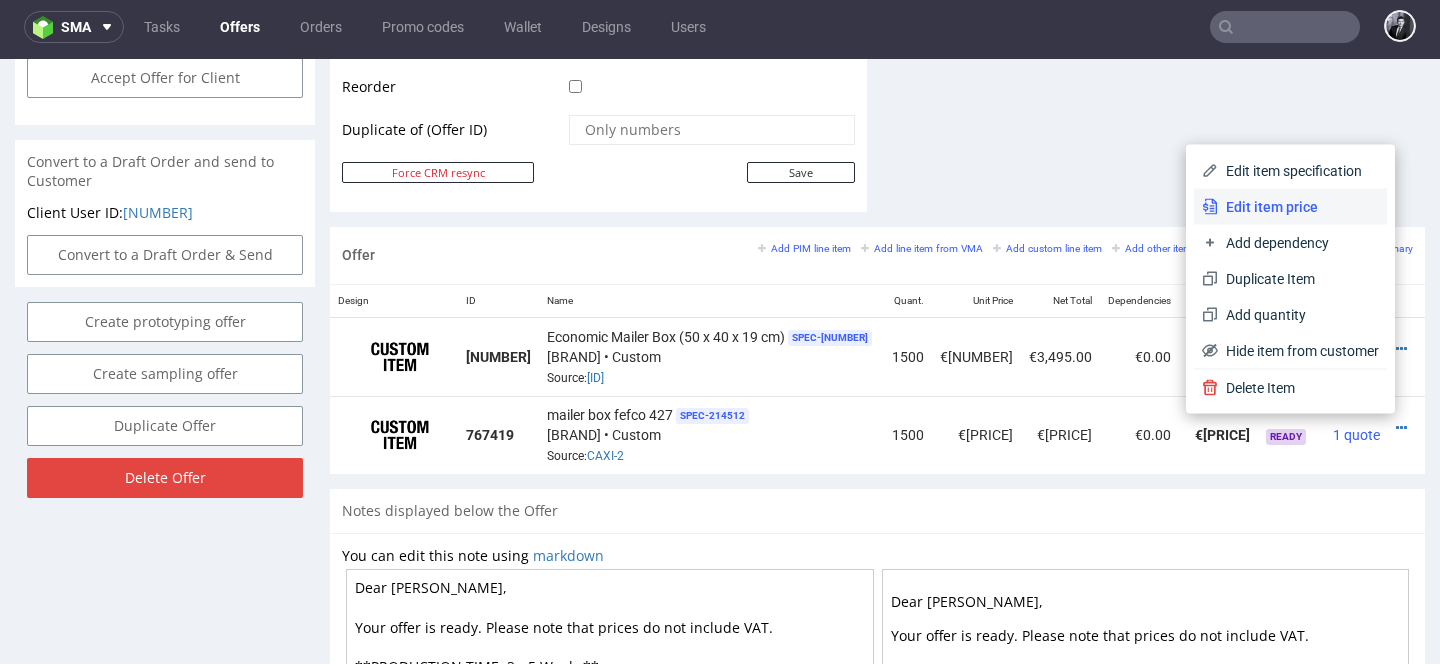 click on "Edit item price" at bounding box center (1298, 207) 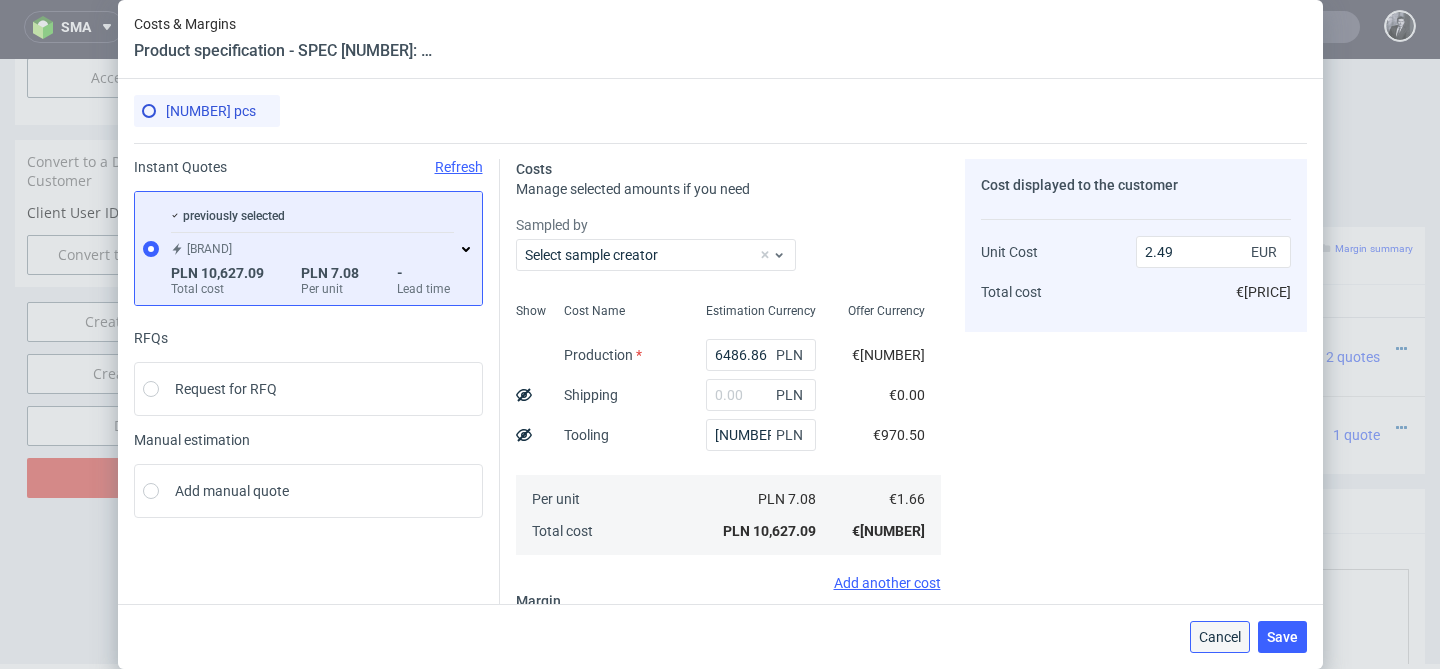 click on "Cancel" at bounding box center (1220, 637) 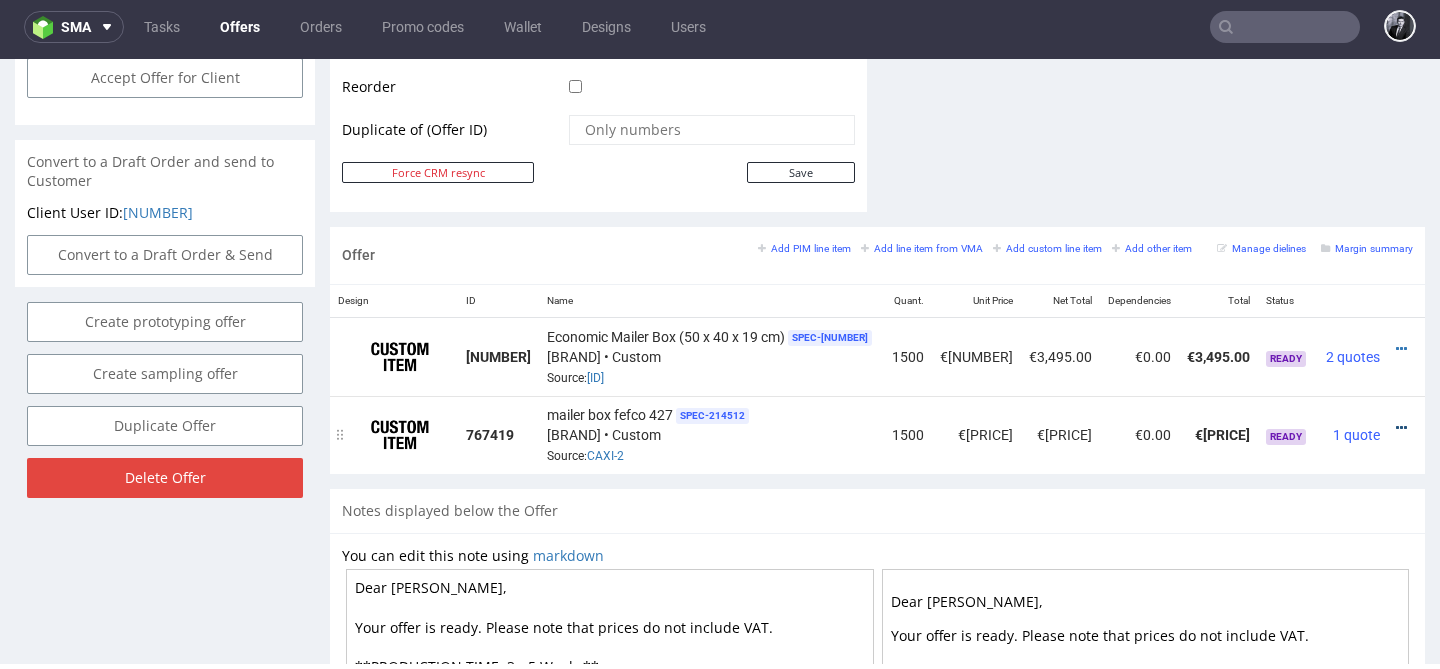 click at bounding box center [1401, 428] 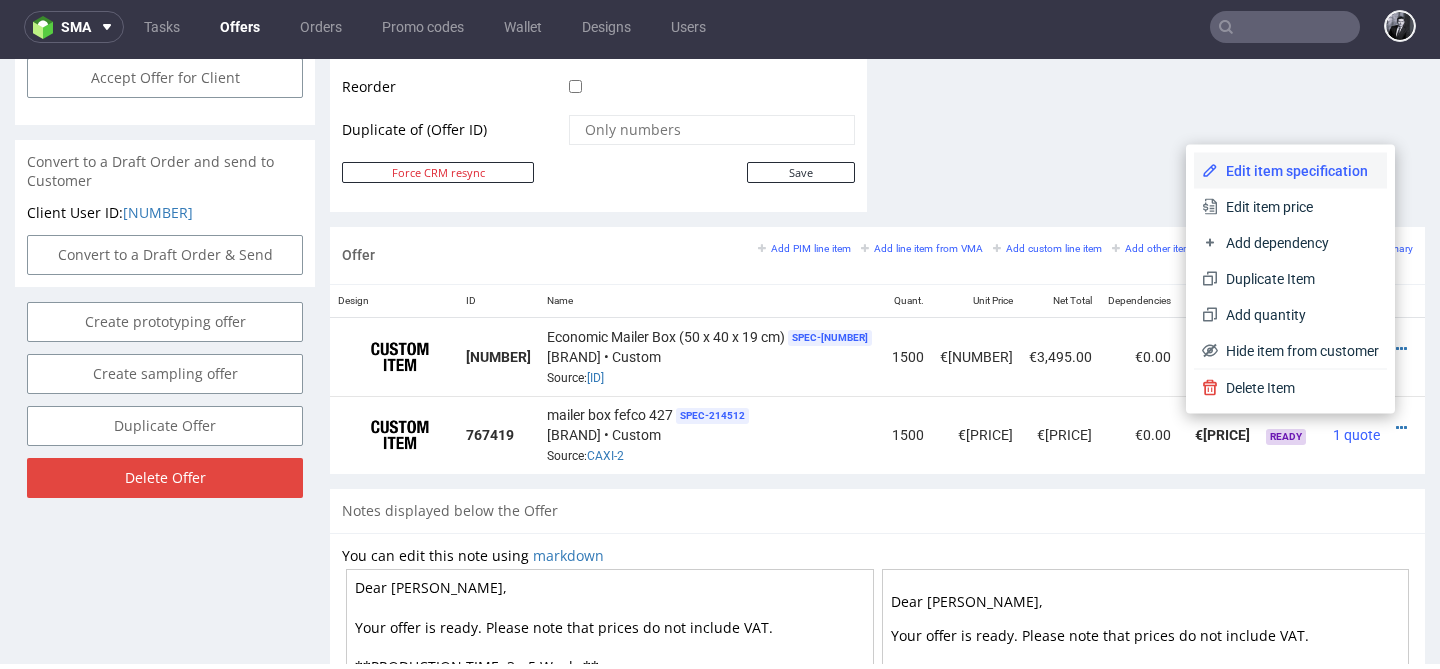 click on "Edit item specification" at bounding box center (1298, 171) 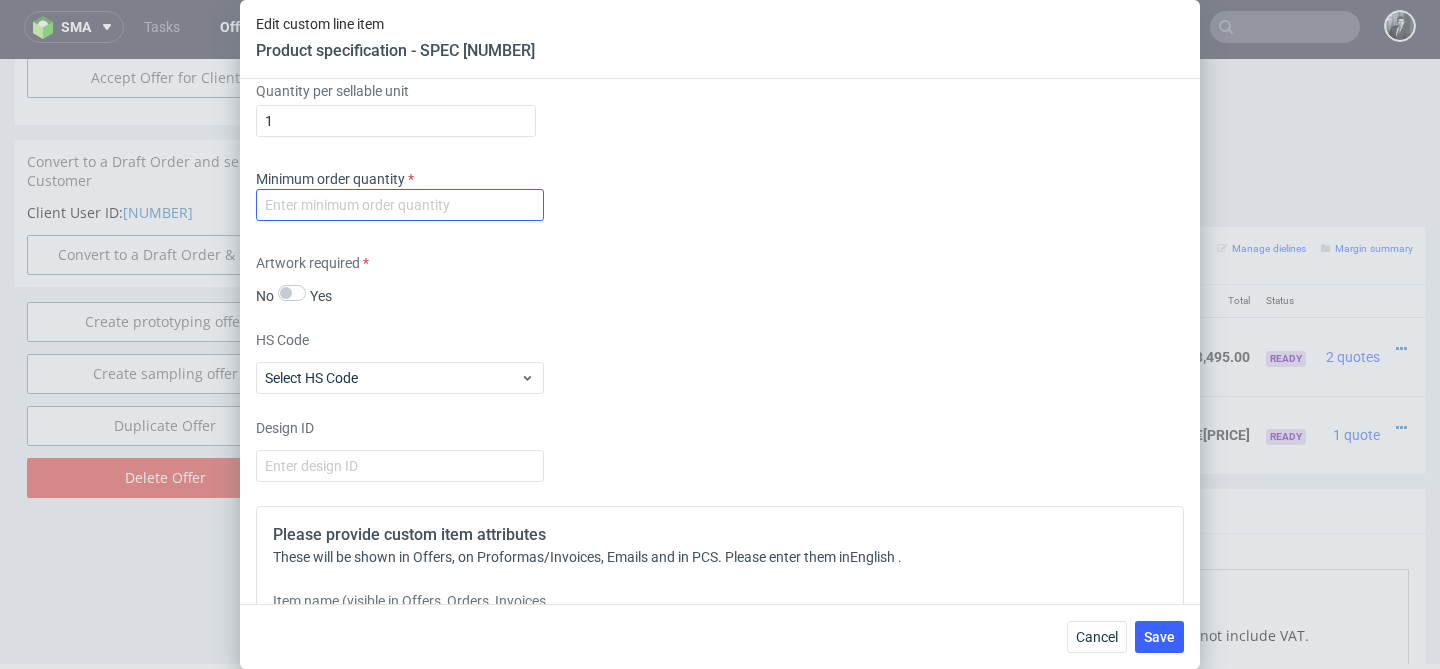 scroll, scrollTop: 1617, scrollLeft: 0, axis: vertical 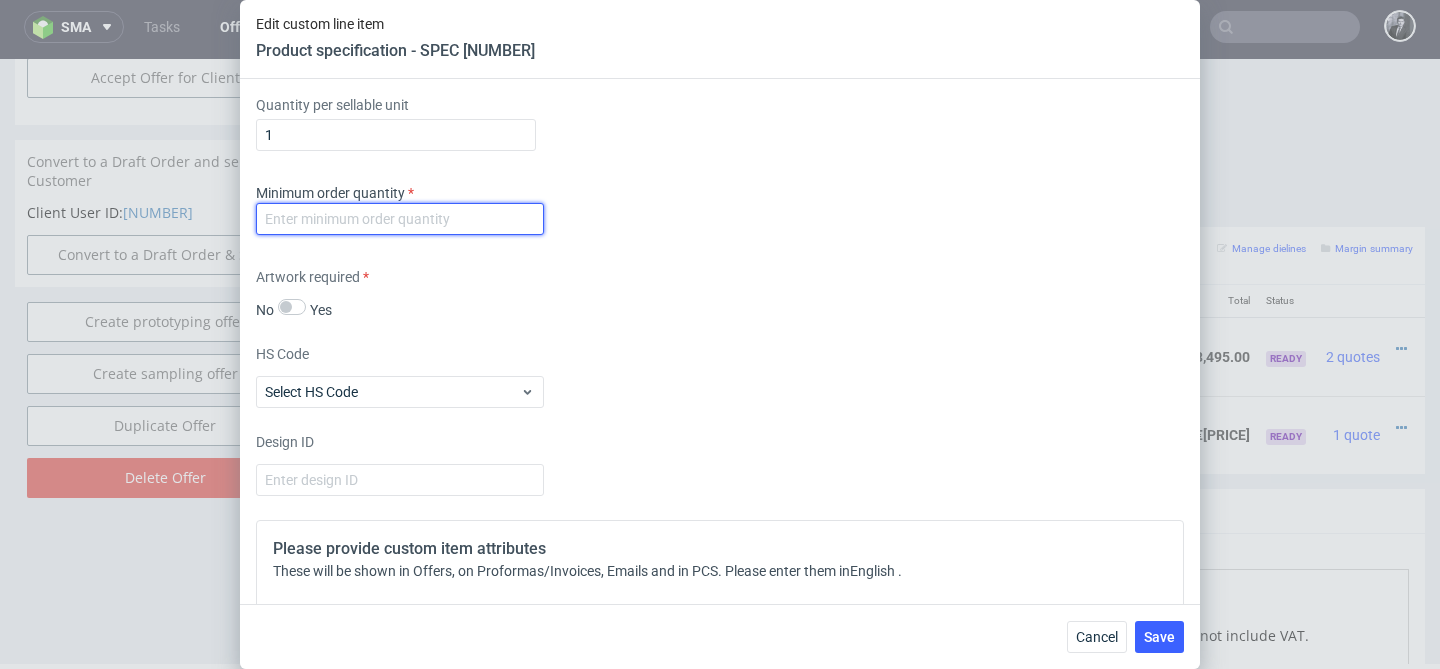 click at bounding box center (400, 219) 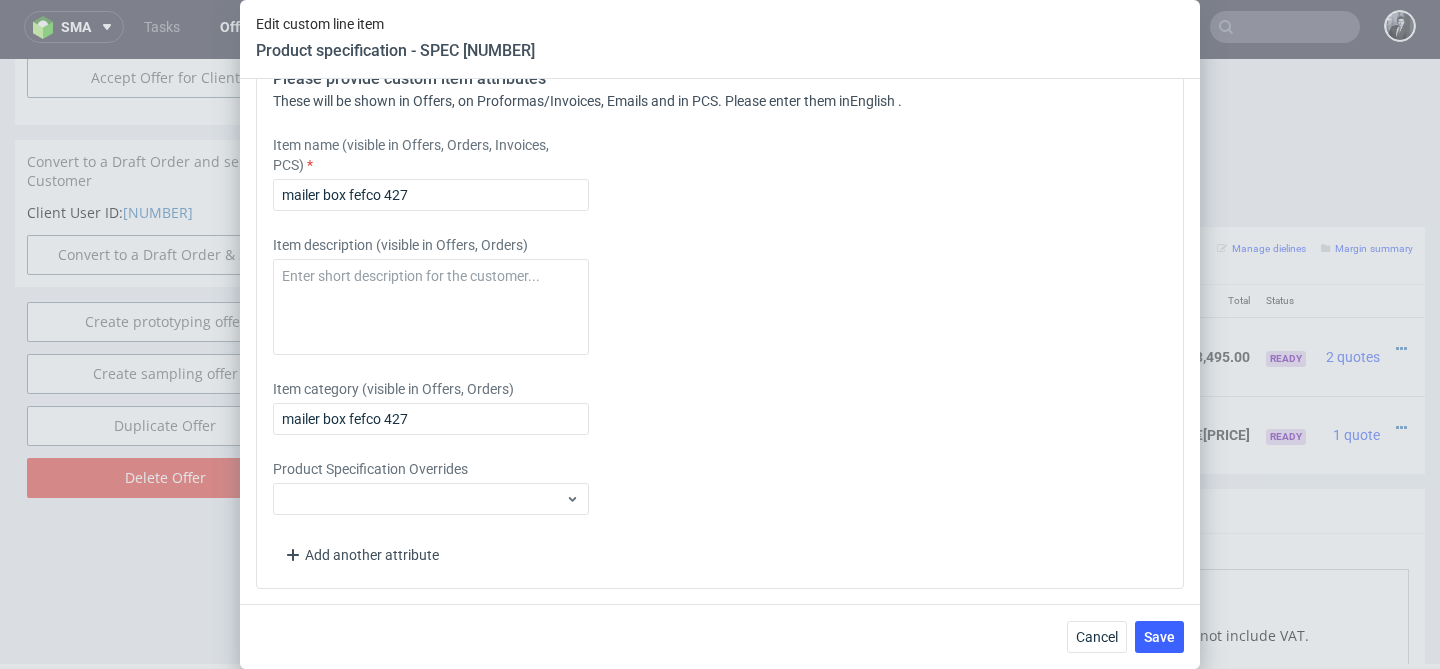 scroll, scrollTop: 2089, scrollLeft: 0, axis: vertical 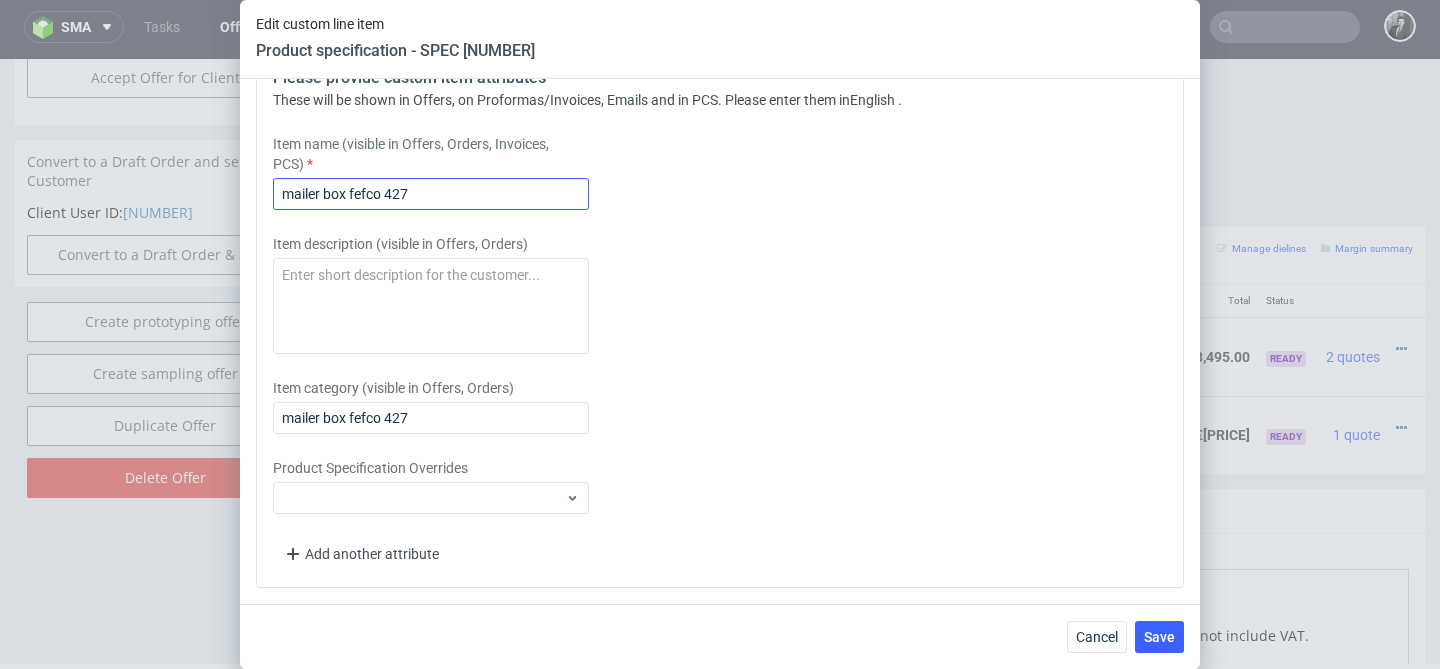 type on "1500" 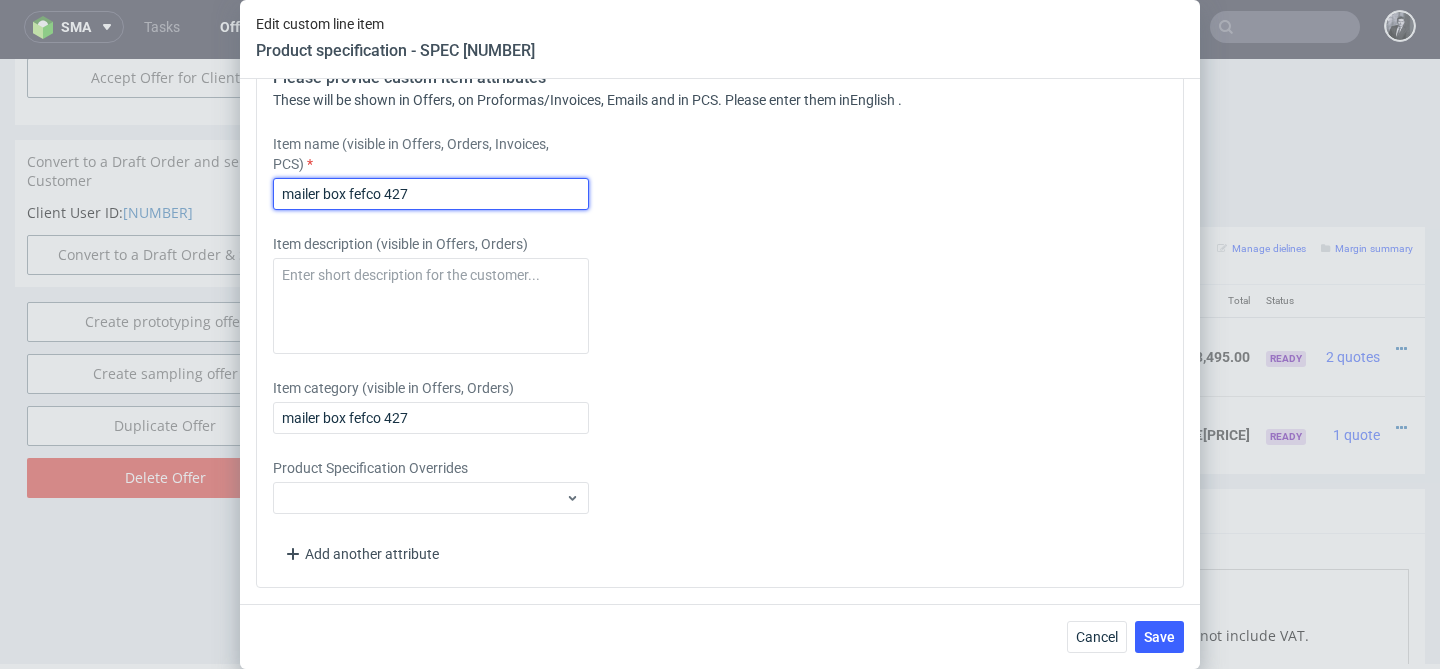 drag, startPoint x: 491, startPoint y: 192, endPoint x: 240, endPoint y: 191, distance: 251.002 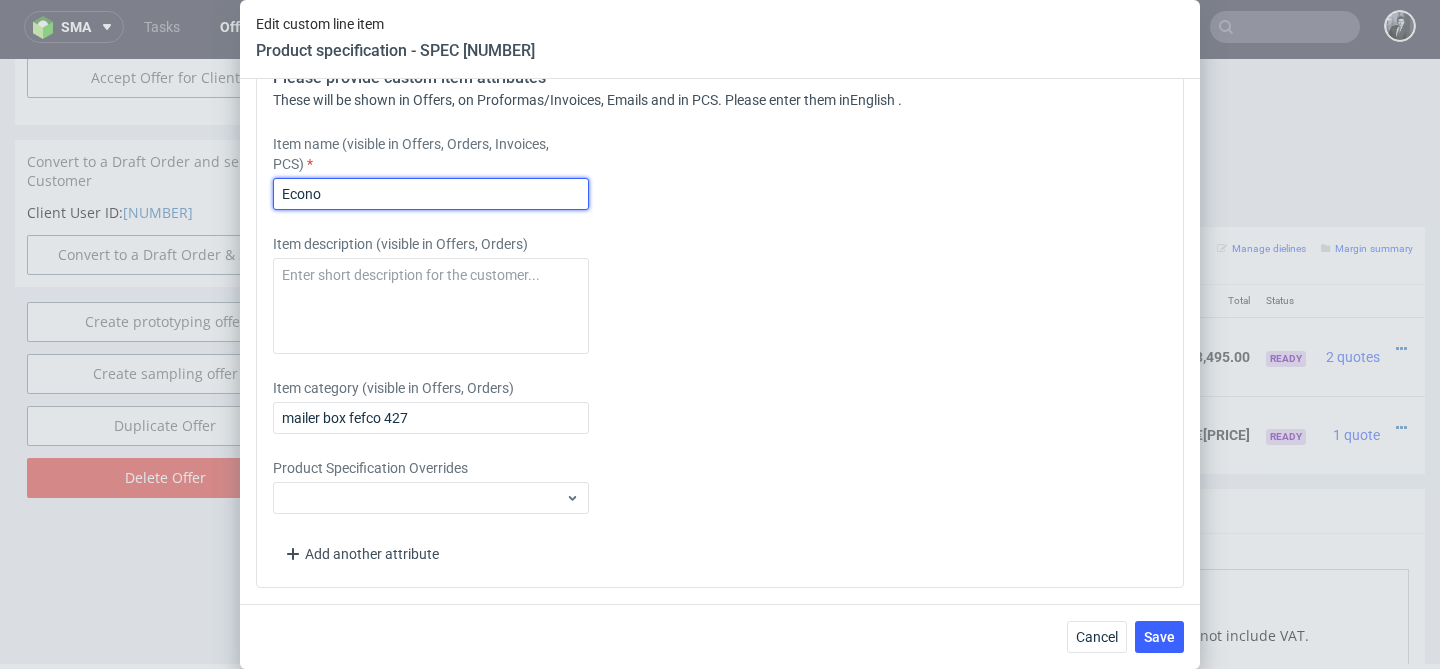 type on "Economic Mailer Box (50 x 40 x 19 cm)" 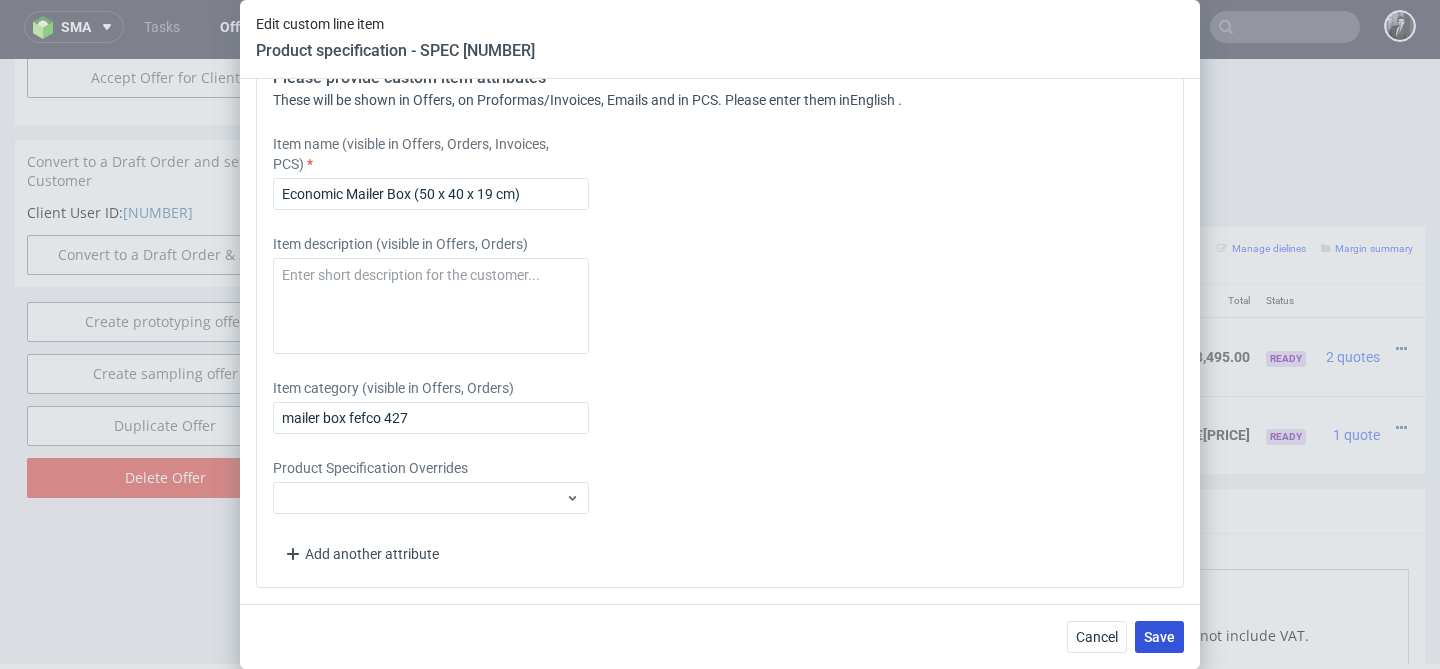 click on "Save" at bounding box center [1159, 637] 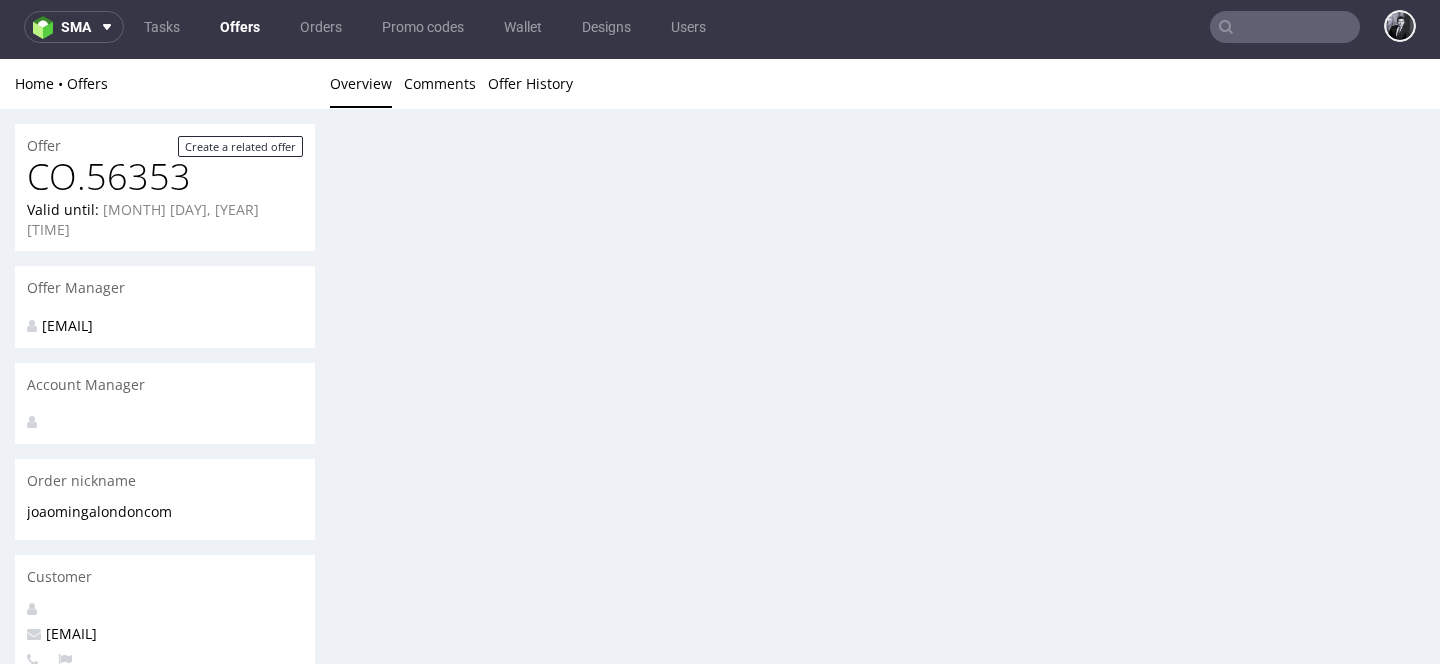 scroll, scrollTop: 0, scrollLeft: 0, axis: both 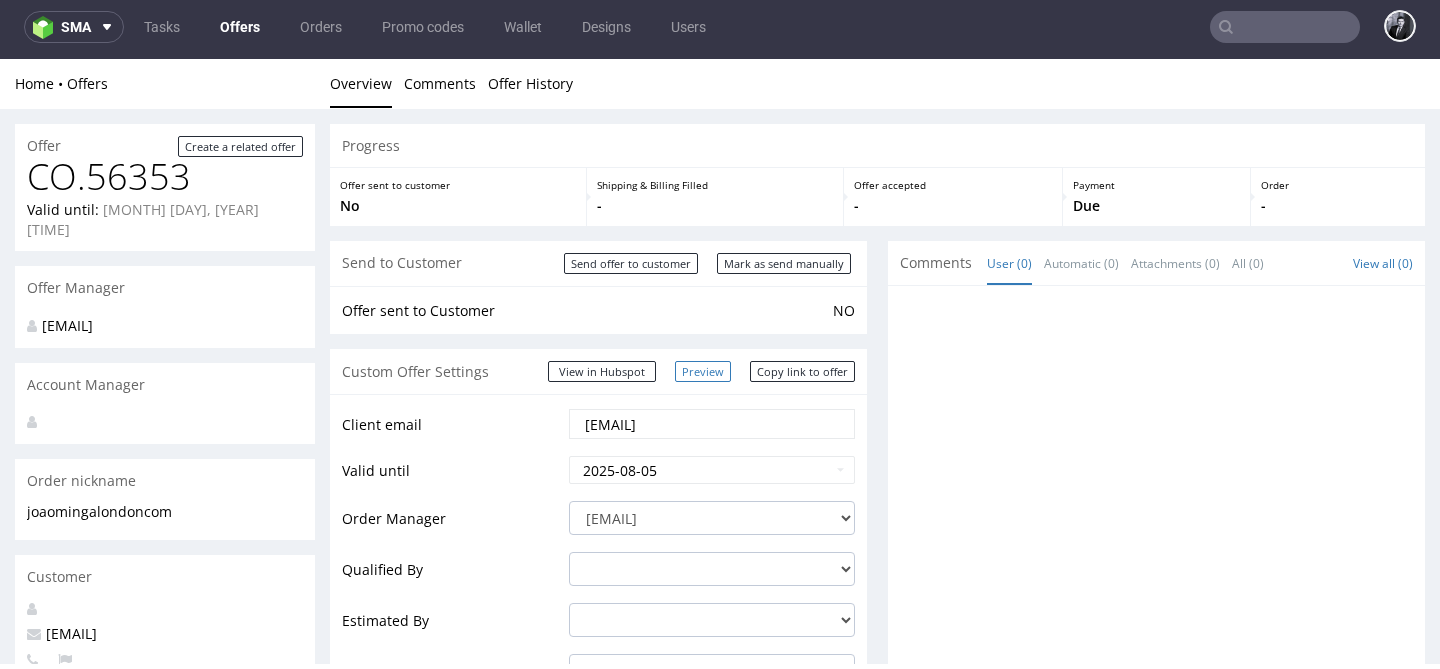 click on "Preview" at bounding box center [703, 371] 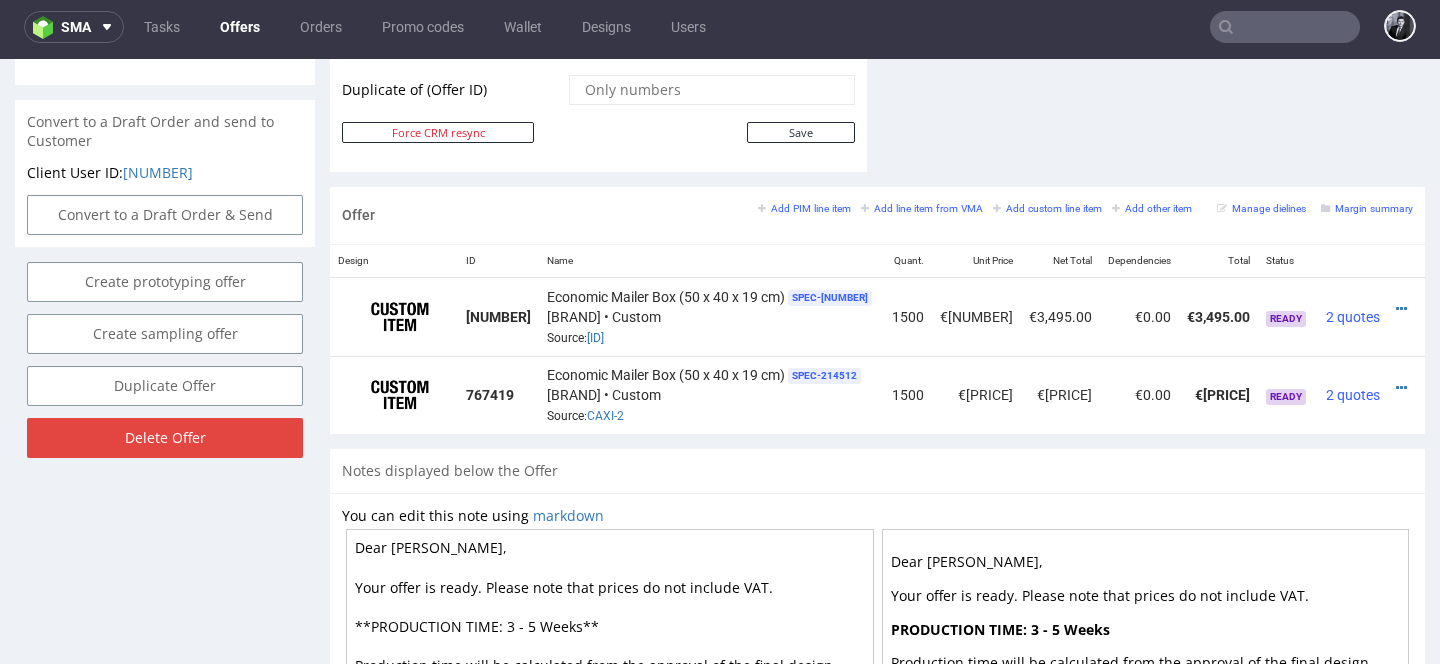scroll, scrollTop: 1091, scrollLeft: 0, axis: vertical 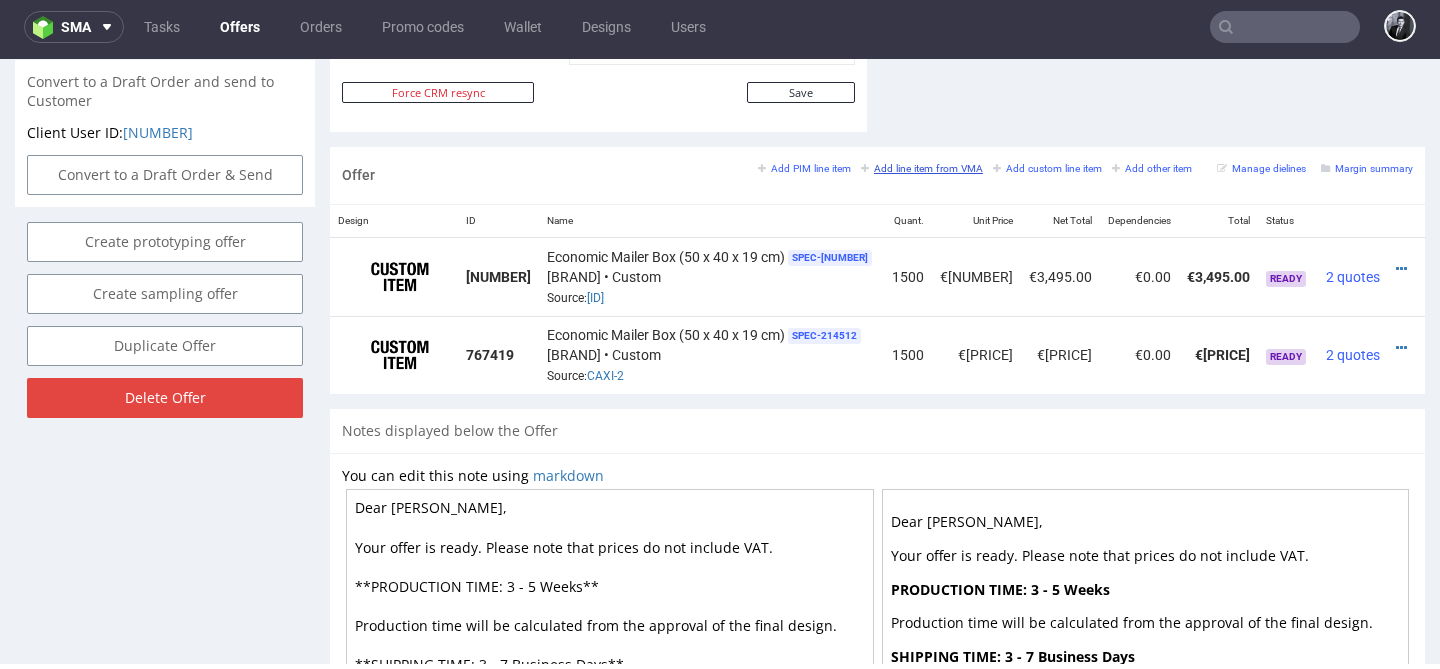 click on "Add line item from VMA" at bounding box center [922, 168] 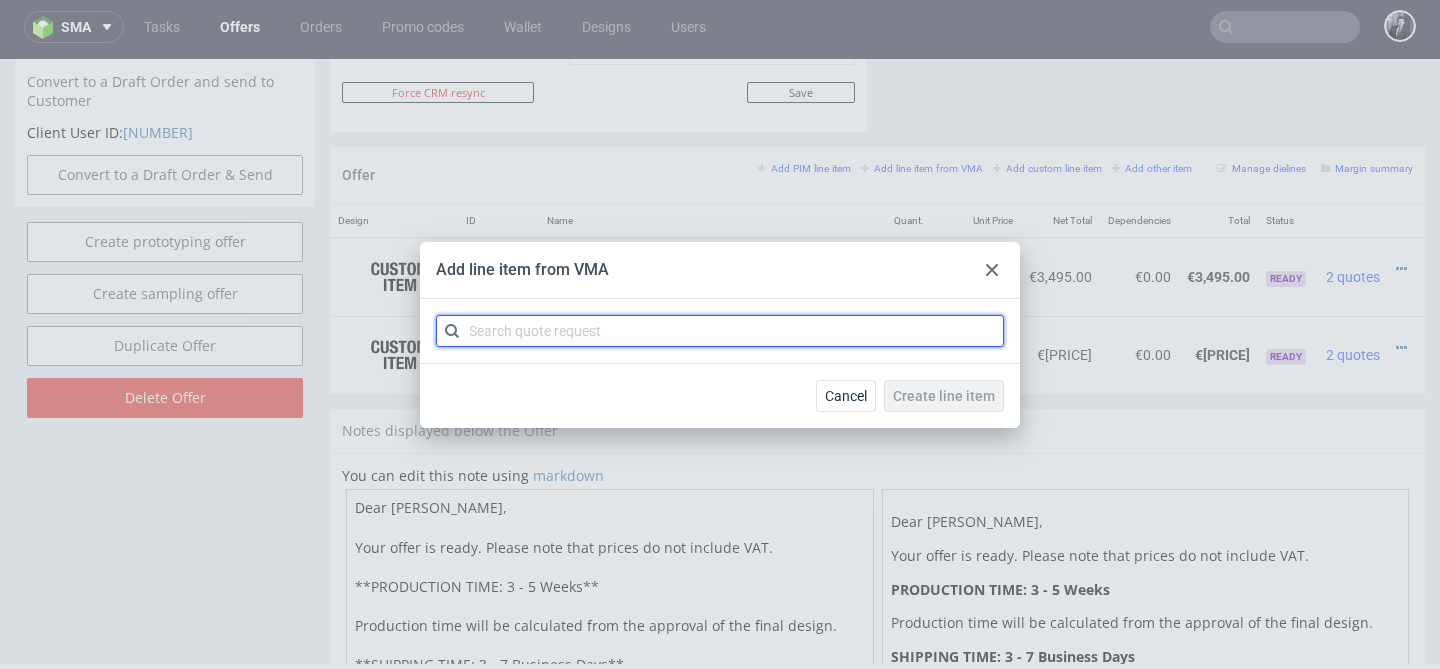 click at bounding box center (720, 331) 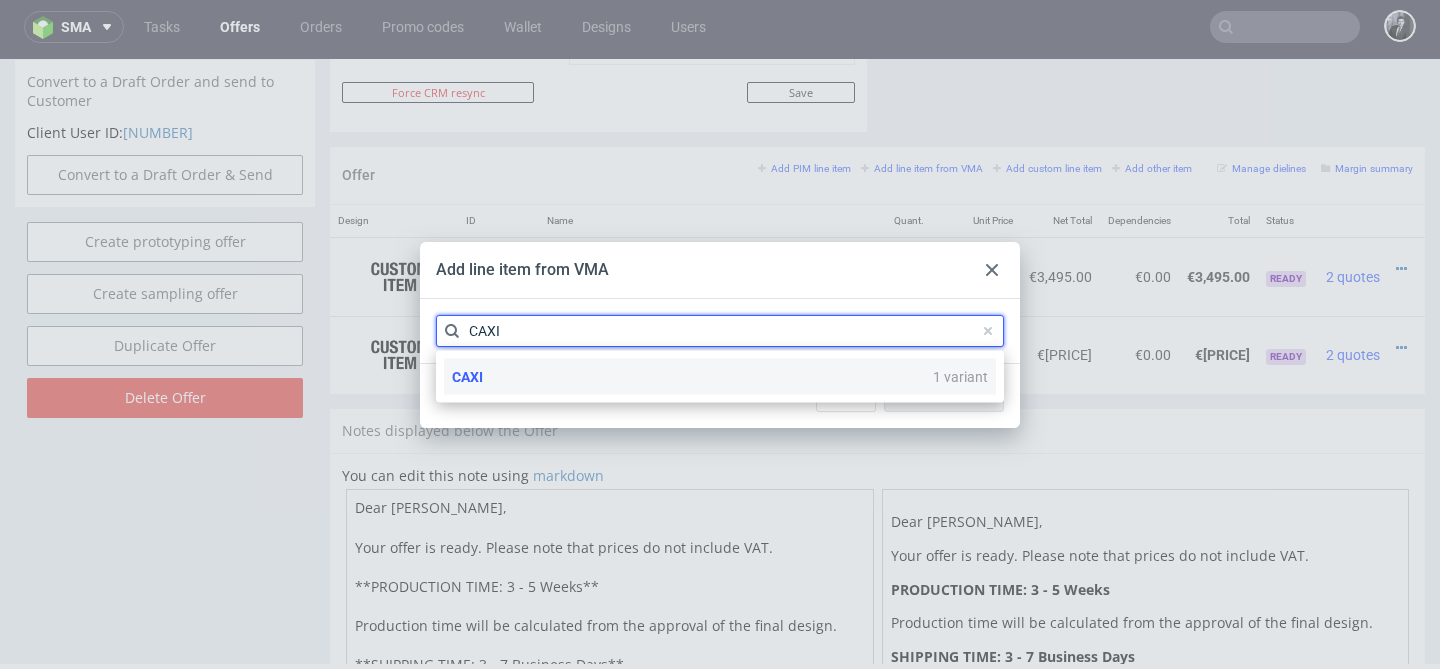type on "CAXI" 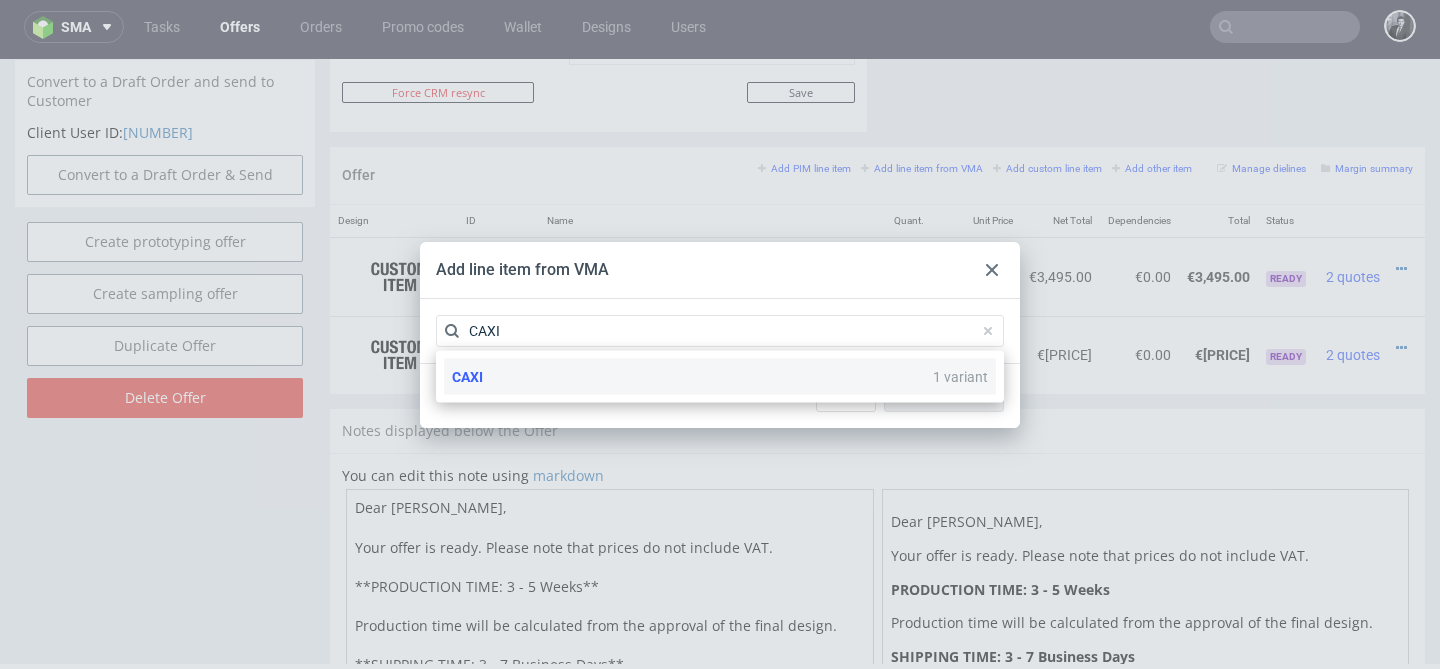 click on "CAXI 1 variant" at bounding box center (720, 377) 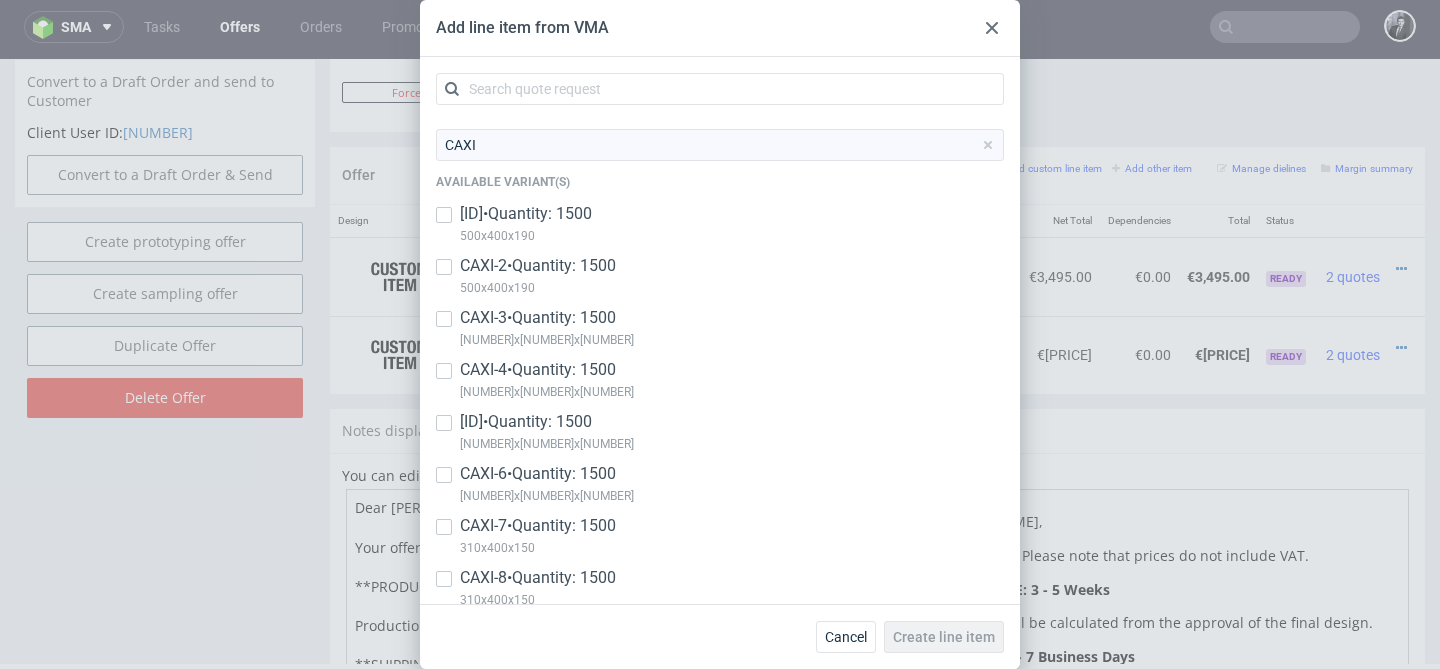 click on "CAXI-3  •  Quantity: 1500 460x360x170" at bounding box center (720, 333) 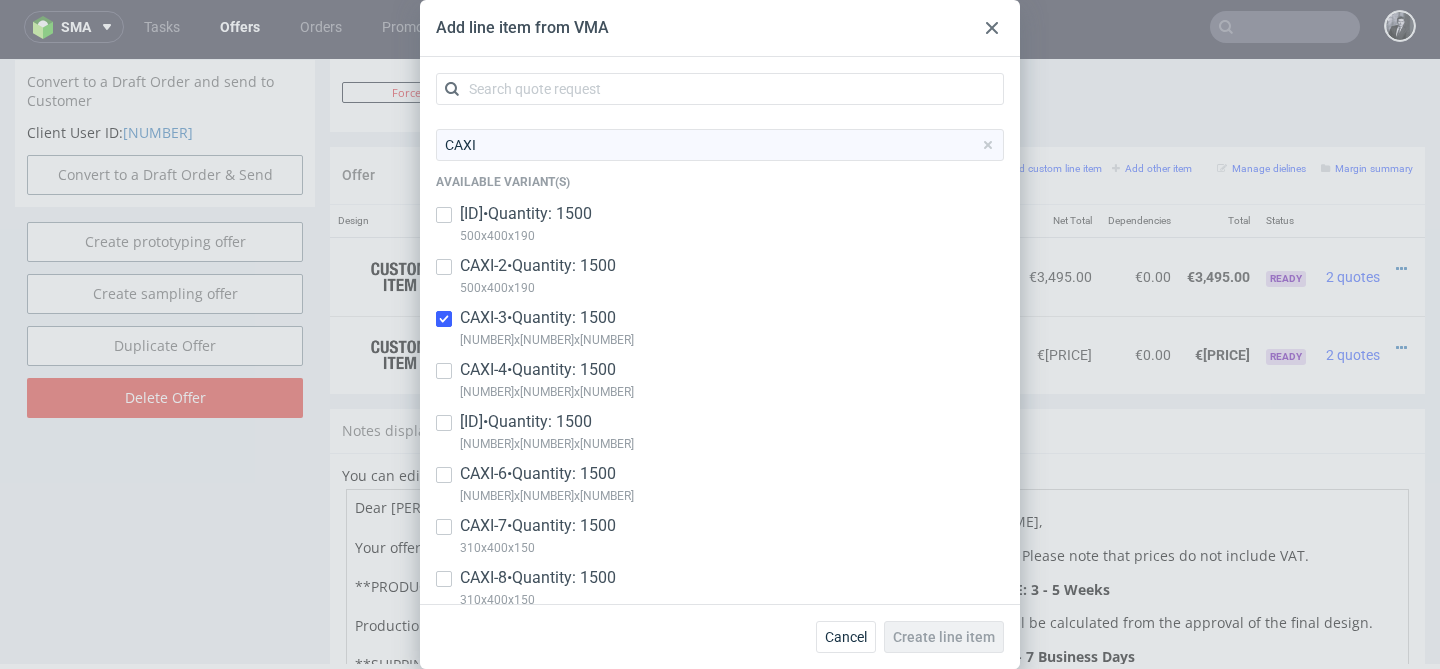 checkbox on "true" 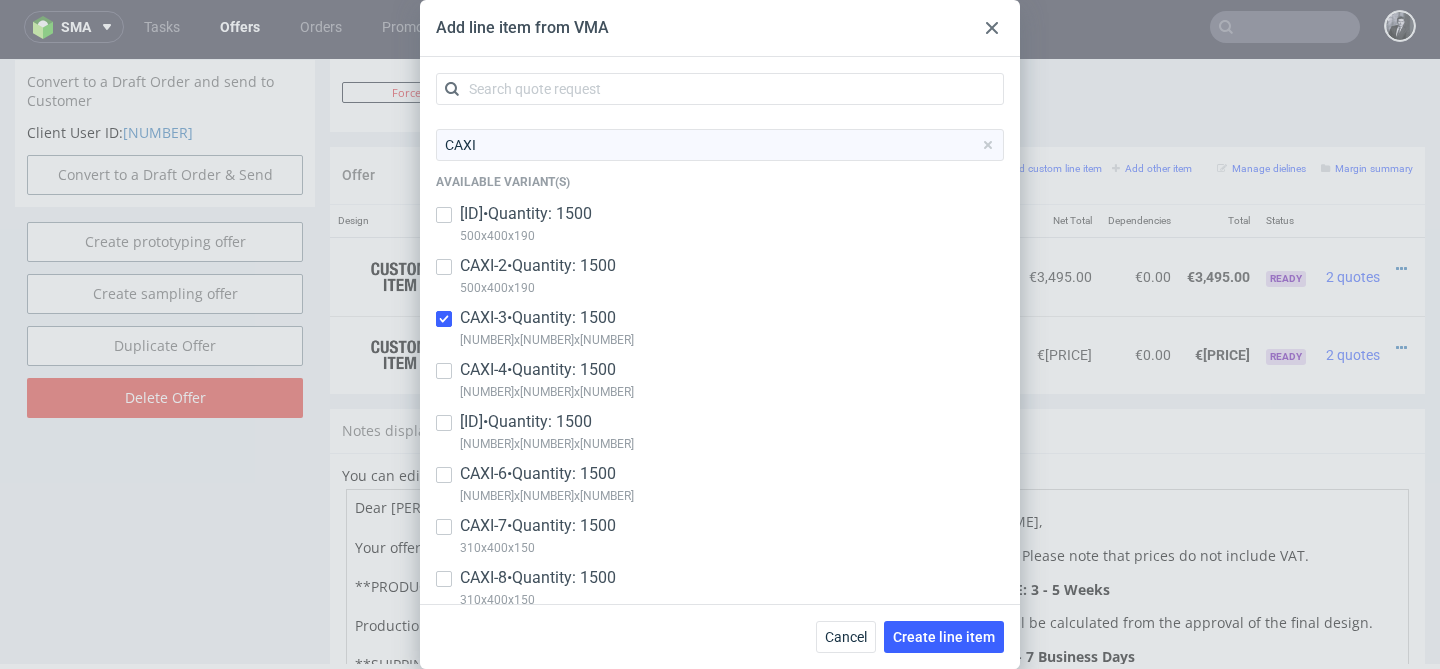 click at bounding box center (444, 371) 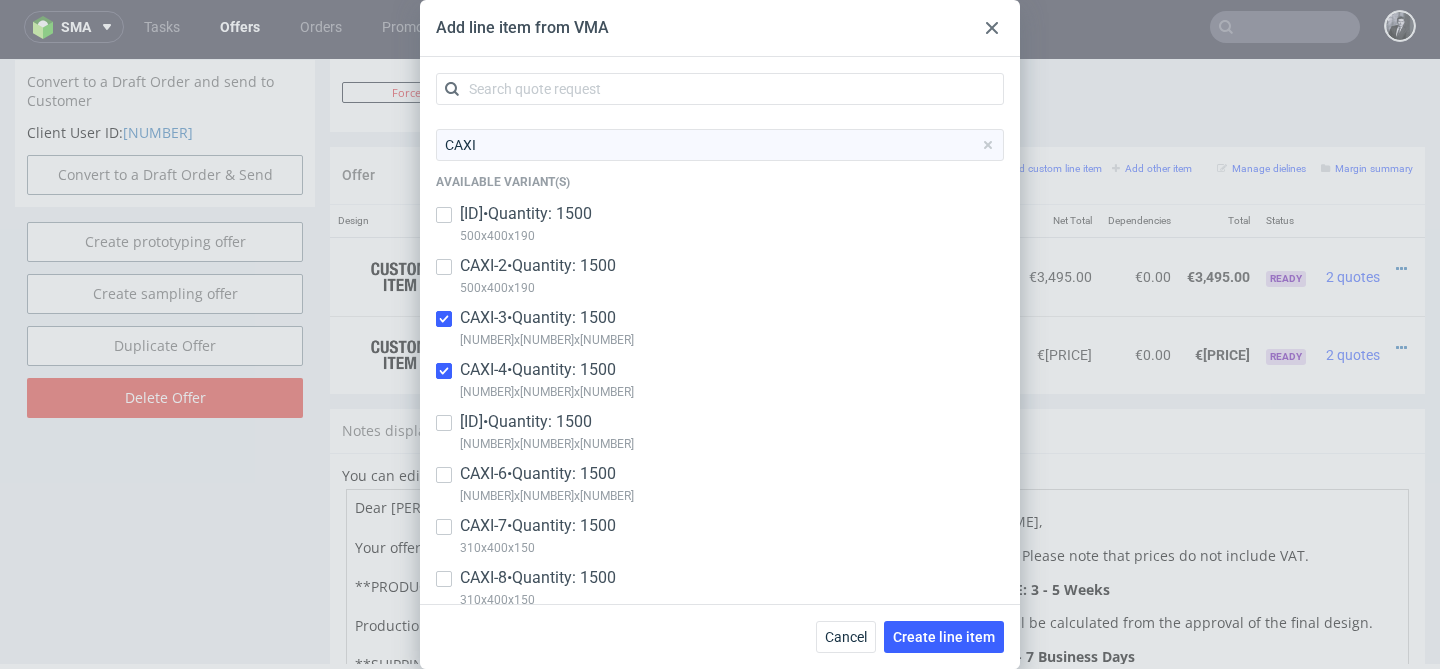 checkbox on "true" 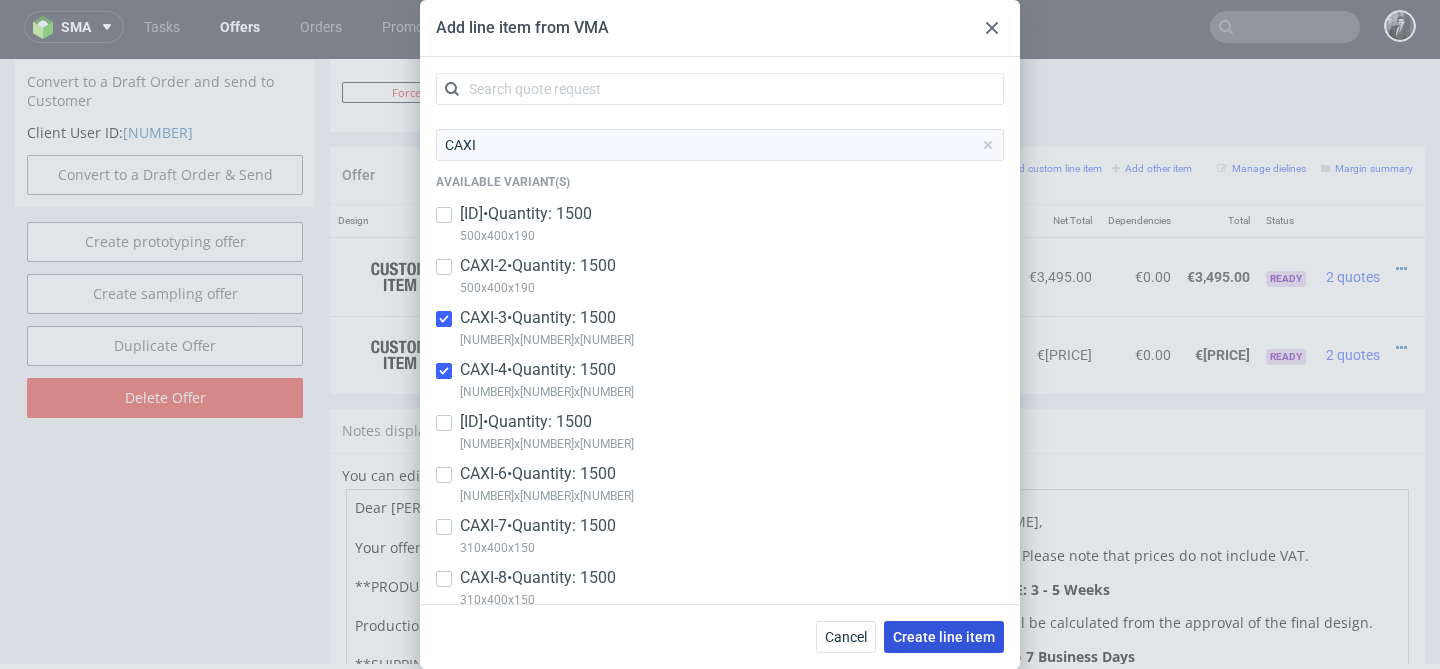 click on "Create line item" at bounding box center [944, 637] 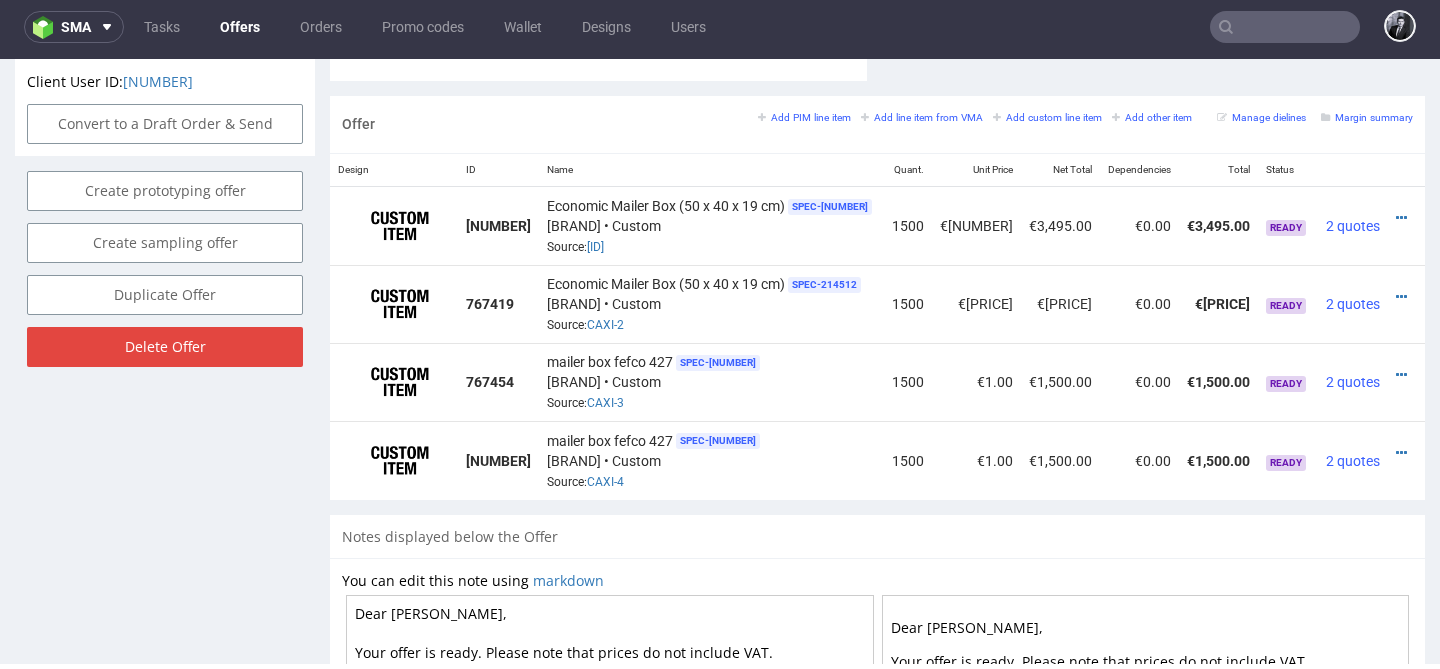 scroll, scrollTop: 1144, scrollLeft: 0, axis: vertical 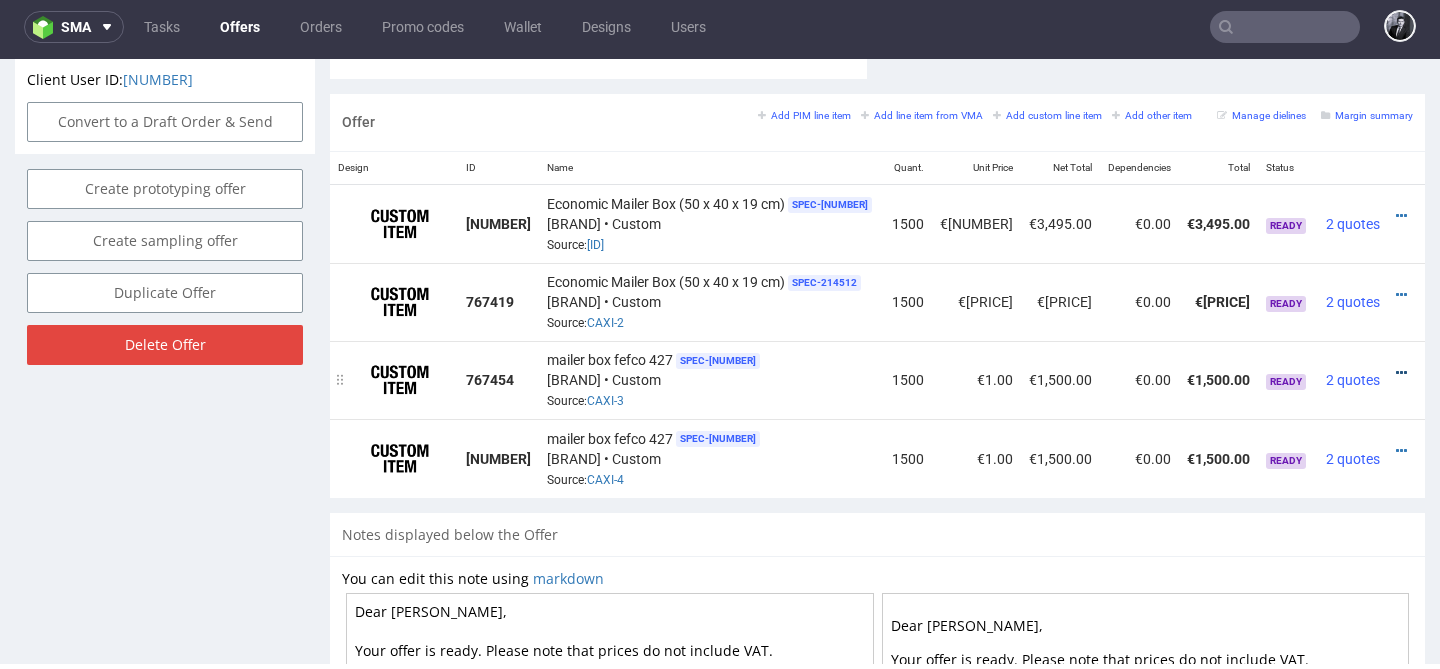 click at bounding box center (1401, 373) 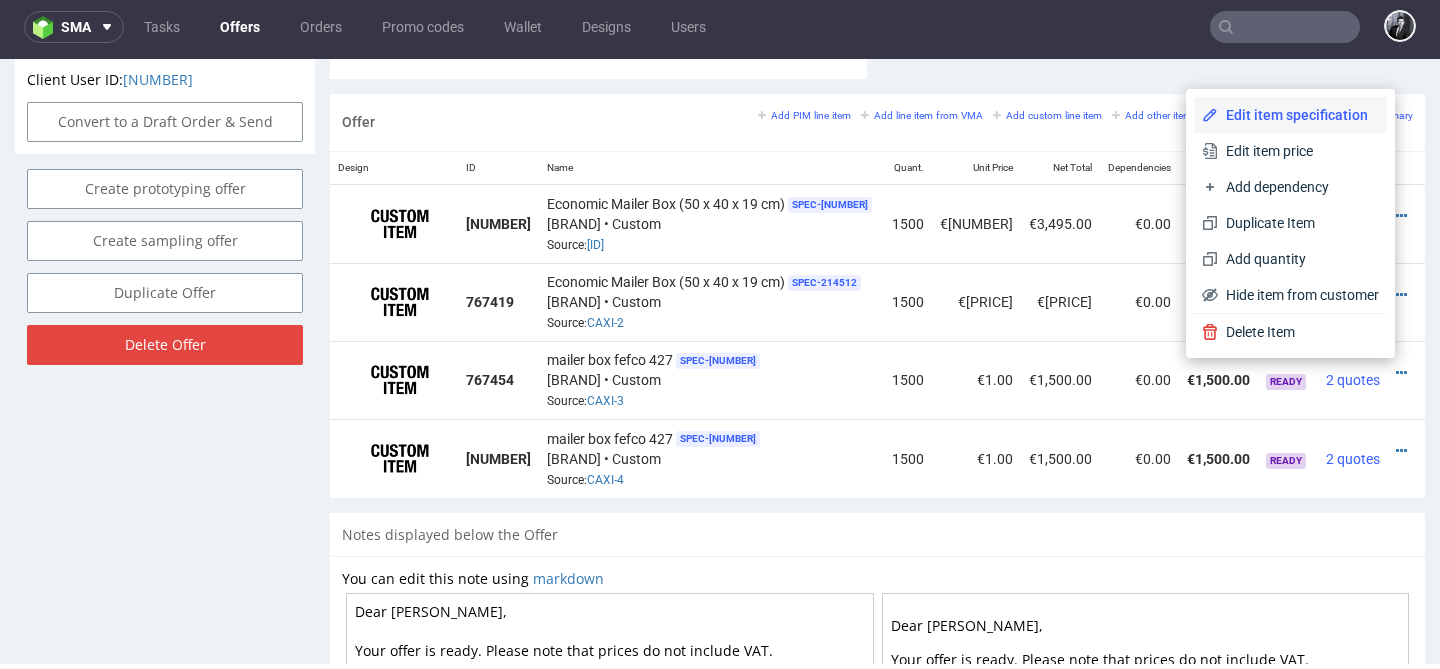 click on "Edit item specification" at bounding box center [1298, 115] 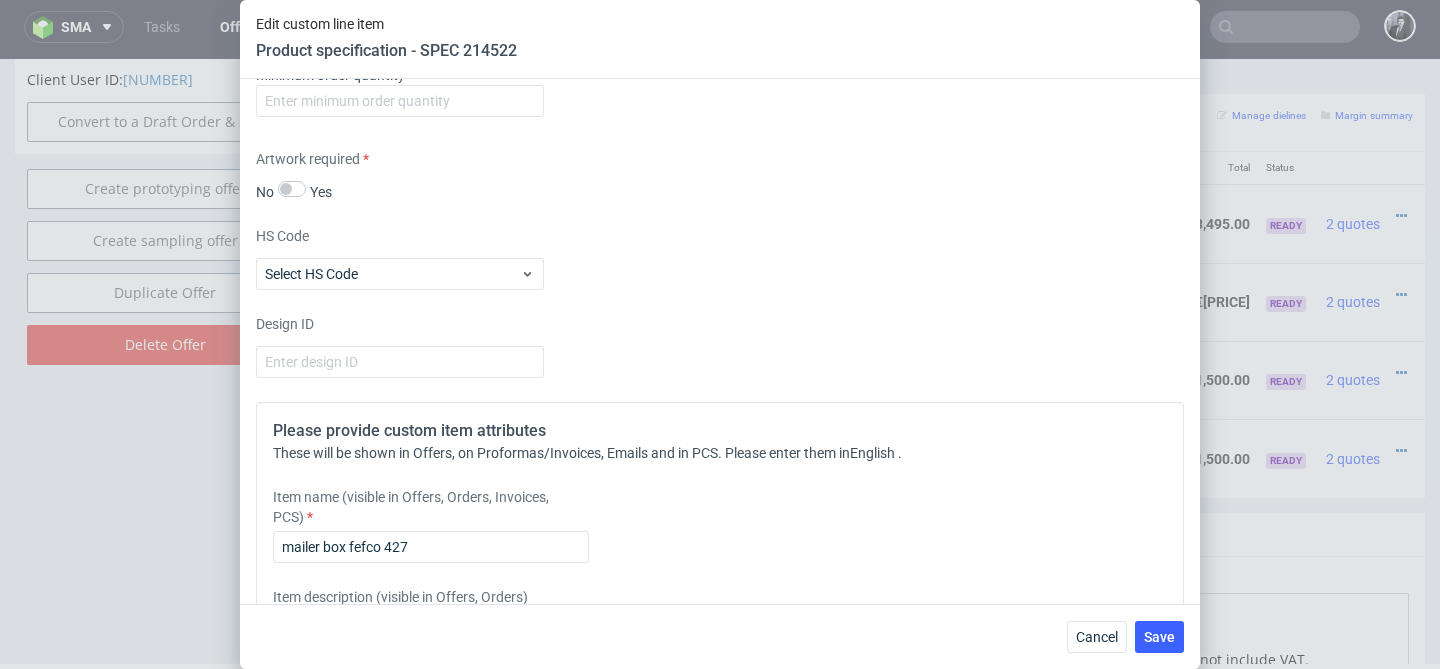 scroll, scrollTop: 1898, scrollLeft: 0, axis: vertical 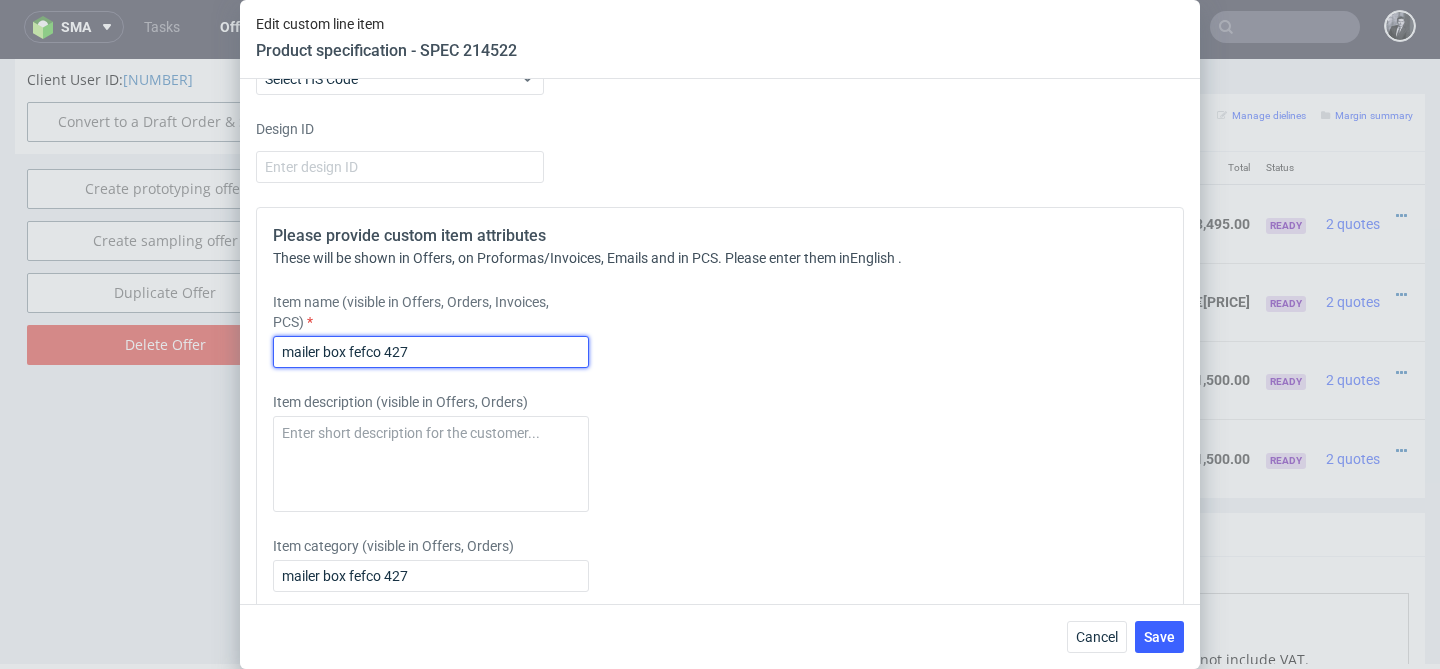 drag, startPoint x: 511, startPoint y: 357, endPoint x: 168, endPoint y: 328, distance: 344.22375 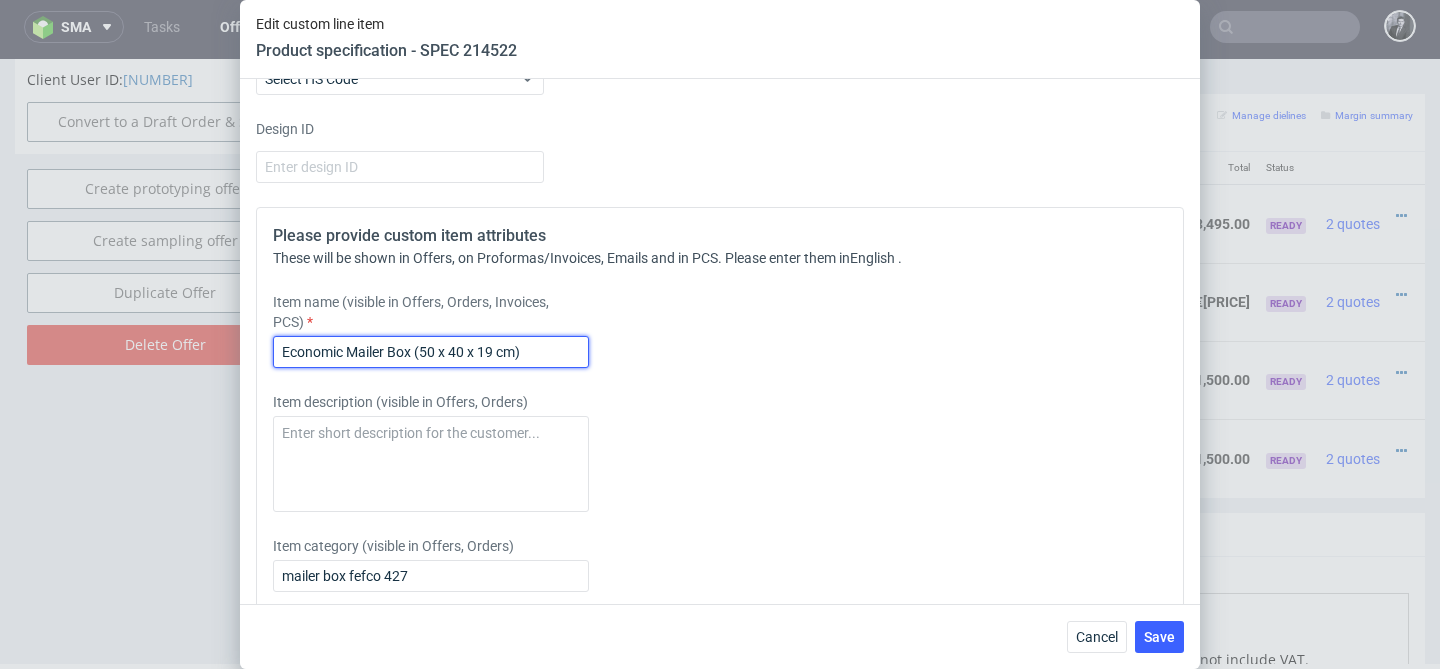 click on "Economic Mailer Box (50 x 40 x 19 cm)" at bounding box center (431, 352) 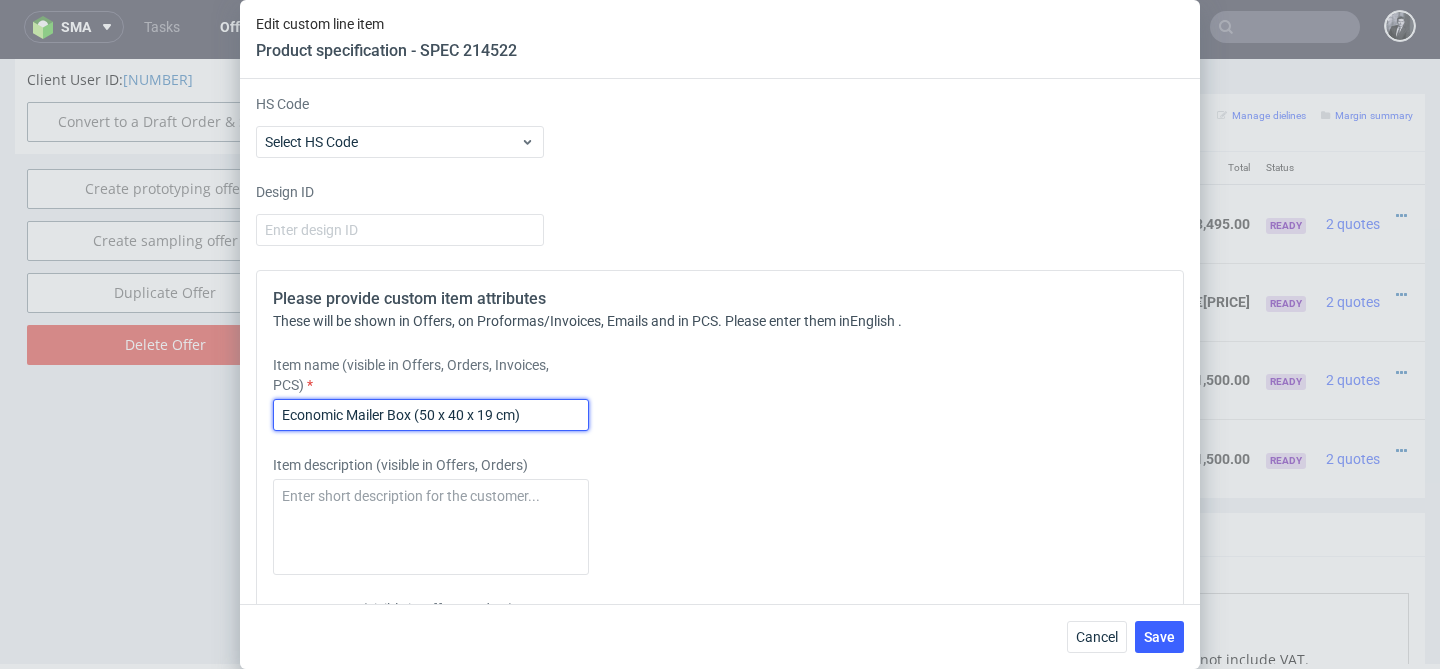 scroll, scrollTop: 1837, scrollLeft: 0, axis: vertical 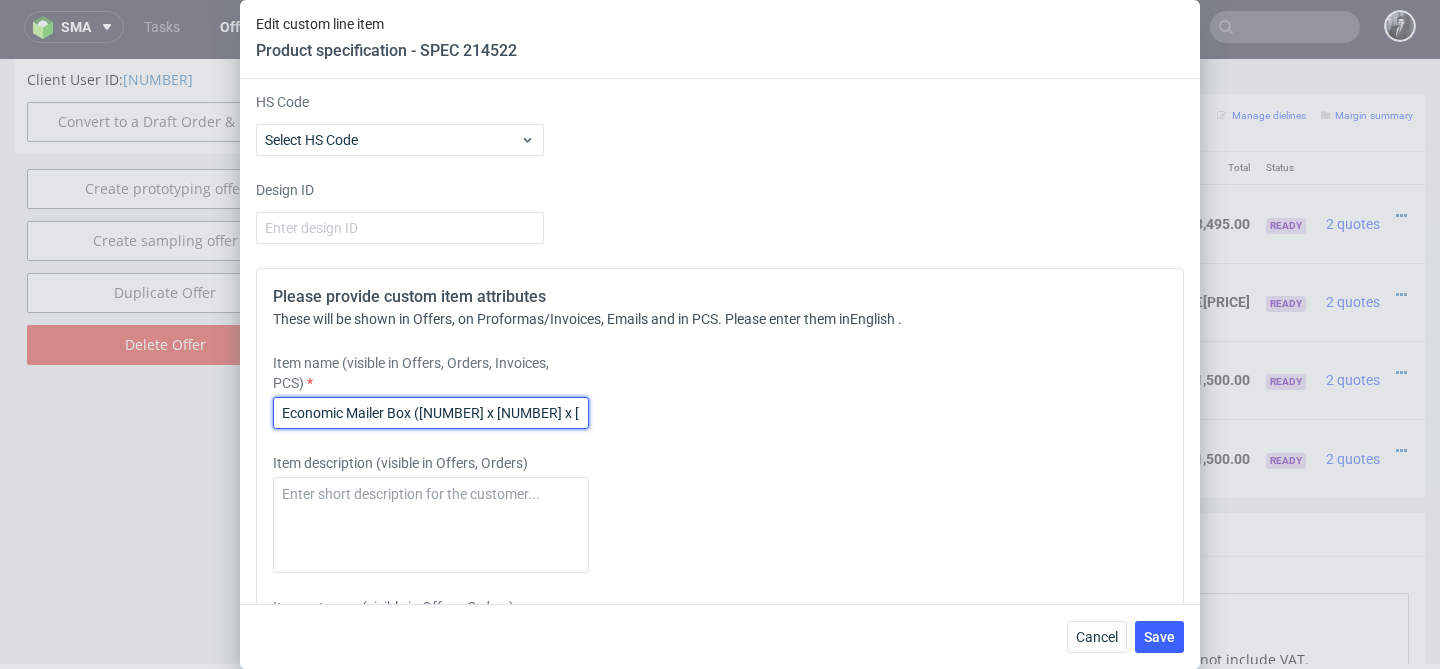 click on "Economic Mailer Box (46 x 40 x 19 cm)" at bounding box center [431, 413] 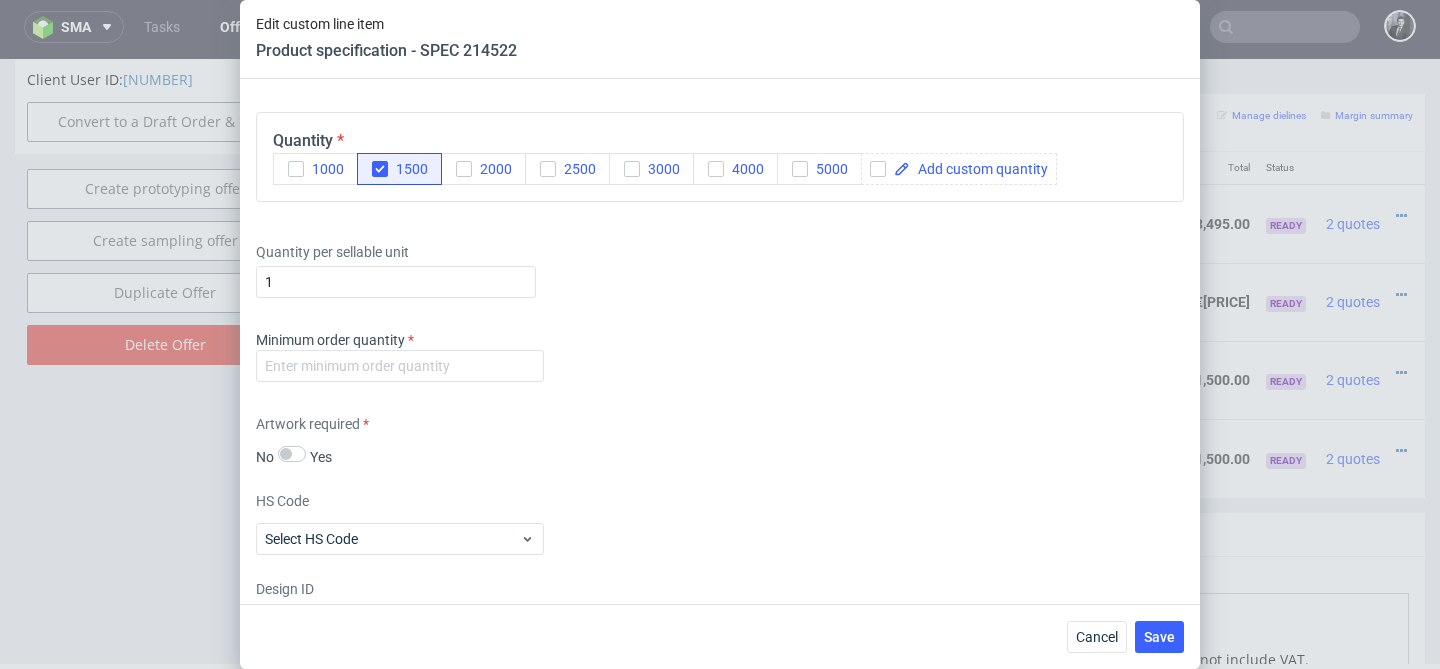 scroll, scrollTop: 1433, scrollLeft: 0, axis: vertical 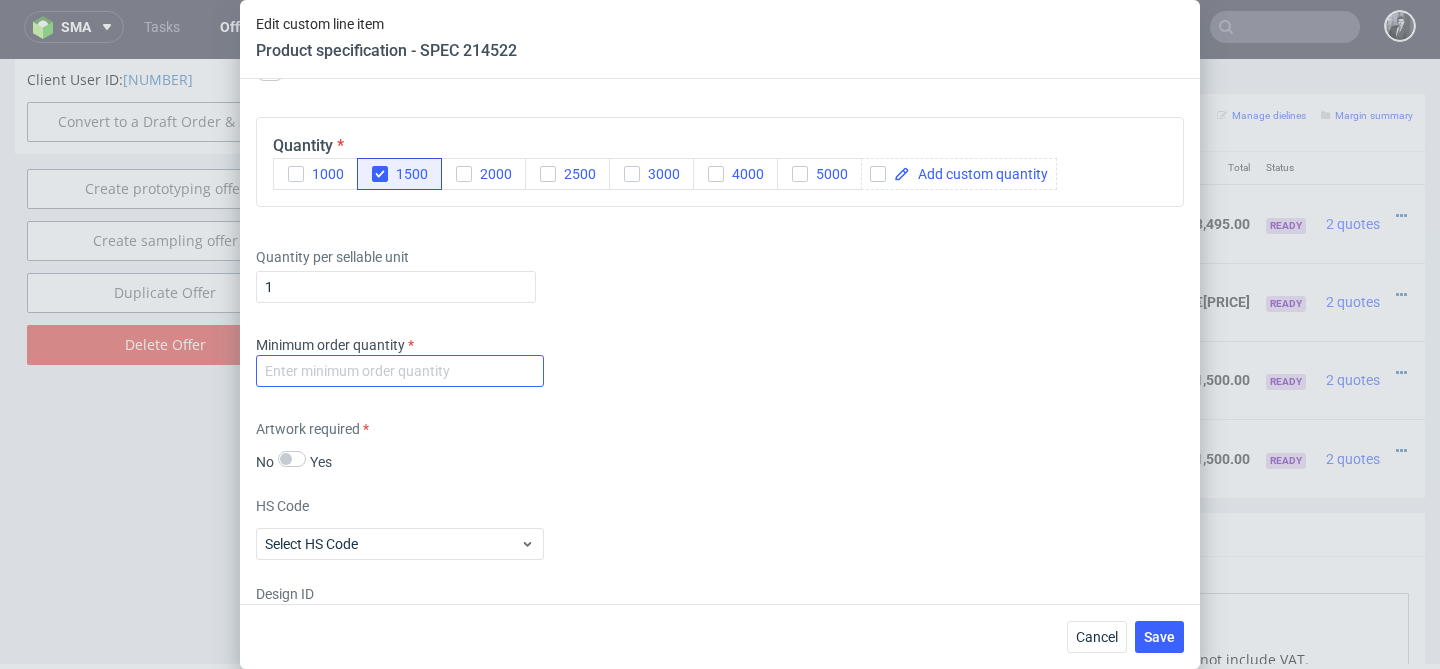 type on "Economic Mailer Box (46 x 36 x 17 cm)" 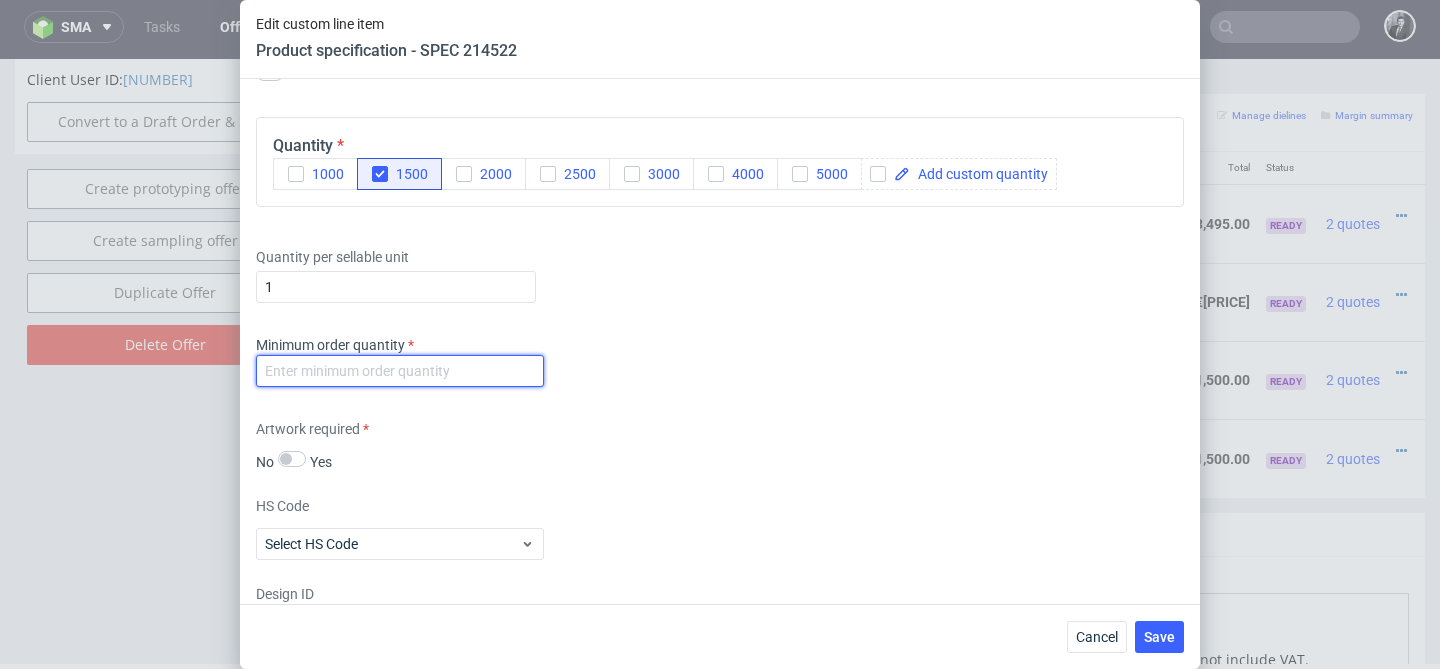 click at bounding box center [400, 371] 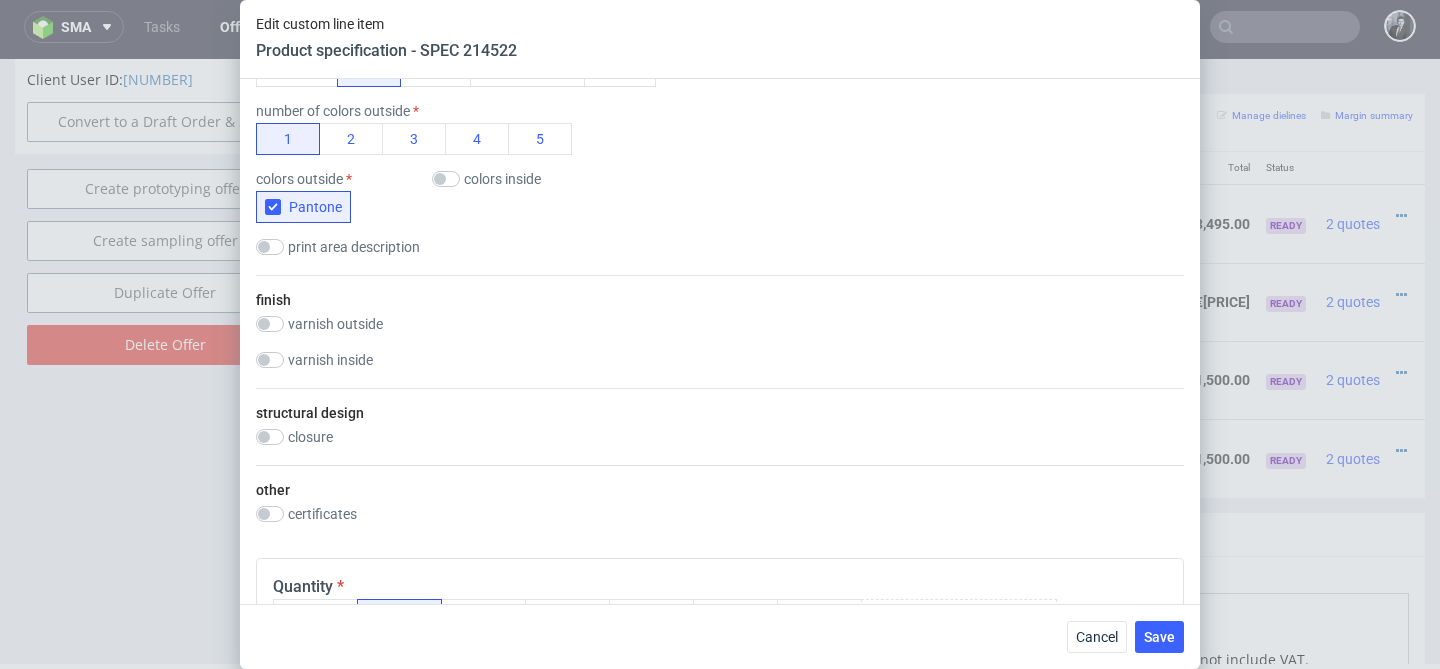 scroll, scrollTop: 1512, scrollLeft: 0, axis: vertical 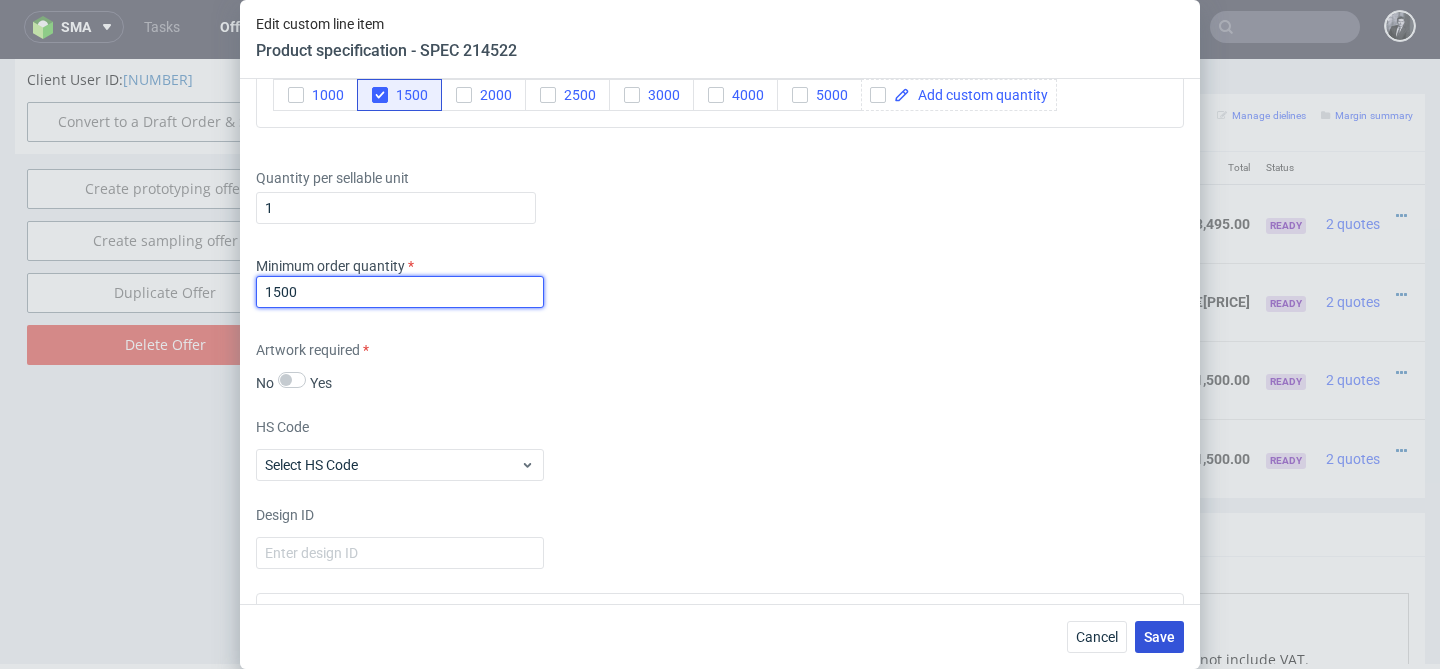 type on "1500" 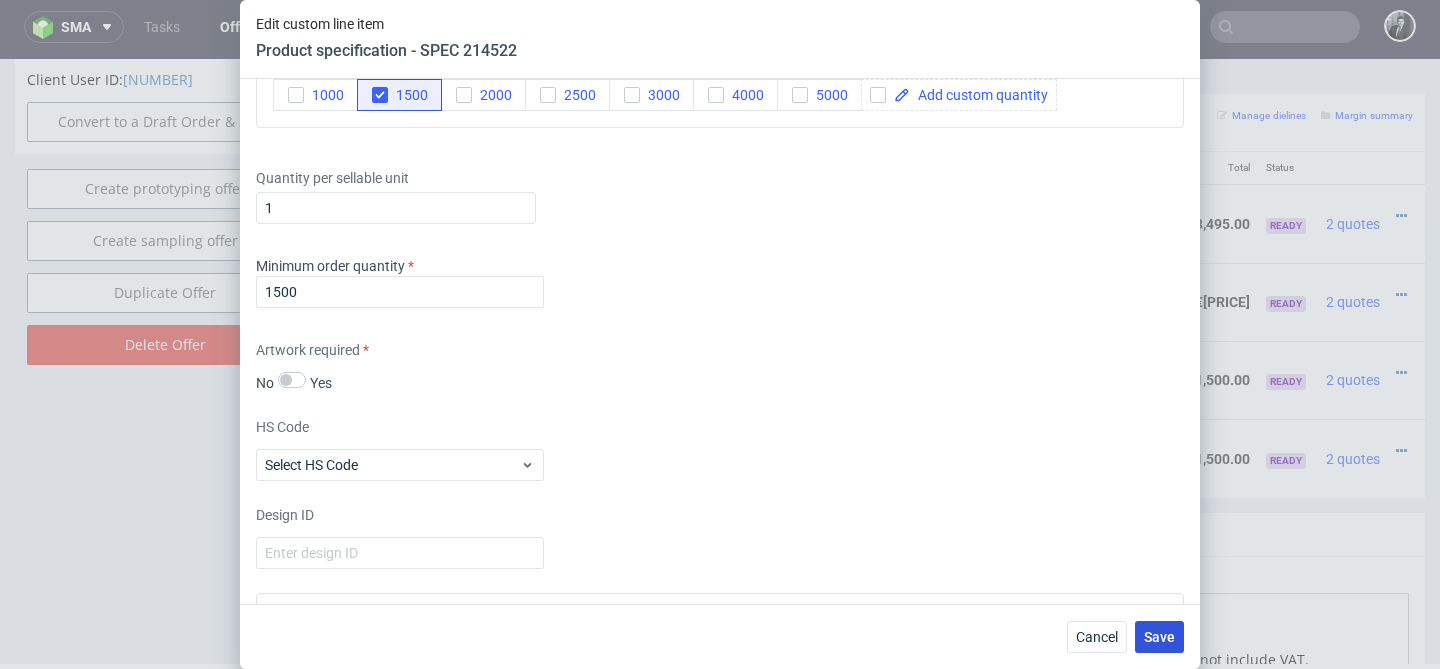 click on "Save" at bounding box center [1159, 637] 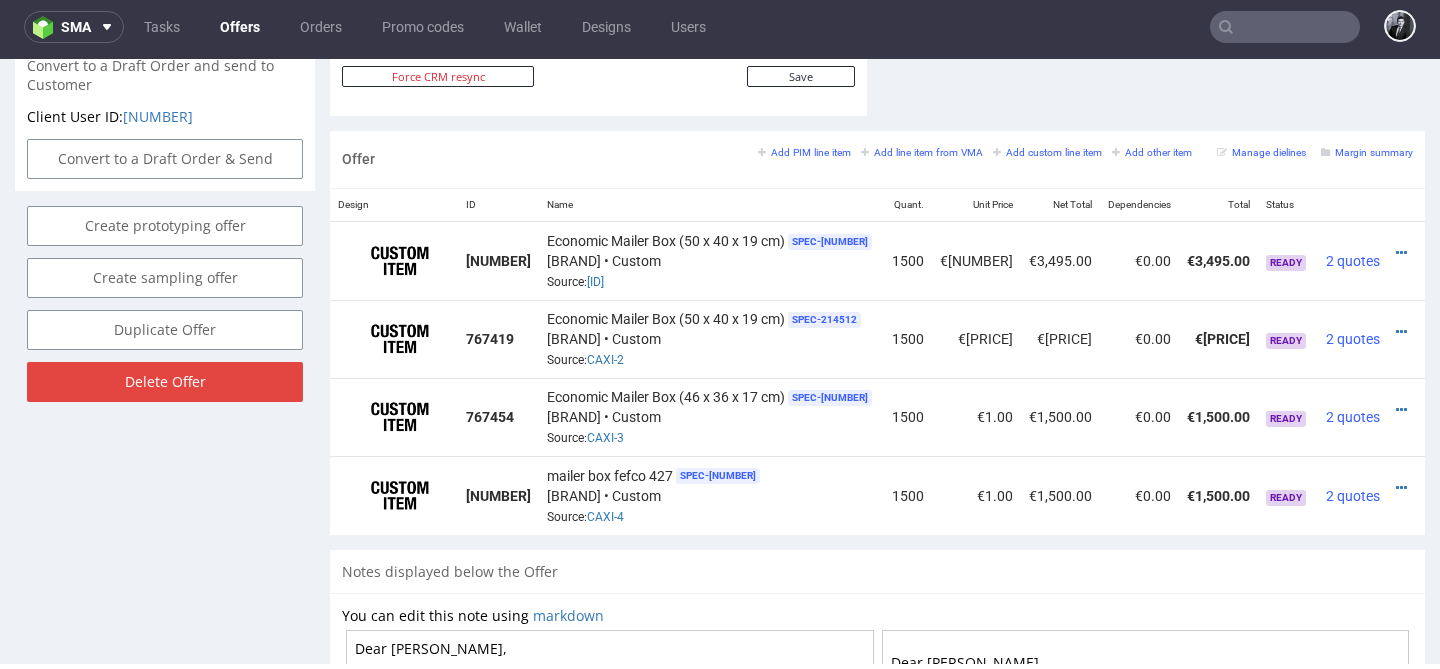 scroll, scrollTop: 1109, scrollLeft: 0, axis: vertical 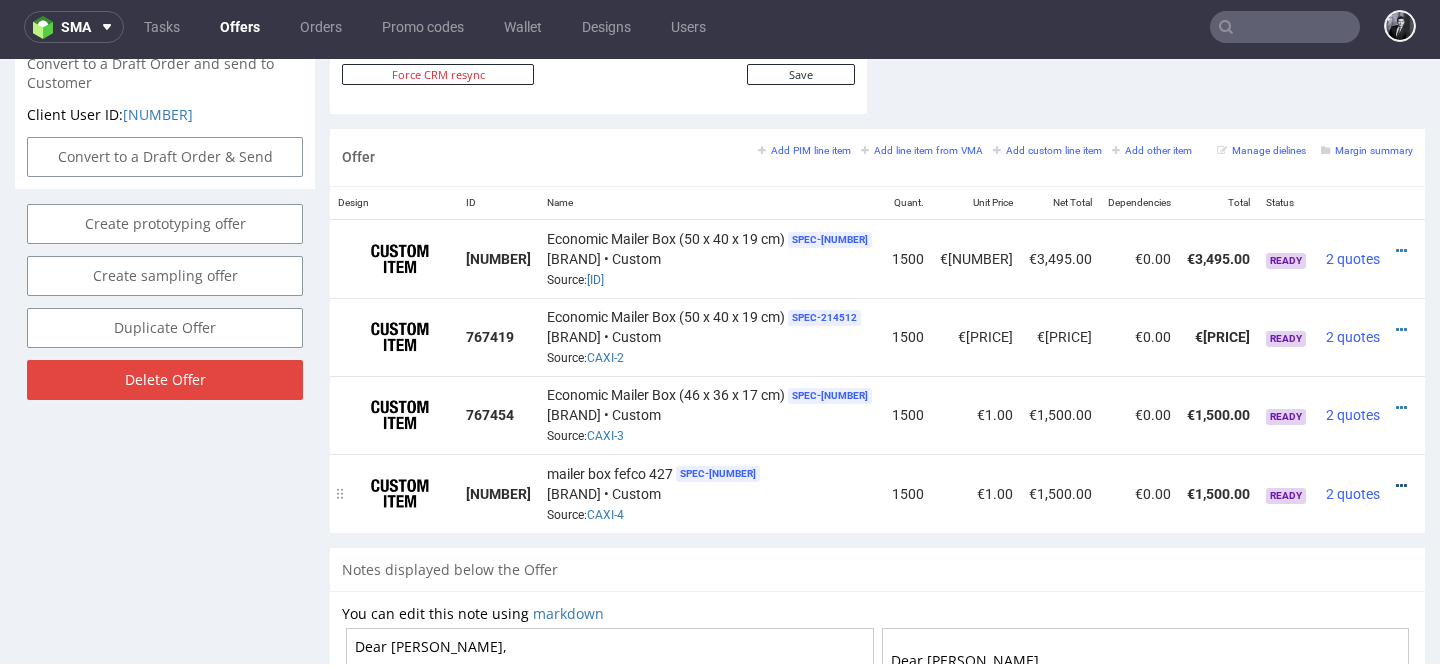 click at bounding box center [1401, 486] 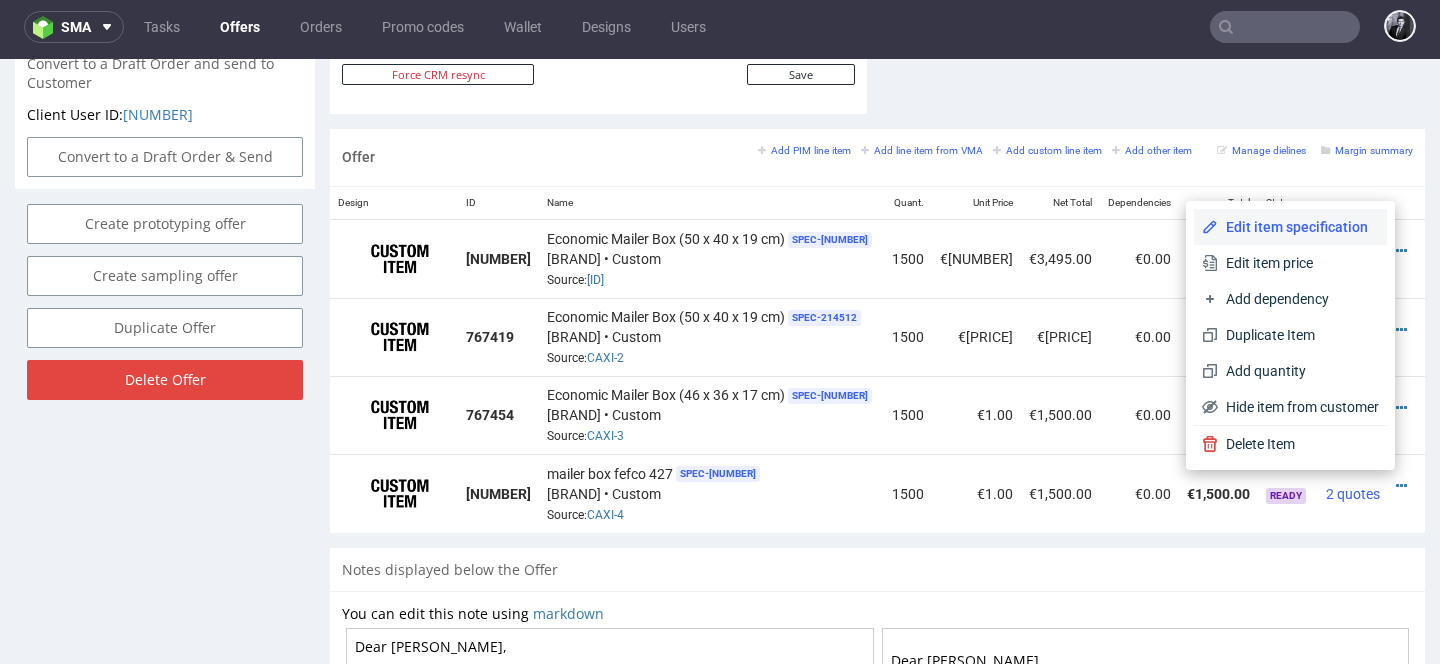 click on "Edit item specification" at bounding box center (1298, 227) 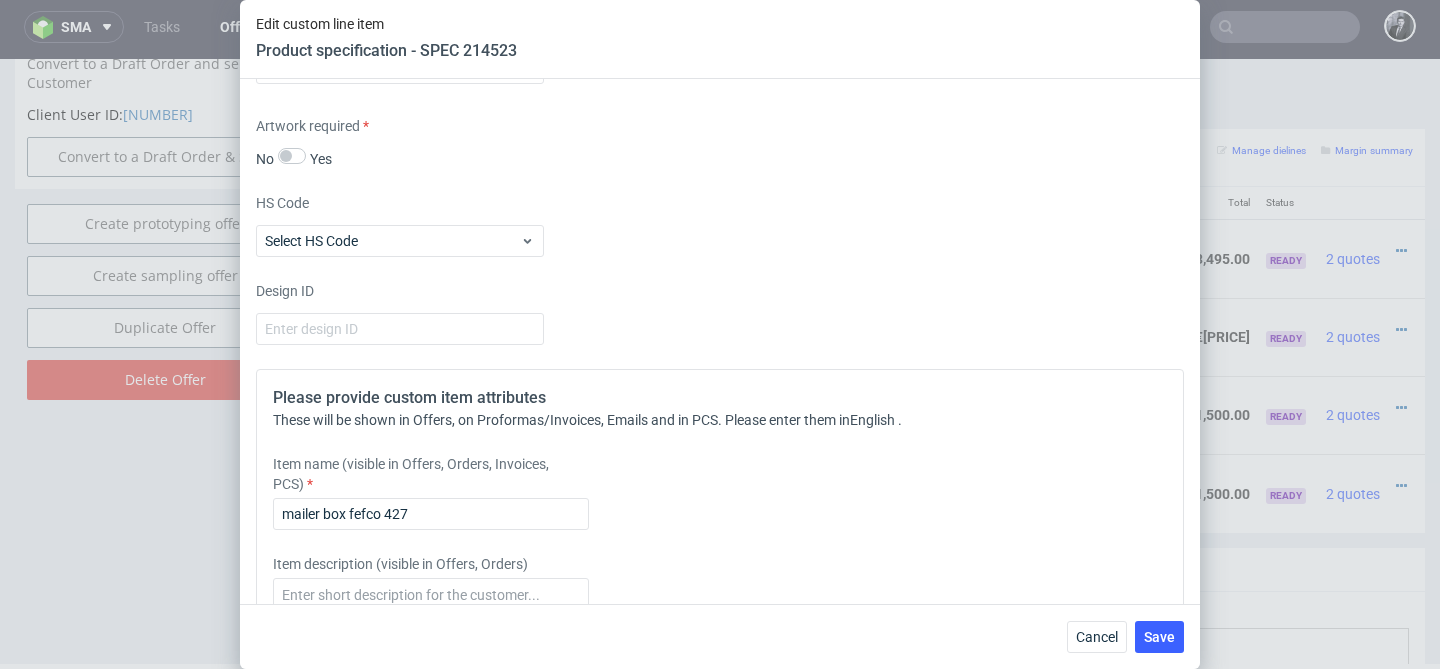 scroll, scrollTop: 1890, scrollLeft: 0, axis: vertical 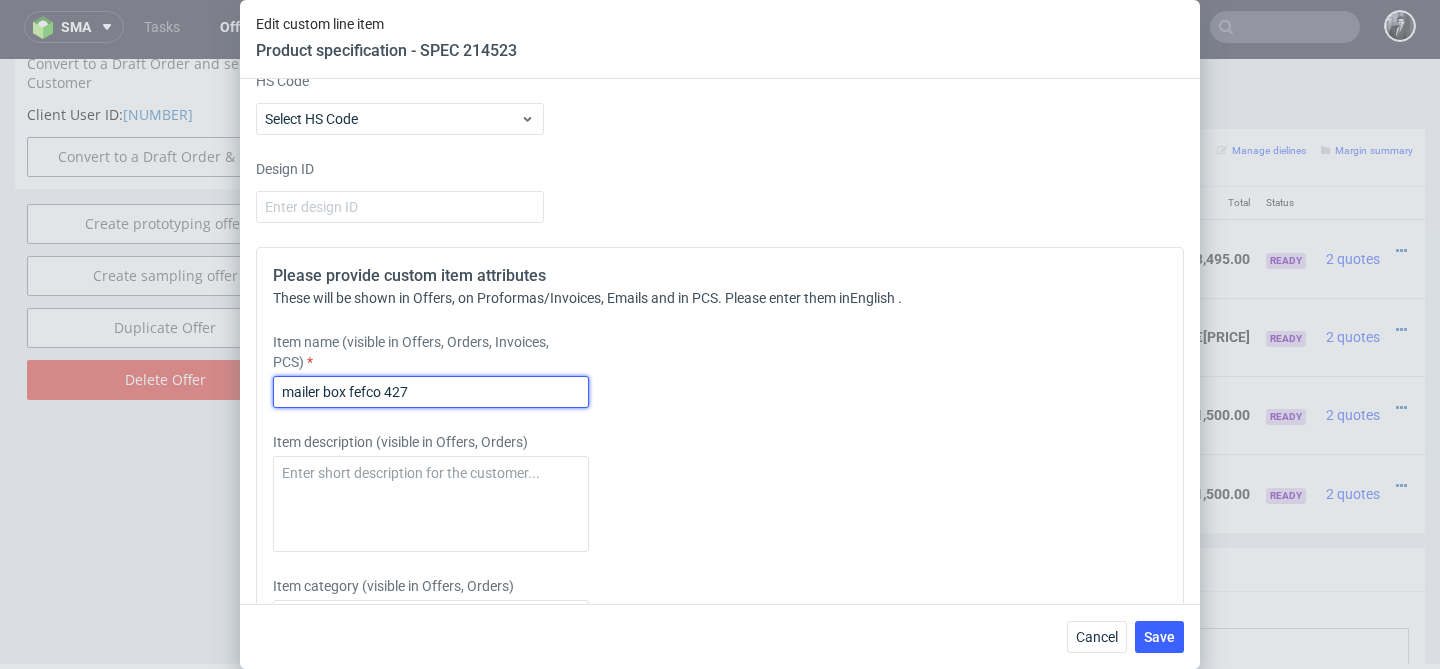 drag, startPoint x: 468, startPoint y: 394, endPoint x: 223, endPoint y: 387, distance: 245.09998 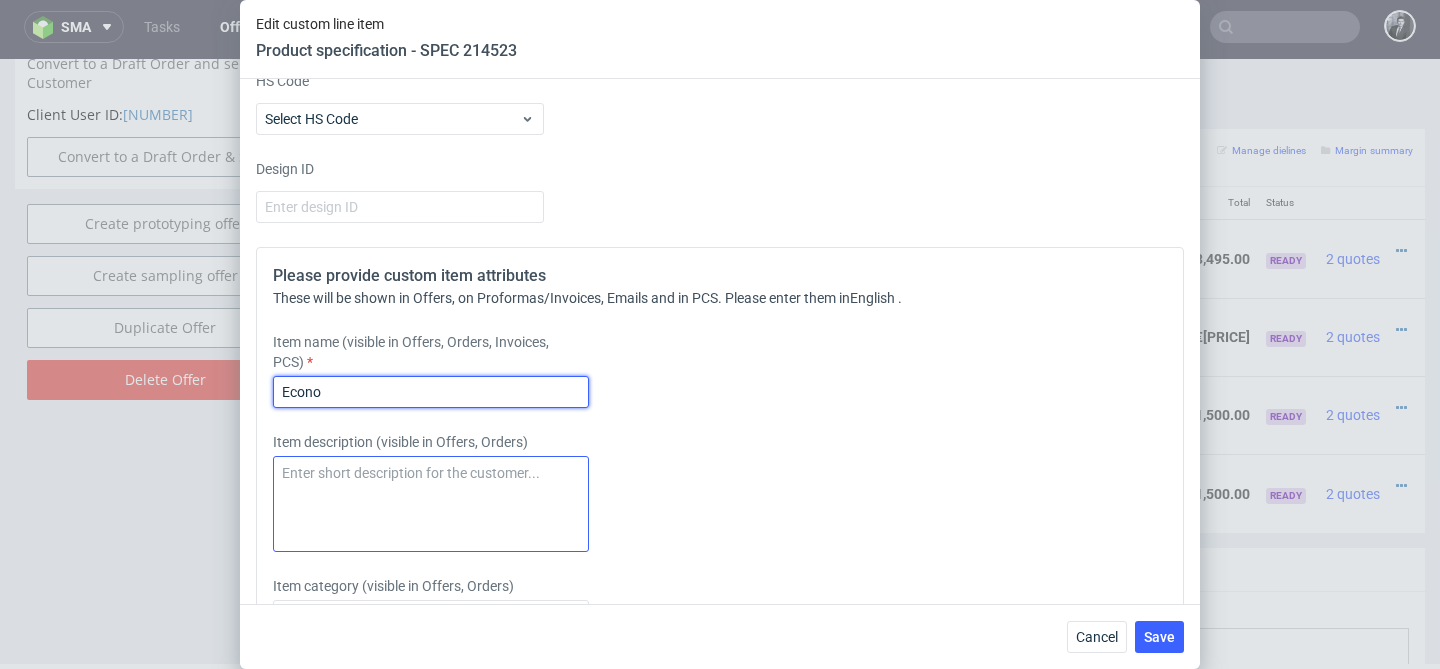 type on "Economic Mailer Box (46 x 36 x 17 cm)" 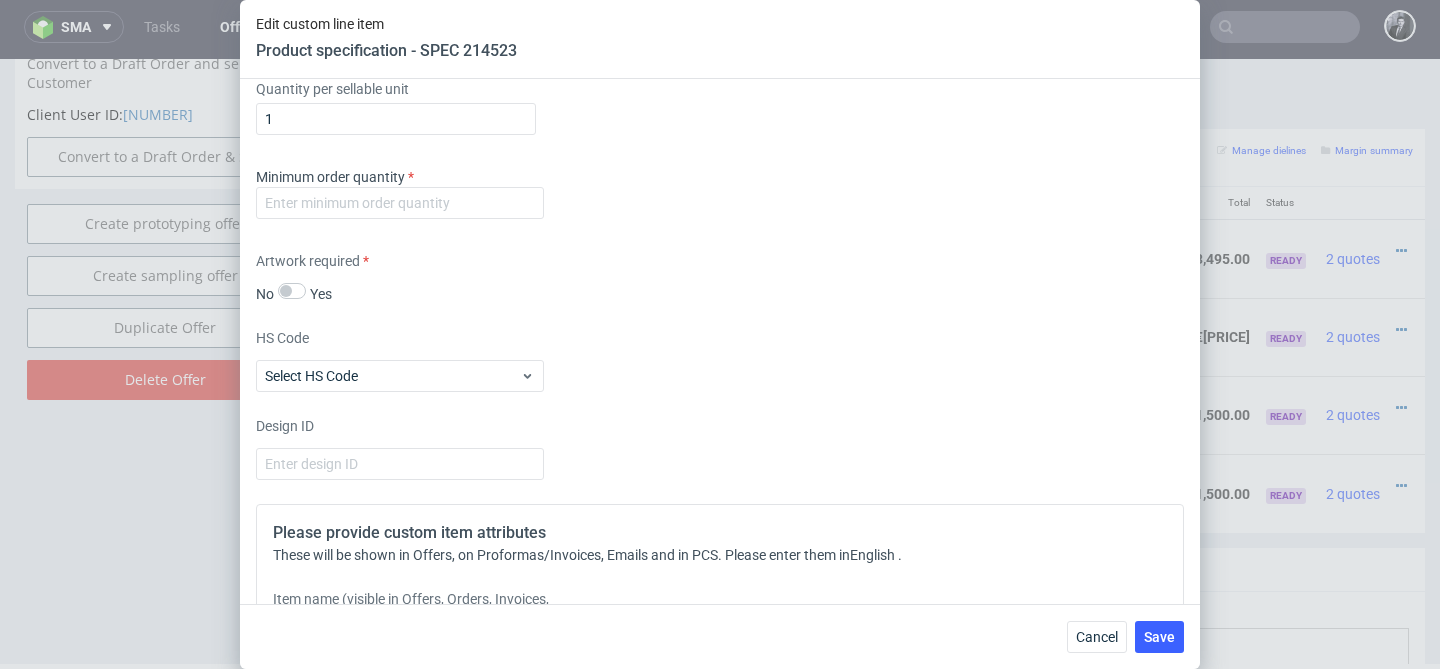 scroll, scrollTop: 1628, scrollLeft: 0, axis: vertical 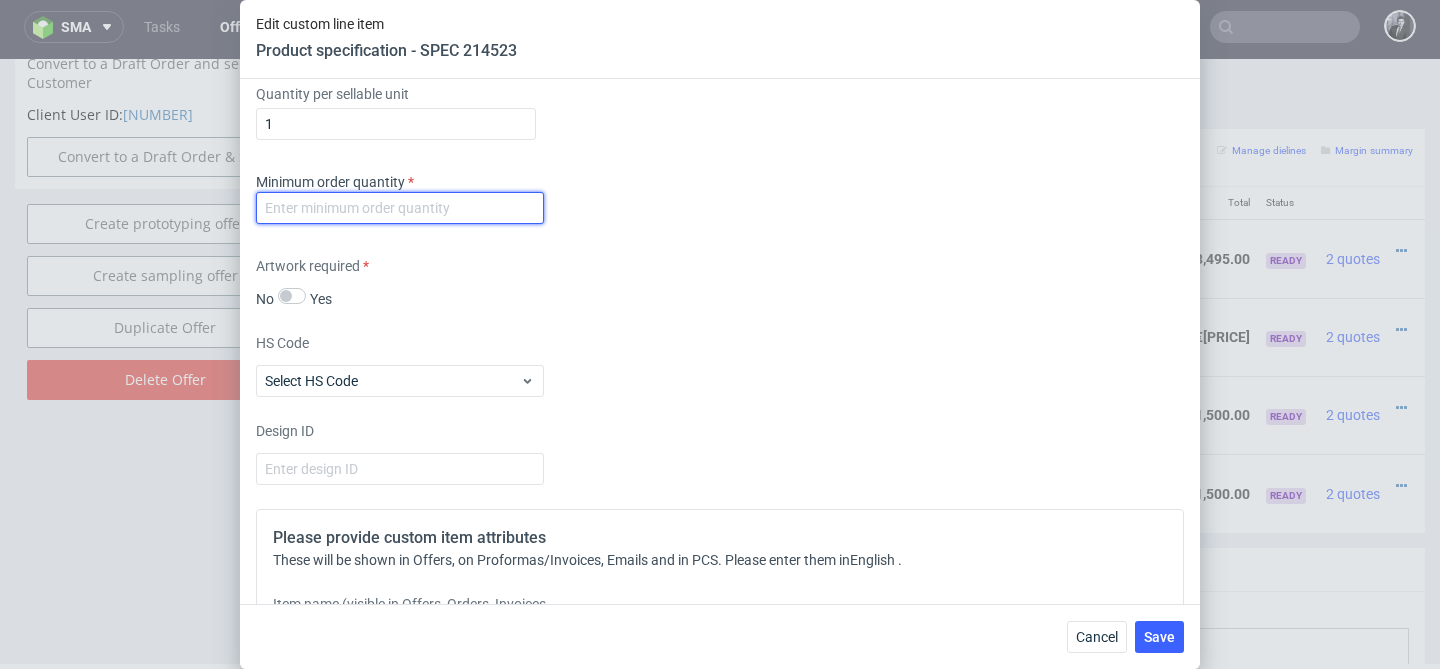 click at bounding box center (400, 208) 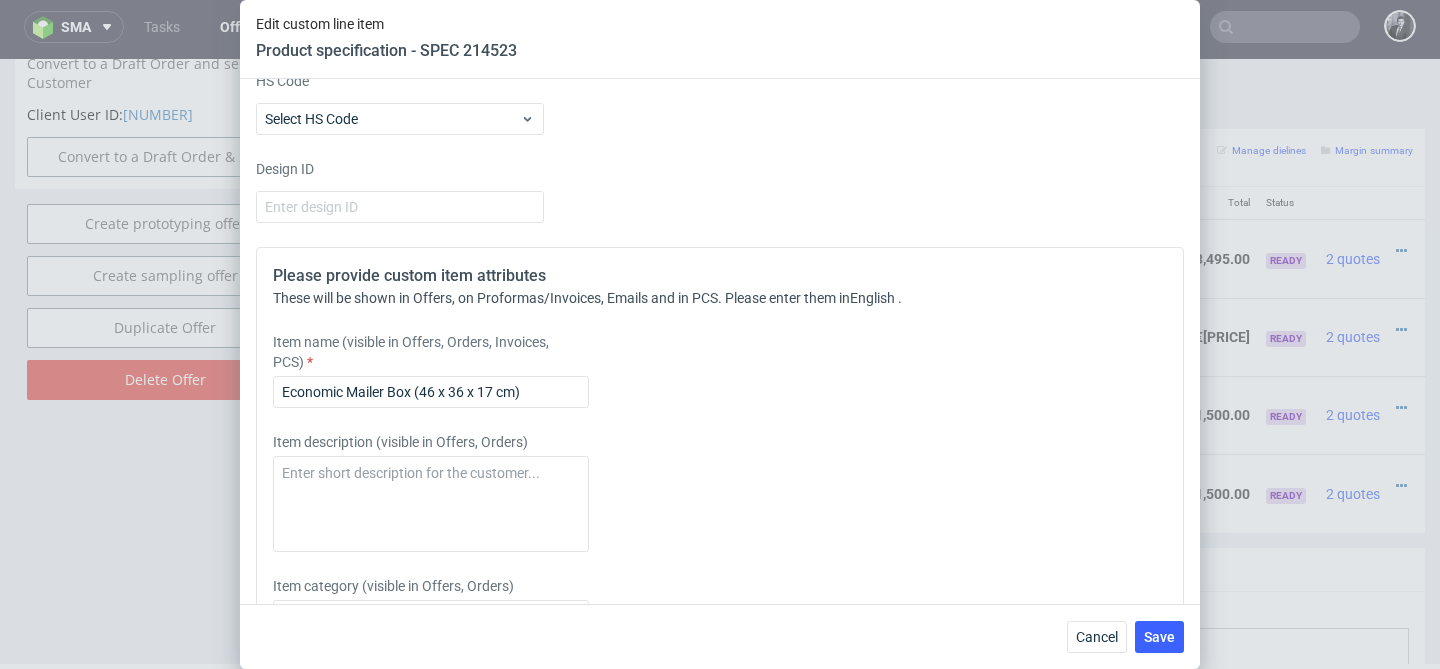 scroll, scrollTop: 1977, scrollLeft: 0, axis: vertical 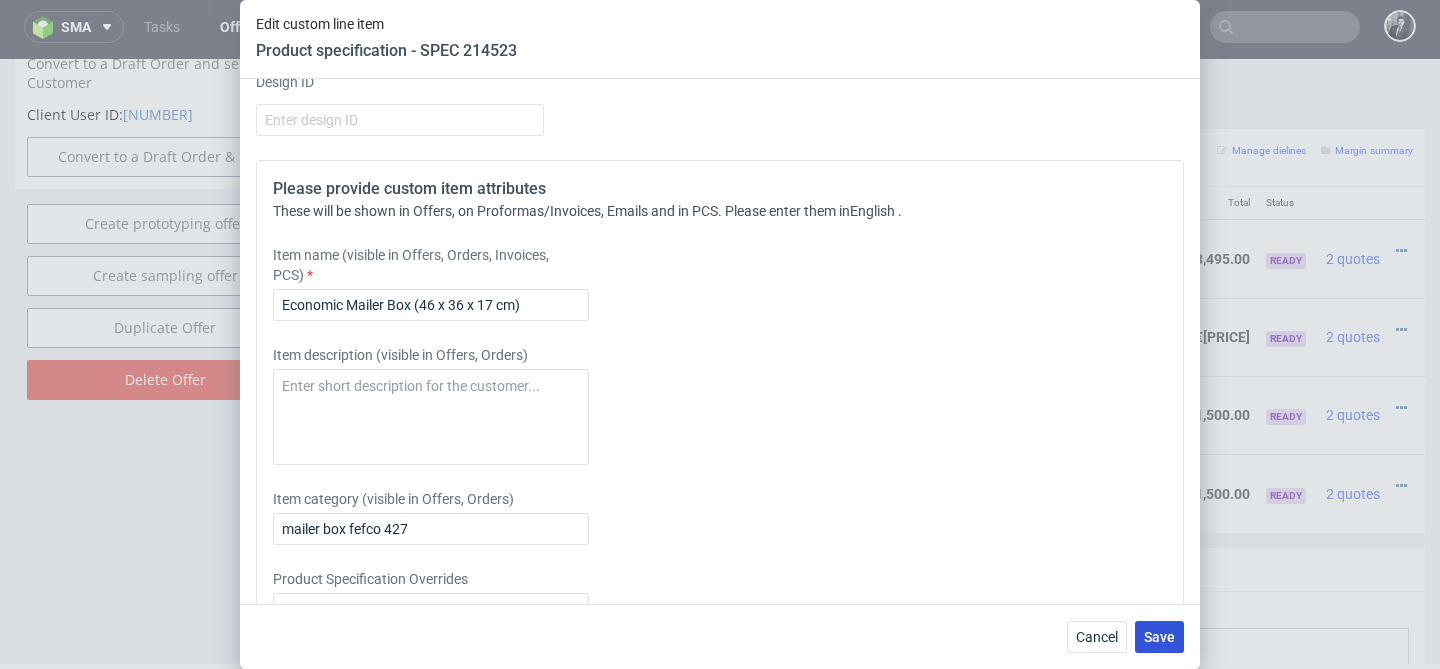type on "1500" 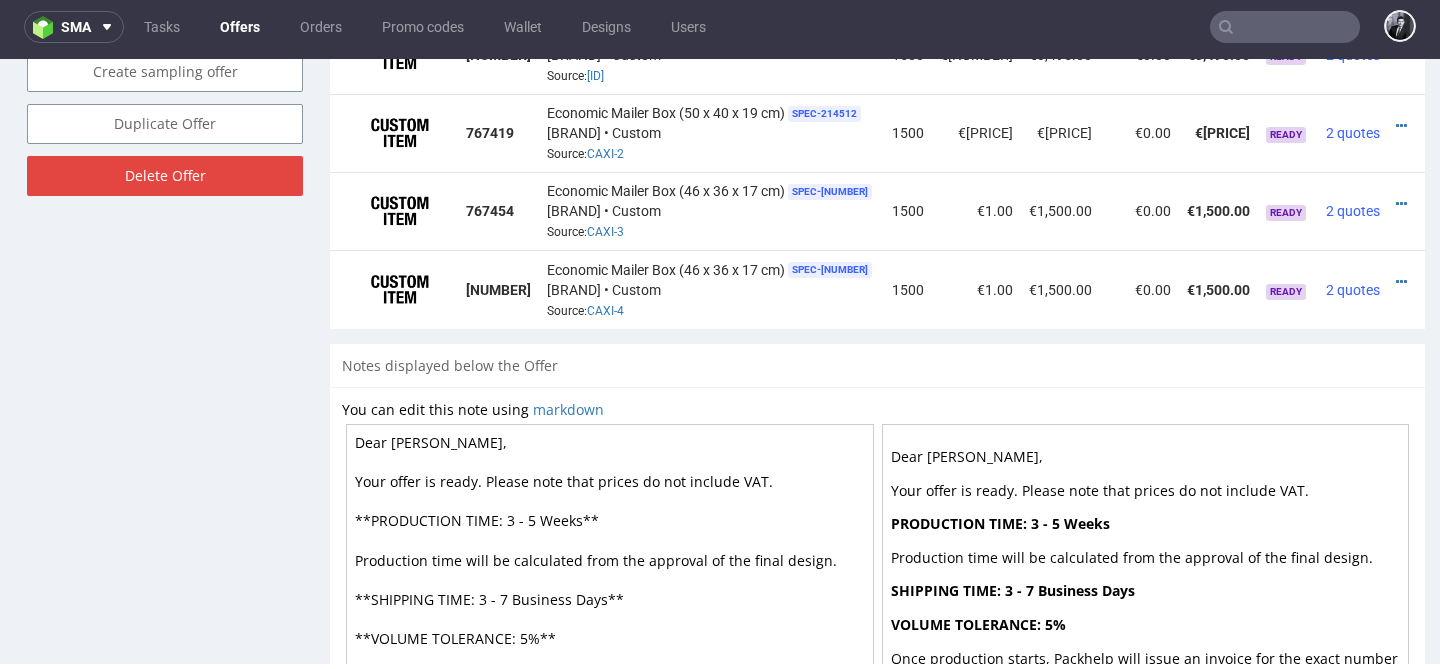 scroll, scrollTop: 1310, scrollLeft: 0, axis: vertical 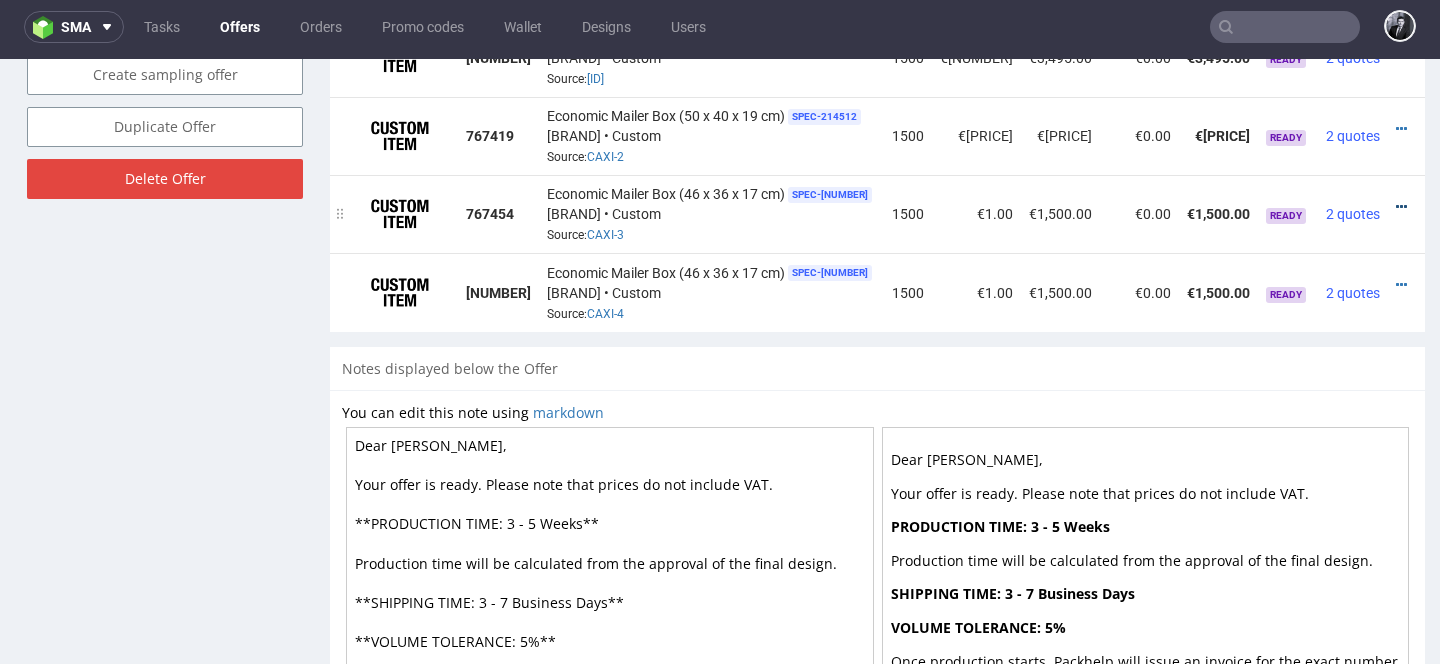 click at bounding box center [1401, 207] 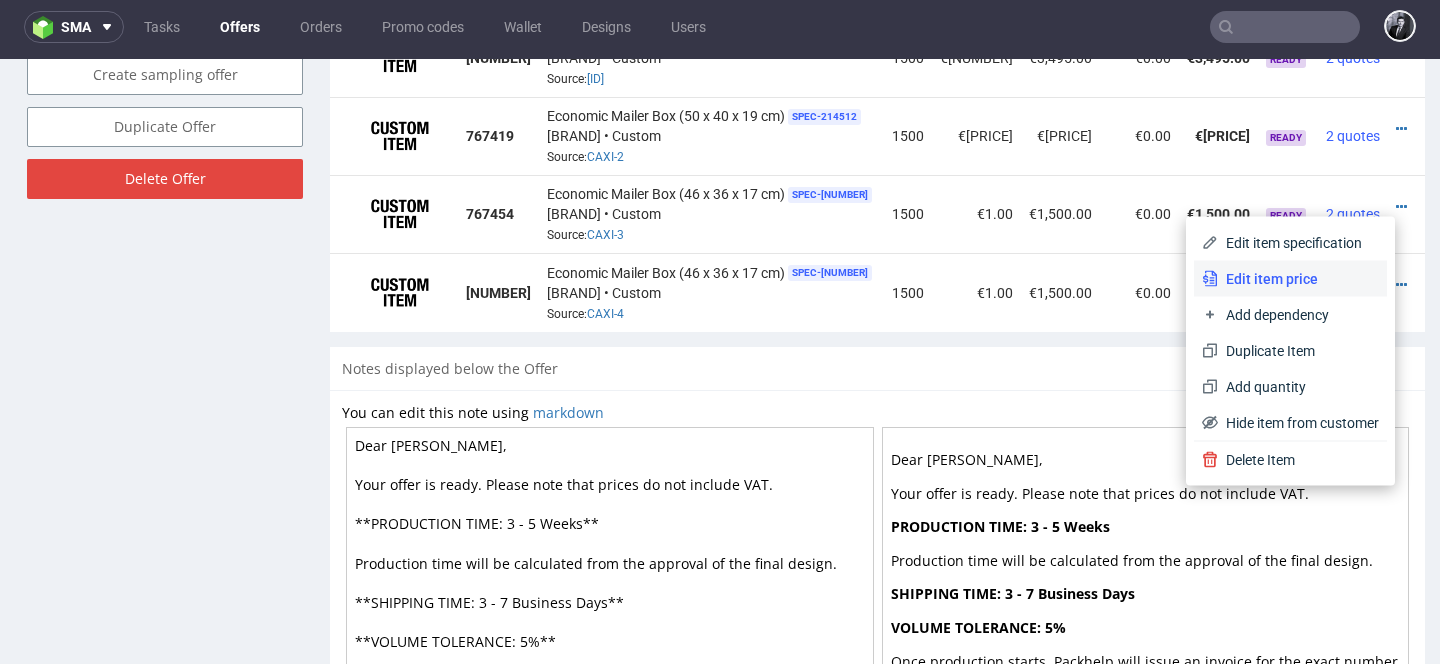 click on "Edit item price" at bounding box center (1298, 279) 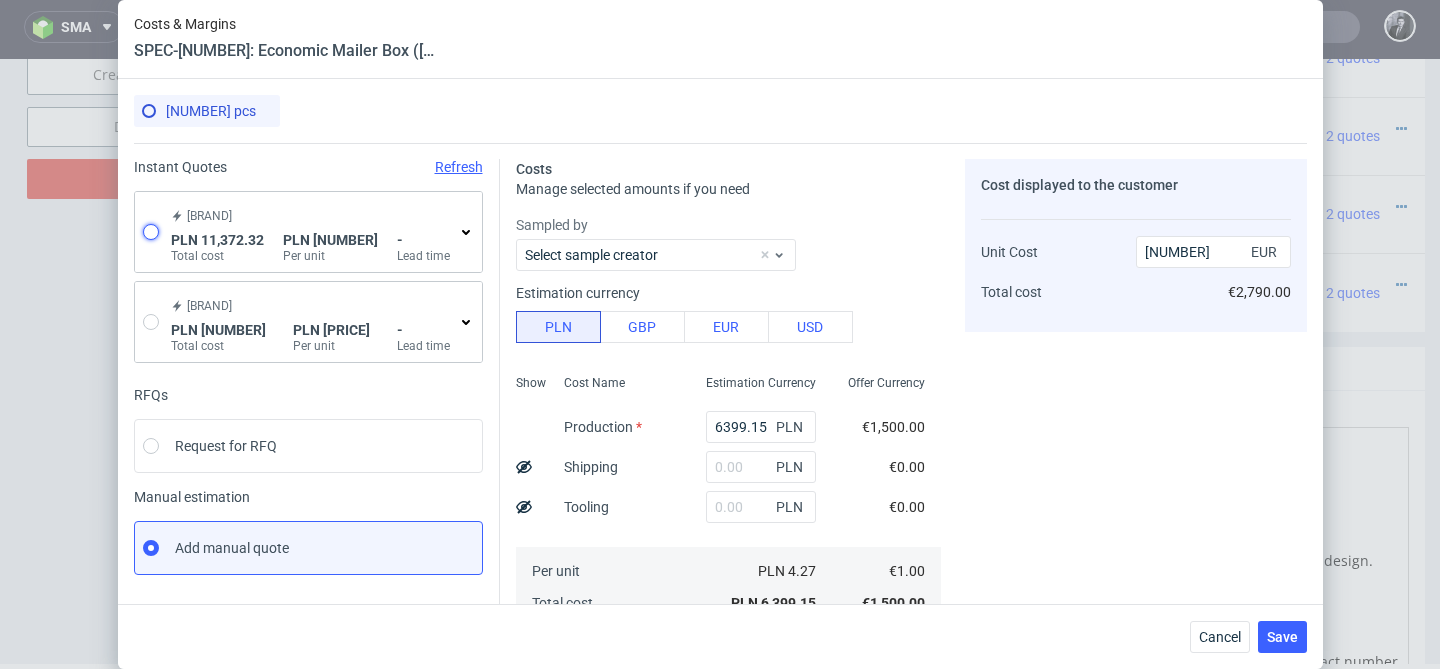 click at bounding box center [151, 232] 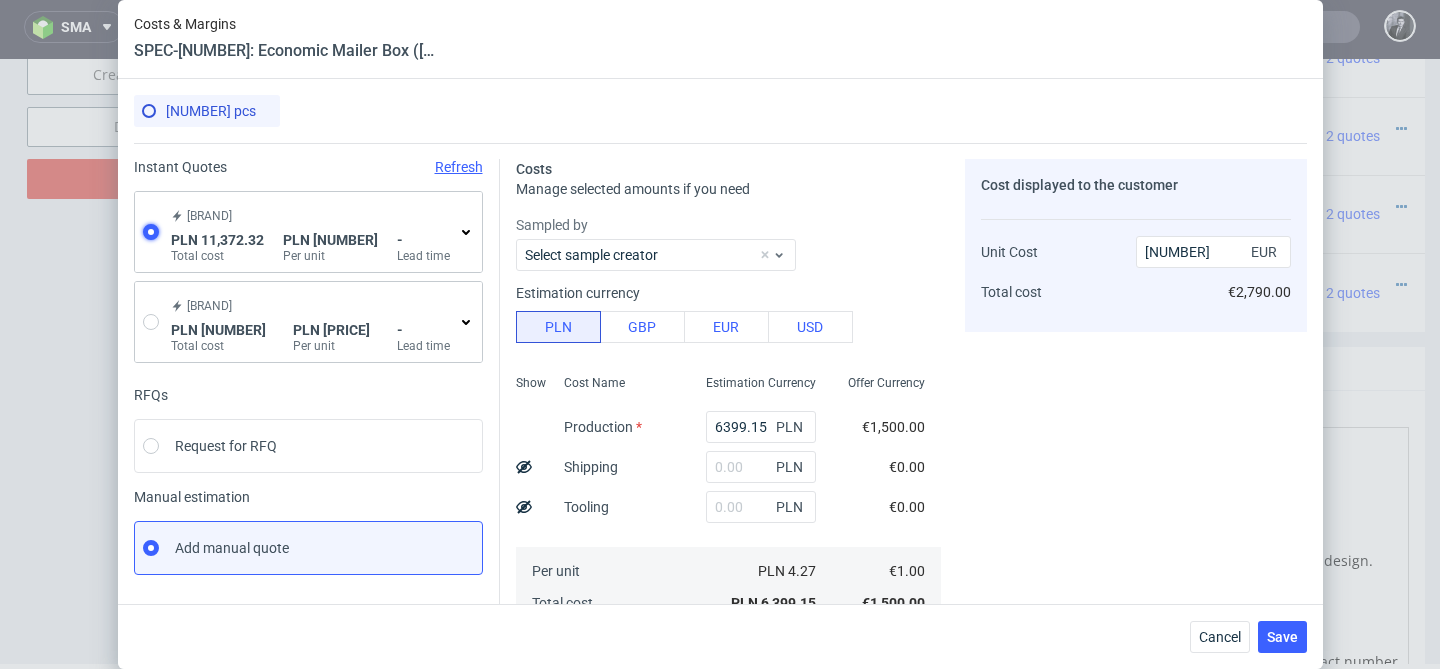 radio on "true" 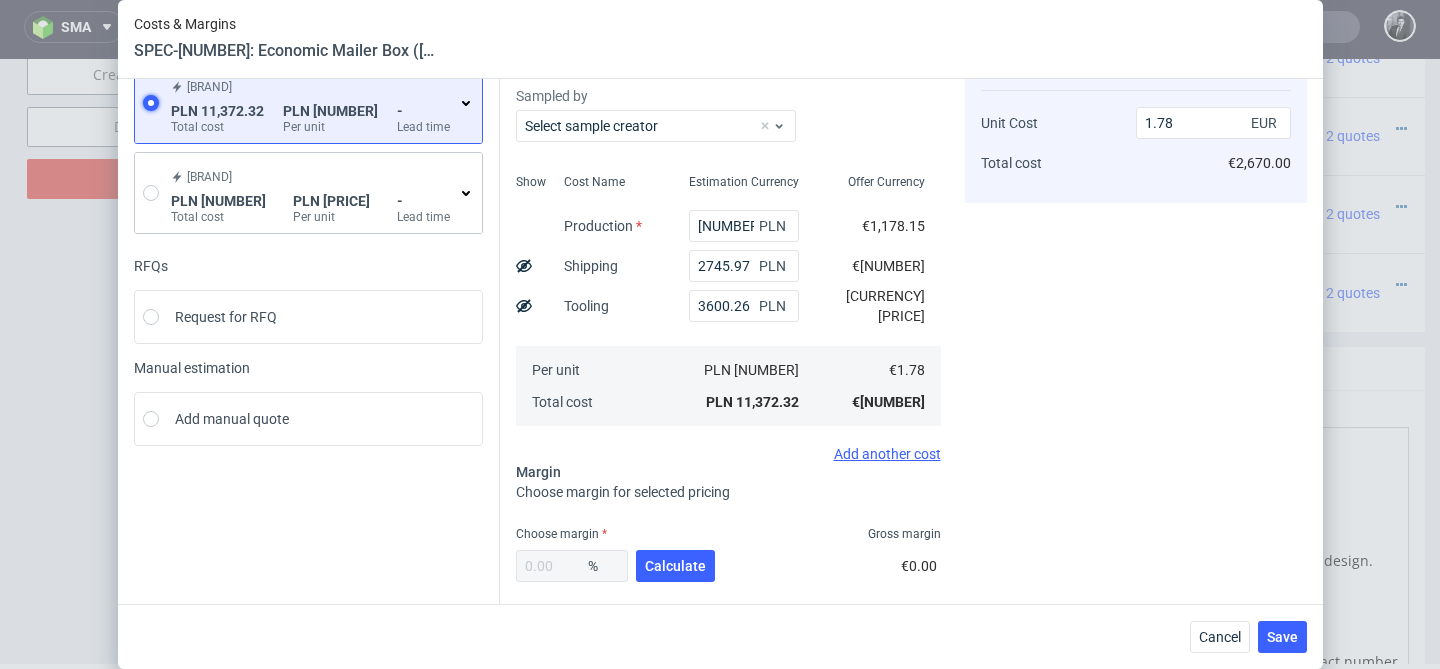 scroll, scrollTop: 190, scrollLeft: 0, axis: vertical 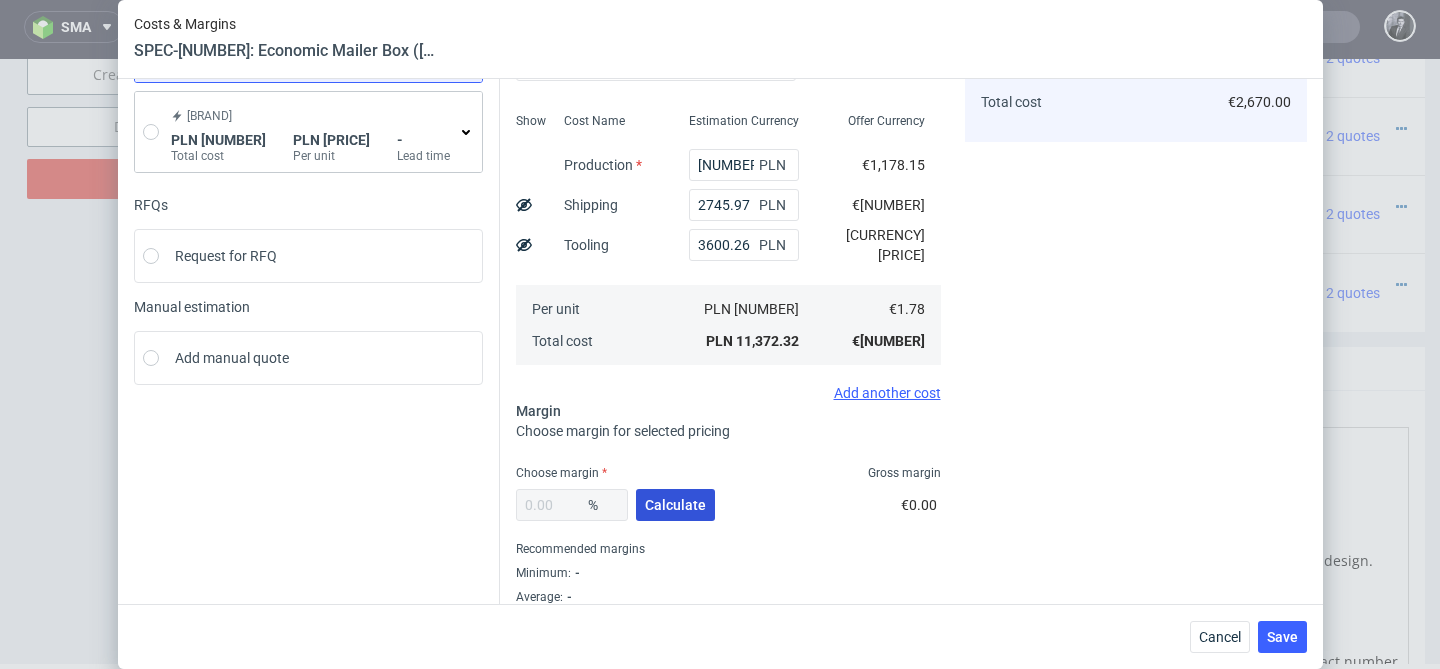 click on "Calculate" at bounding box center [675, 505] 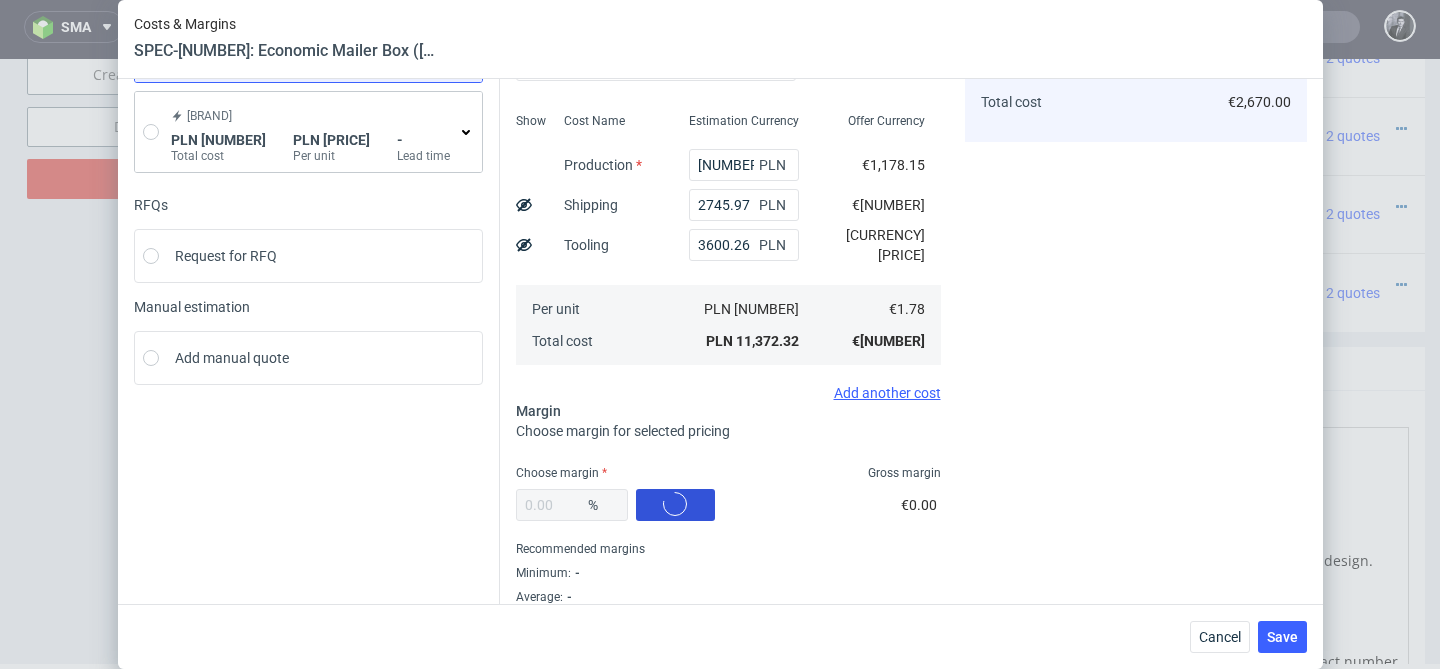 type on "32.82" 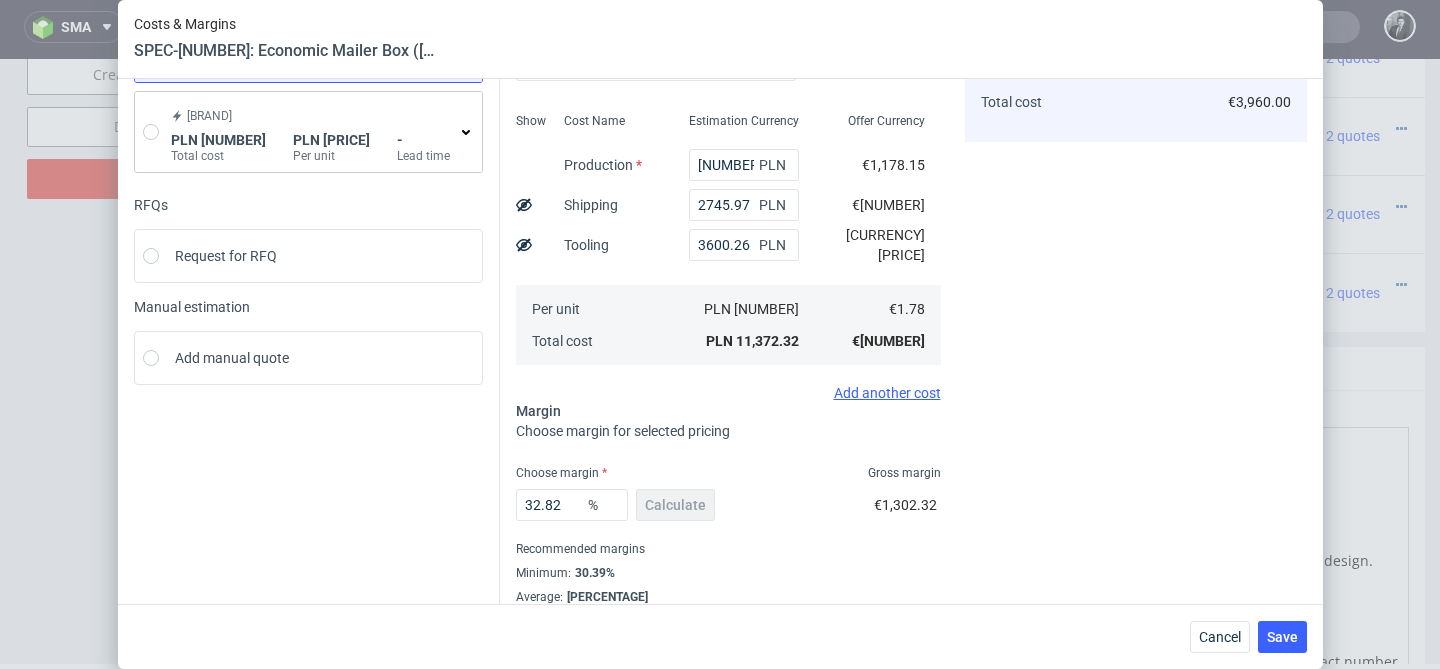 scroll, scrollTop: 231, scrollLeft: 0, axis: vertical 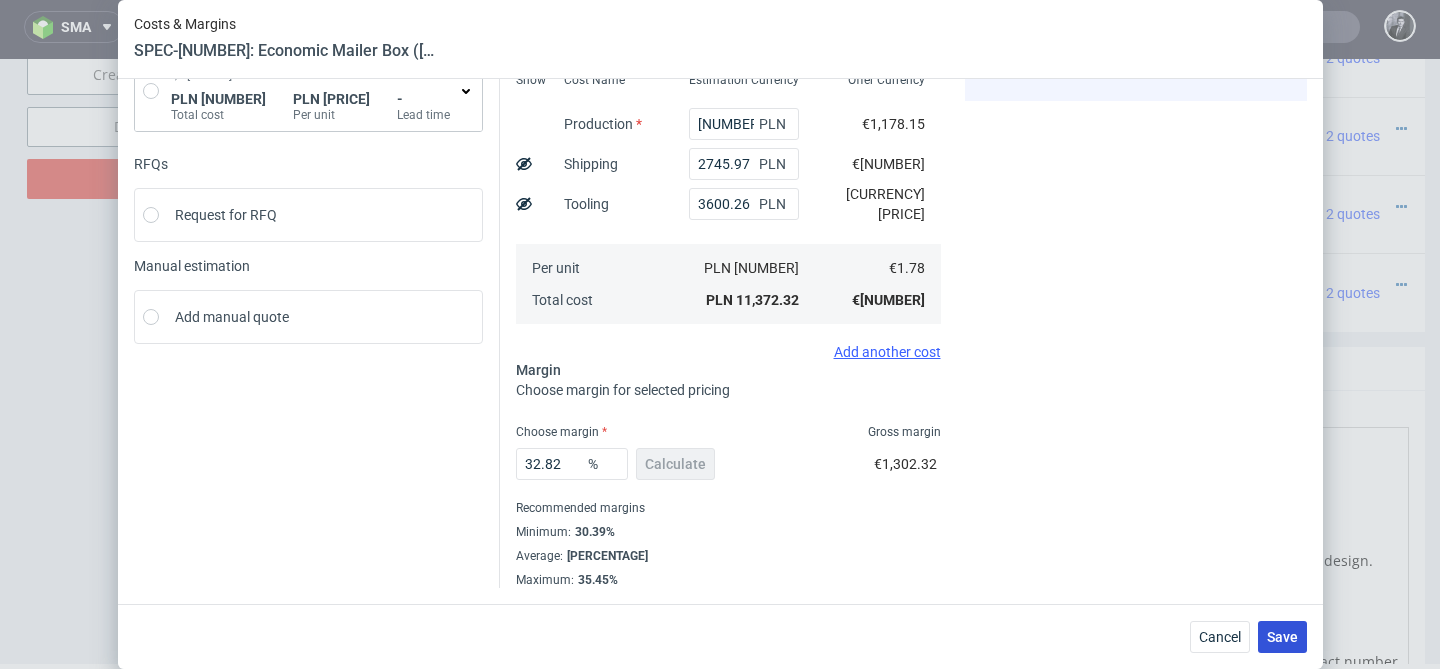 click on "Save" at bounding box center (1282, 637) 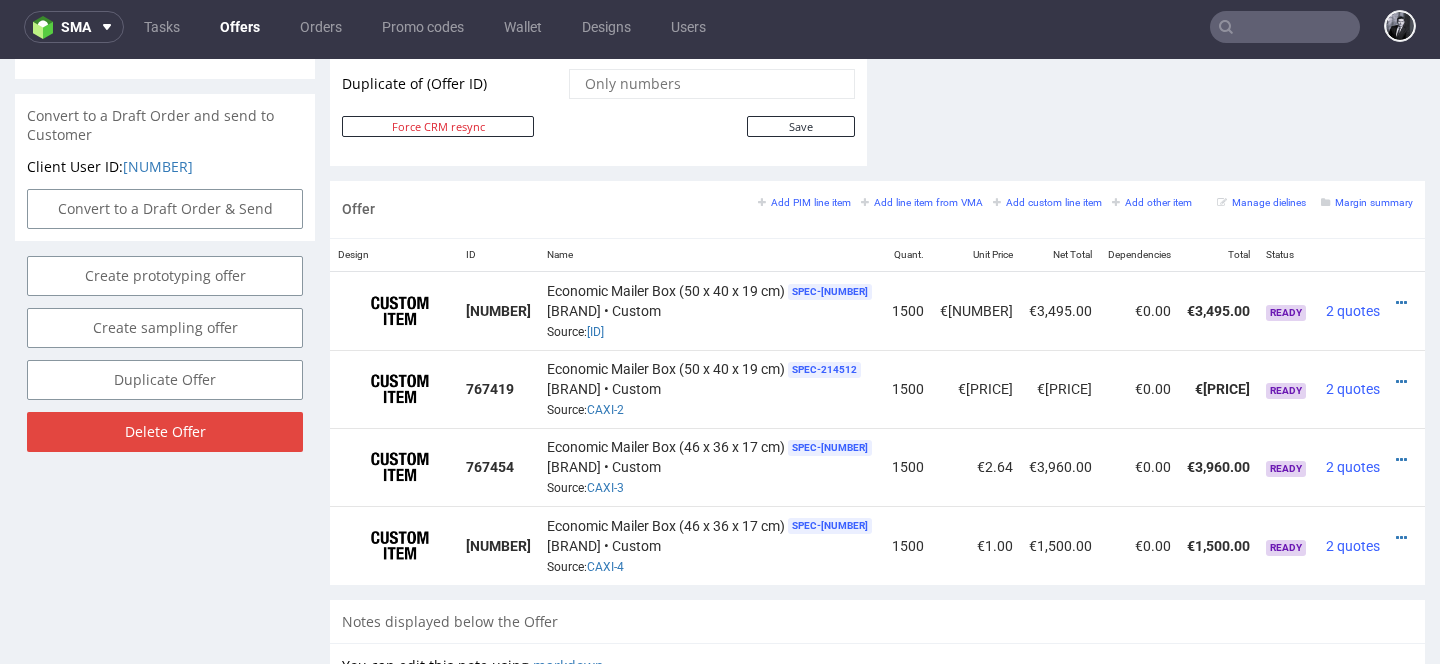 scroll, scrollTop: 1066, scrollLeft: 0, axis: vertical 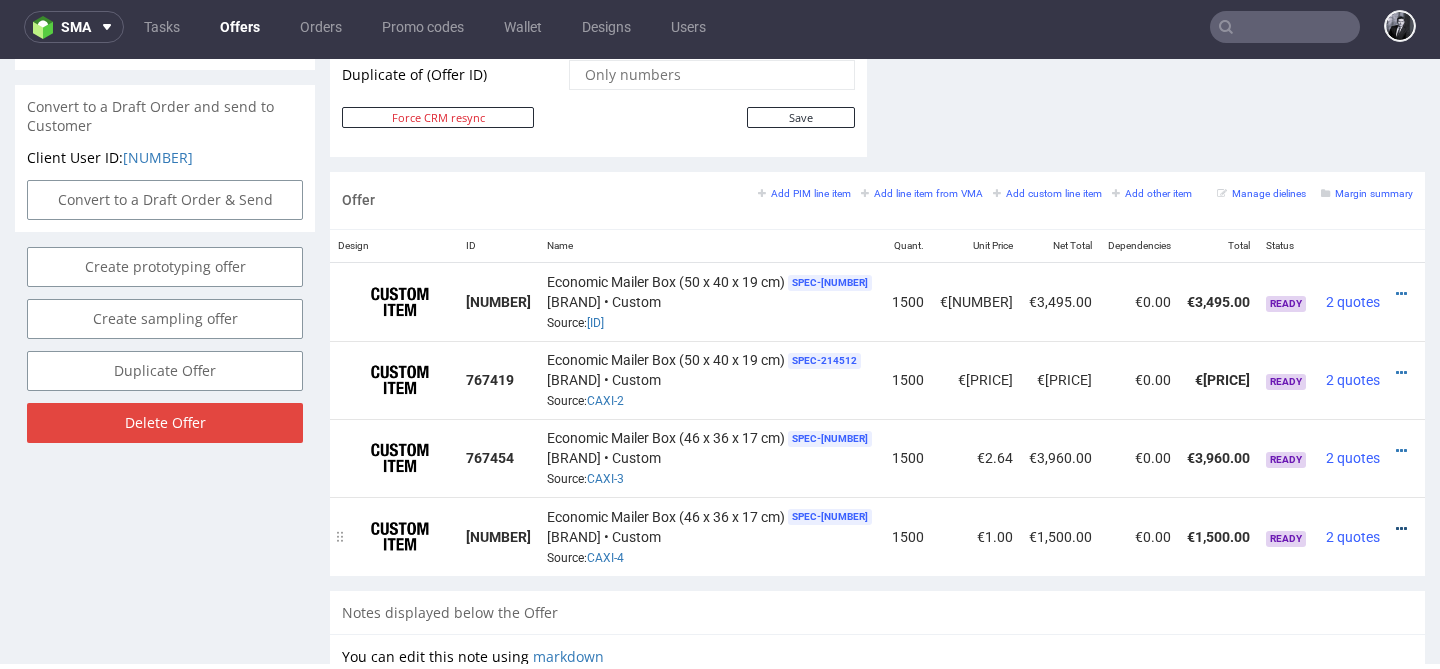 click at bounding box center (1401, 529) 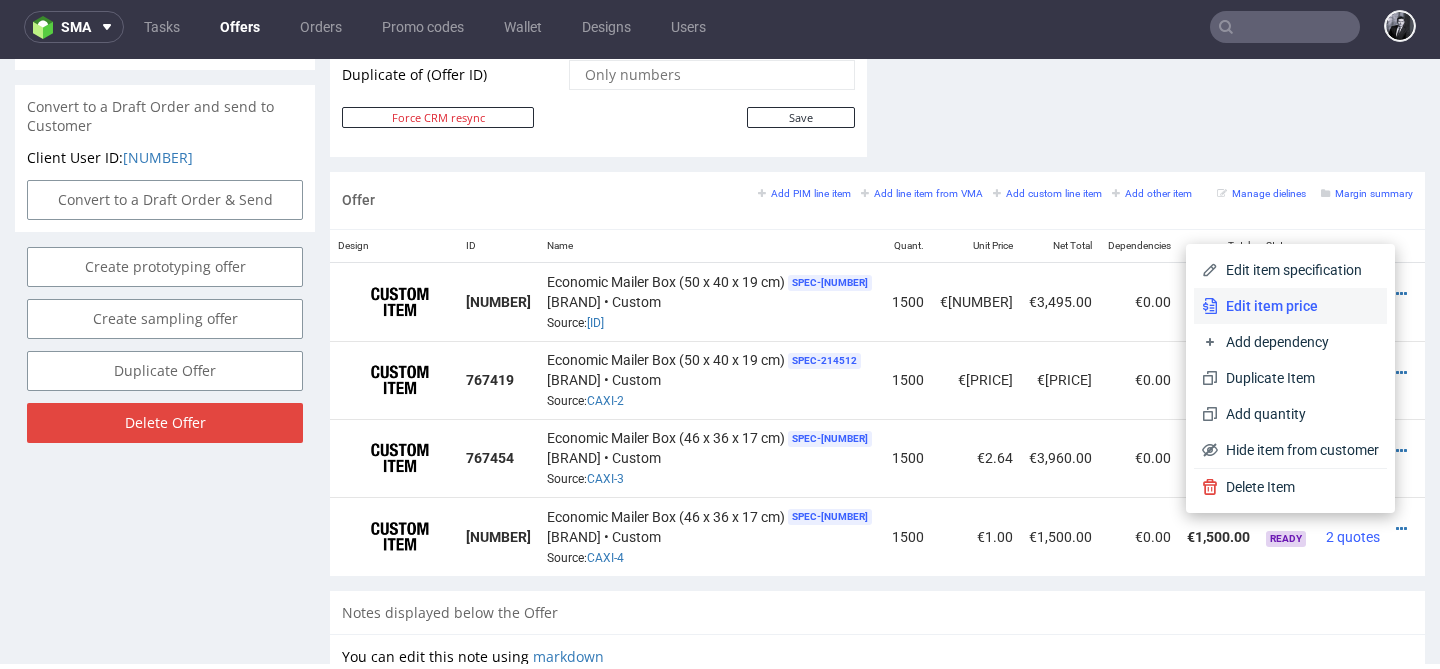 click on "Edit item price" at bounding box center (1298, 306) 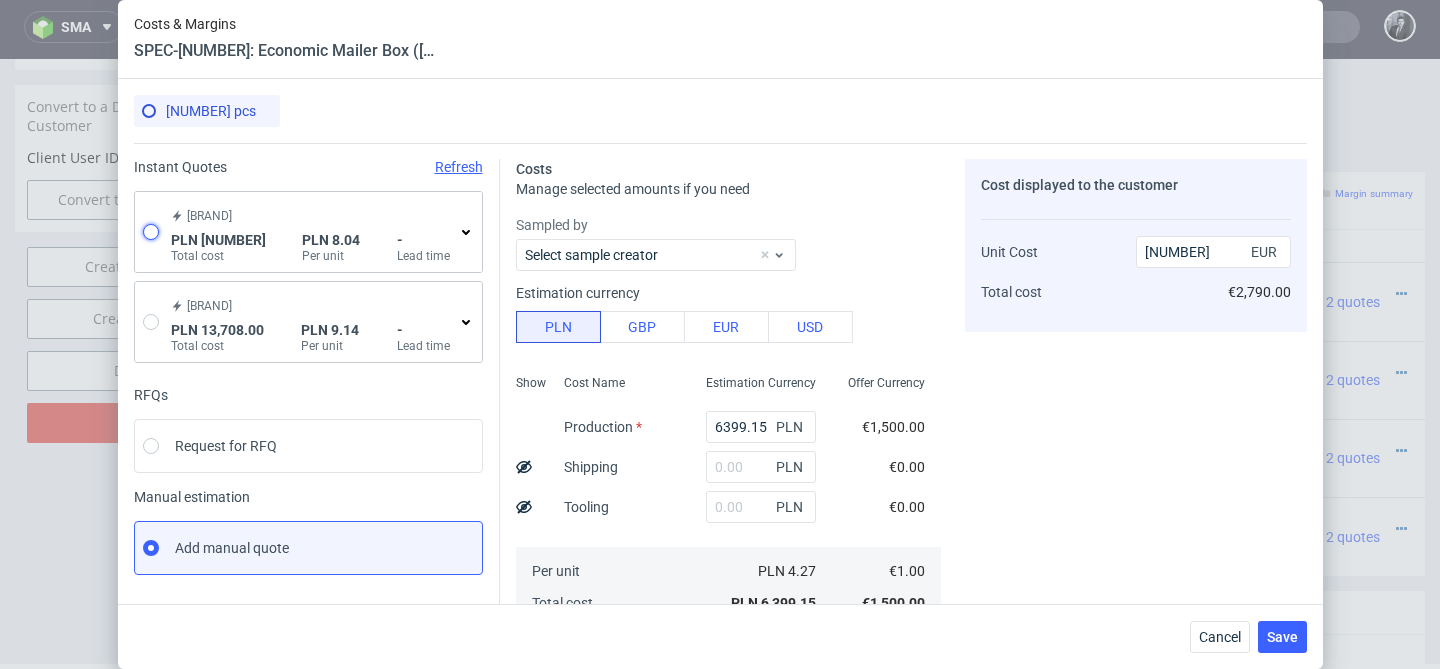 click at bounding box center (151, 232) 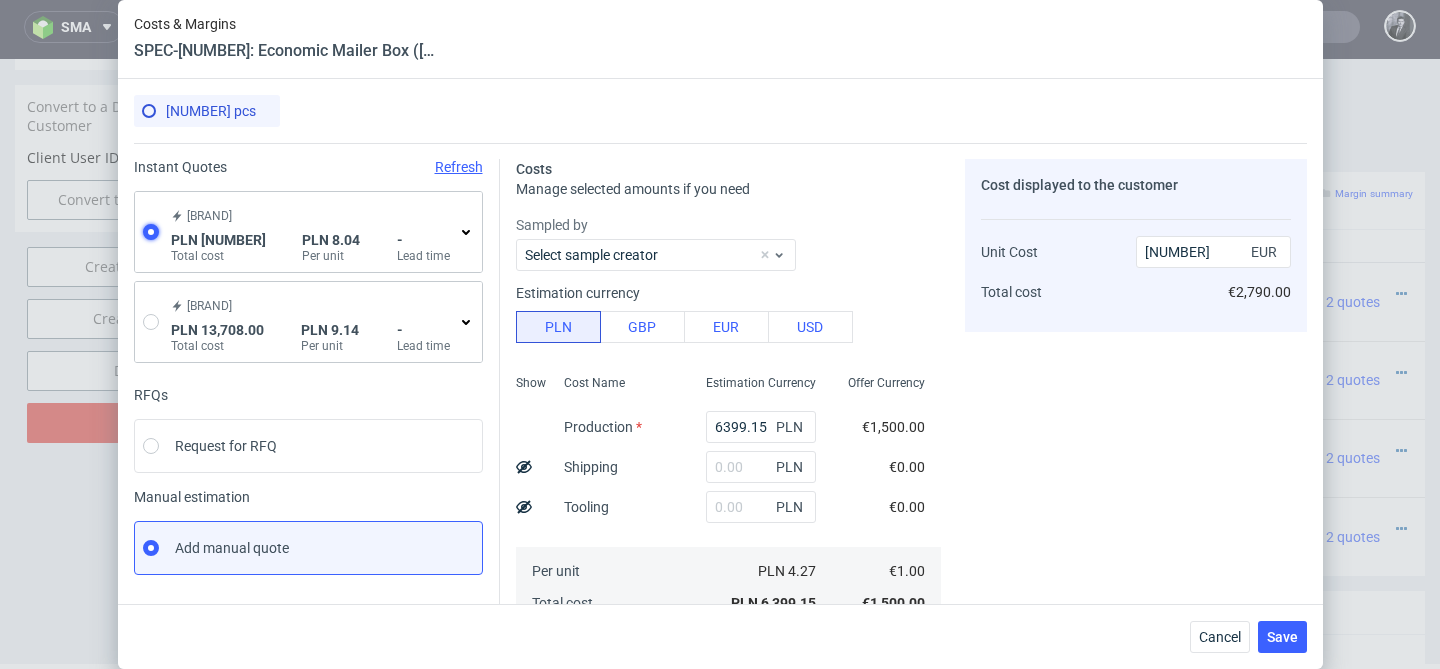 radio on "true" 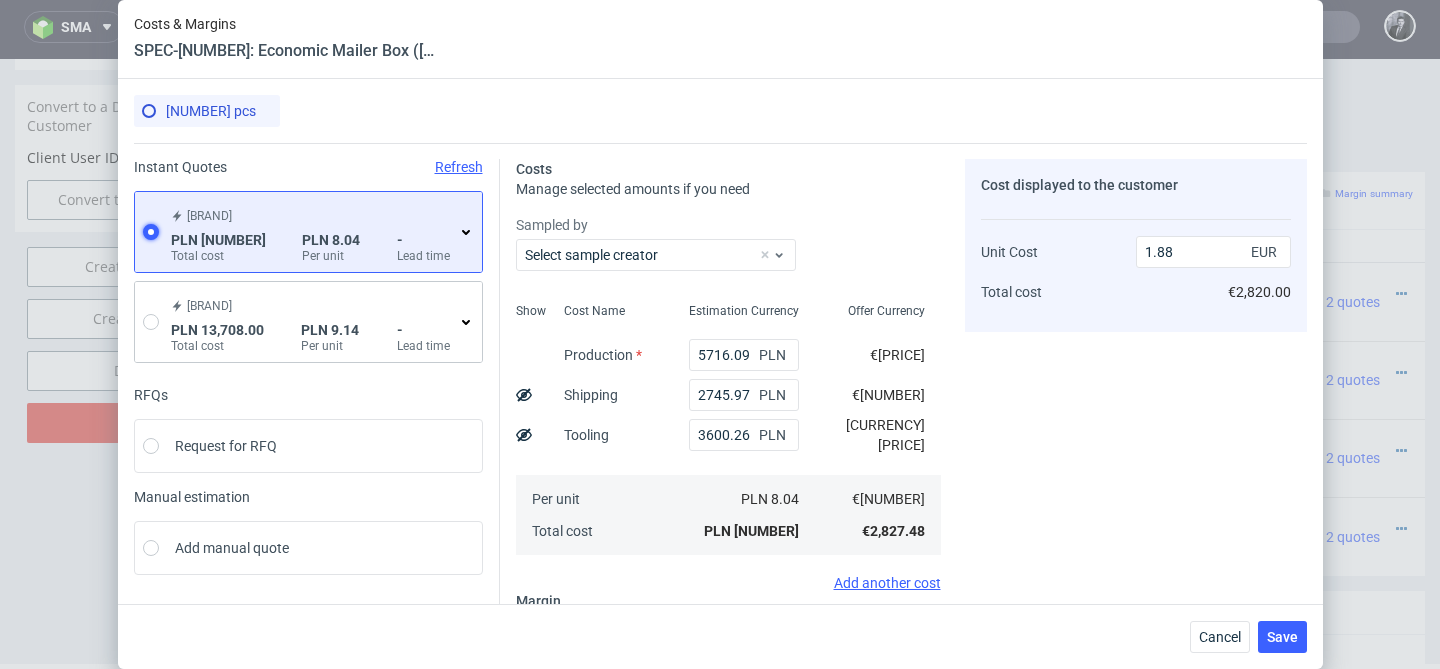 scroll, scrollTop: 135, scrollLeft: 0, axis: vertical 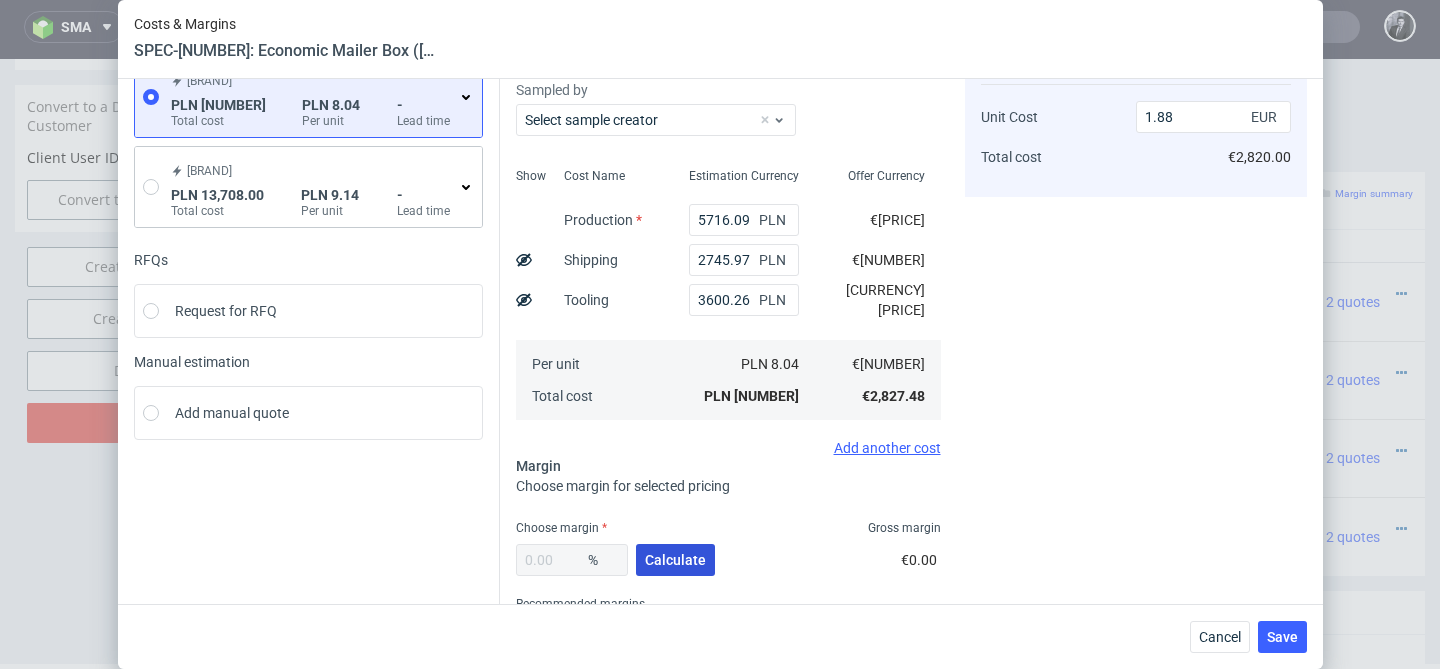 click on "Calculate" at bounding box center (675, 560) 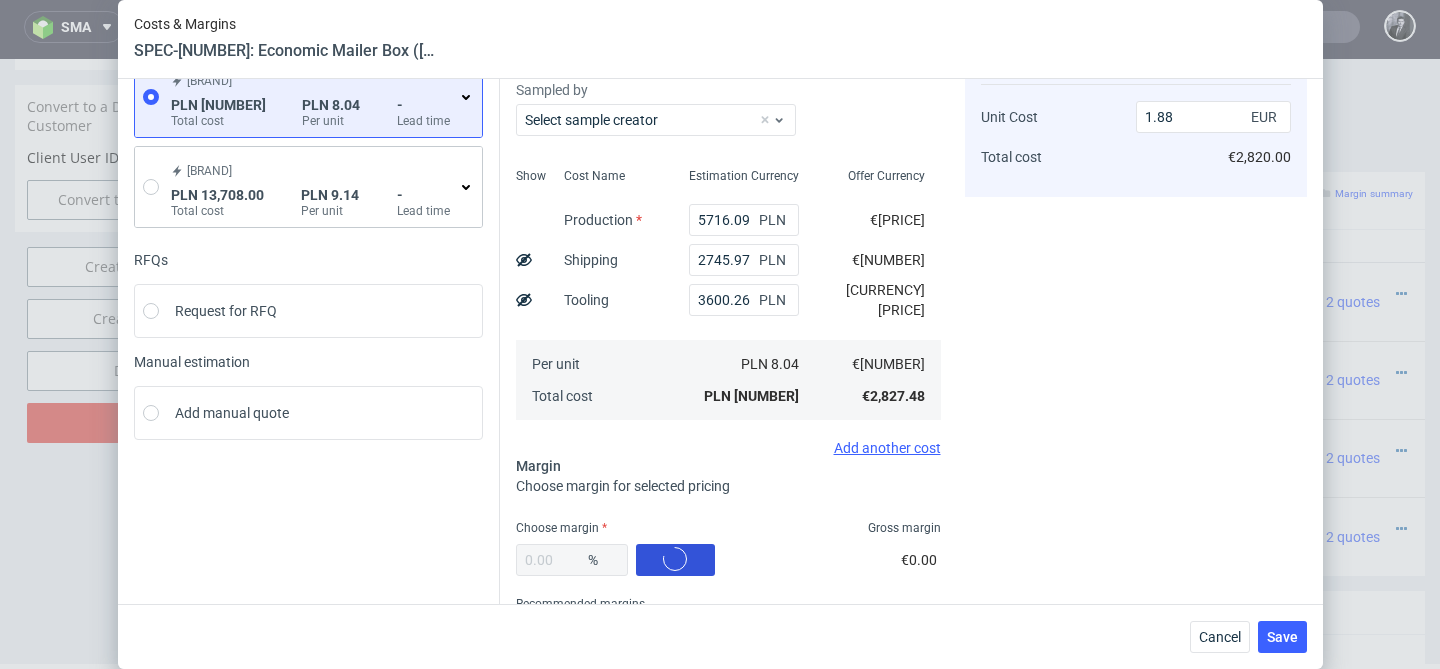 type on "32.43" 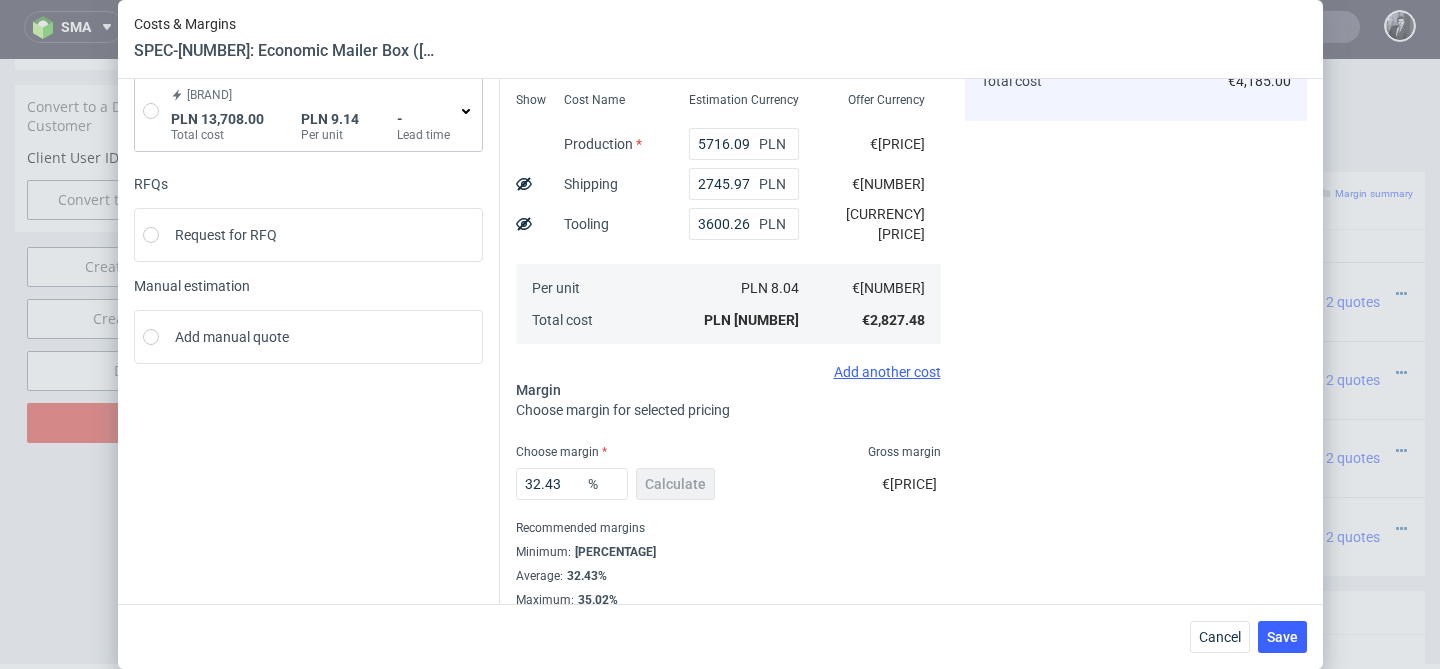 scroll, scrollTop: 231, scrollLeft: 0, axis: vertical 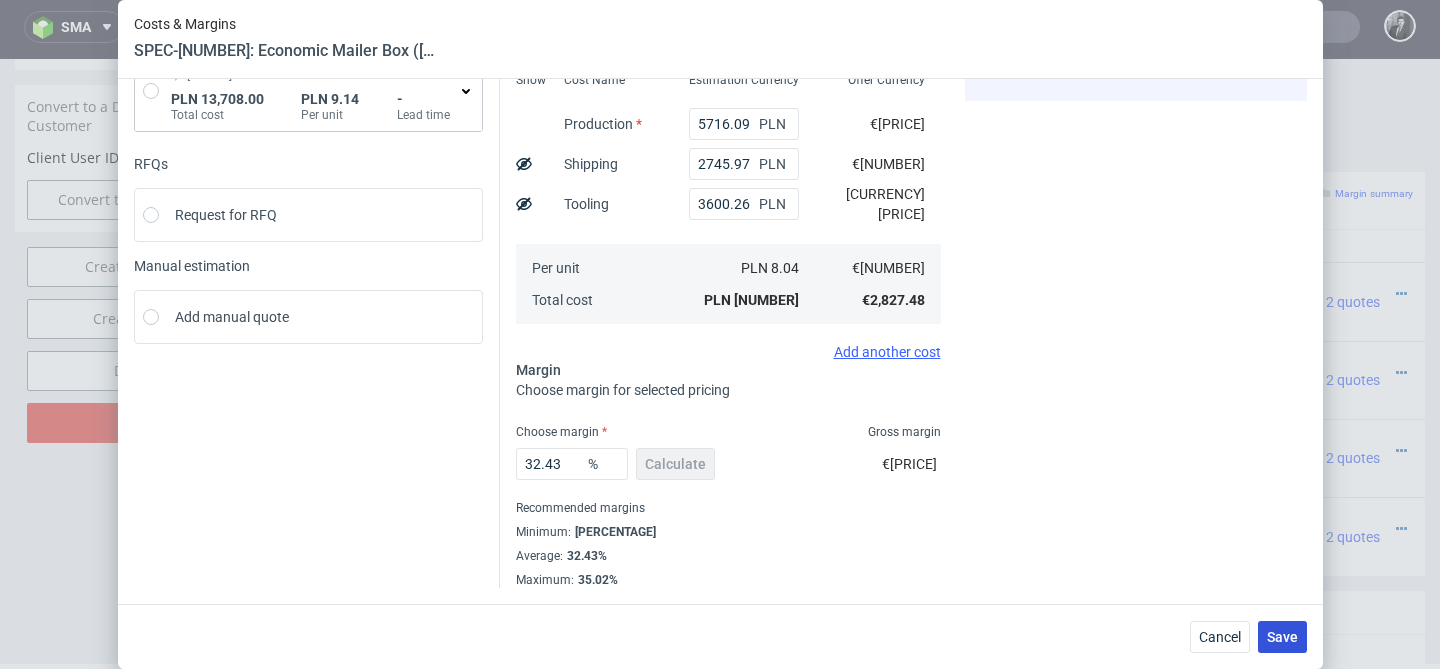 click on "Save" at bounding box center [1282, 637] 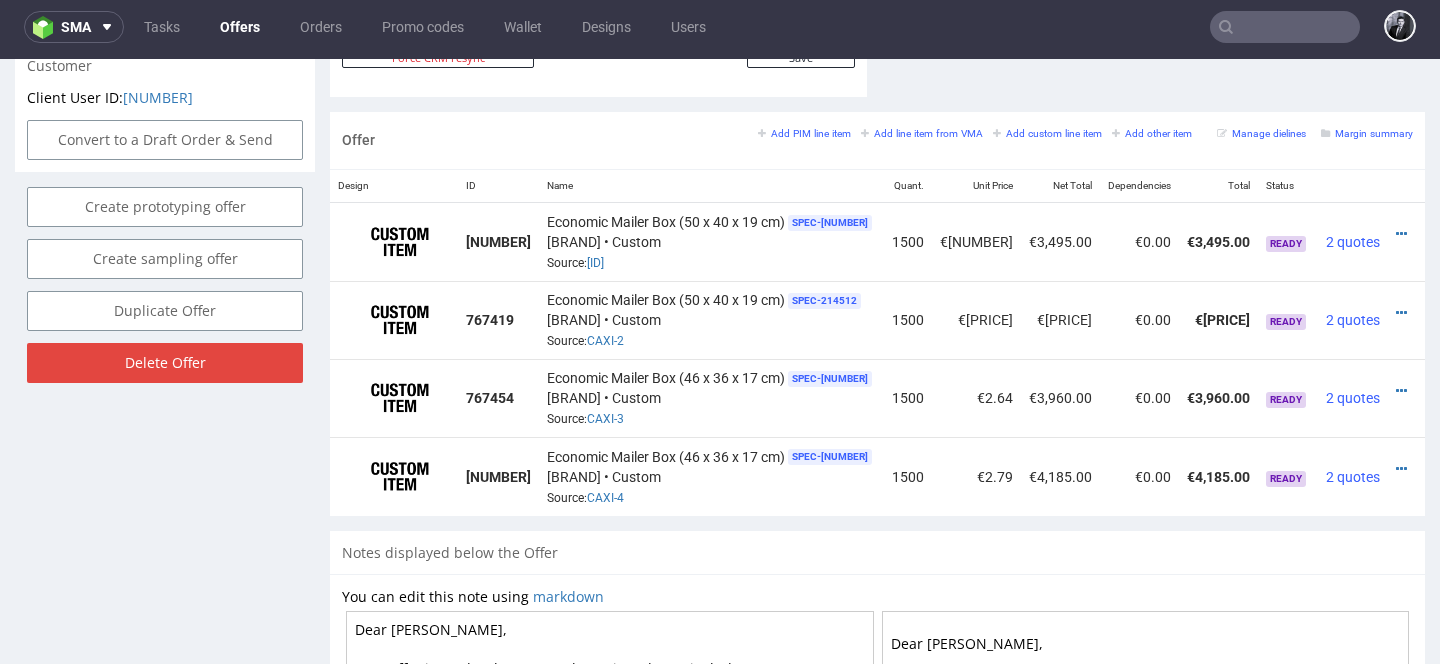 scroll, scrollTop: 1123, scrollLeft: 0, axis: vertical 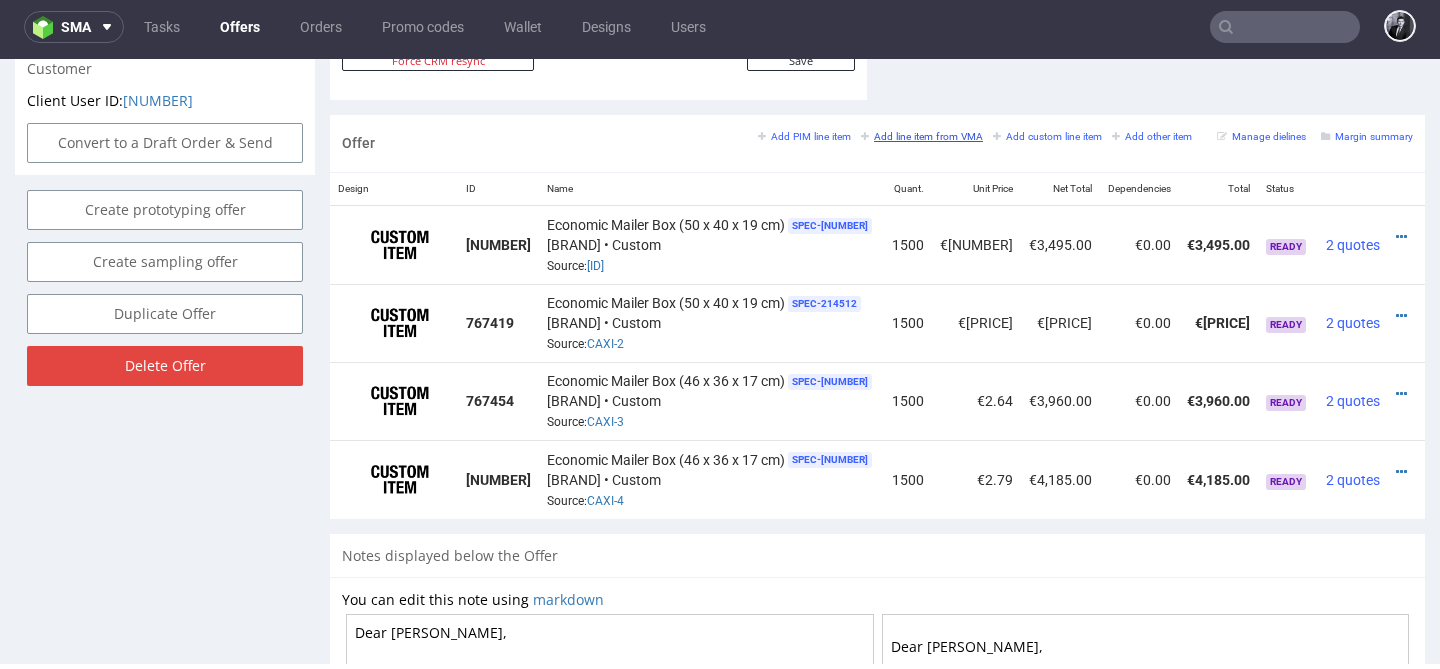 click on "Add line item from VMA" at bounding box center (922, 136) 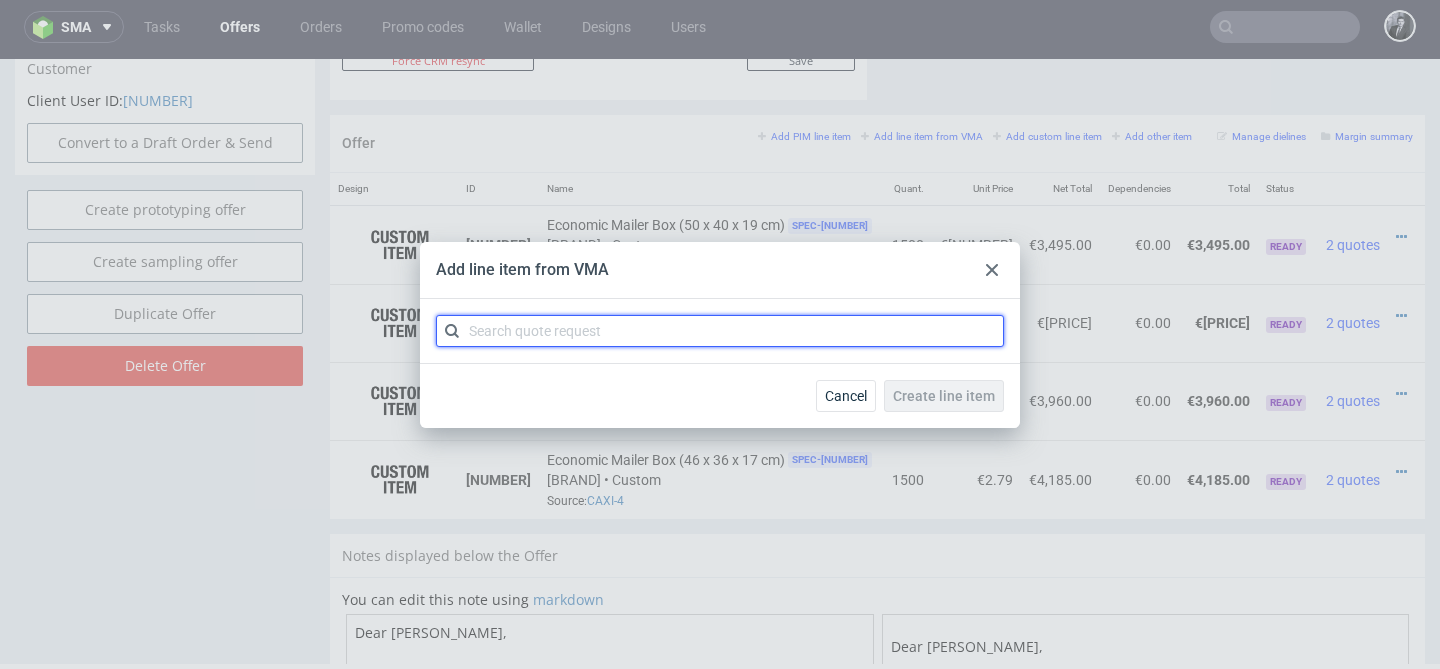 click at bounding box center (720, 331) 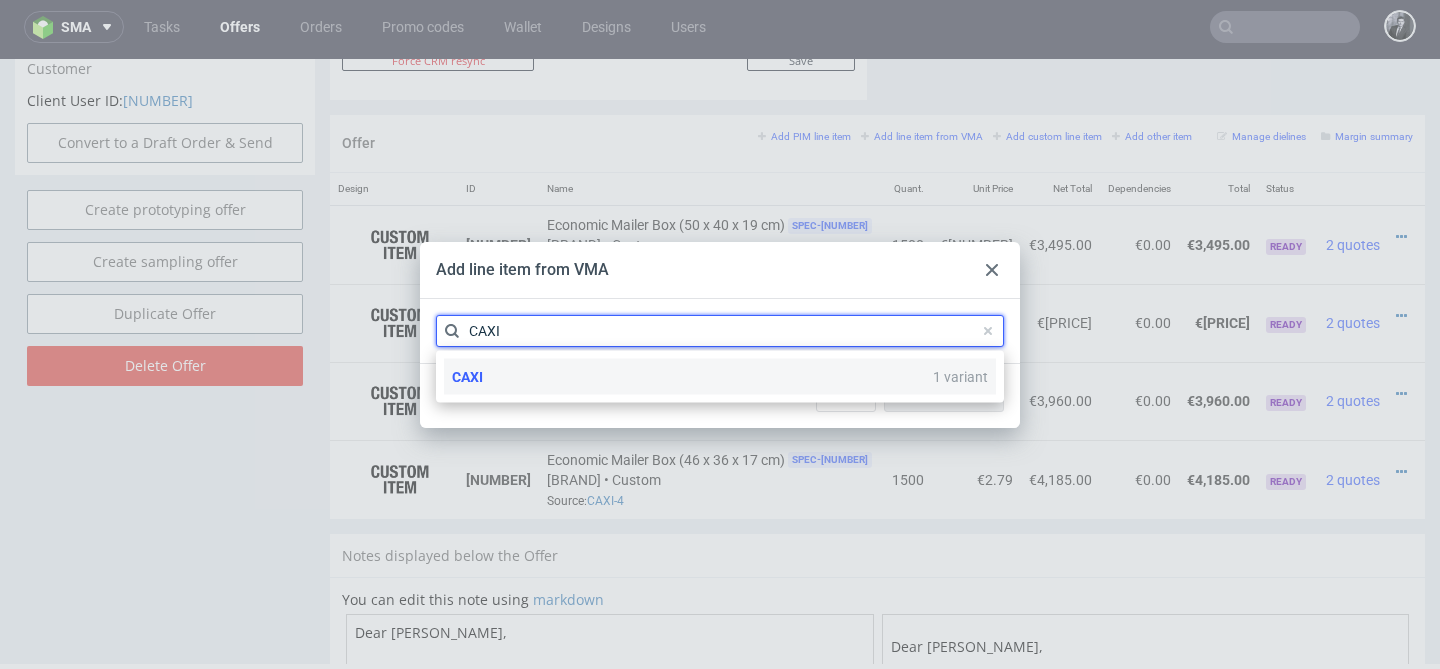 type on "CAXI" 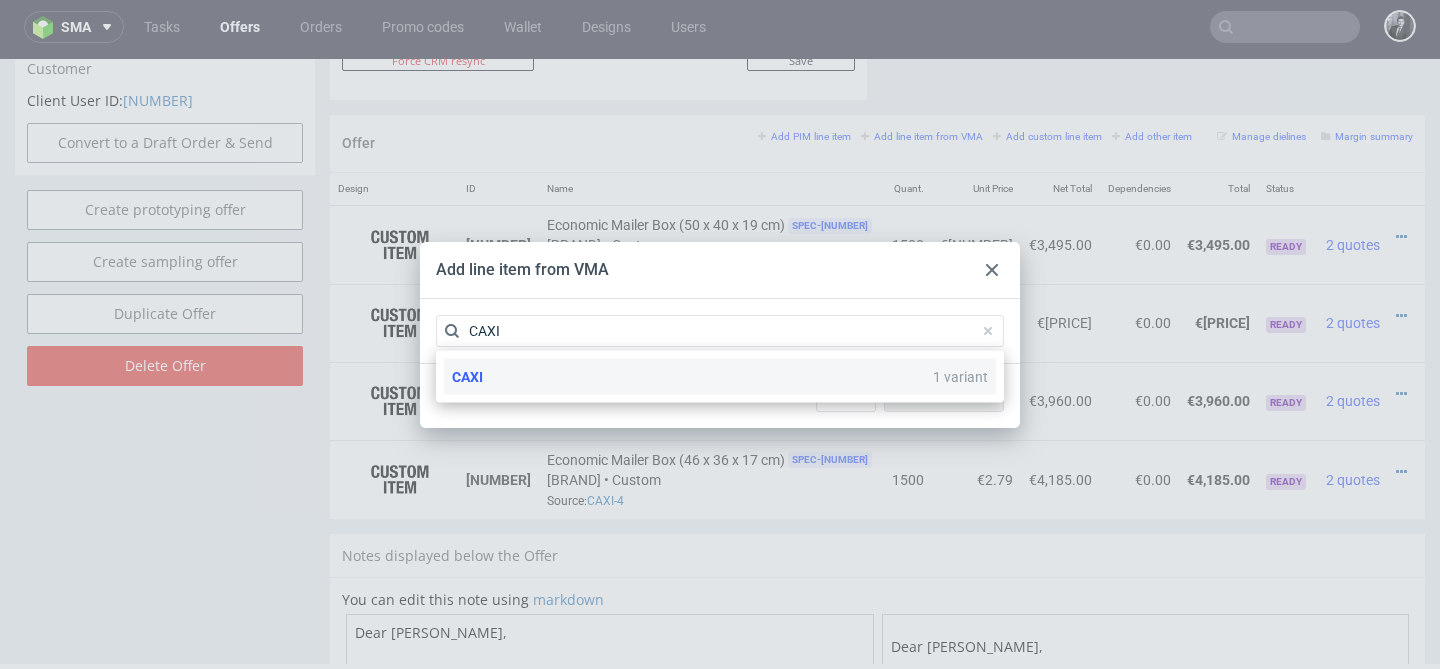 click on "CAXI 1 variant" at bounding box center [720, 377] 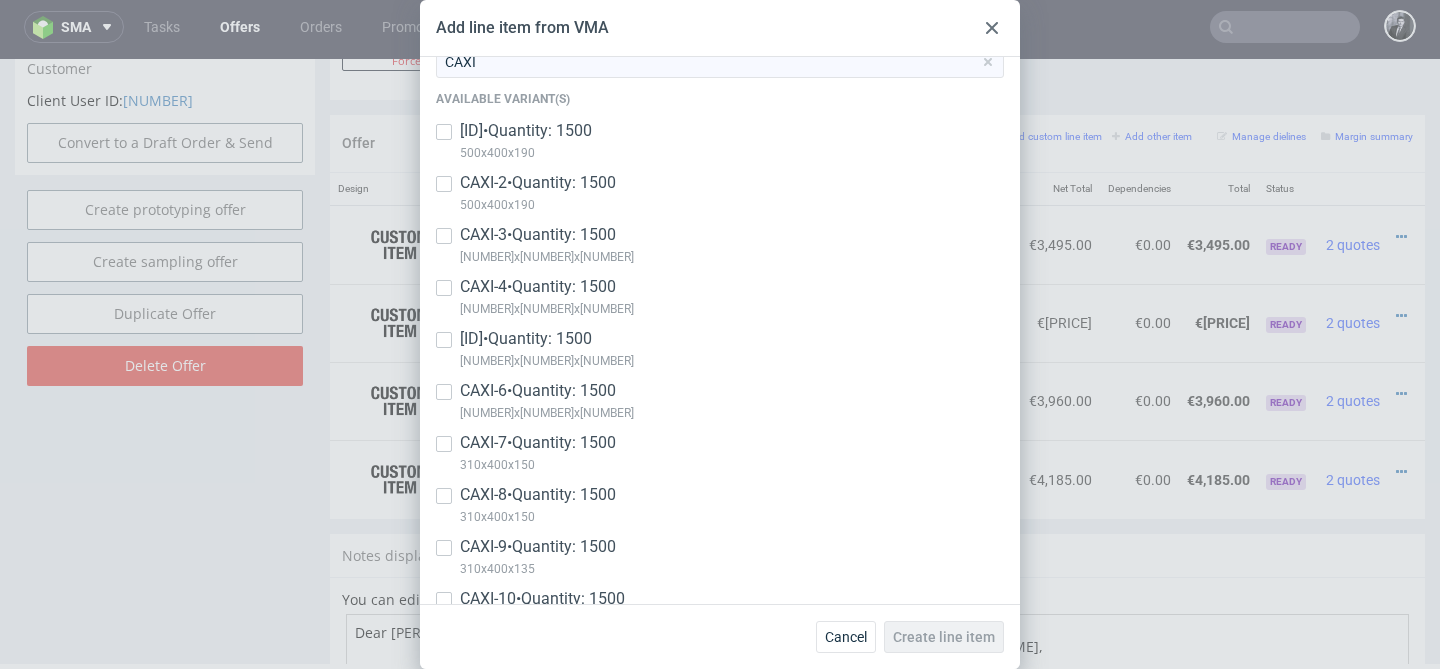 scroll, scrollTop: 122, scrollLeft: 0, axis: vertical 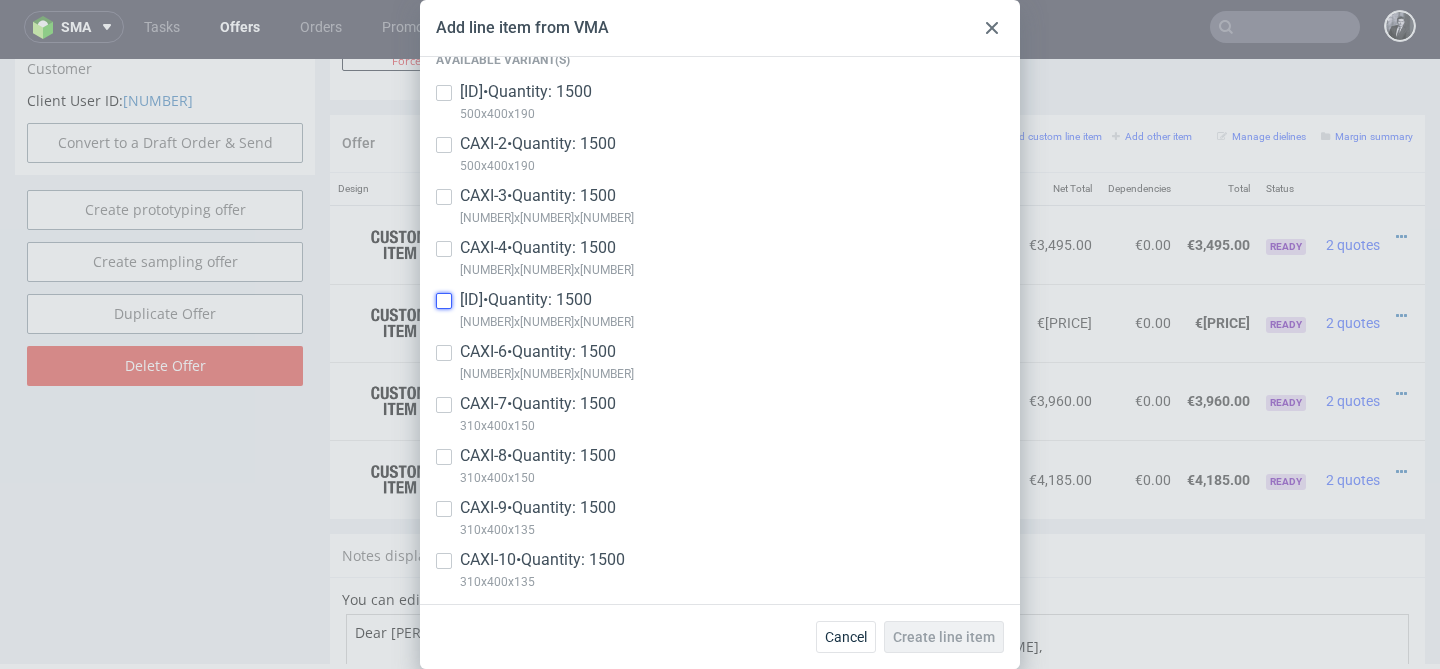 click at bounding box center [444, 301] 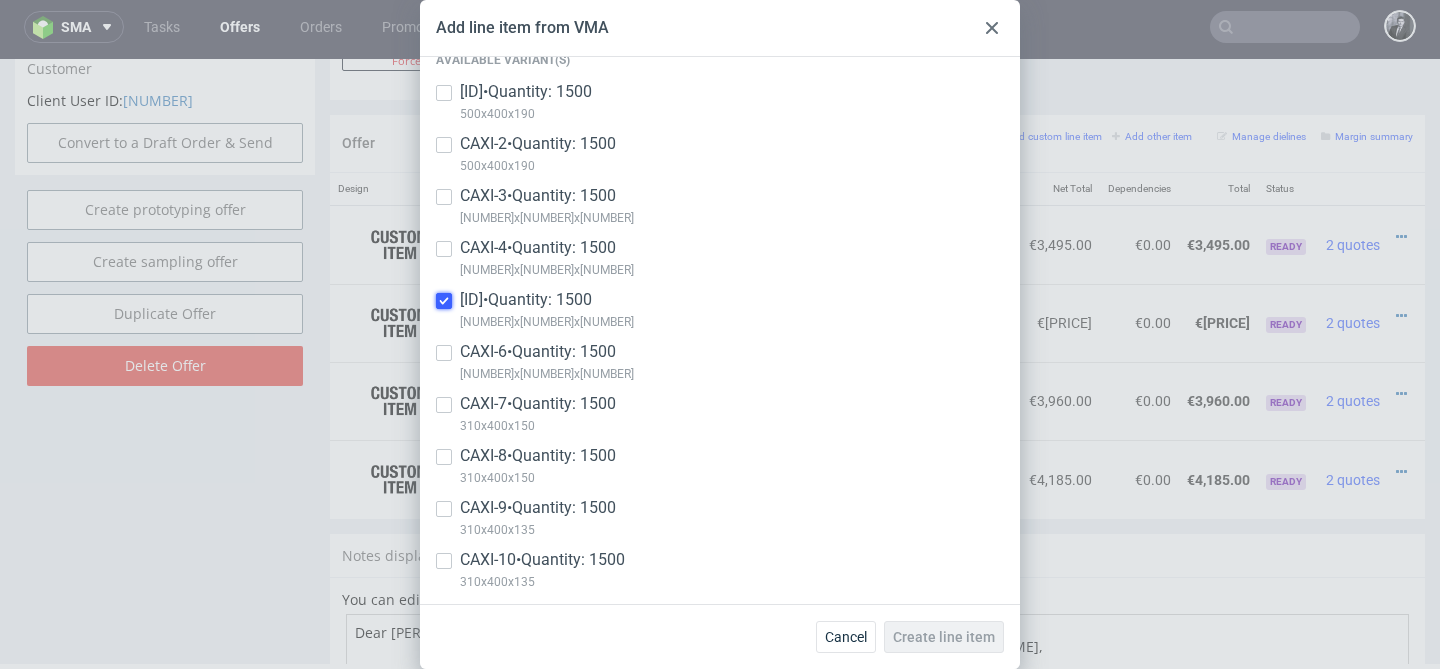 checkbox on "true" 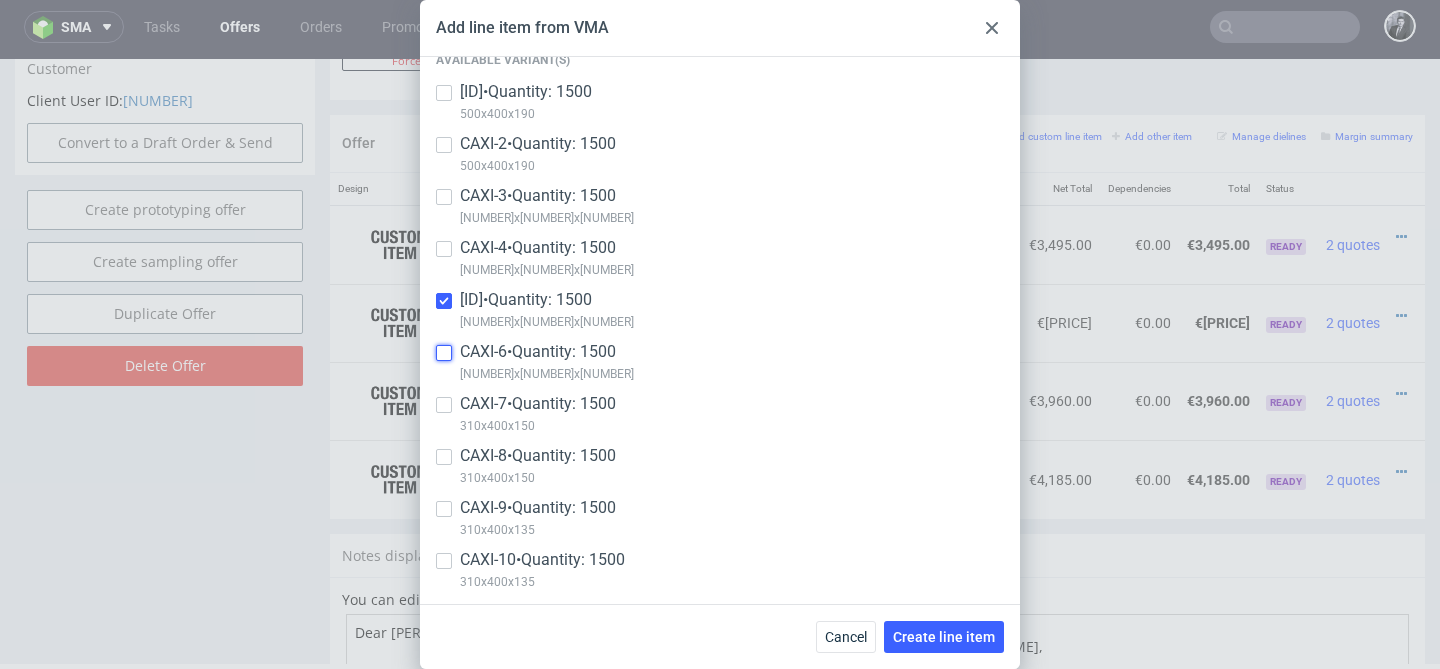 click at bounding box center (444, 353) 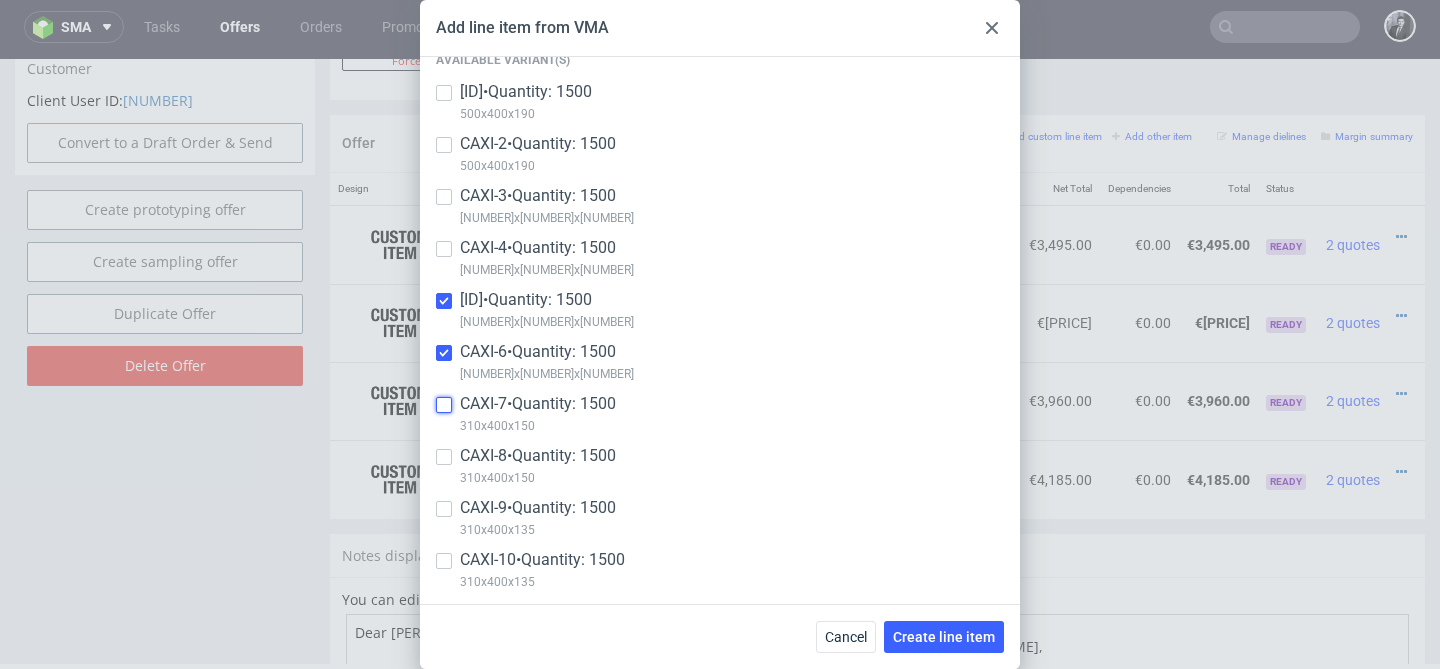 click at bounding box center [444, 405] 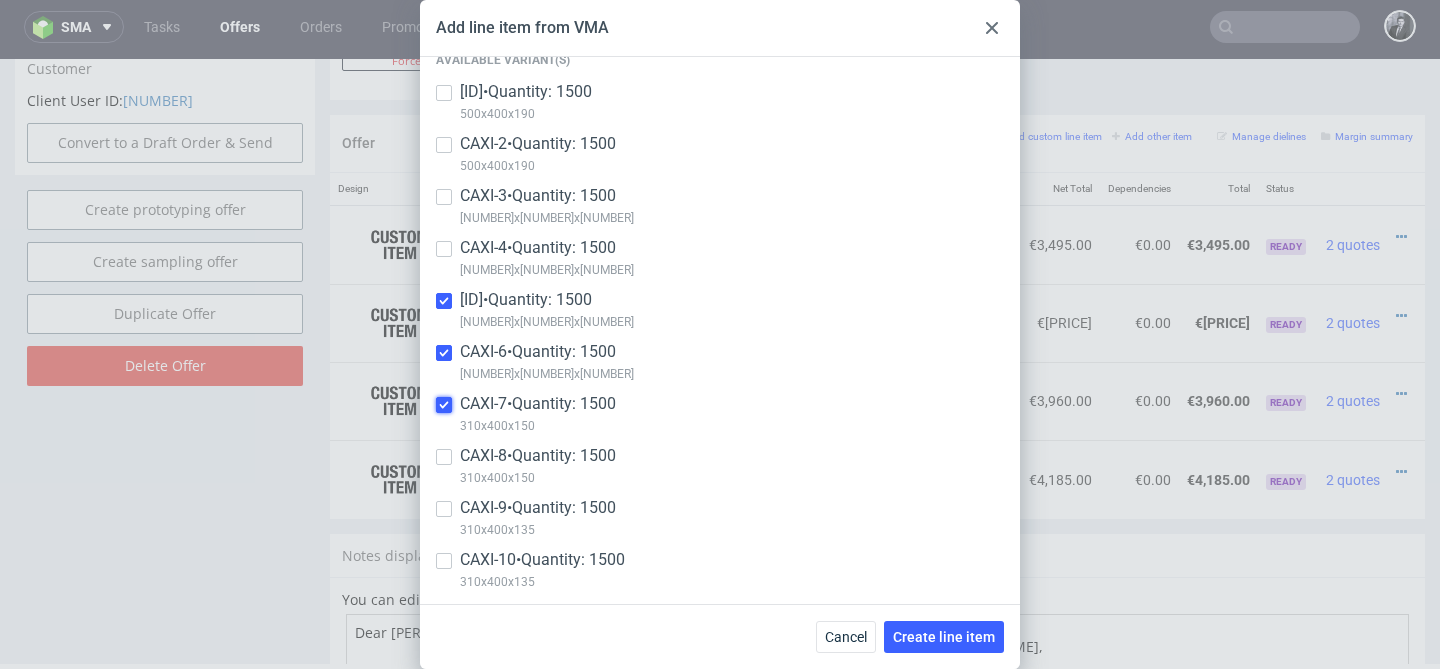 checkbox on "true" 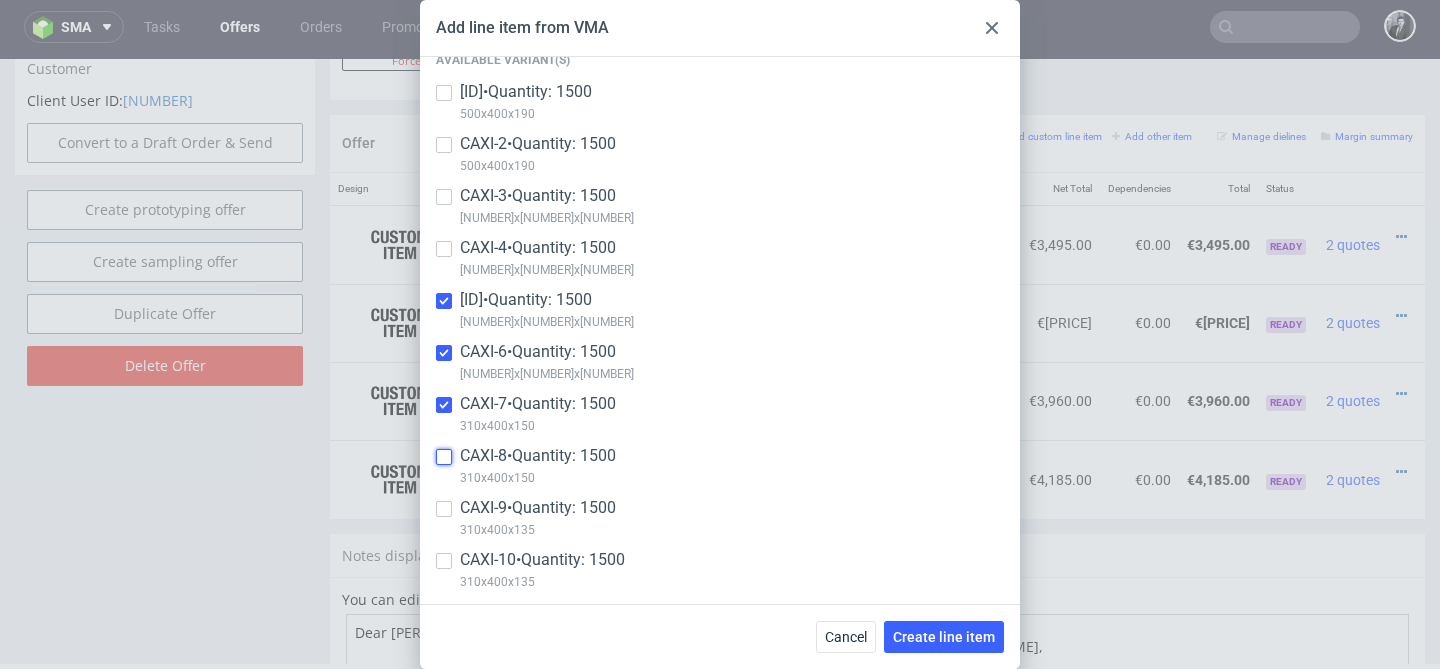 click at bounding box center (444, 457) 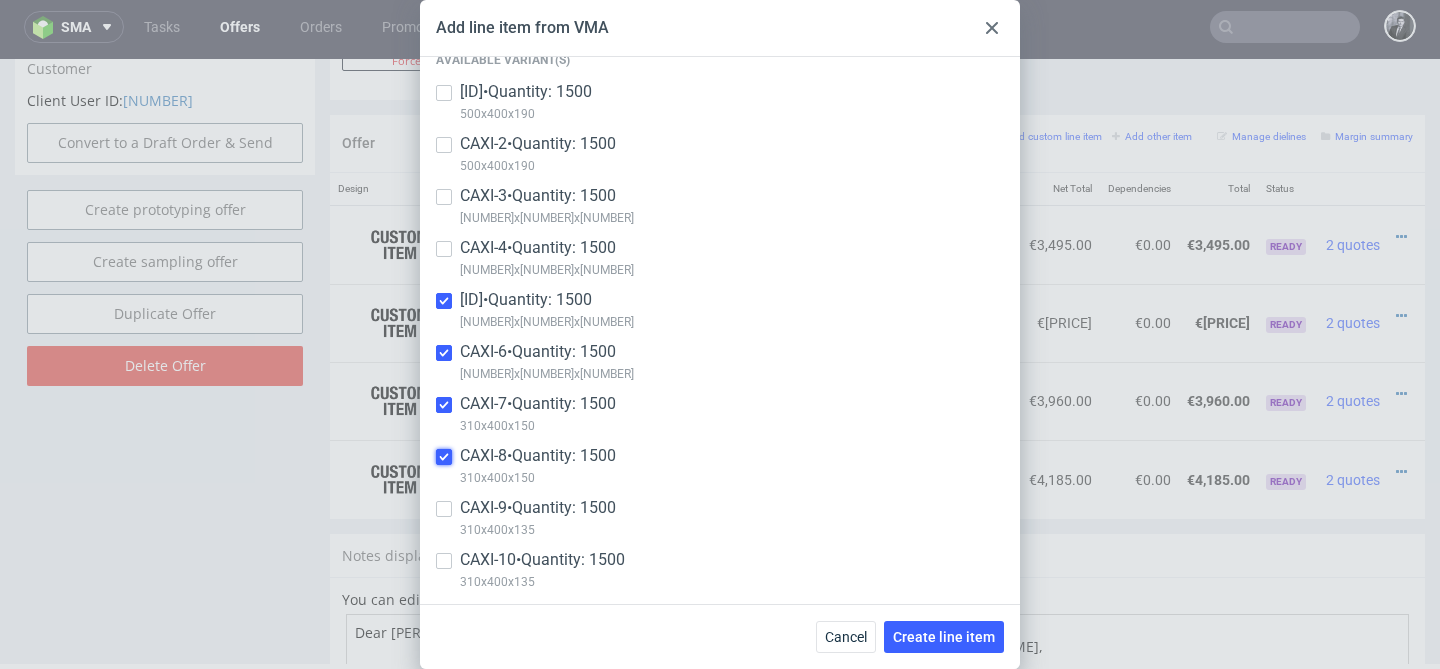 checkbox on "true" 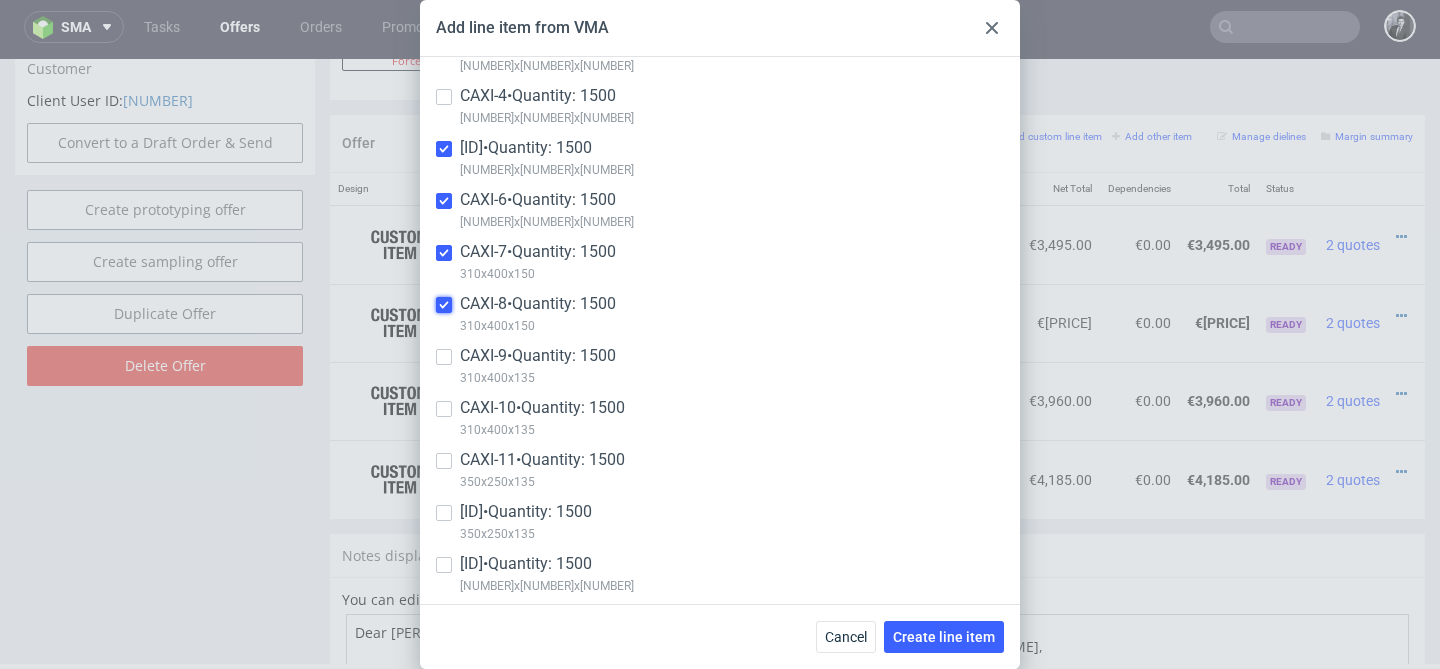scroll, scrollTop: 275, scrollLeft: 0, axis: vertical 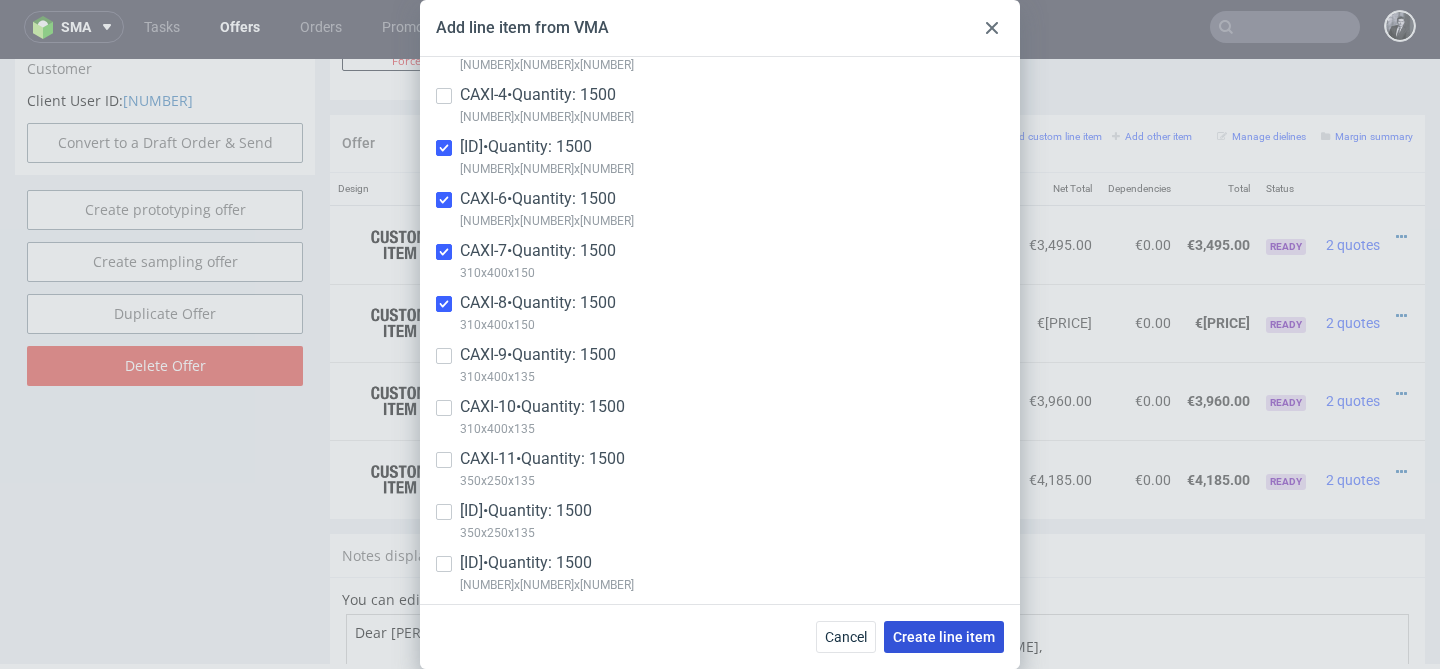 click on "Create line item" at bounding box center (944, 637) 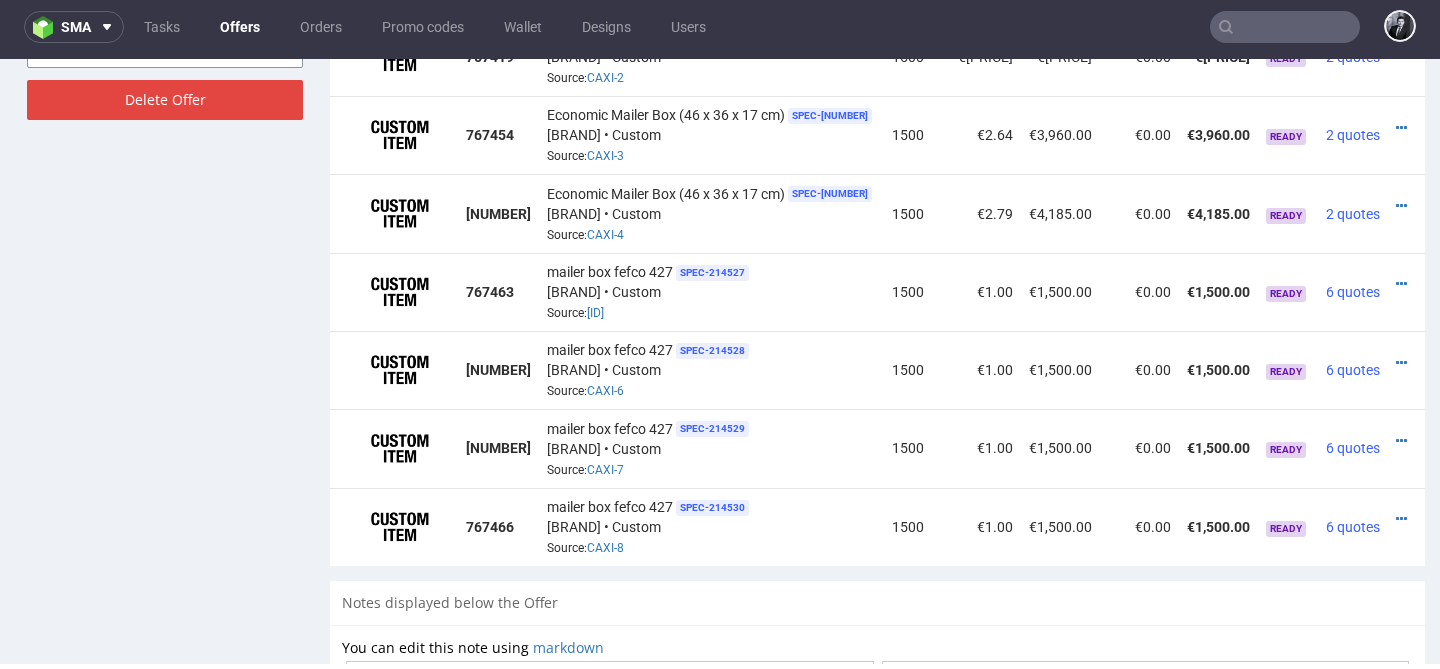 scroll, scrollTop: 1417, scrollLeft: 0, axis: vertical 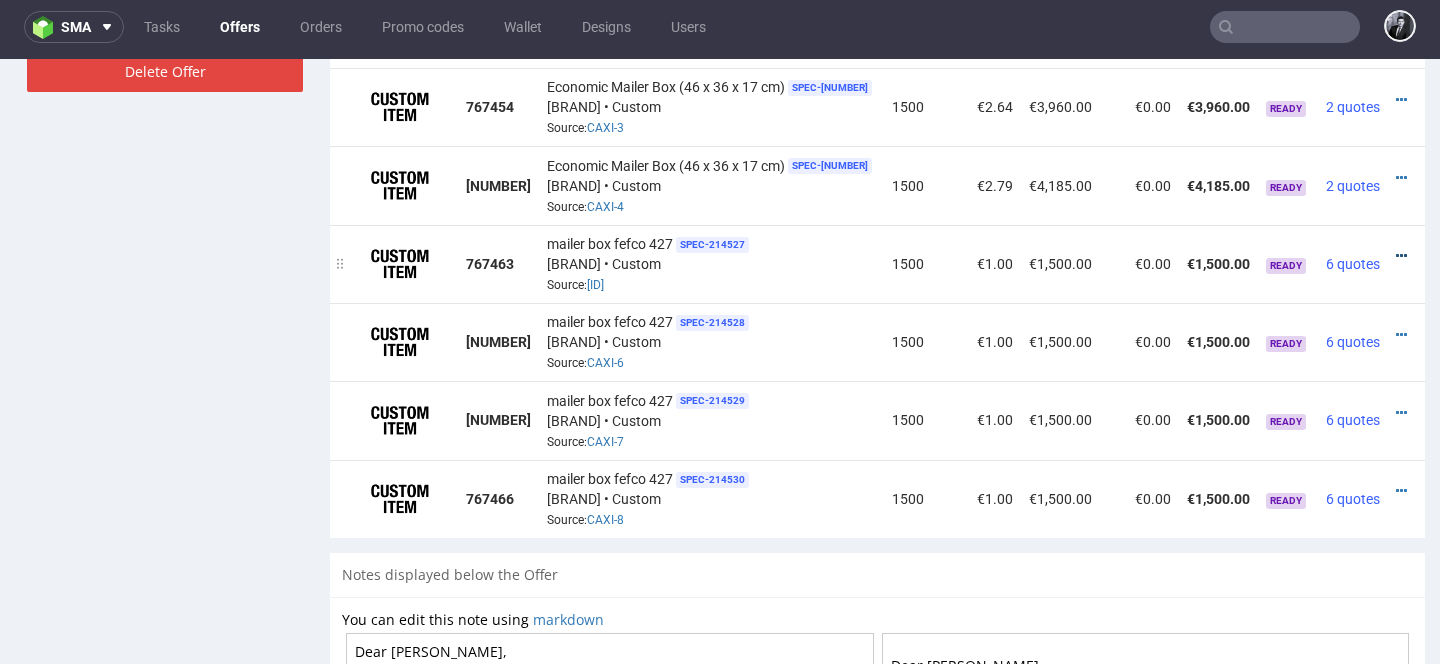 click at bounding box center (1401, 256) 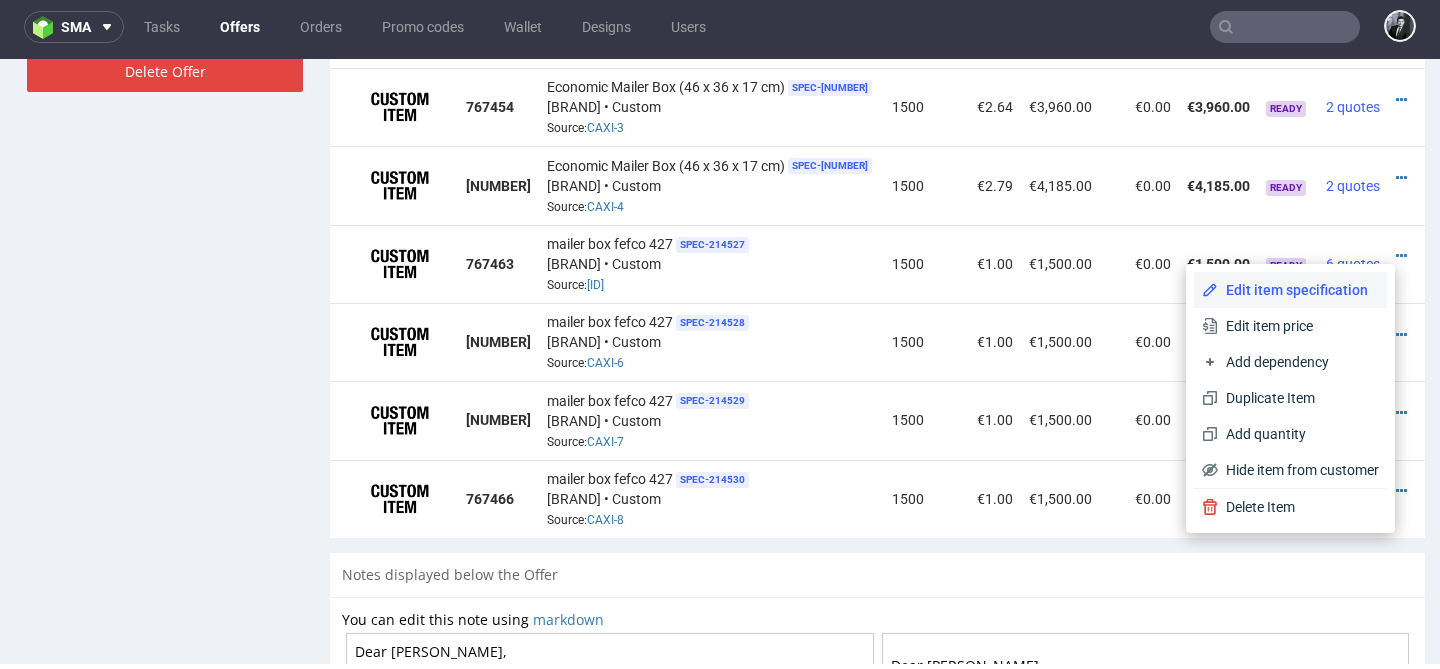 click on "Edit item specification" at bounding box center (1298, 290) 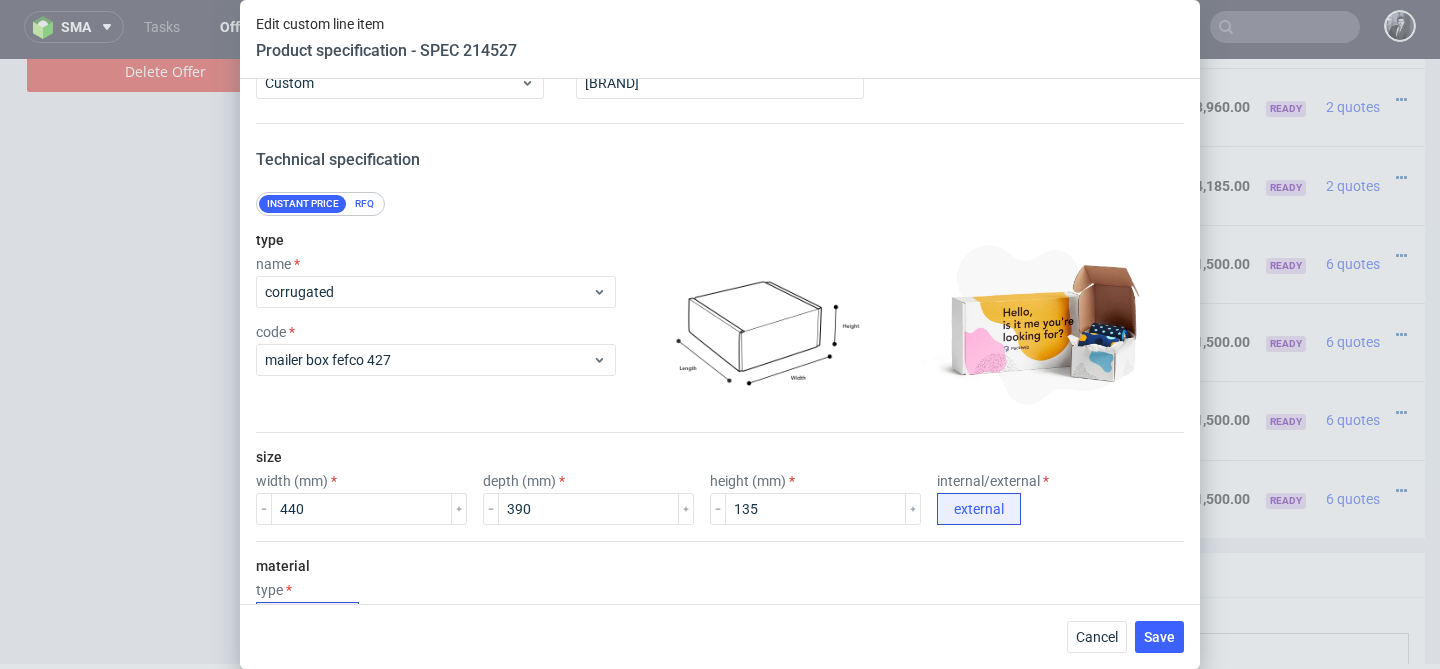 scroll, scrollTop: 179, scrollLeft: 0, axis: vertical 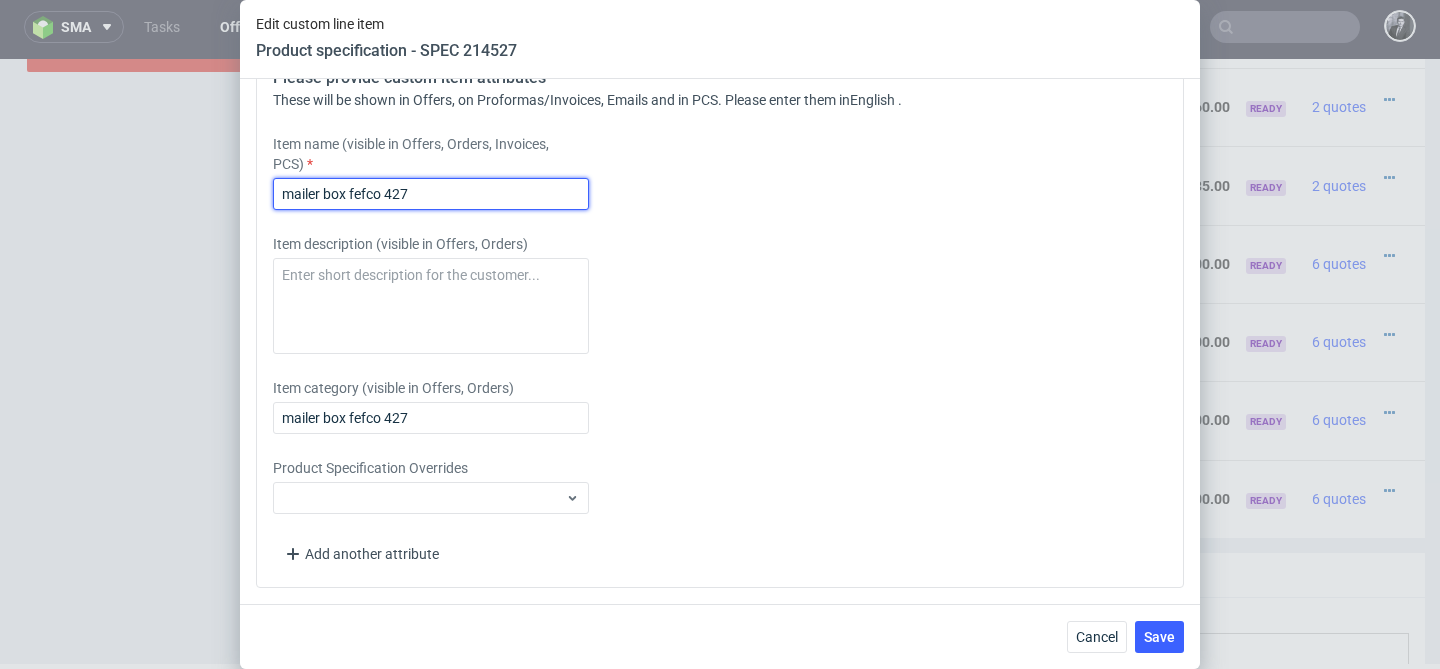 drag, startPoint x: 513, startPoint y: 201, endPoint x: 183, endPoint y: 181, distance: 330.6055 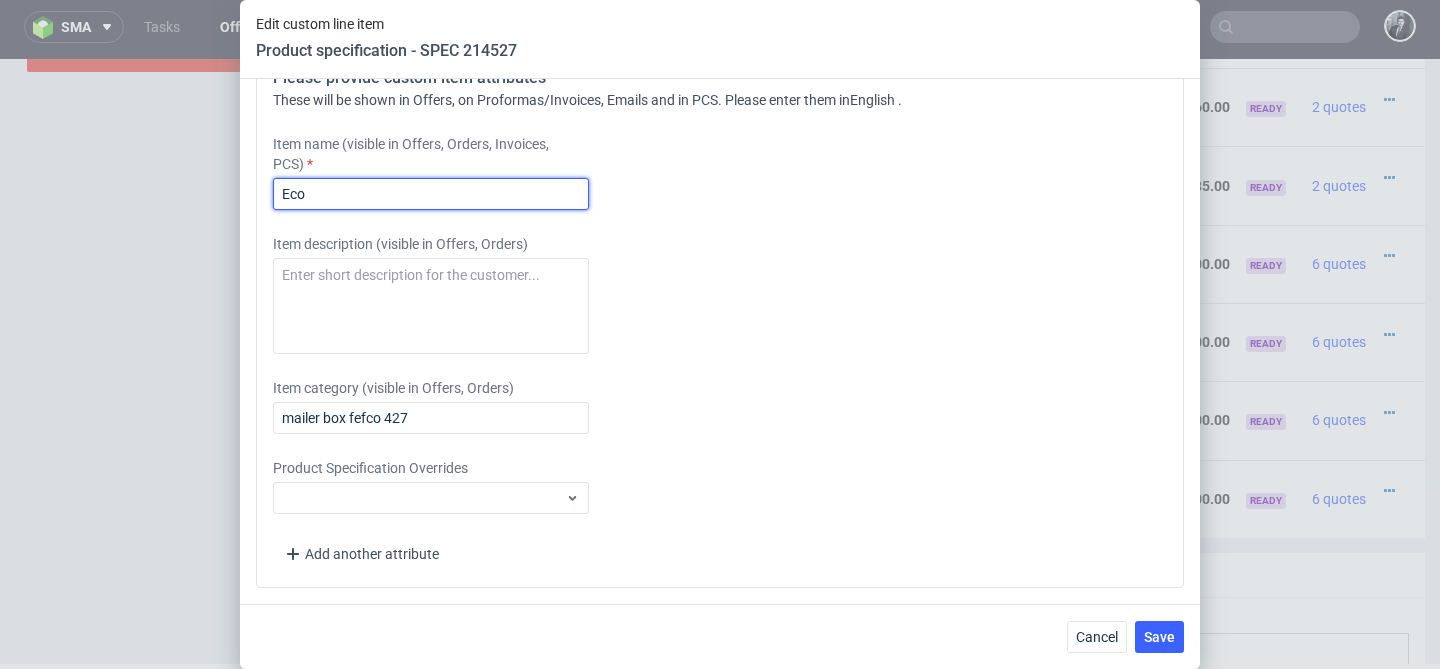 click on "Eco" at bounding box center (431, 194) 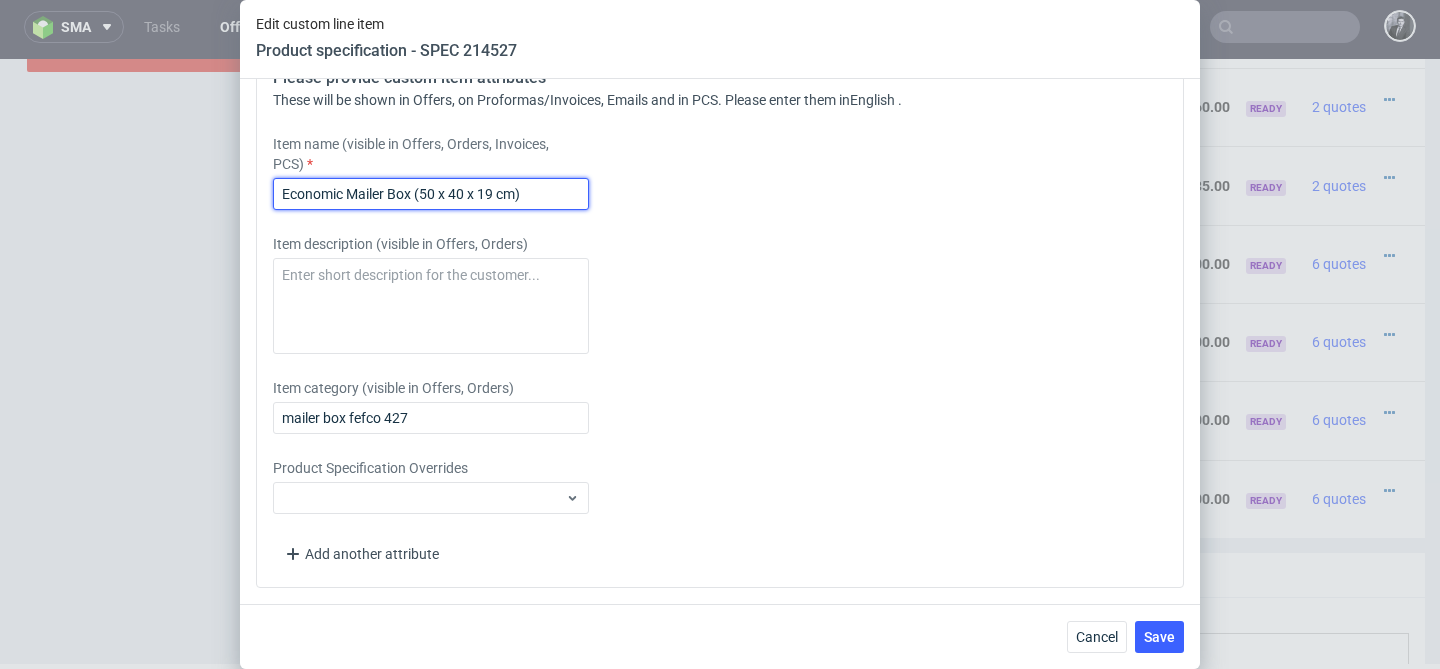 click on "Economic Mailer Box (50 x 40 x 19 cm)" at bounding box center [431, 194] 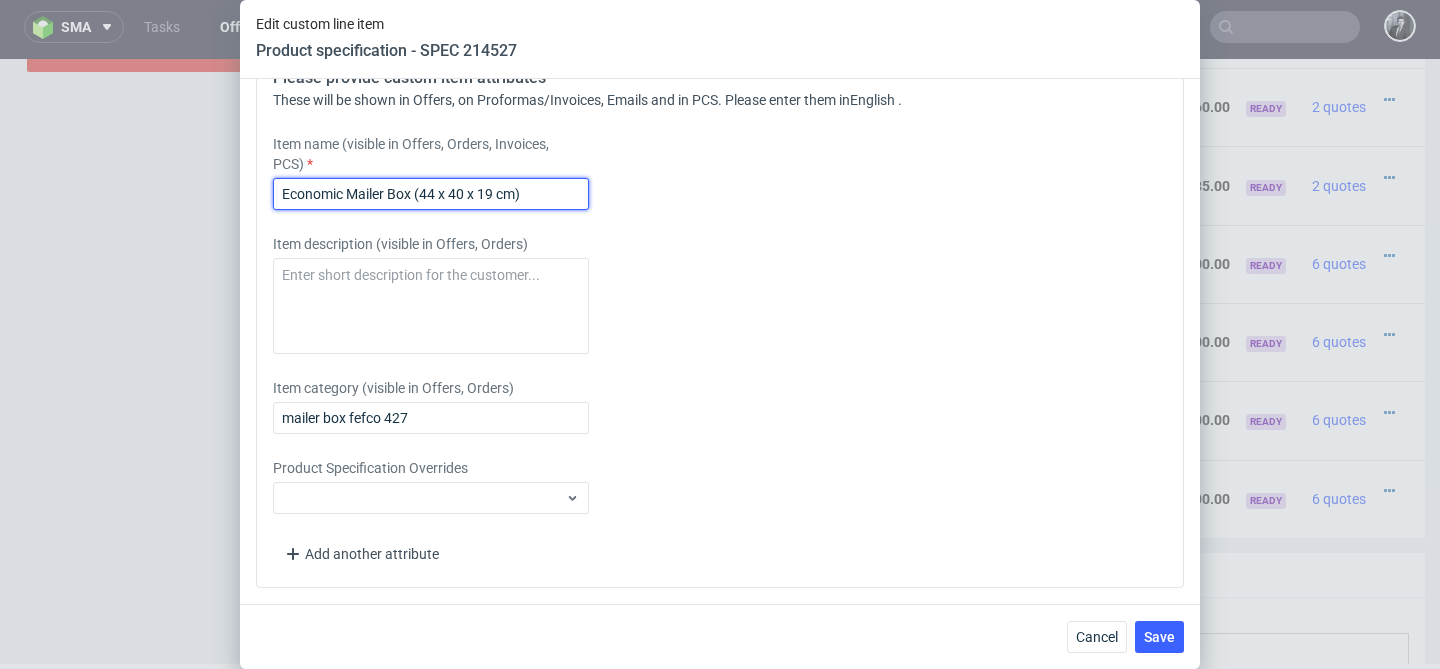 click on "Economic Mailer Box (44 x 40 x 19 cm)" at bounding box center [431, 194] 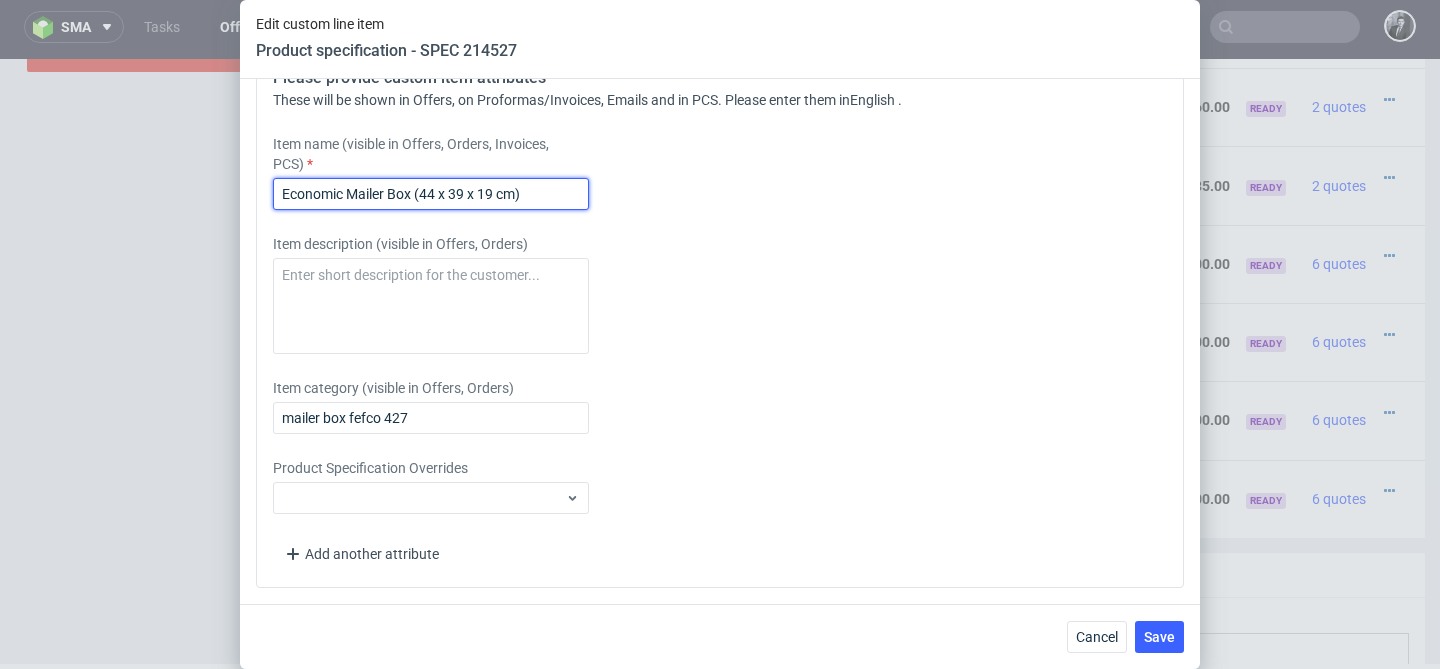 click on "Economic Mailer Box (44 x 39 x 19 cm)" at bounding box center [431, 194] 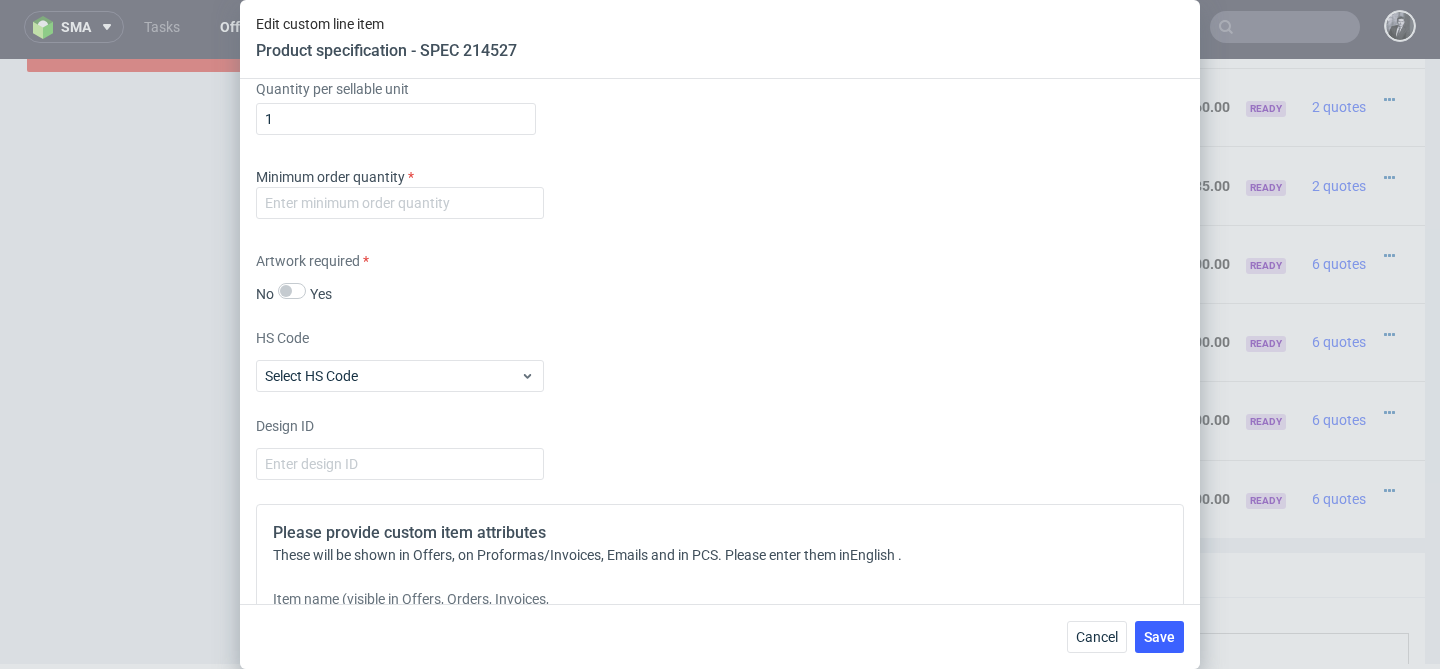 scroll, scrollTop: 1501, scrollLeft: 0, axis: vertical 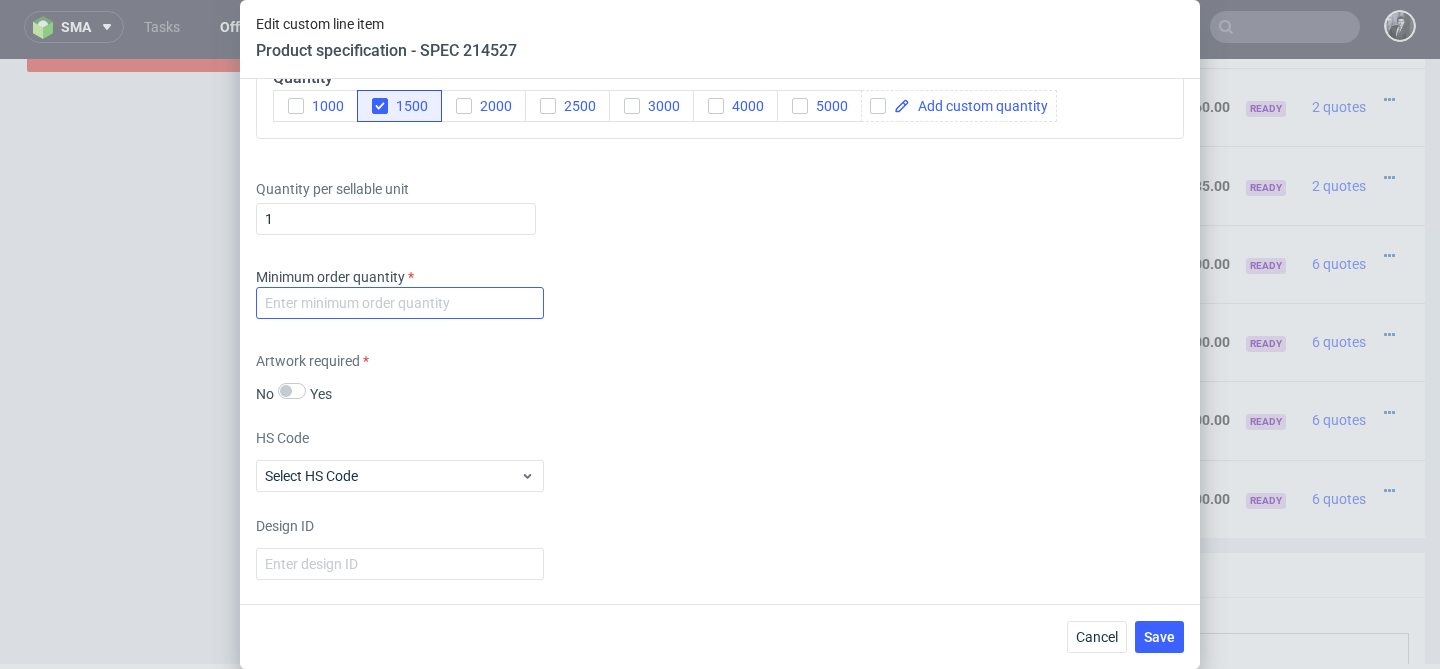 type on "Economic Mailer Box (44 x 39 x 13.5 cm)" 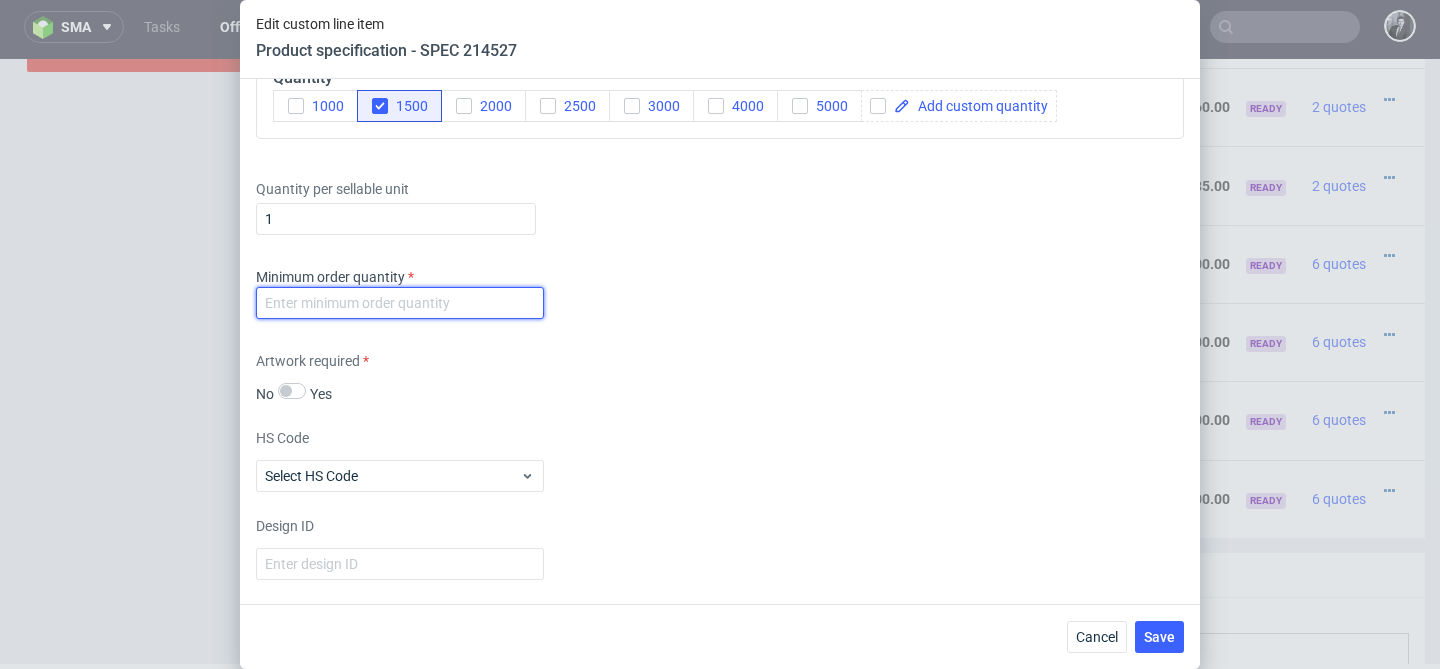 click at bounding box center [400, 303] 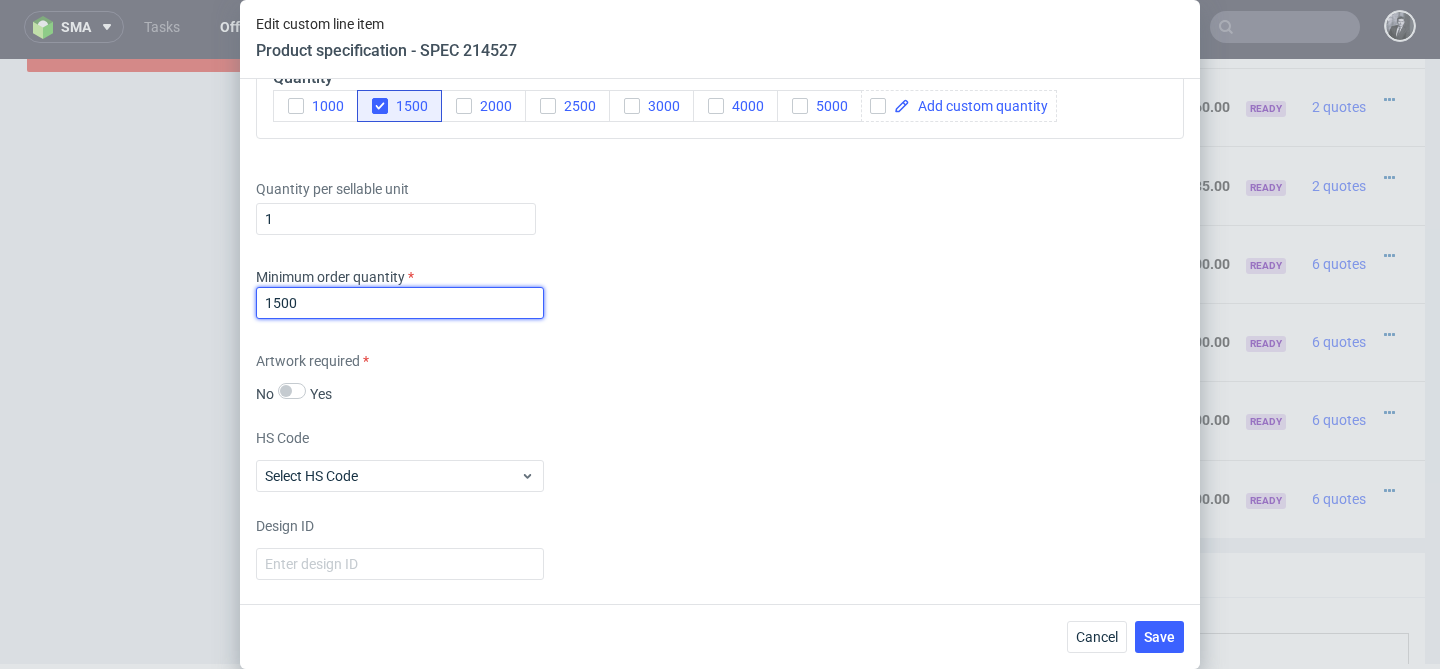 scroll, scrollTop: 2057, scrollLeft: 0, axis: vertical 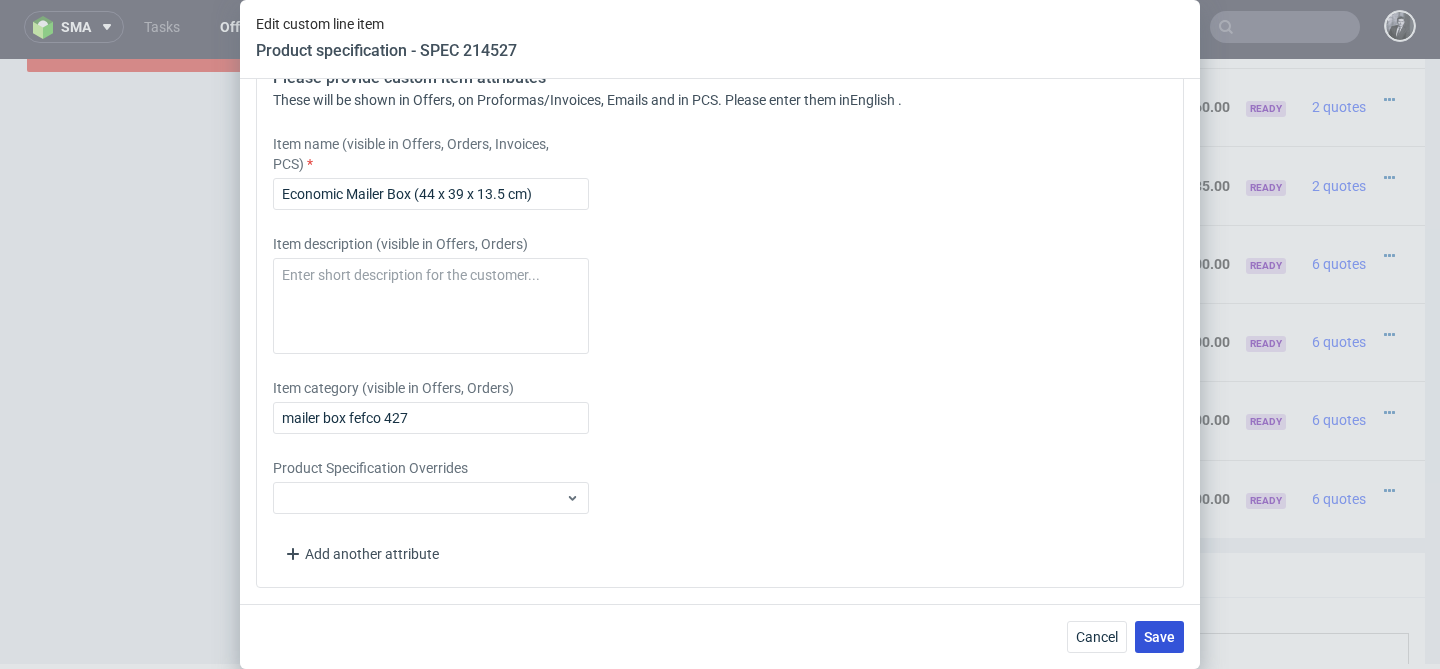 type on "1500" 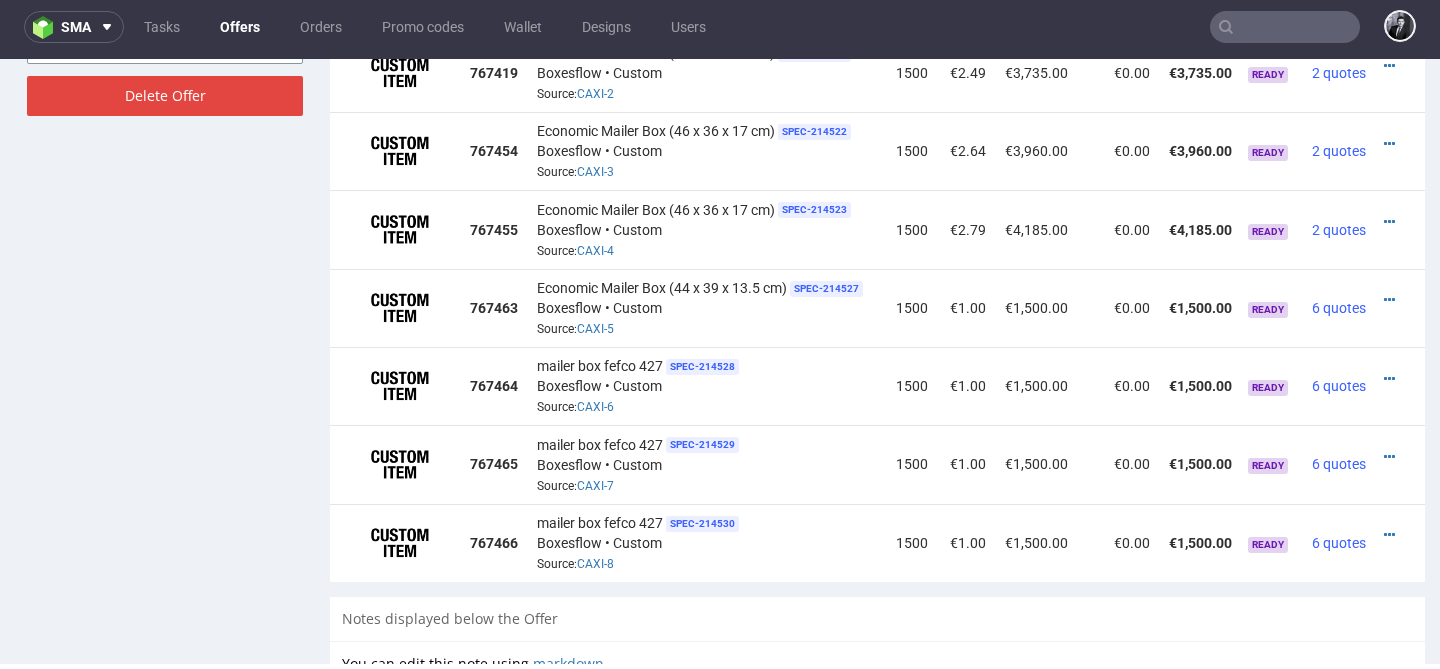 scroll, scrollTop: 1374, scrollLeft: 0, axis: vertical 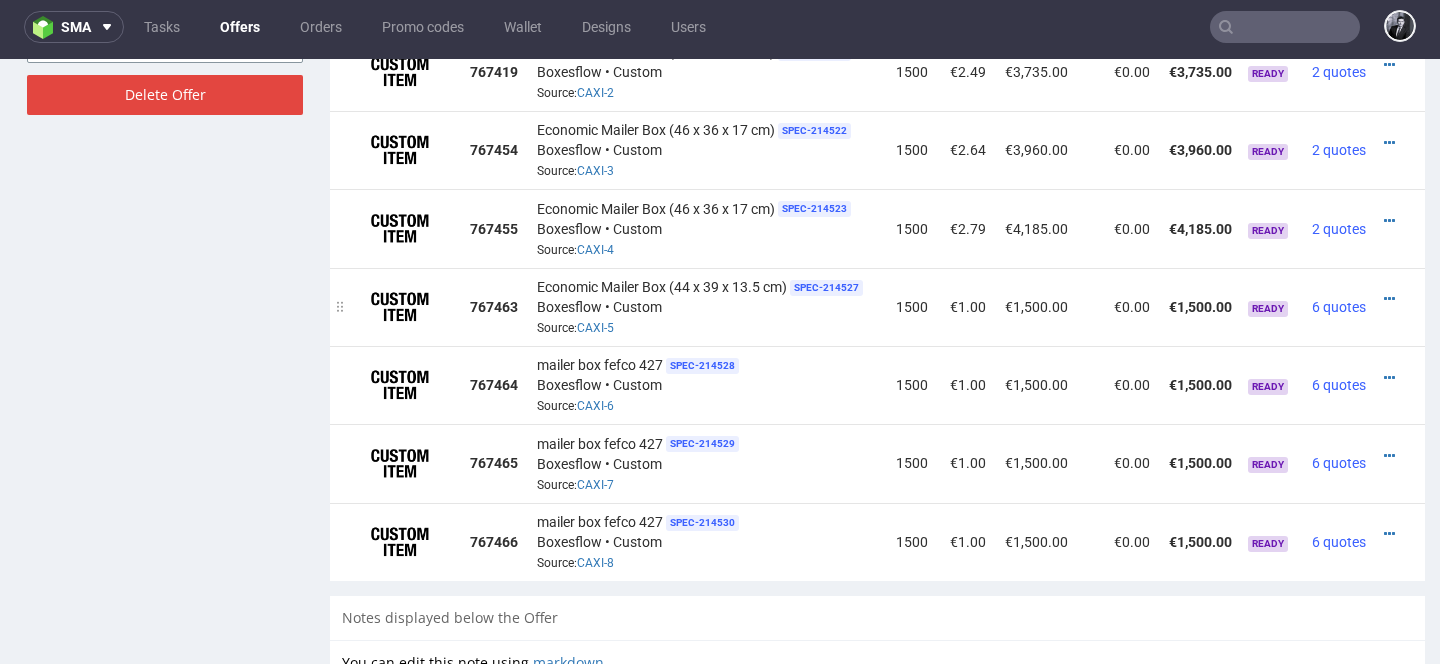 click at bounding box center (1393, 299) 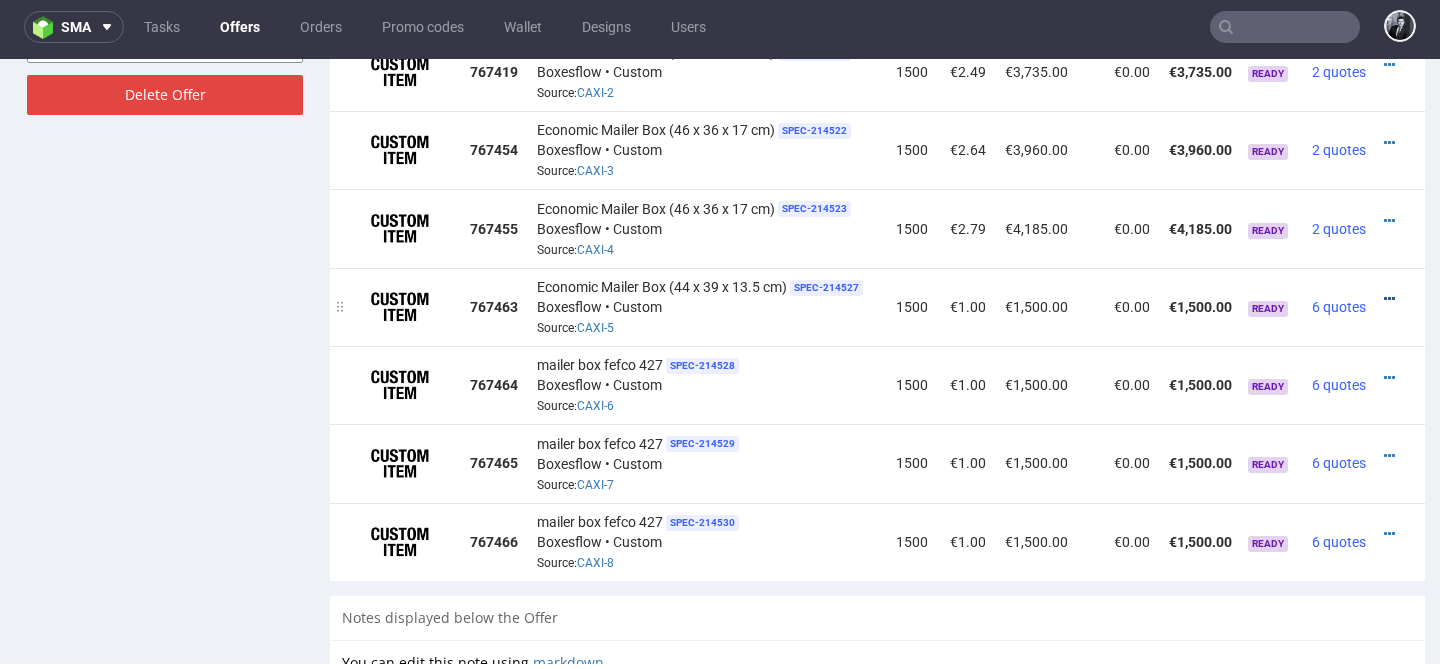 click at bounding box center (1389, 299) 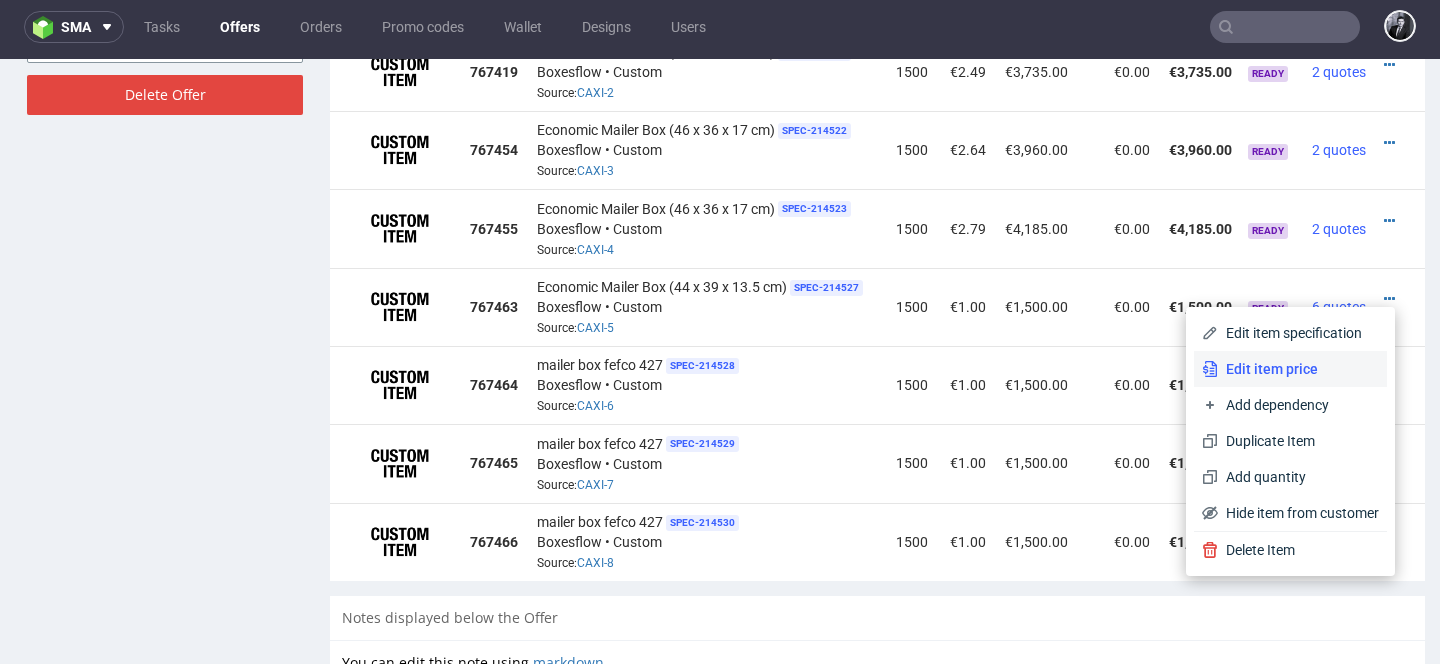 click on "Edit item price" at bounding box center (1298, 369) 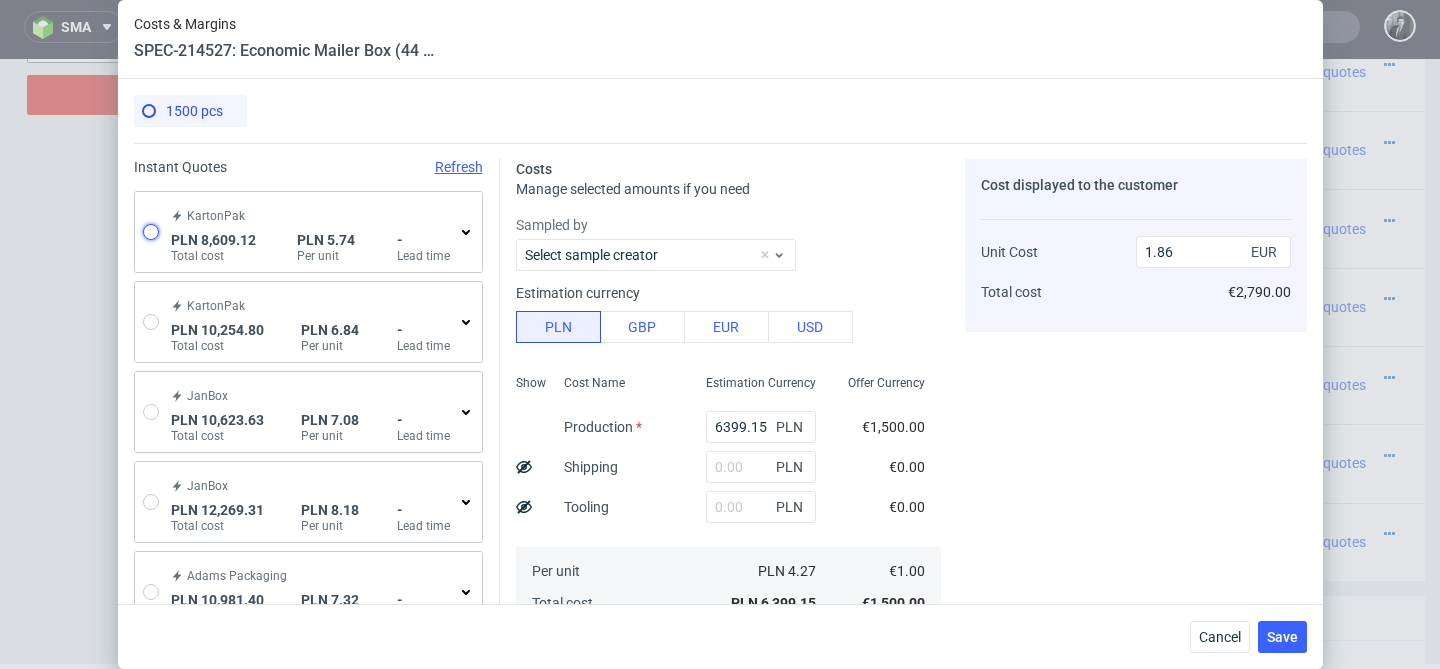 click at bounding box center [151, 232] 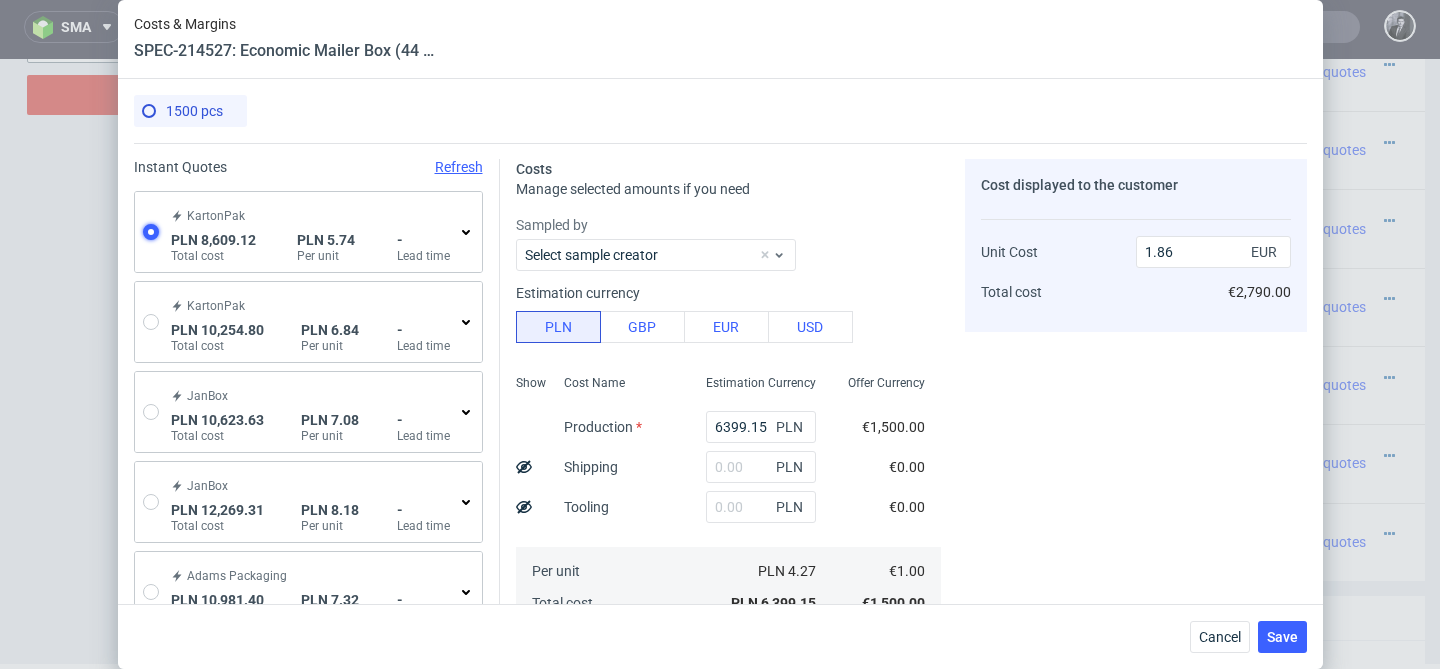radio on "true" 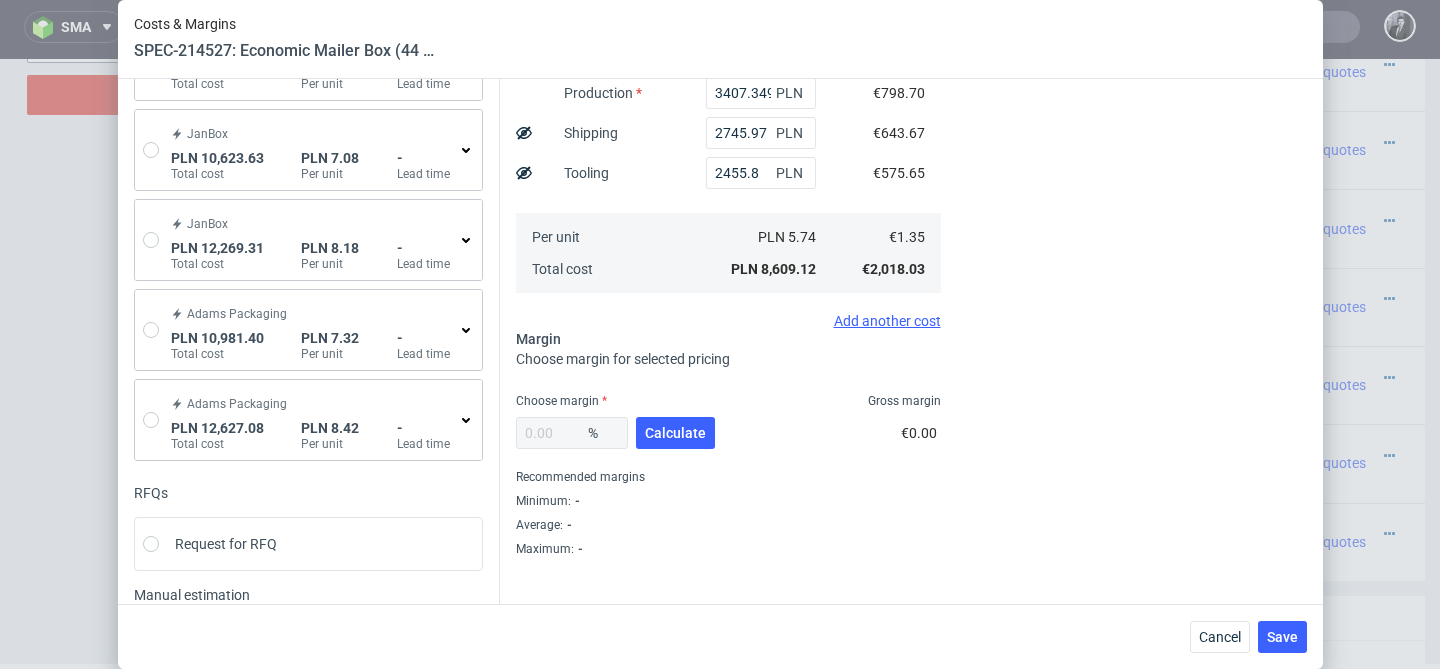 scroll, scrollTop: 363, scrollLeft: 0, axis: vertical 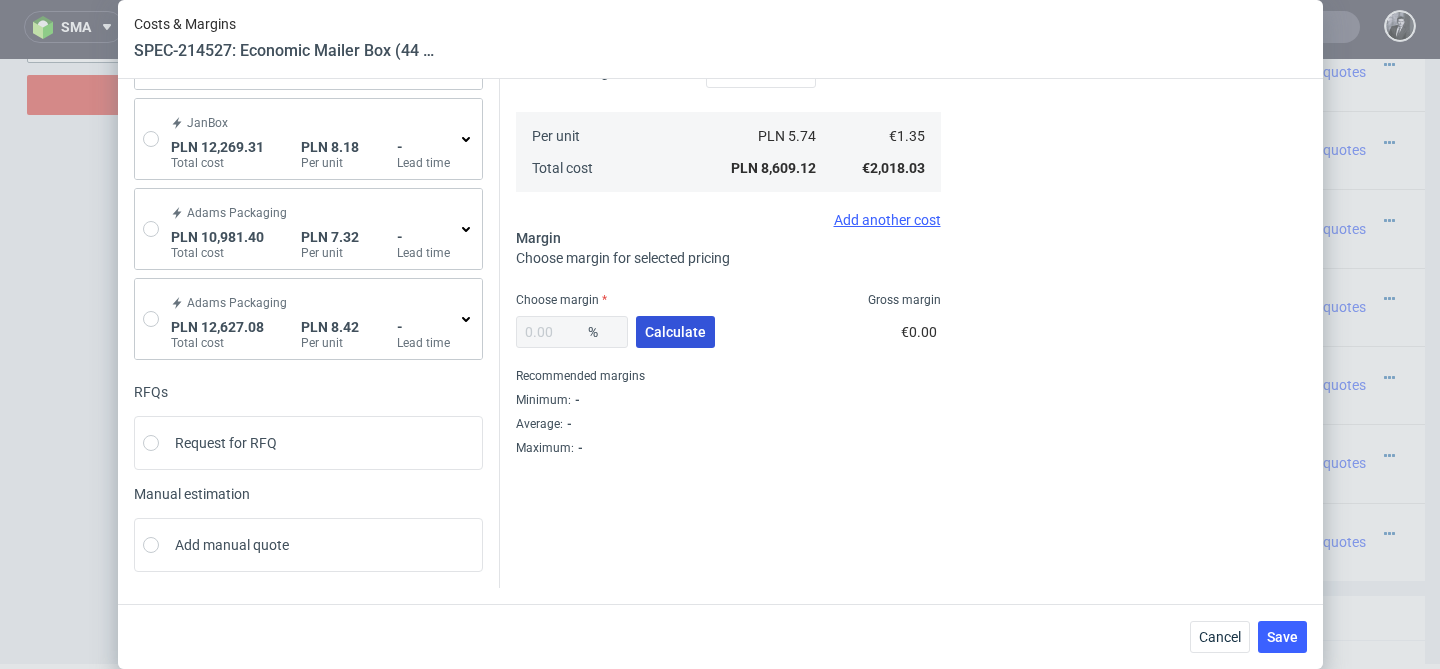 click on "Calculate" at bounding box center [675, 332] 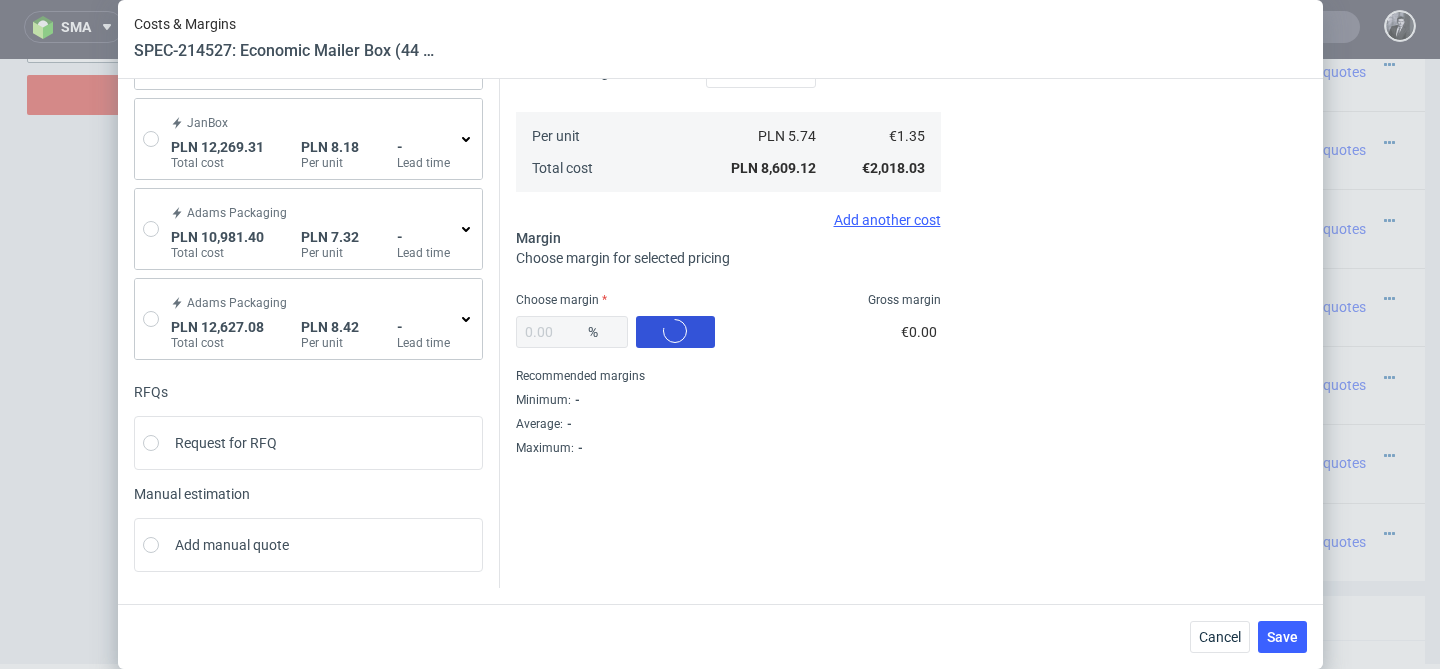 type on "34.67" 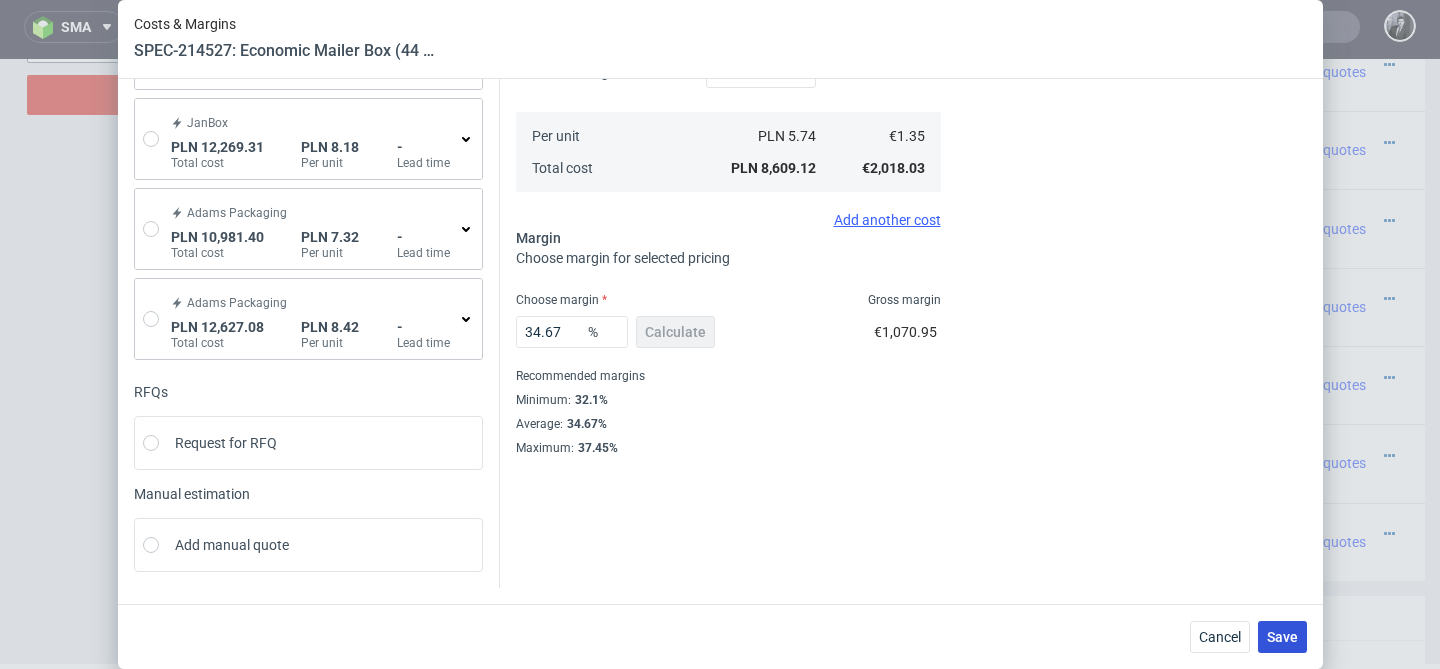 click on "Save" at bounding box center [1282, 637] 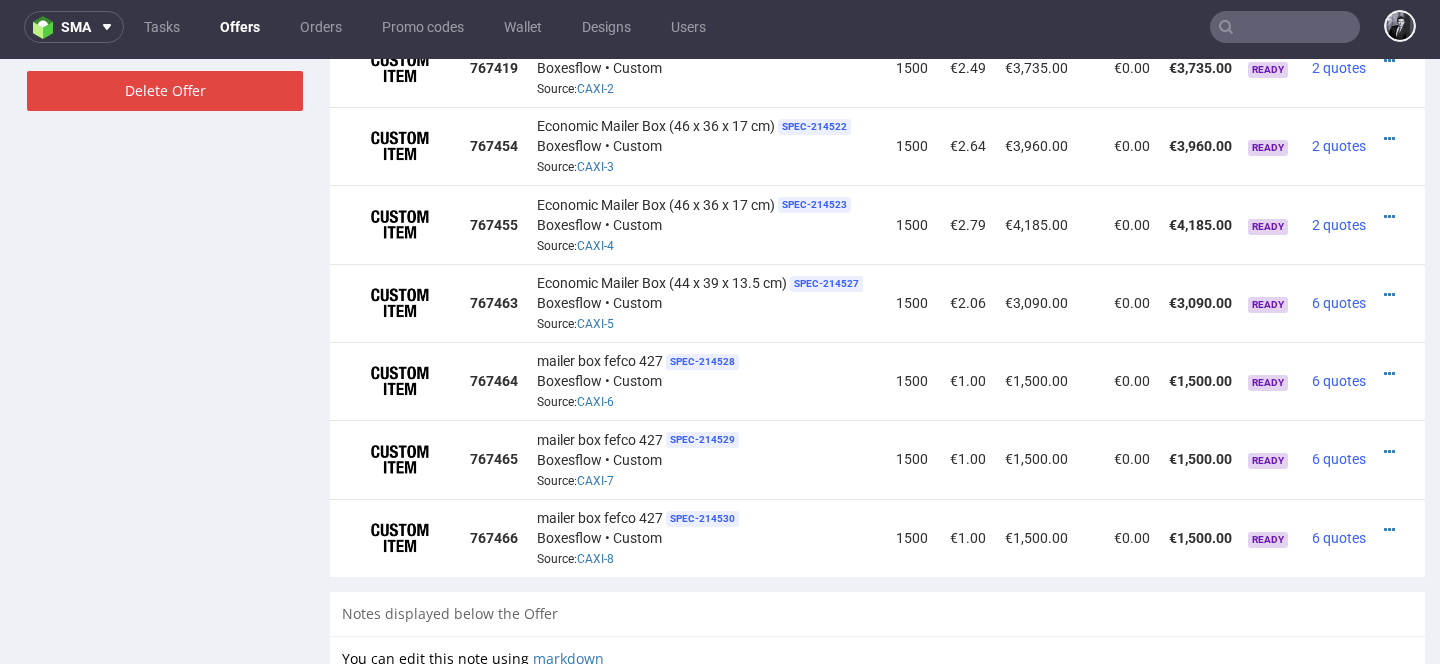 scroll, scrollTop: 1372, scrollLeft: 0, axis: vertical 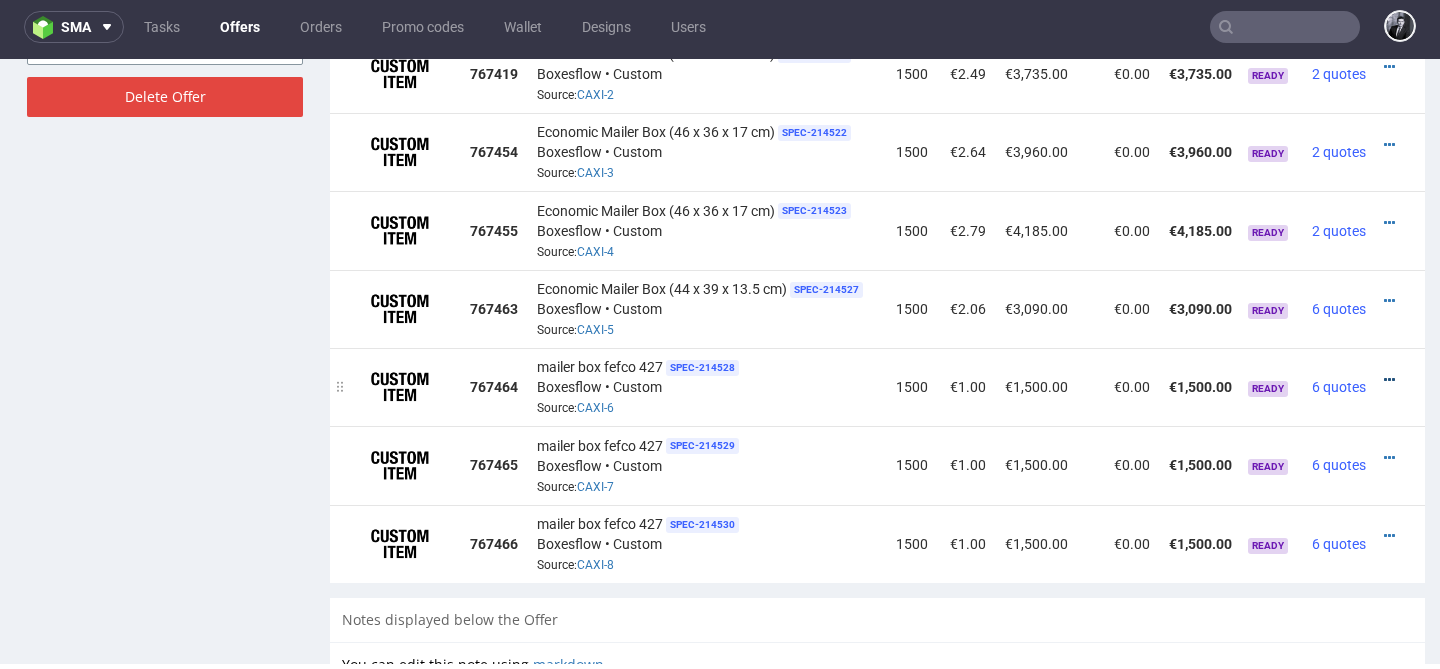 click at bounding box center [1389, 380] 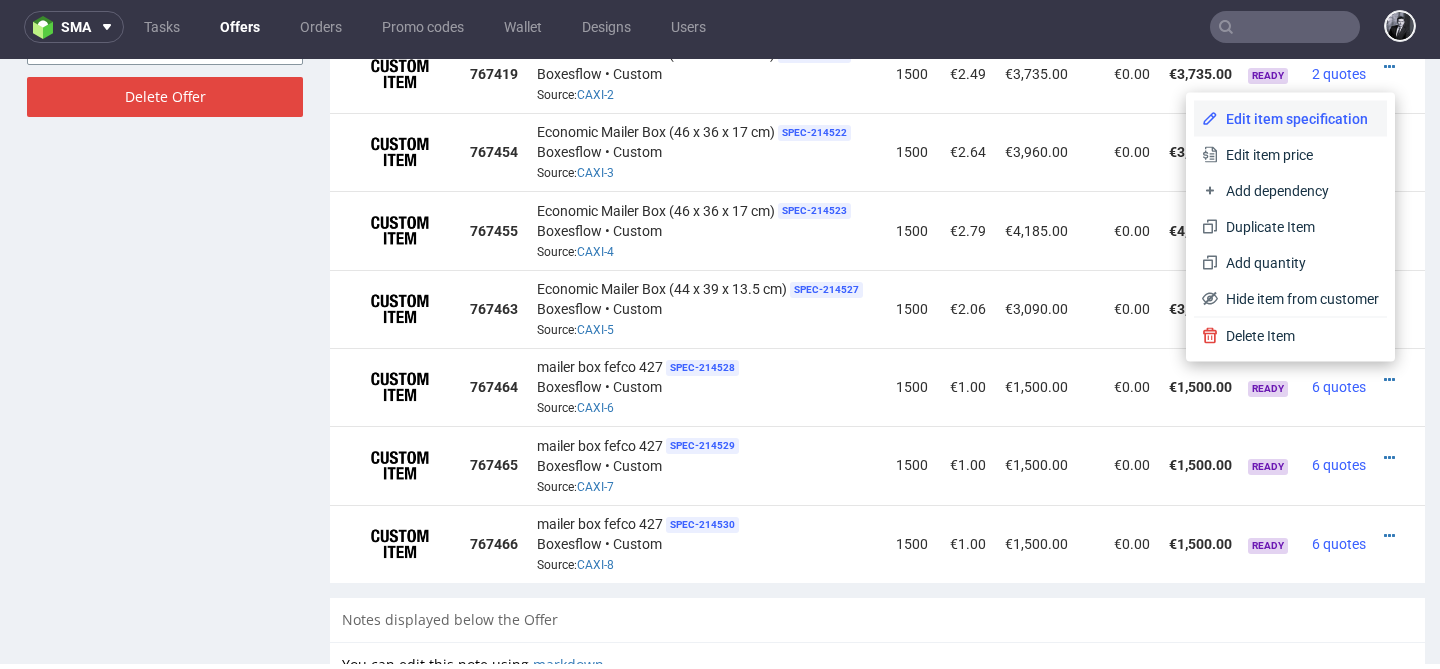 click on "Edit item specification" at bounding box center (1298, 119) 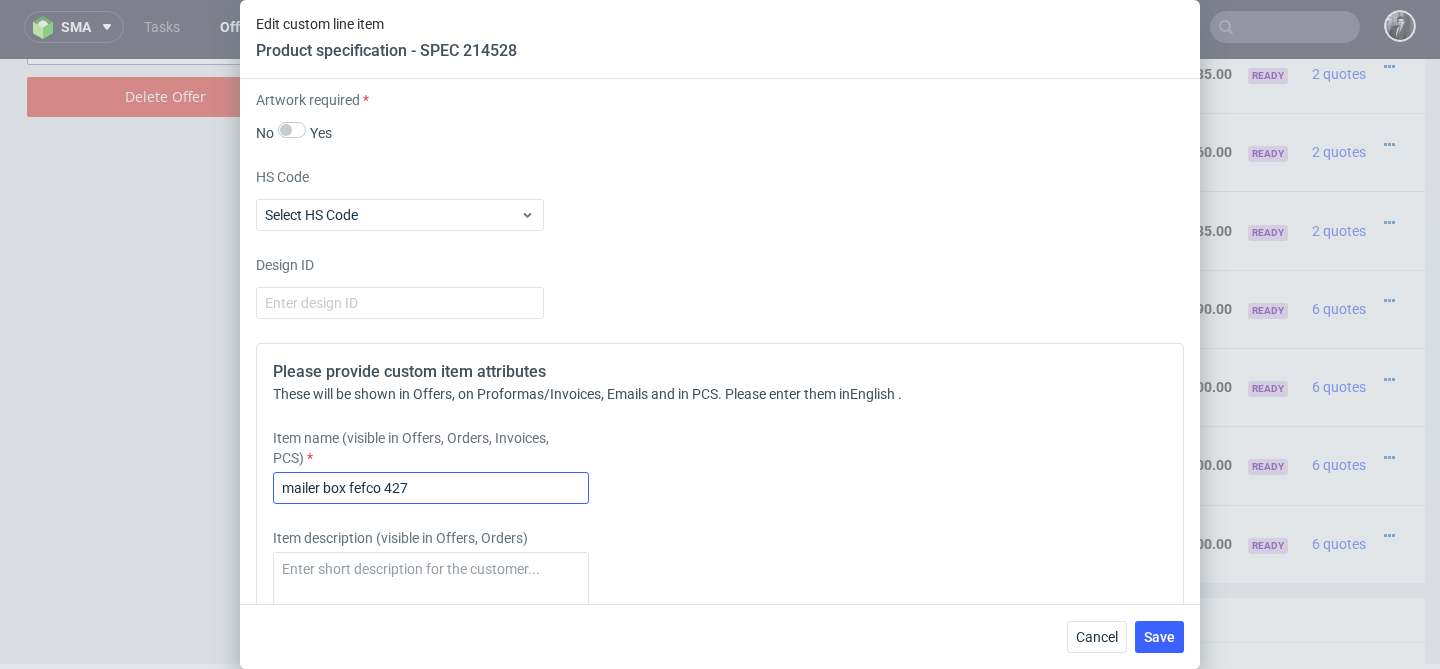 scroll, scrollTop: 1801, scrollLeft: 0, axis: vertical 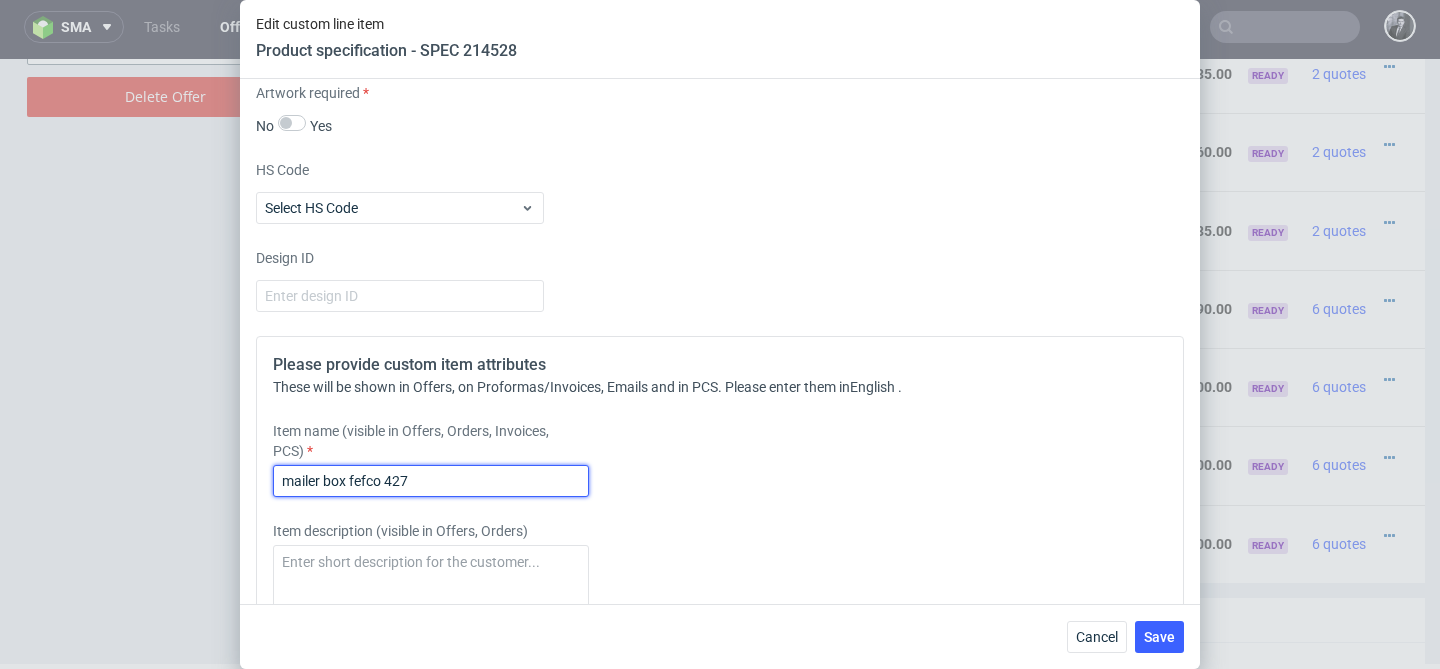 drag, startPoint x: 497, startPoint y: 480, endPoint x: 273, endPoint y: 468, distance: 224.3212 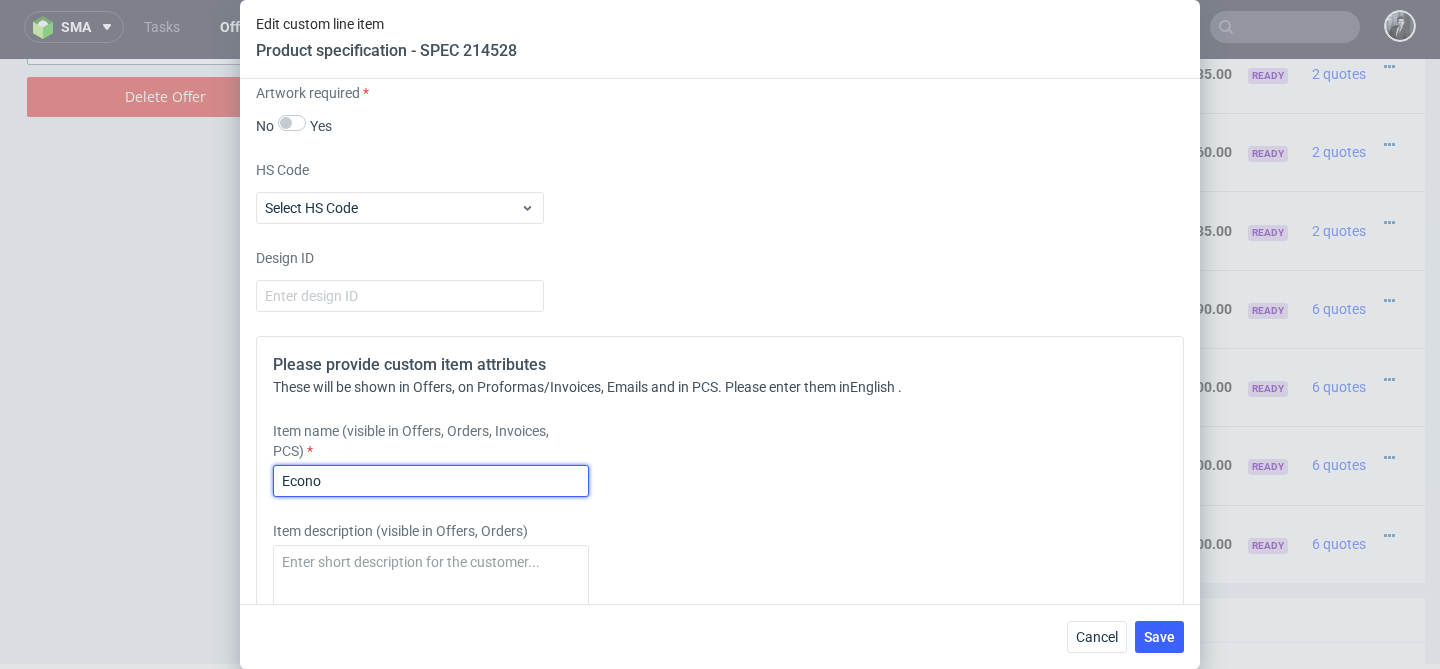 type on "Economic Mailer Box (44 x 39 x 13.5 cm)" 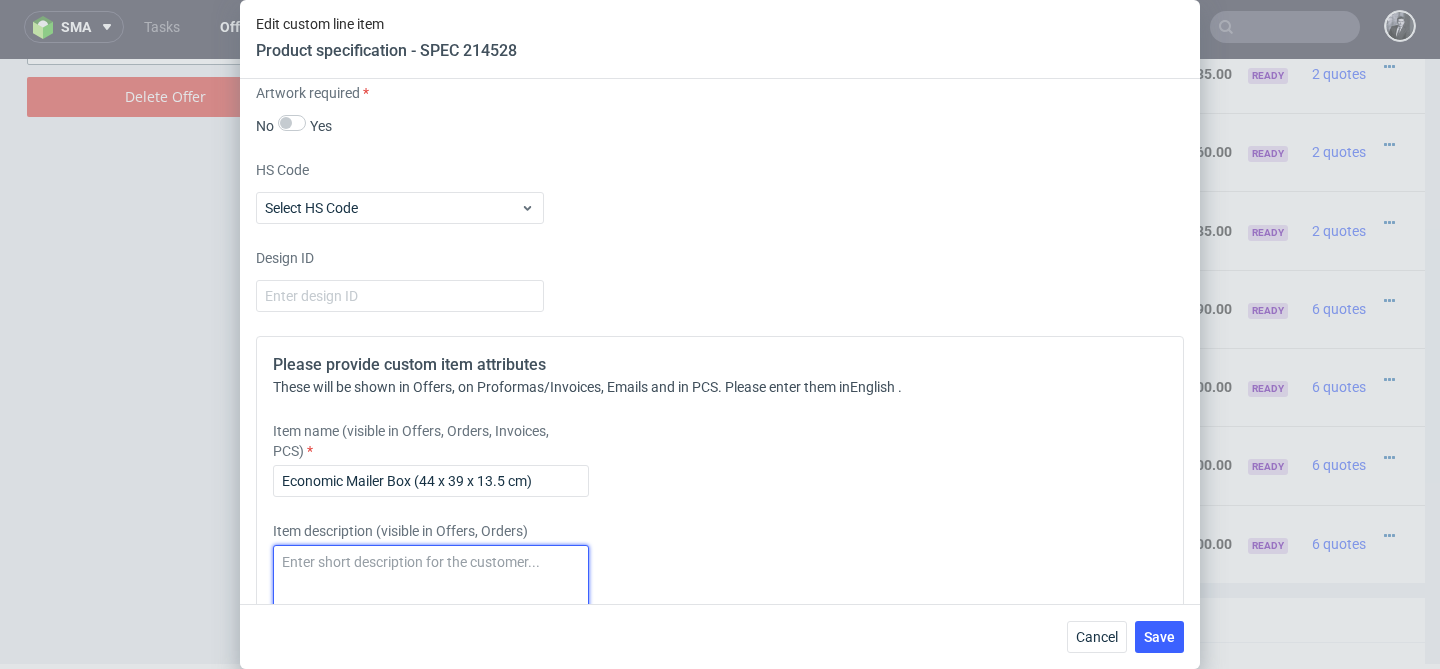 click at bounding box center (431, 593) 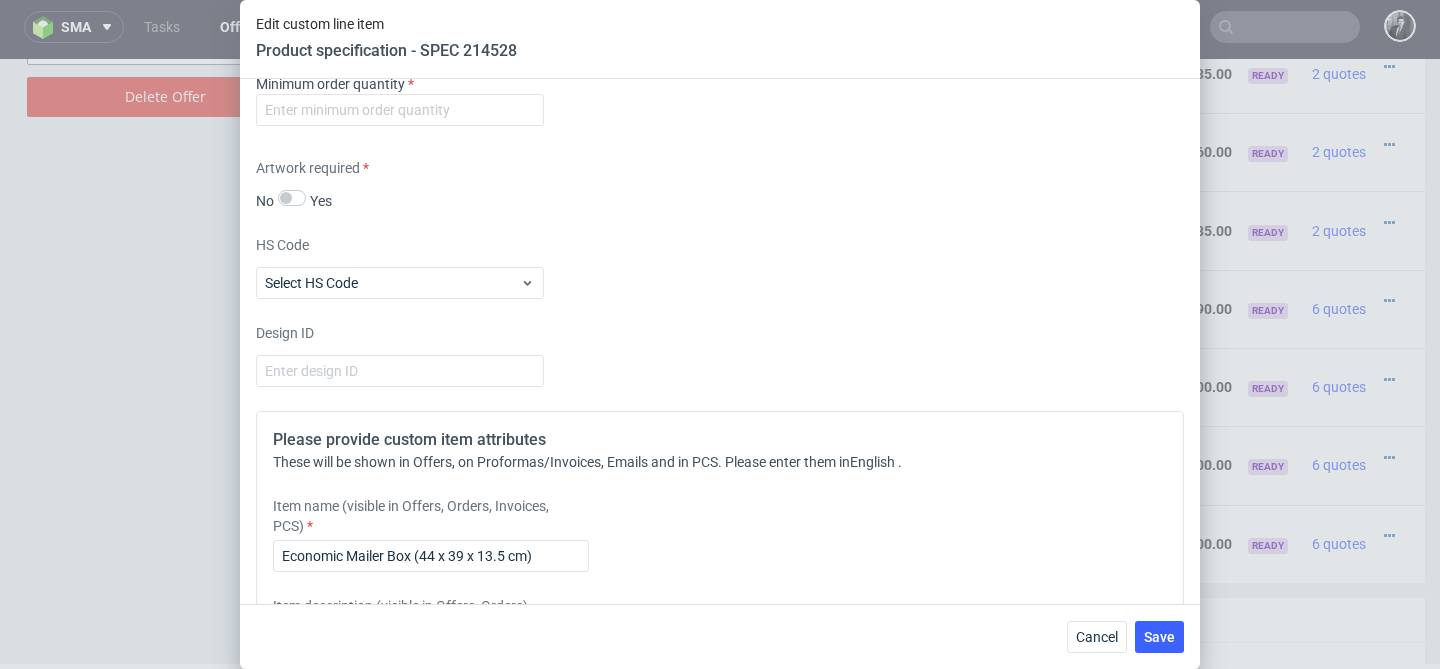 scroll, scrollTop: 1634, scrollLeft: 0, axis: vertical 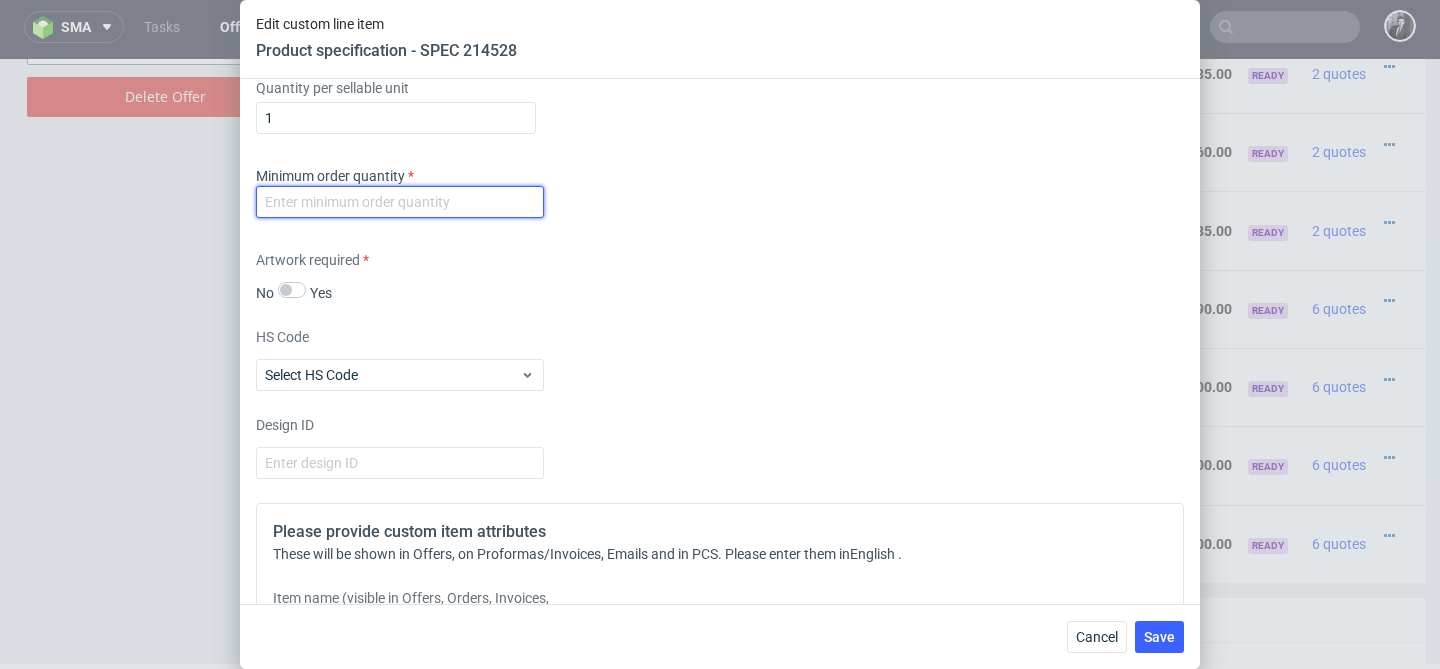 click at bounding box center [400, 202] 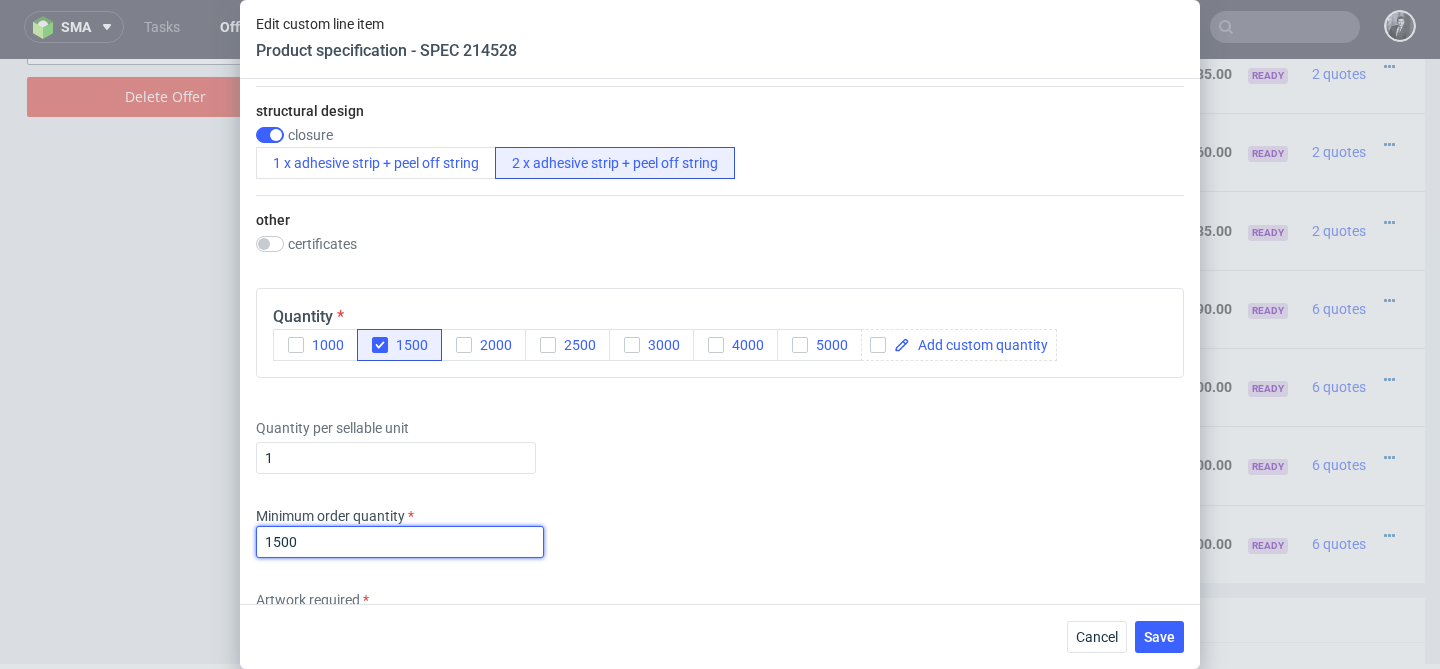 scroll, scrollTop: 1293, scrollLeft: 0, axis: vertical 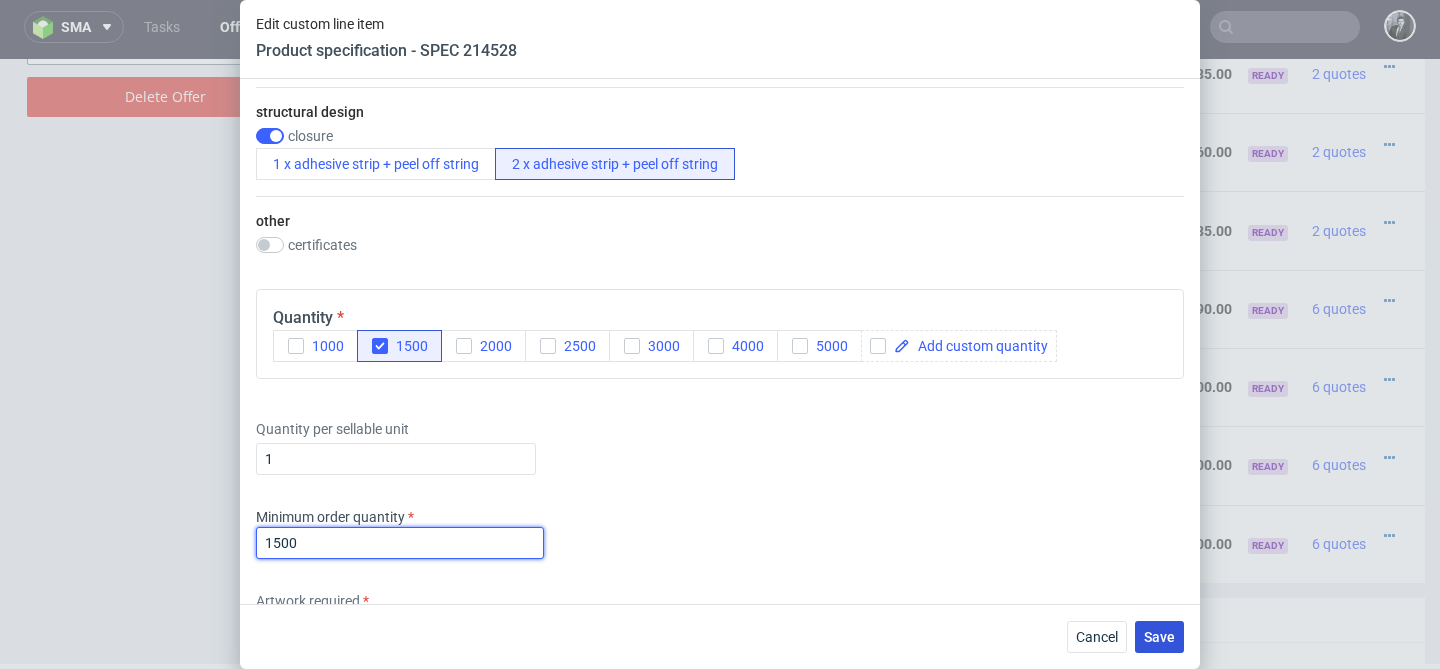 type on "1500" 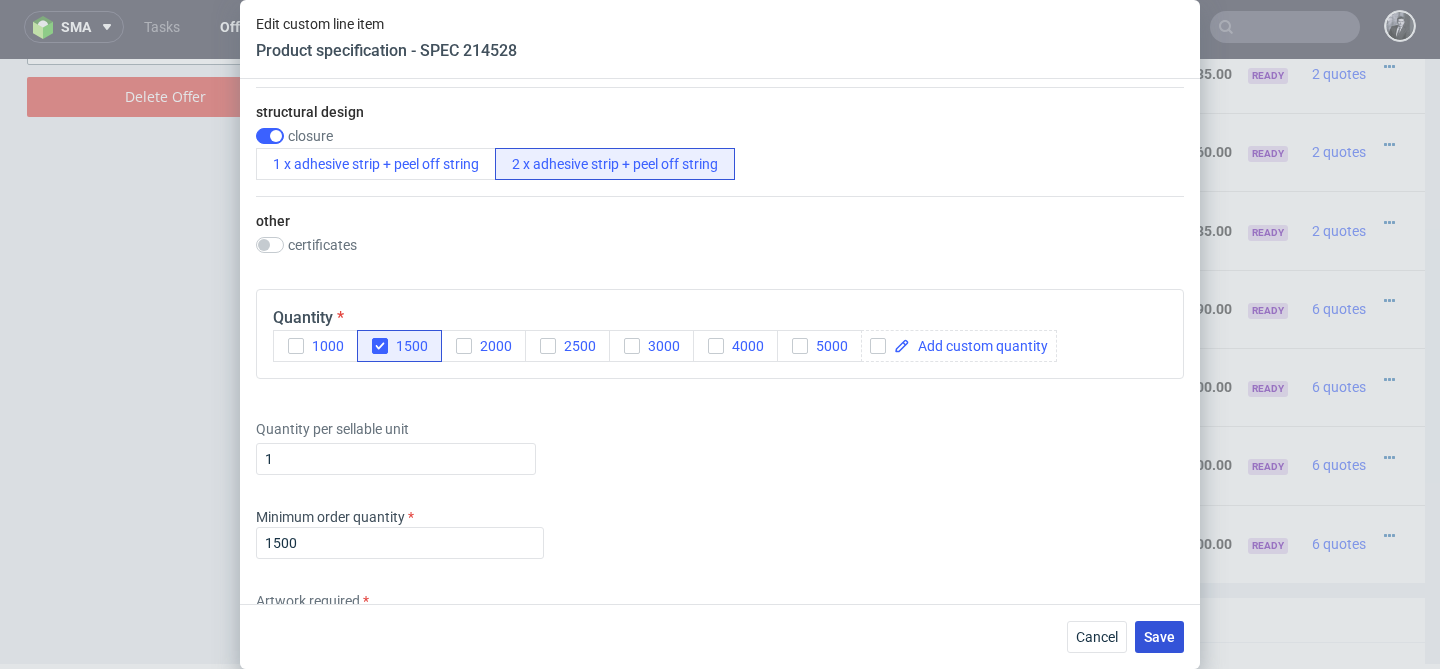 click on "Save" at bounding box center [1159, 637] 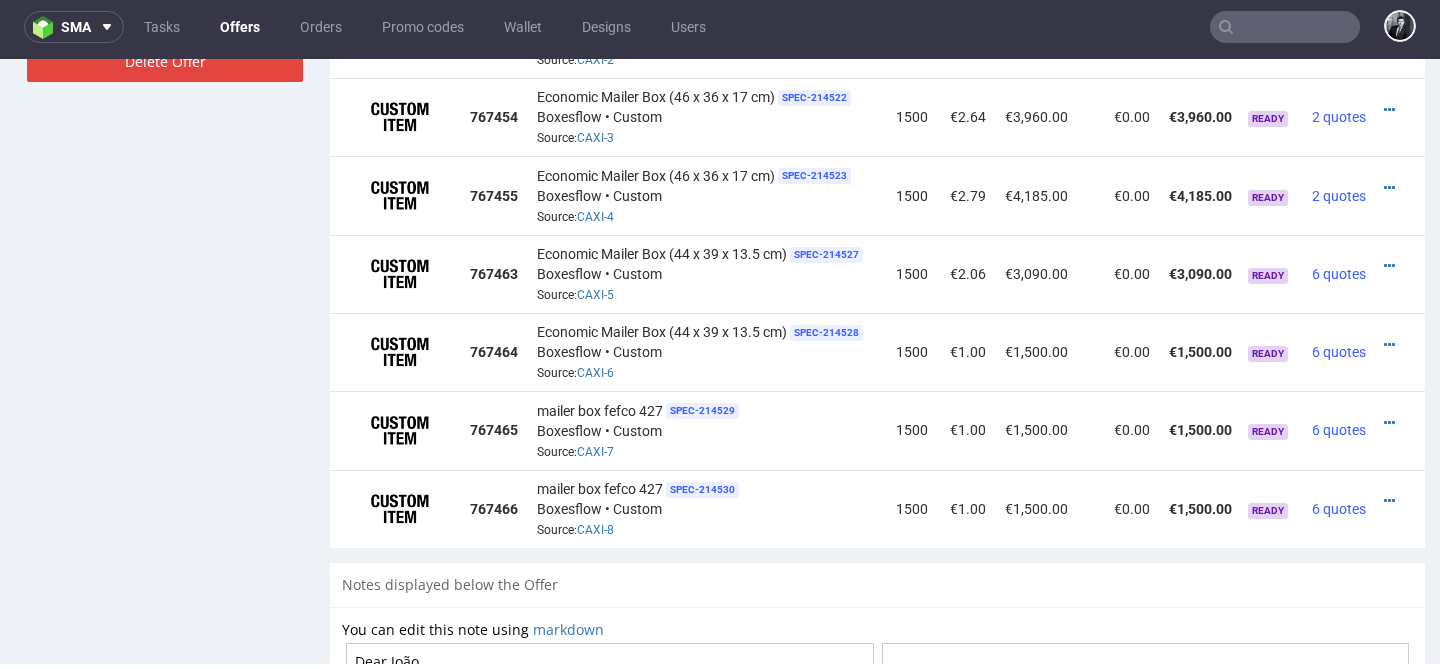 scroll, scrollTop: 1405, scrollLeft: 0, axis: vertical 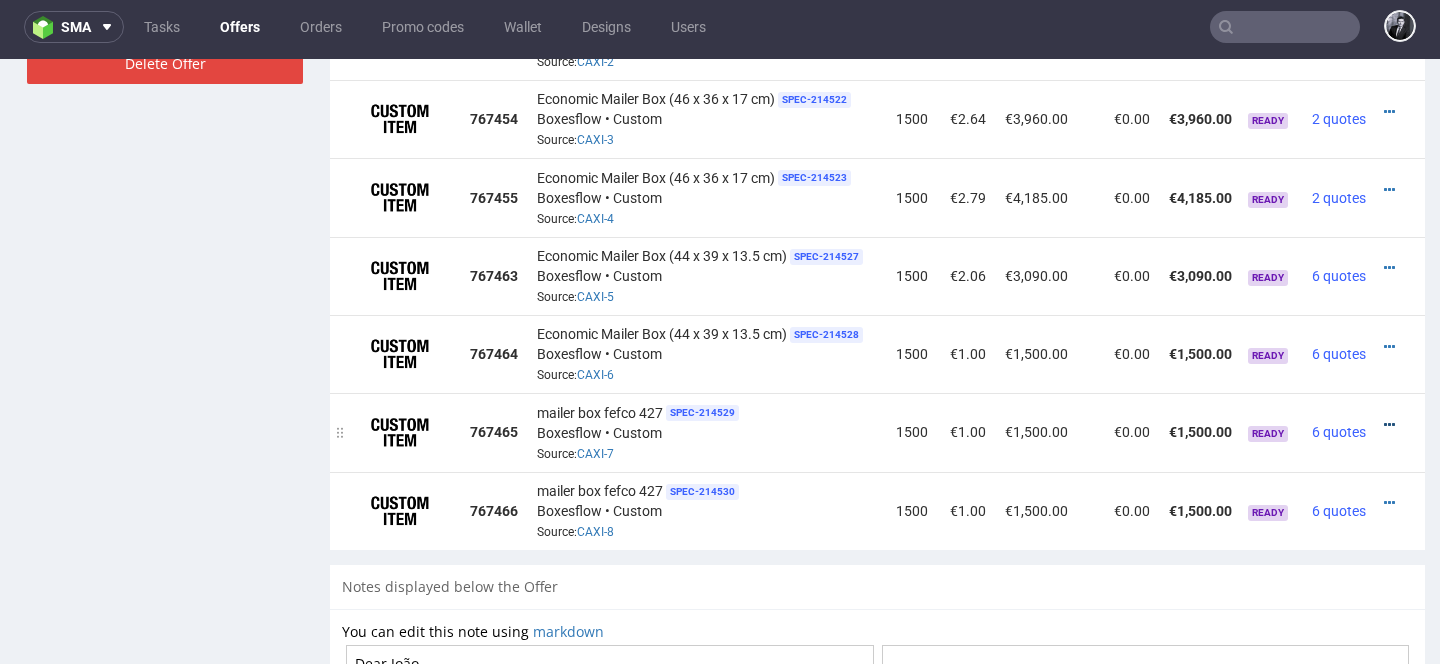 click at bounding box center [1389, 425] 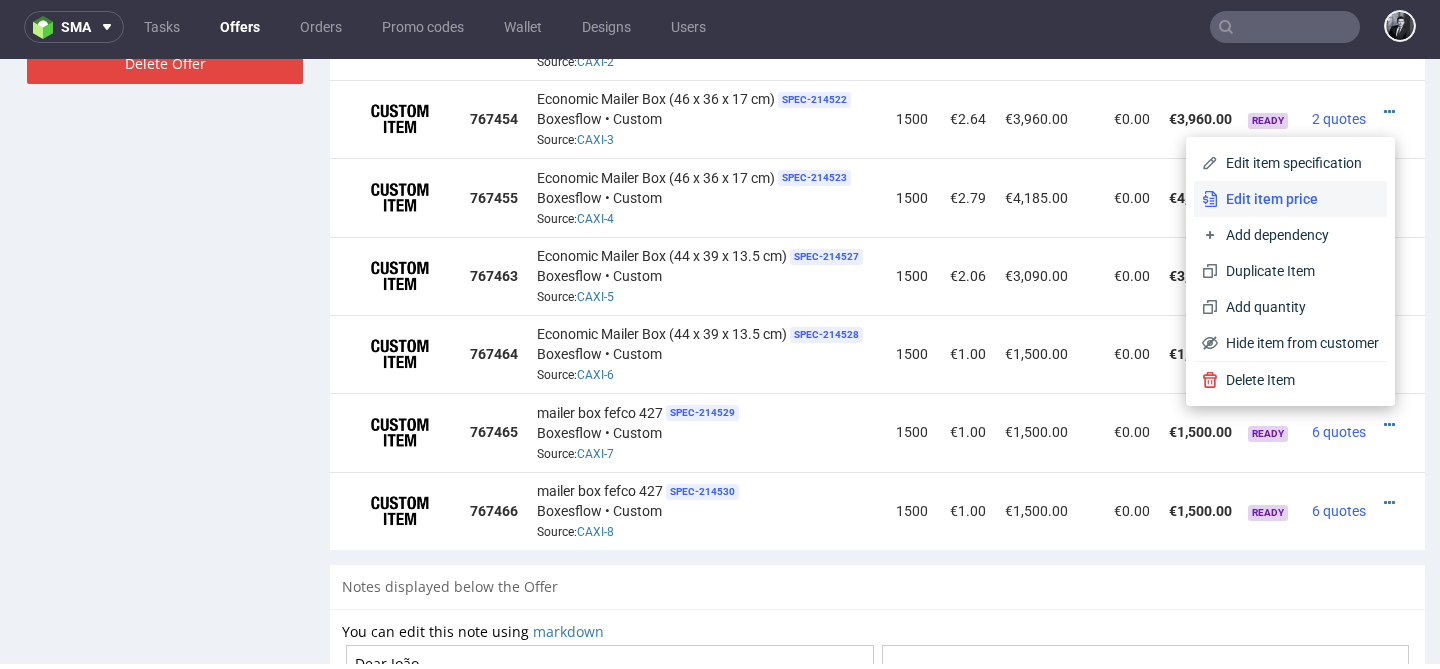 click on "Edit item price" at bounding box center (1298, 199) 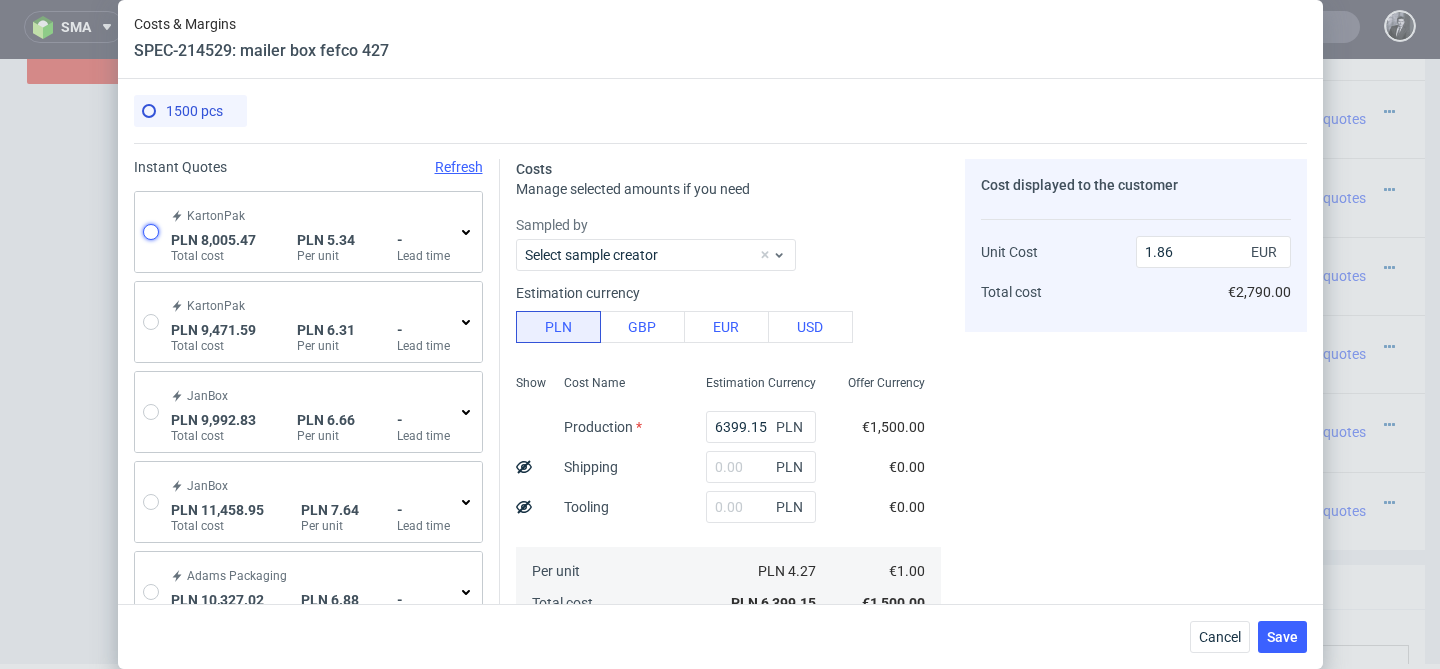 click at bounding box center [151, 232] 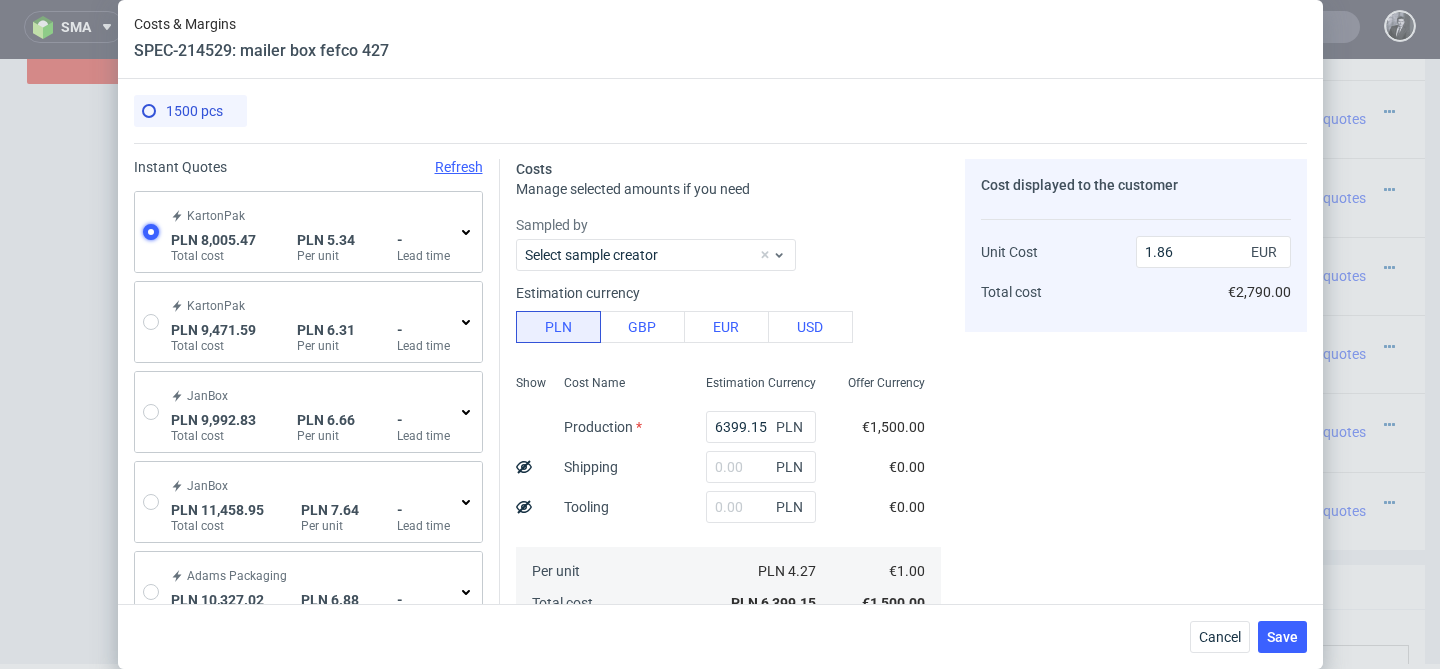 radio on "true" 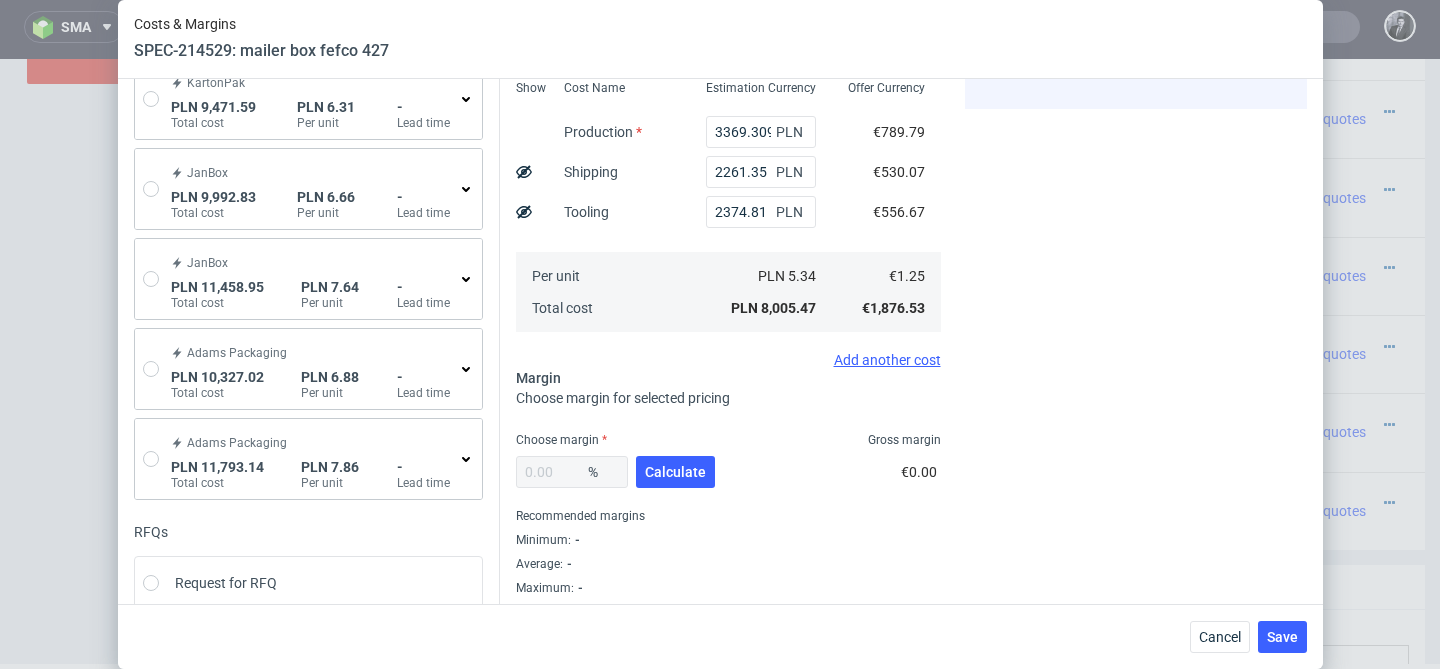scroll, scrollTop: 225, scrollLeft: 0, axis: vertical 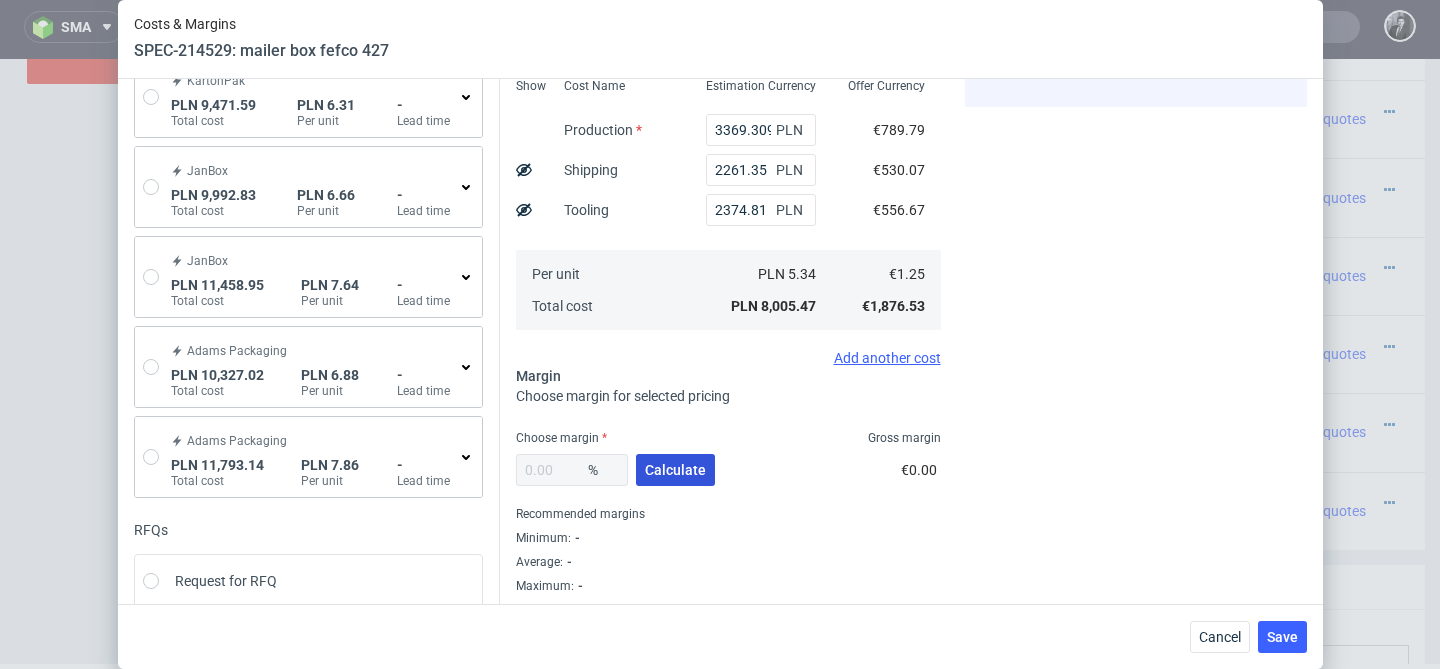 click on "Calculate" at bounding box center [675, 470] 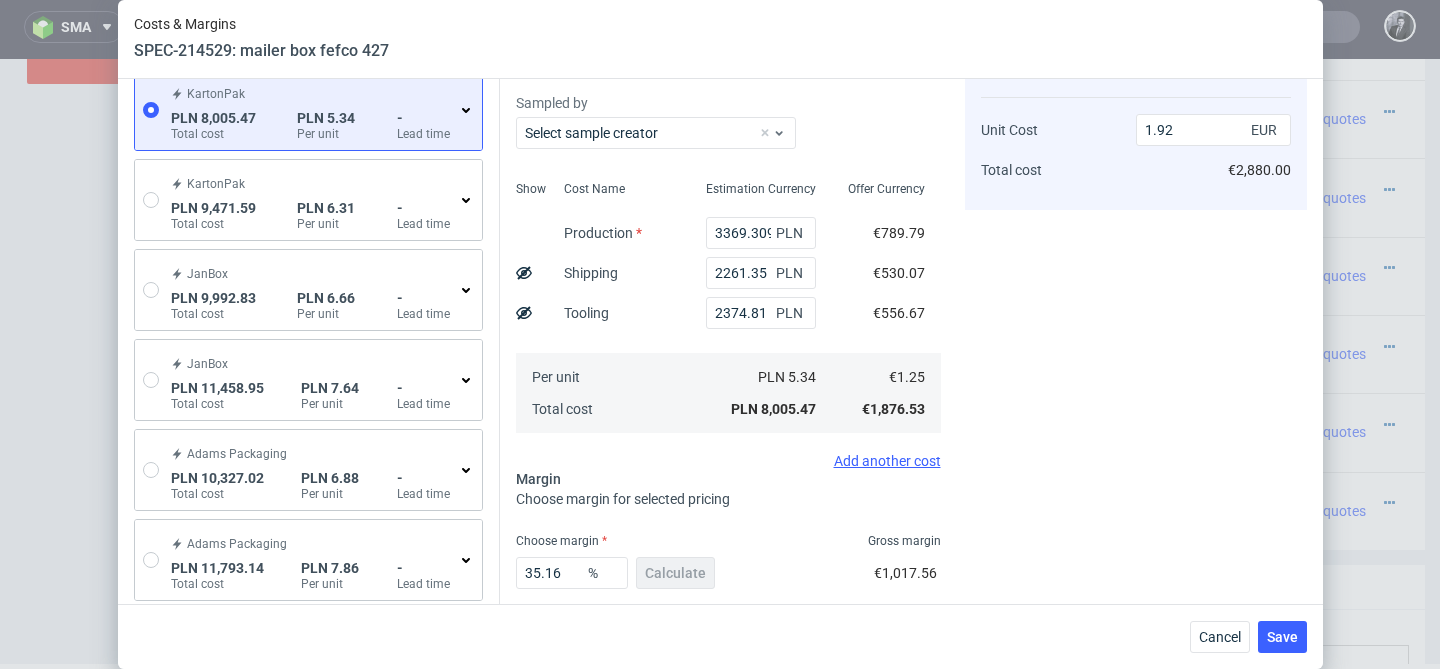 scroll, scrollTop: 363, scrollLeft: 0, axis: vertical 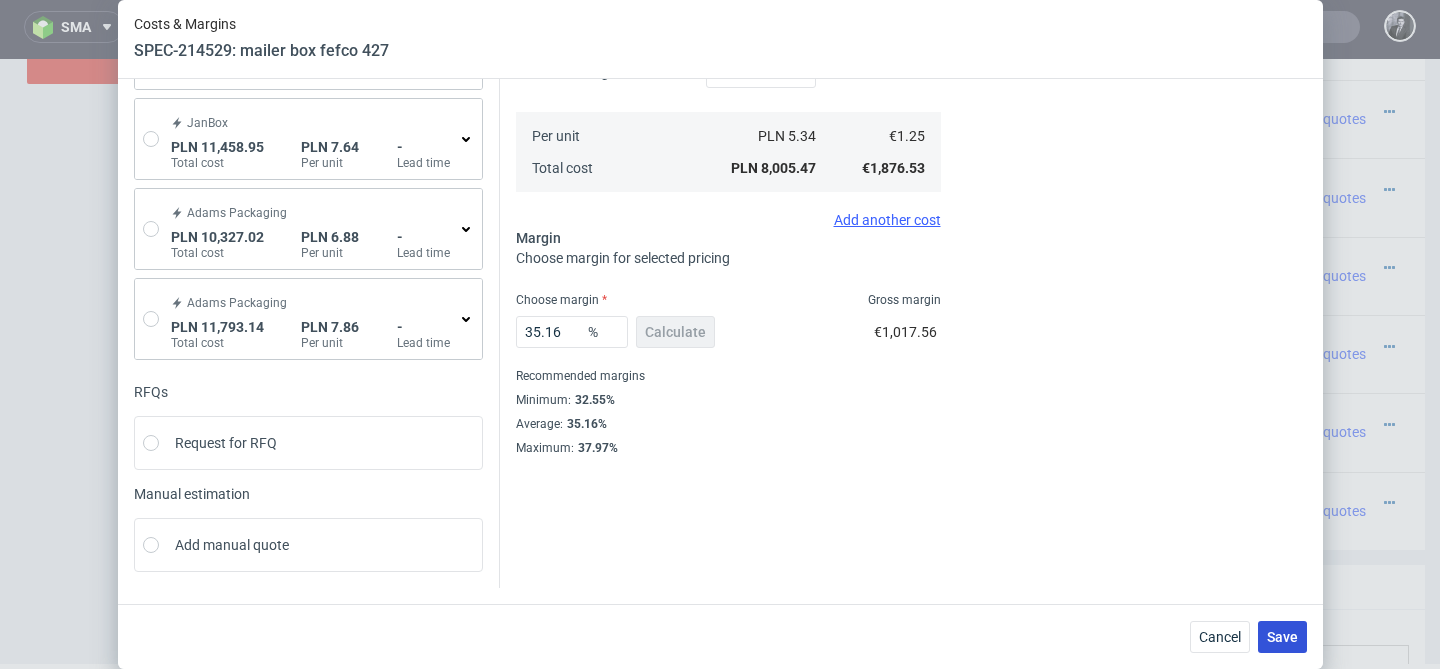 click on "Save" at bounding box center (1282, 637) 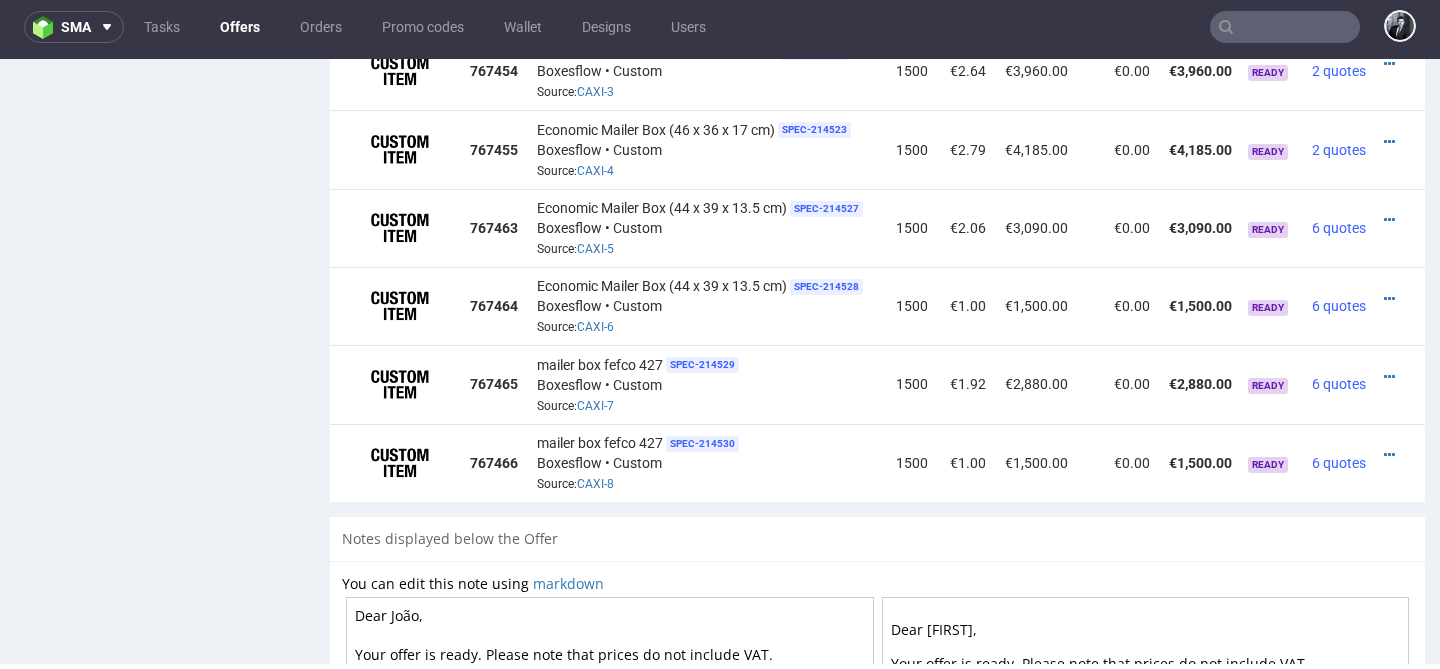 scroll, scrollTop: 1458, scrollLeft: 0, axis: vertical 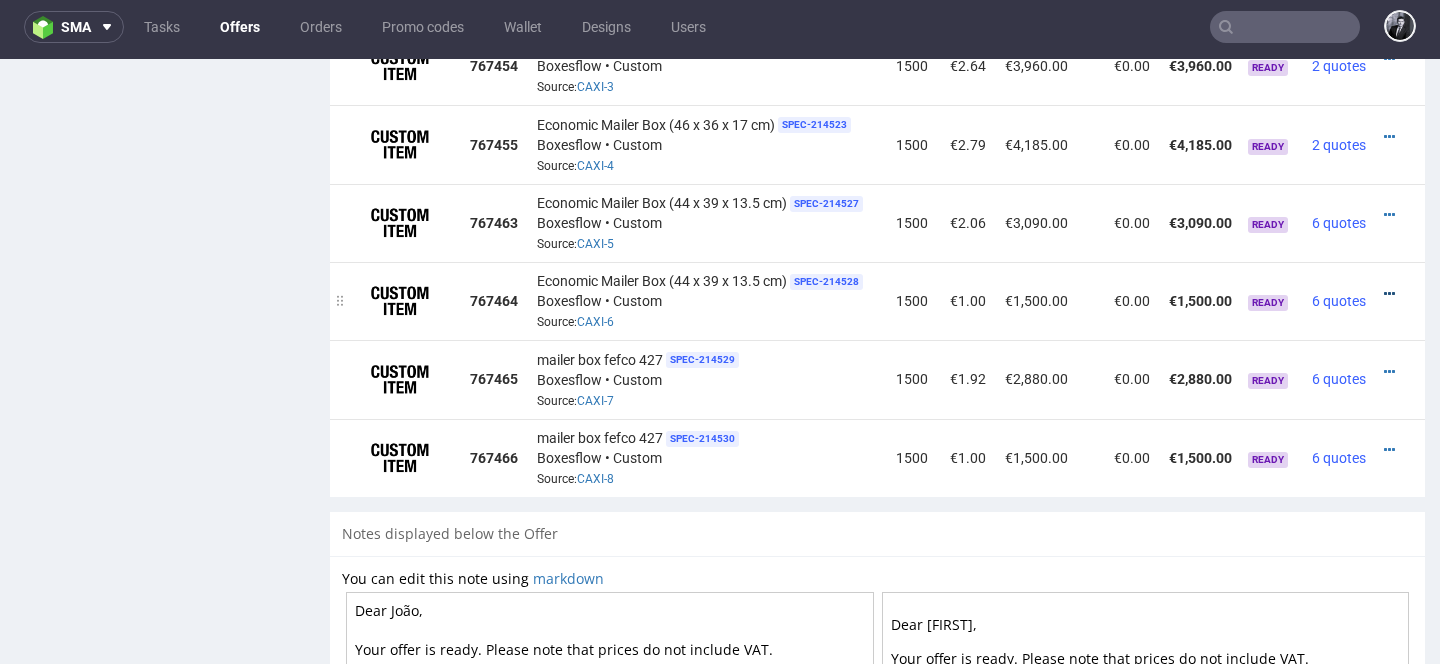 click at bounding box center [1389, 294] 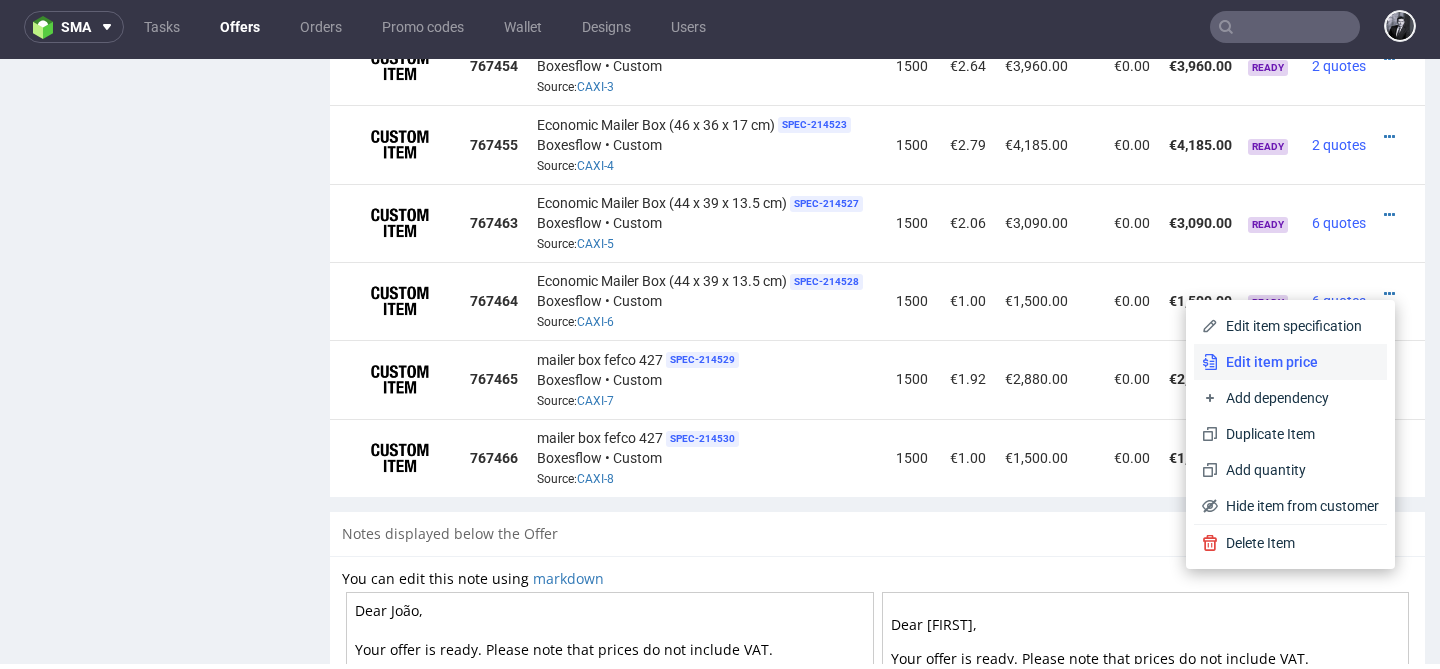 click on "Edit item price" at bounding box center [1298, 362] 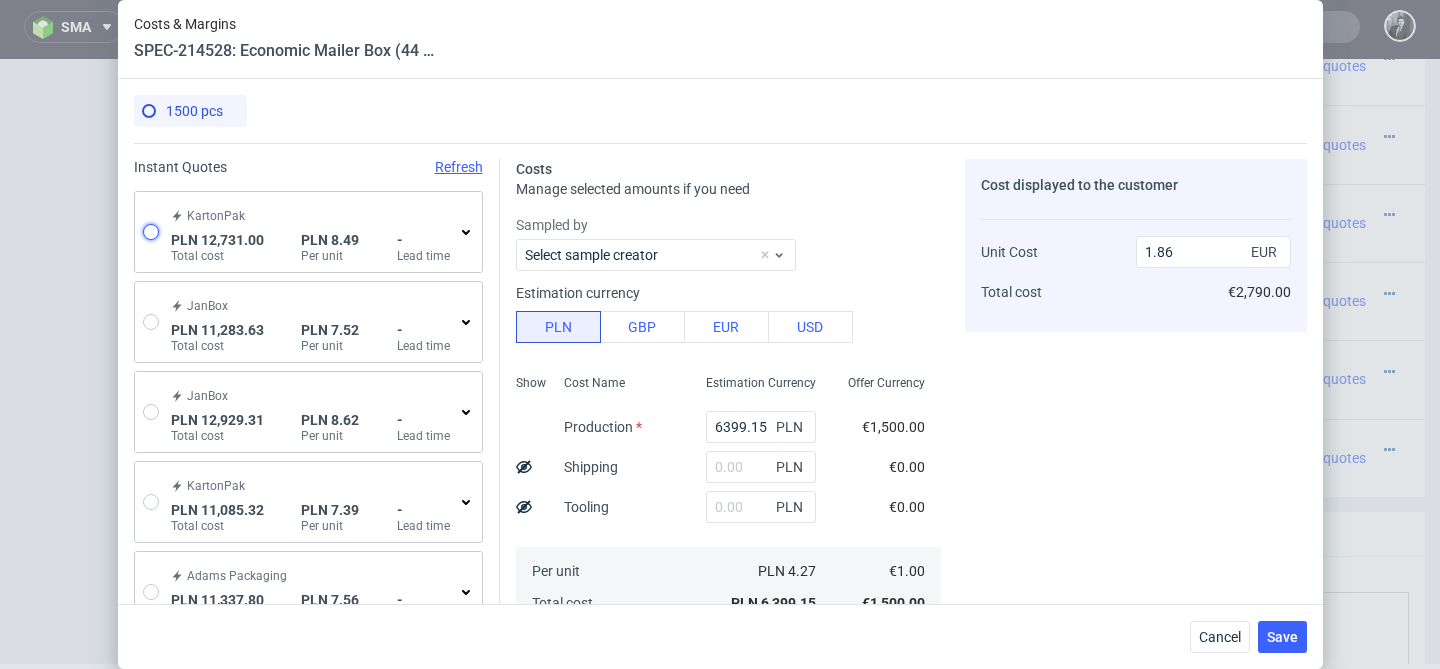 click at bounding box center [151, 232] 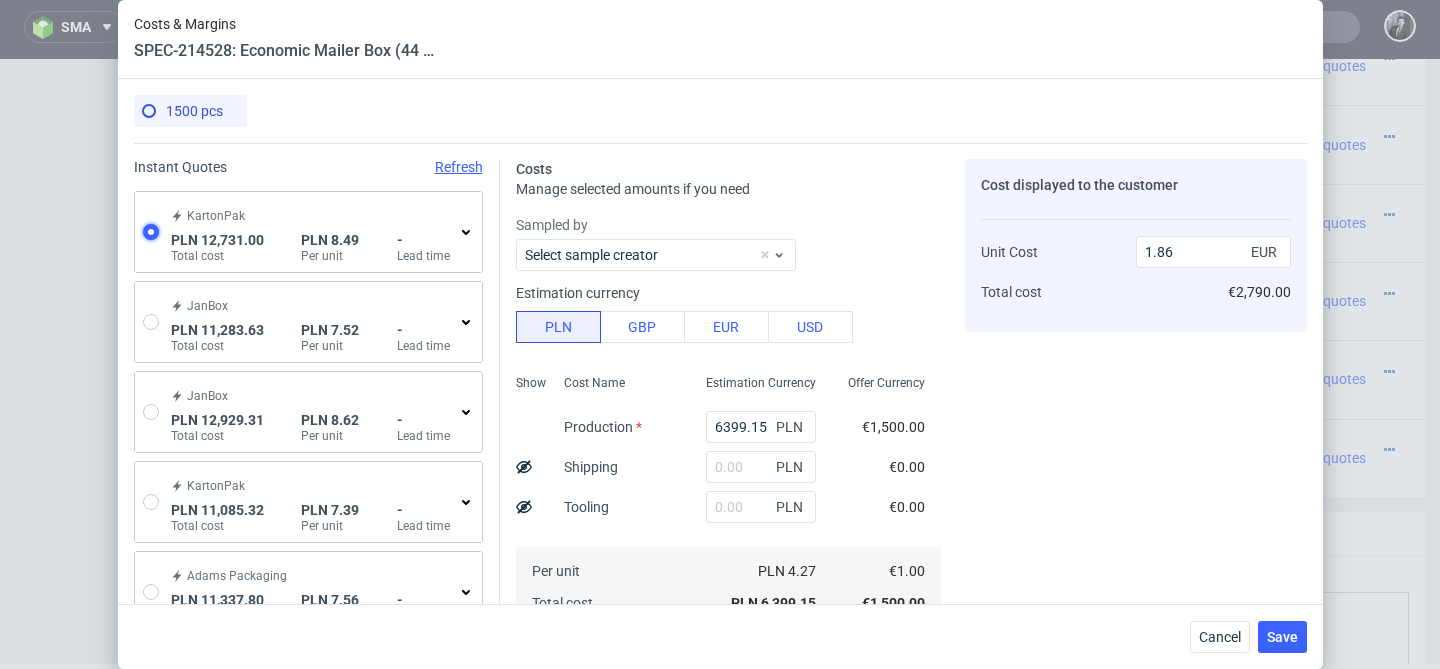 radio on "true" 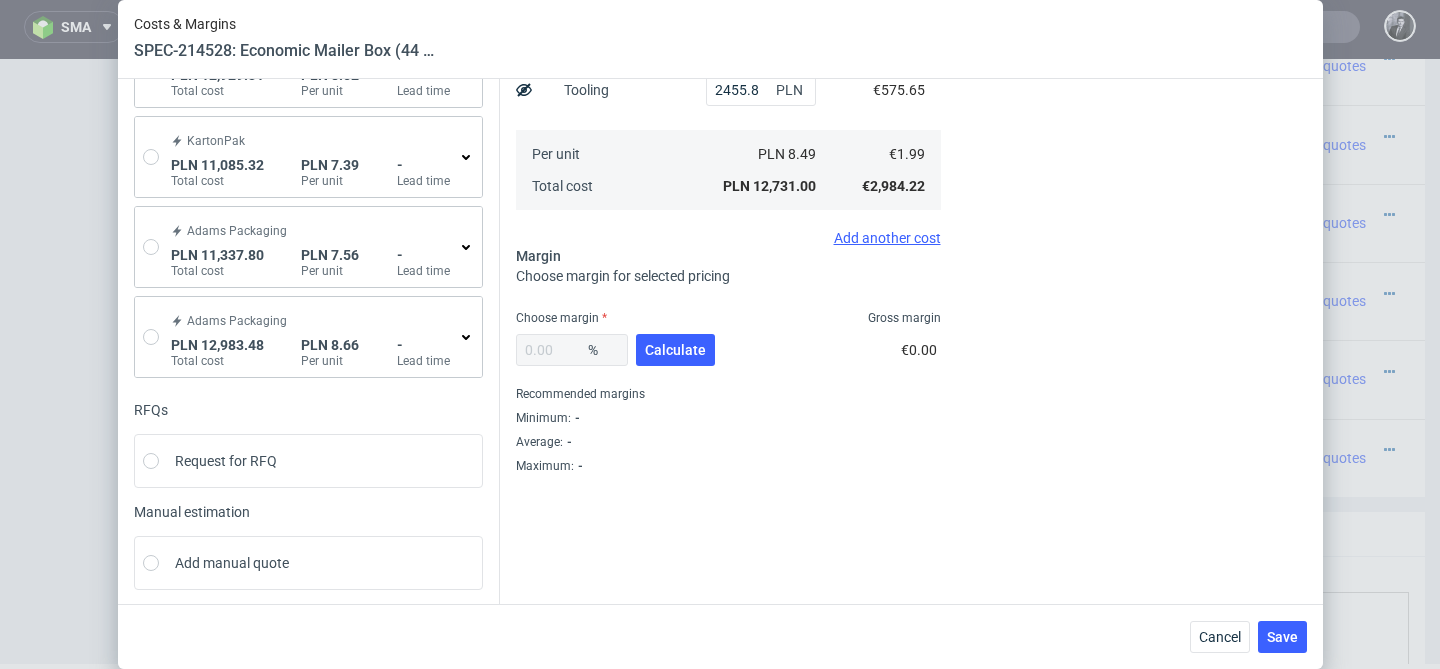 scroll, scrollTop: 363, scrollLeft: 0, axis: vertical 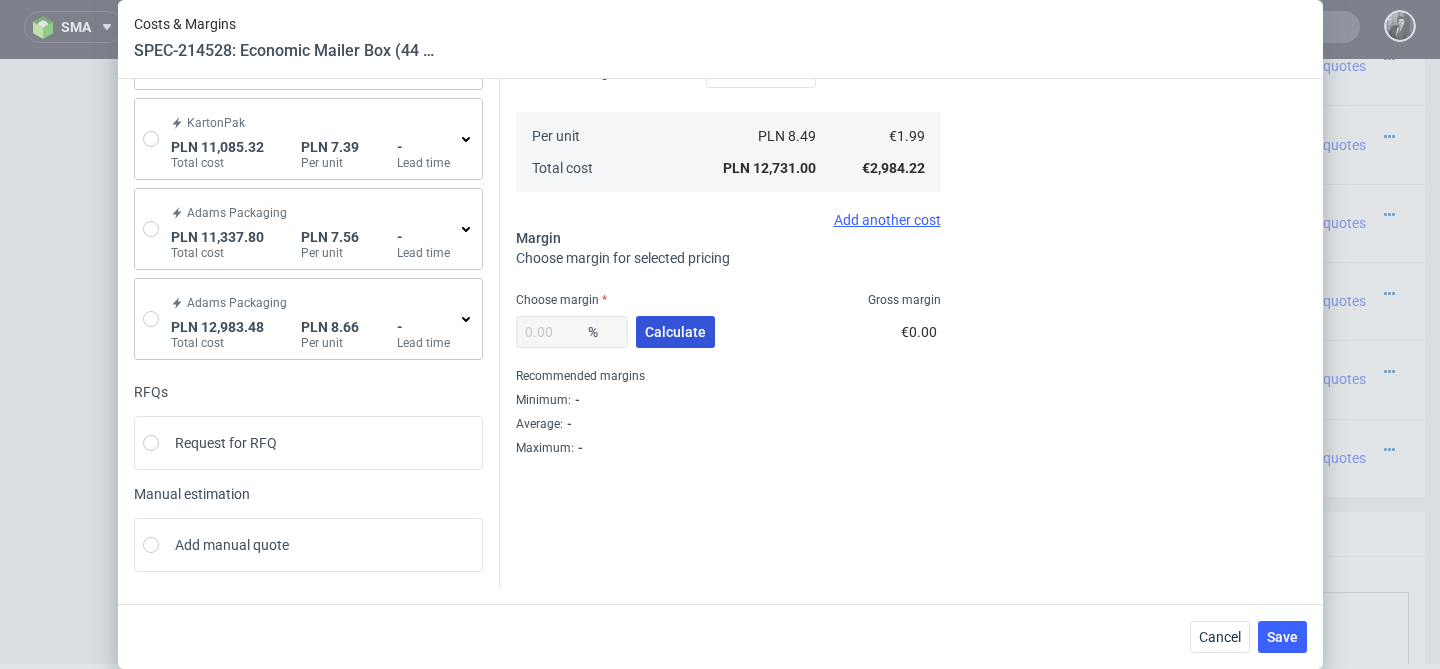 click on "Calculate" at bounding box center [675, 332] 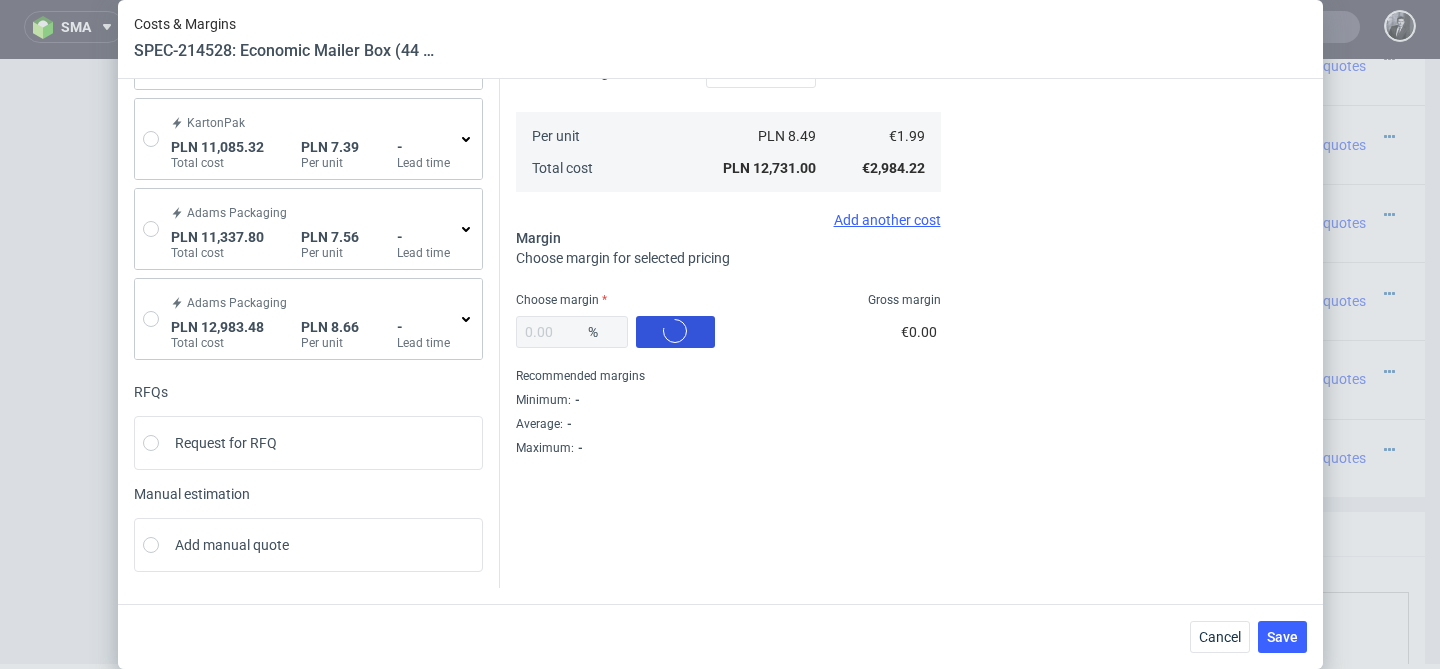 type on "32.07" 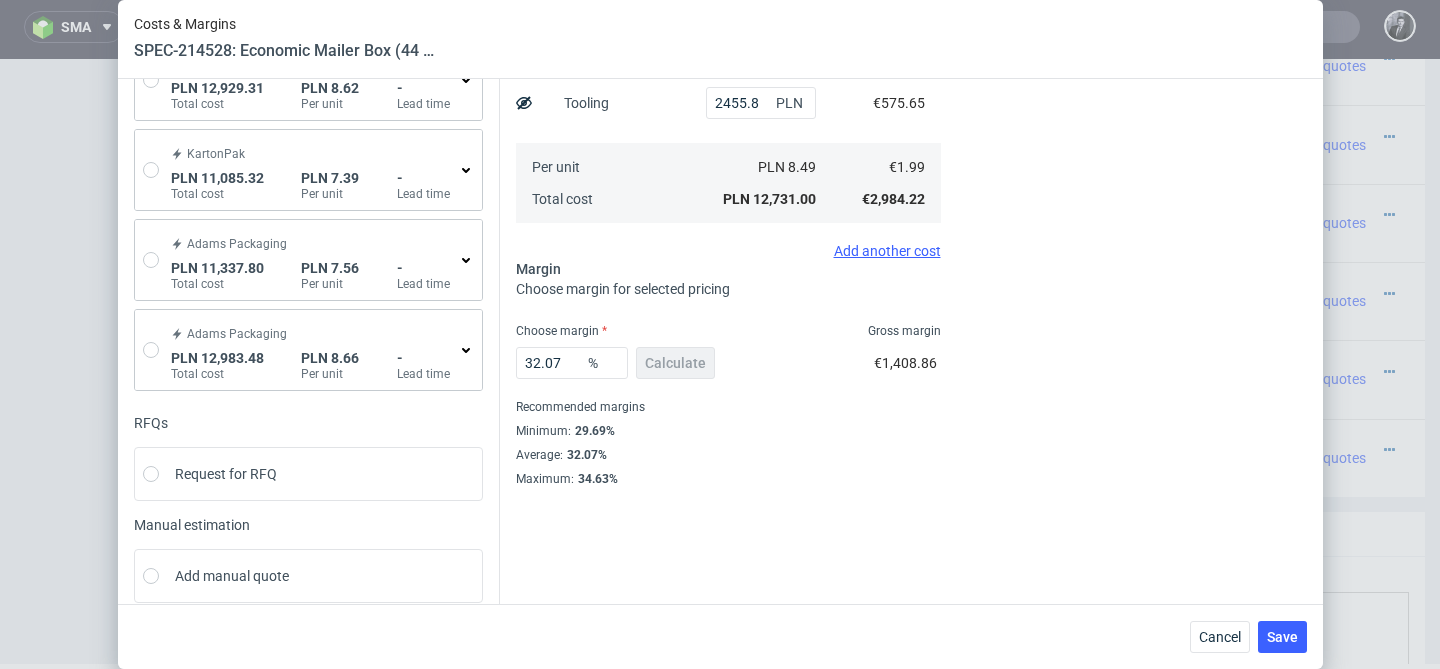 scroll, scrollTop: 363, scrollLeft: 0, axis: vertical 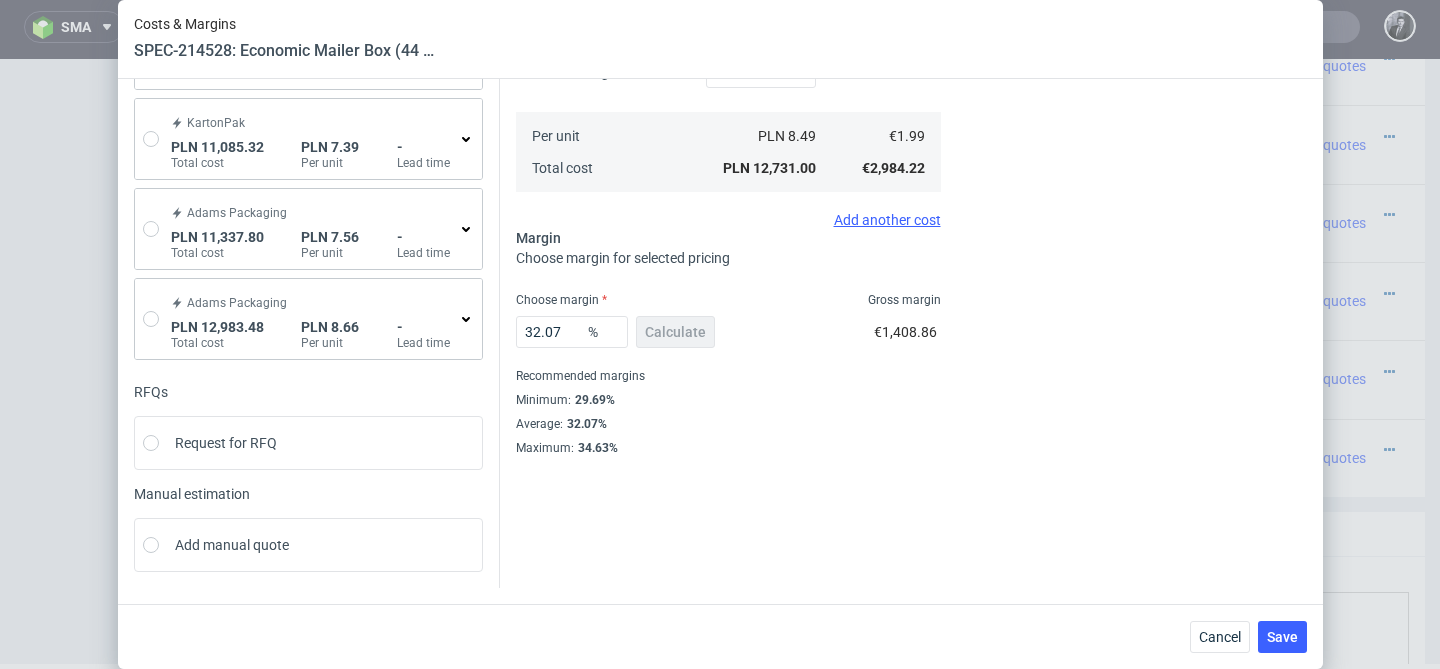 click on "Cost displayed to the customer Unit Cost Total cost 2.93 EUR €4,395.00" at bounding box center (1136, 126) 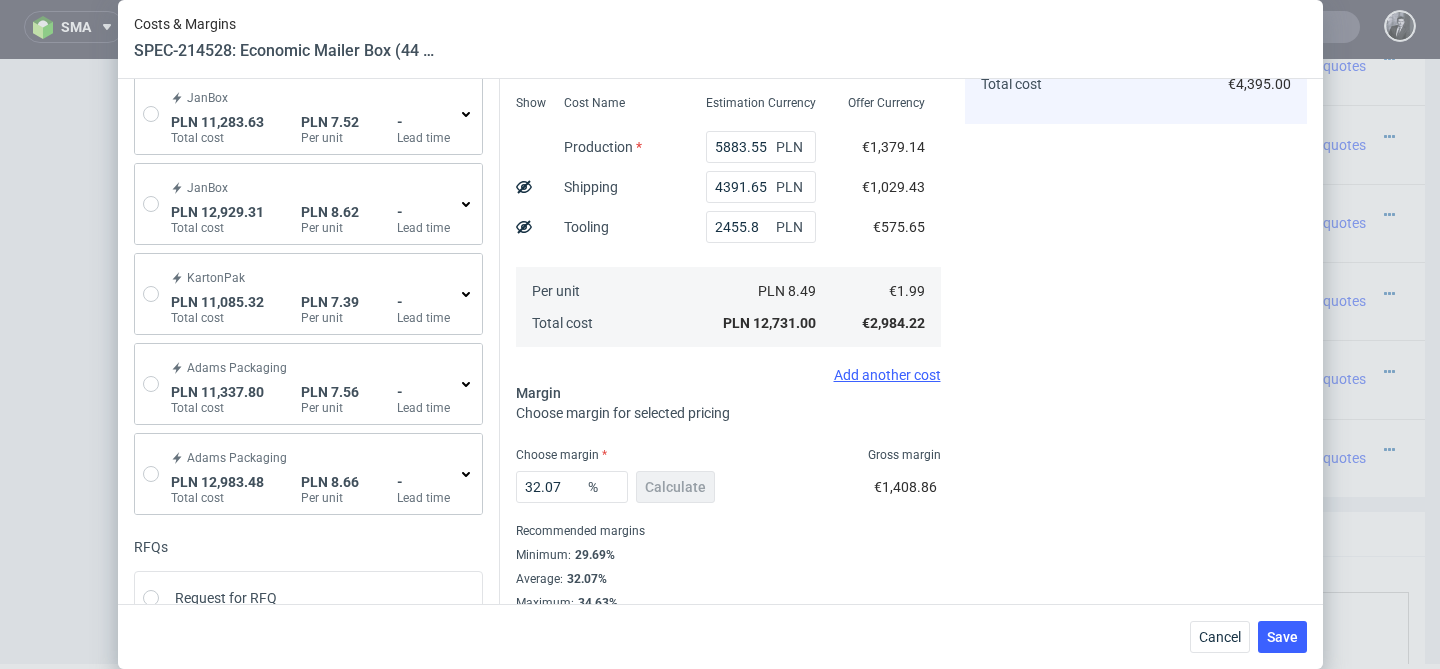 scroll, scrollTop: 363, scrollLeft: 0, axis: vertical 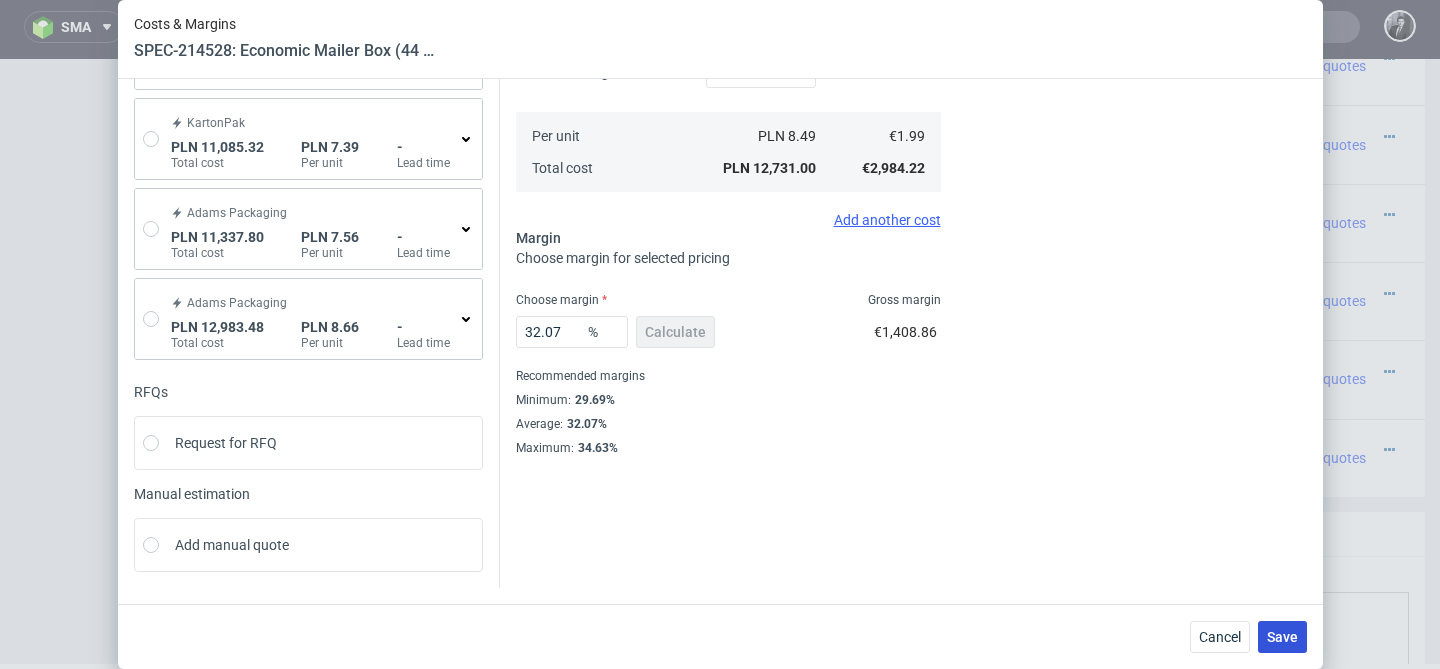 click on "Save" at bounding box center [1282, 637] 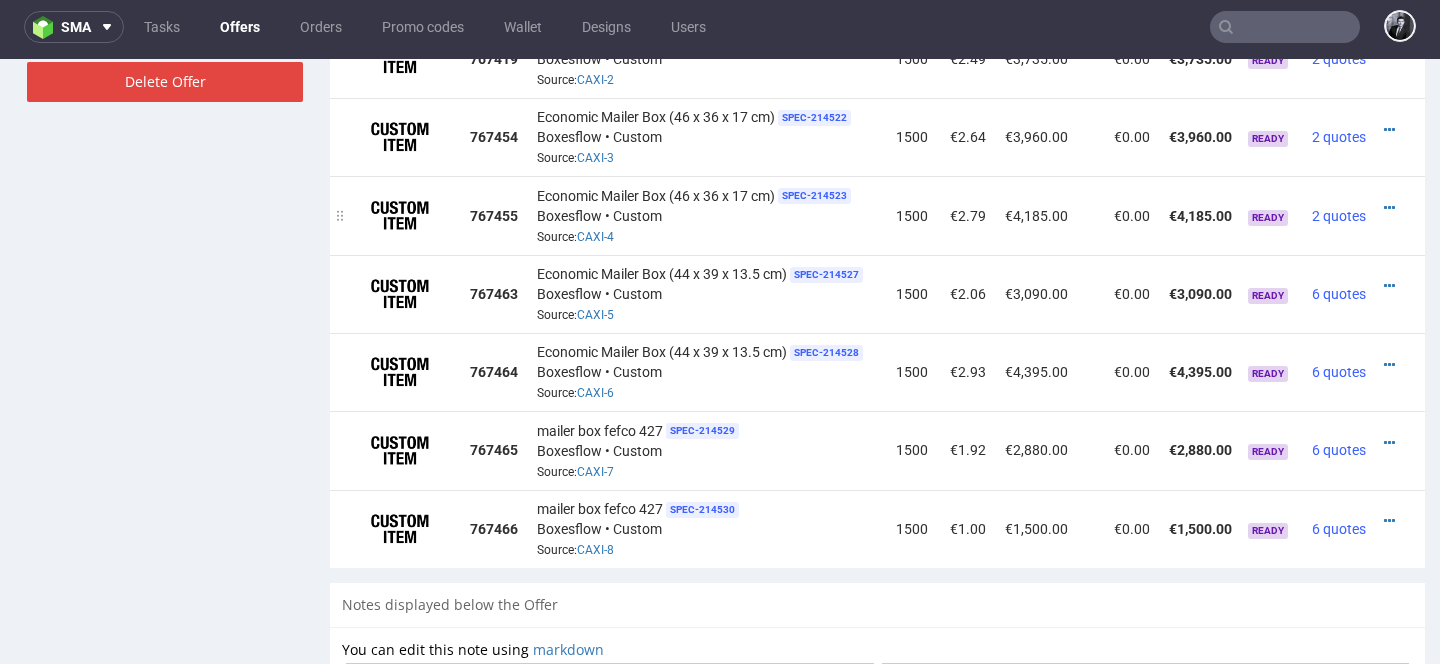 scroll, scrollTop: 1391, scrollLeft: 0, axis: vertical 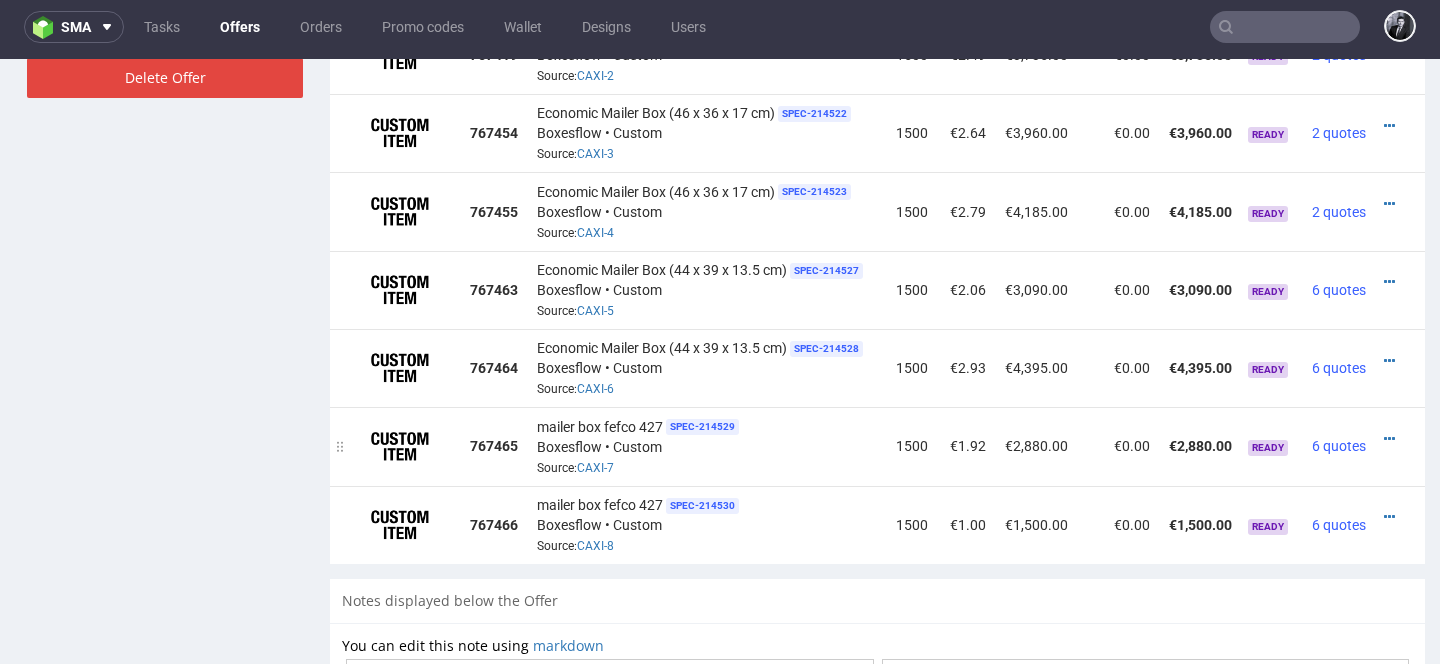 click at bounding box center [1393, 439] 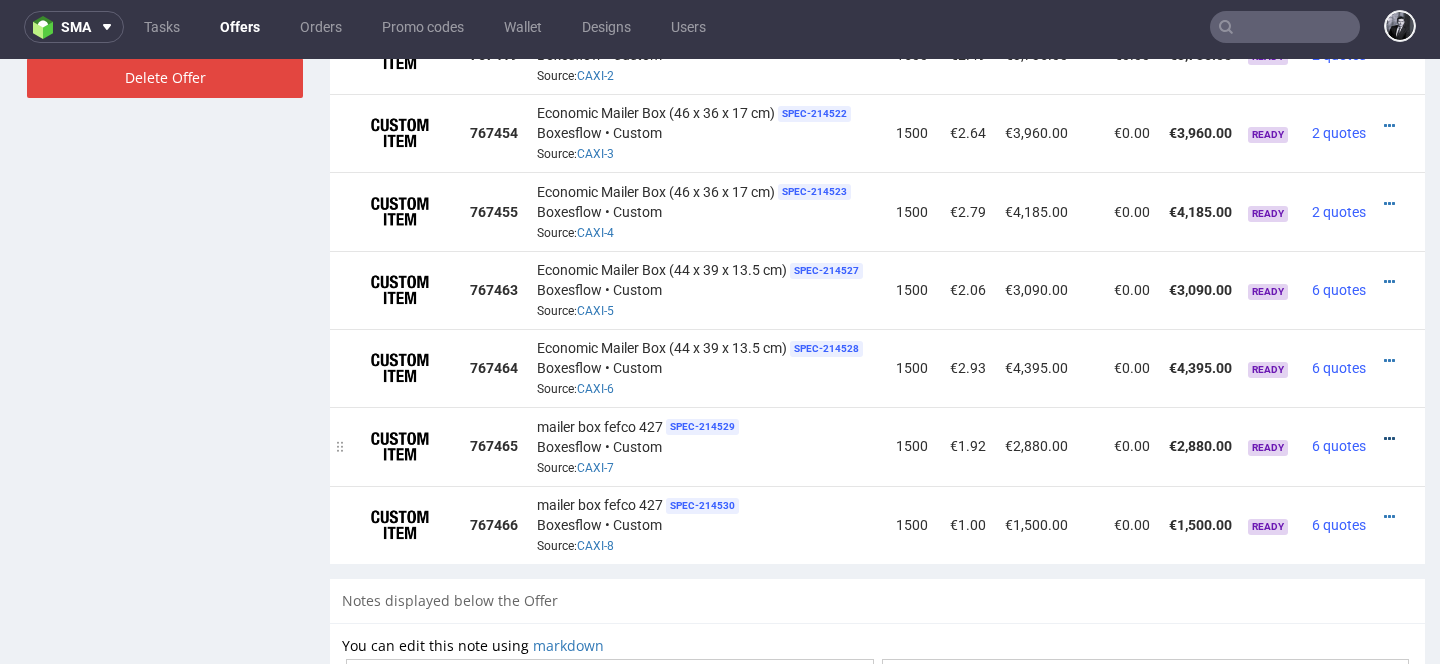 click at bounding box center (1389, 439) 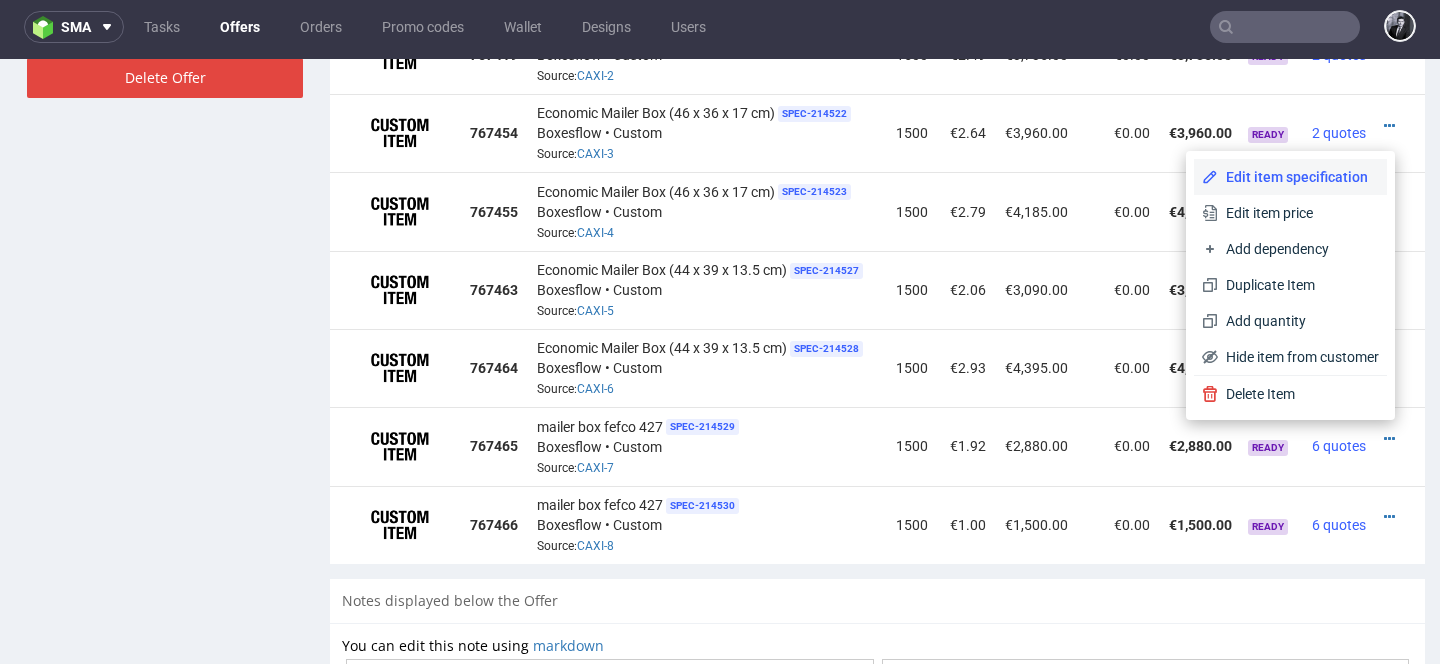 click on "Edit item specification" at bounding box center [1298, 177] 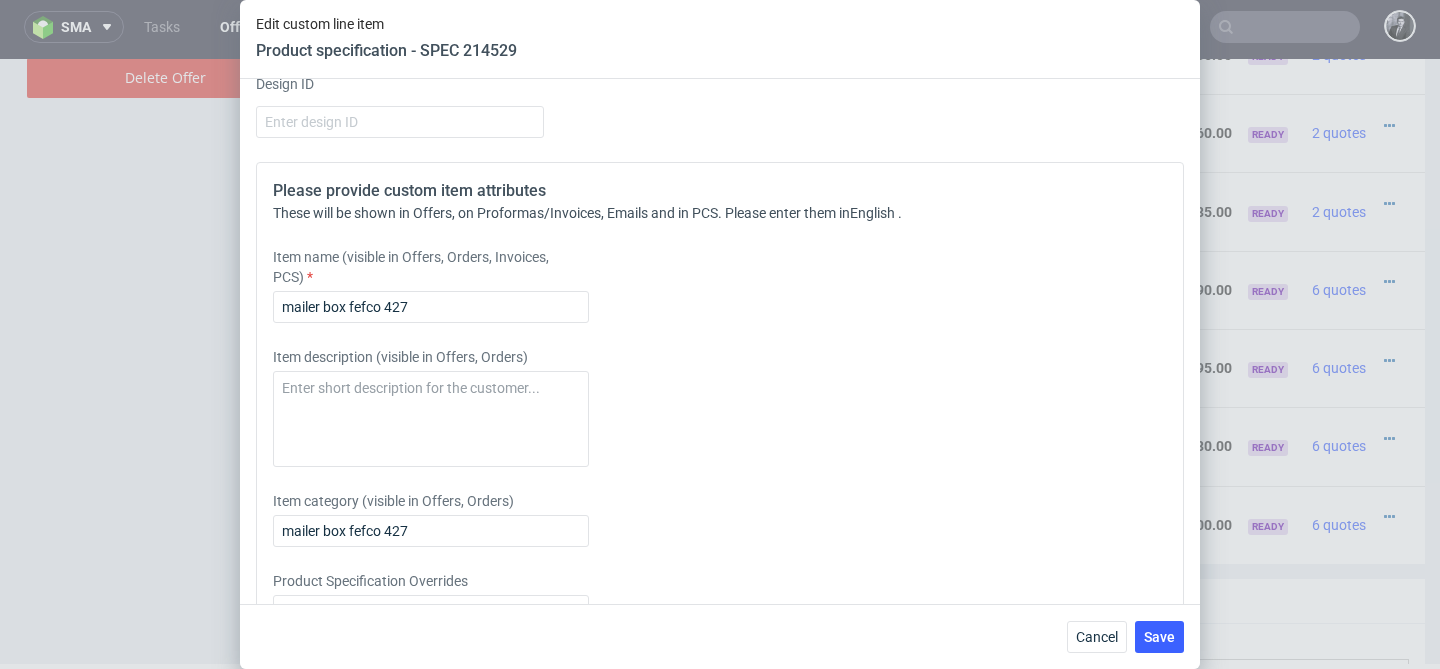 scroll, scrollTop: 1982, scrollLeft: 0, axis: vertical 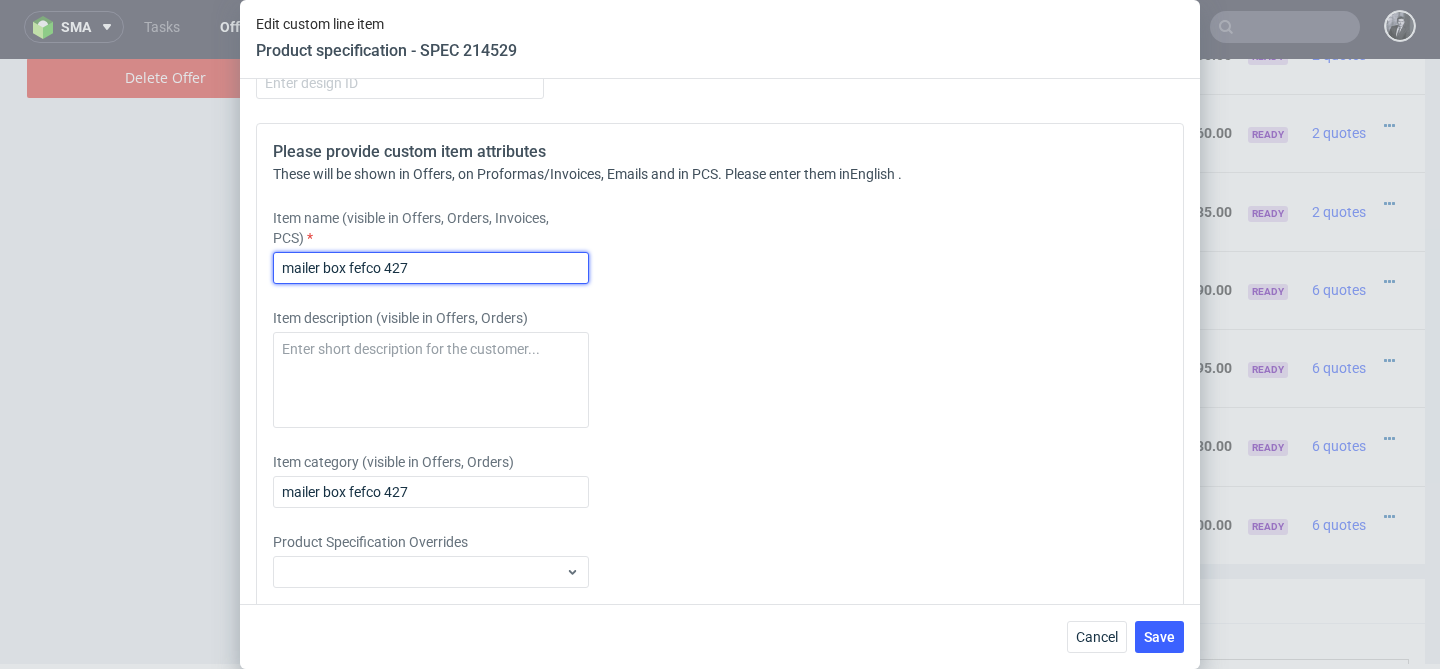 drag, startPoint x: 457, startPoint y: 273, endPoint x: 212, endPoint y: 256, distance: 245.58908 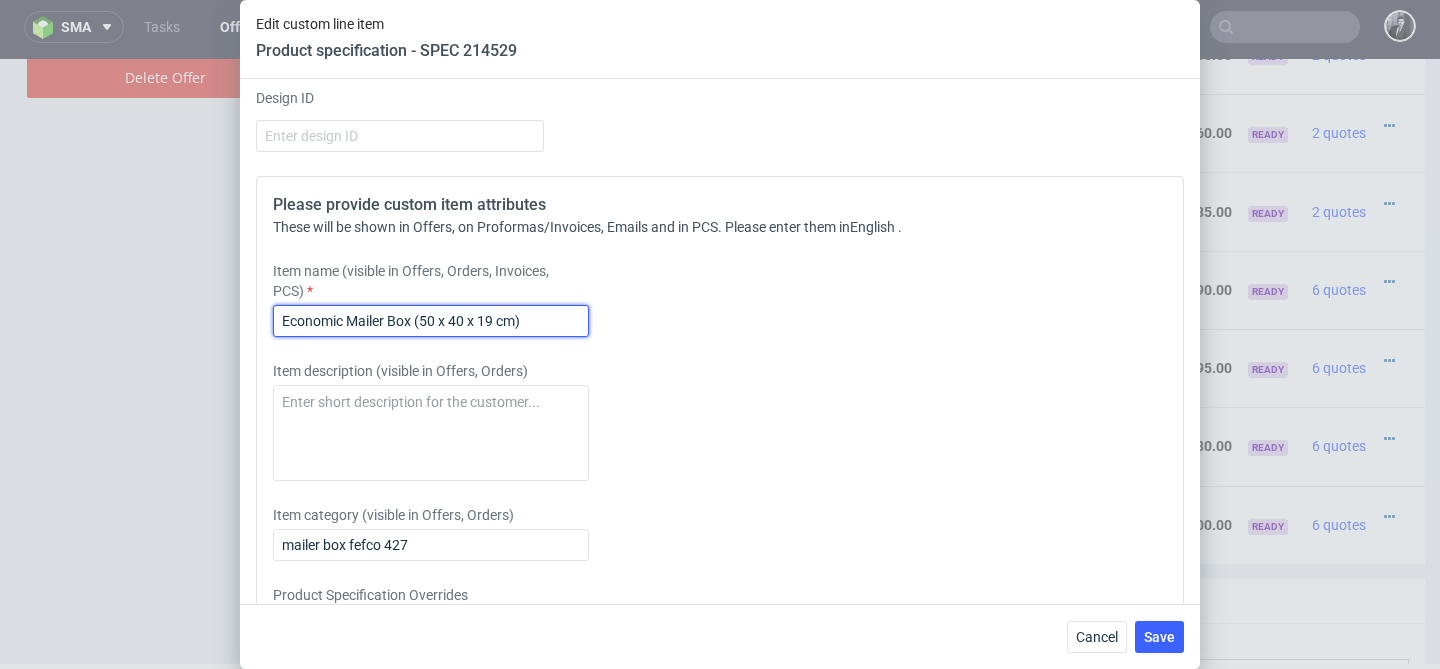 scroll, scrollTop: 1941, scrollLeft: 0, axis: vertical 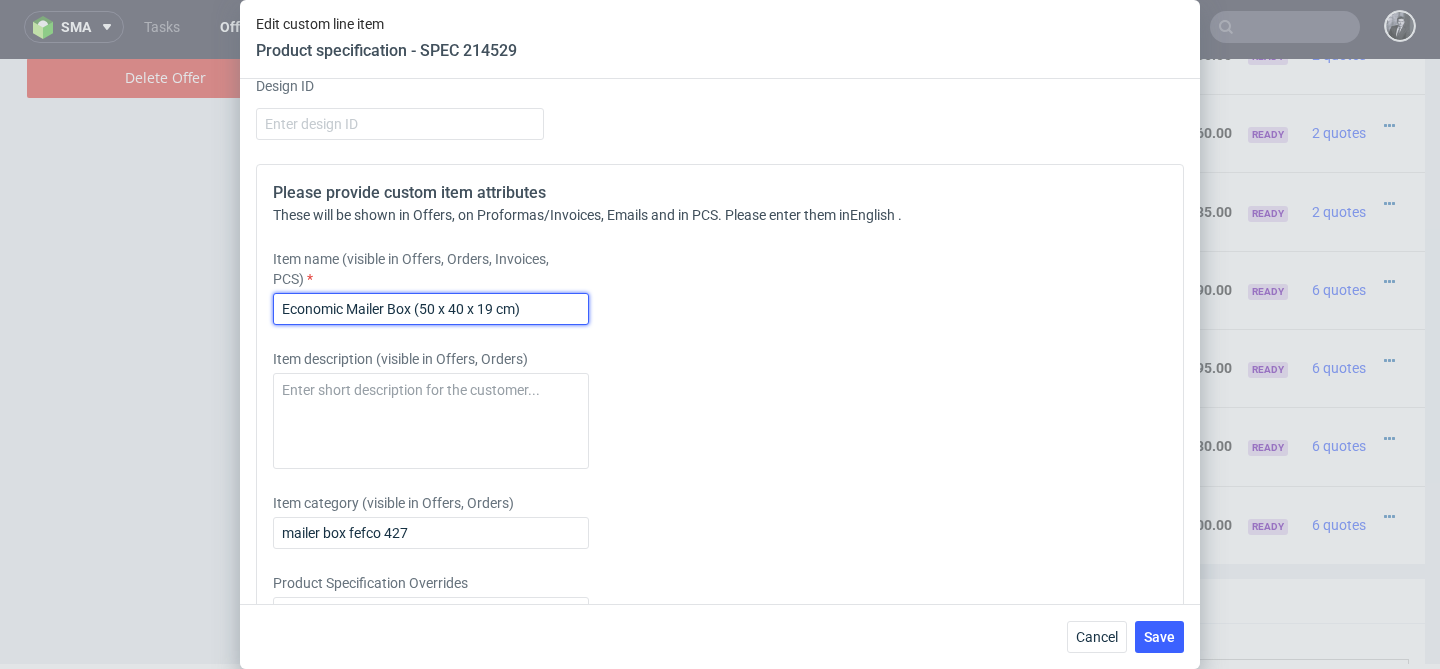 click on "Economic Mailer Box (50 x 40 x 19 cm)" at bounding box center (431, 309) 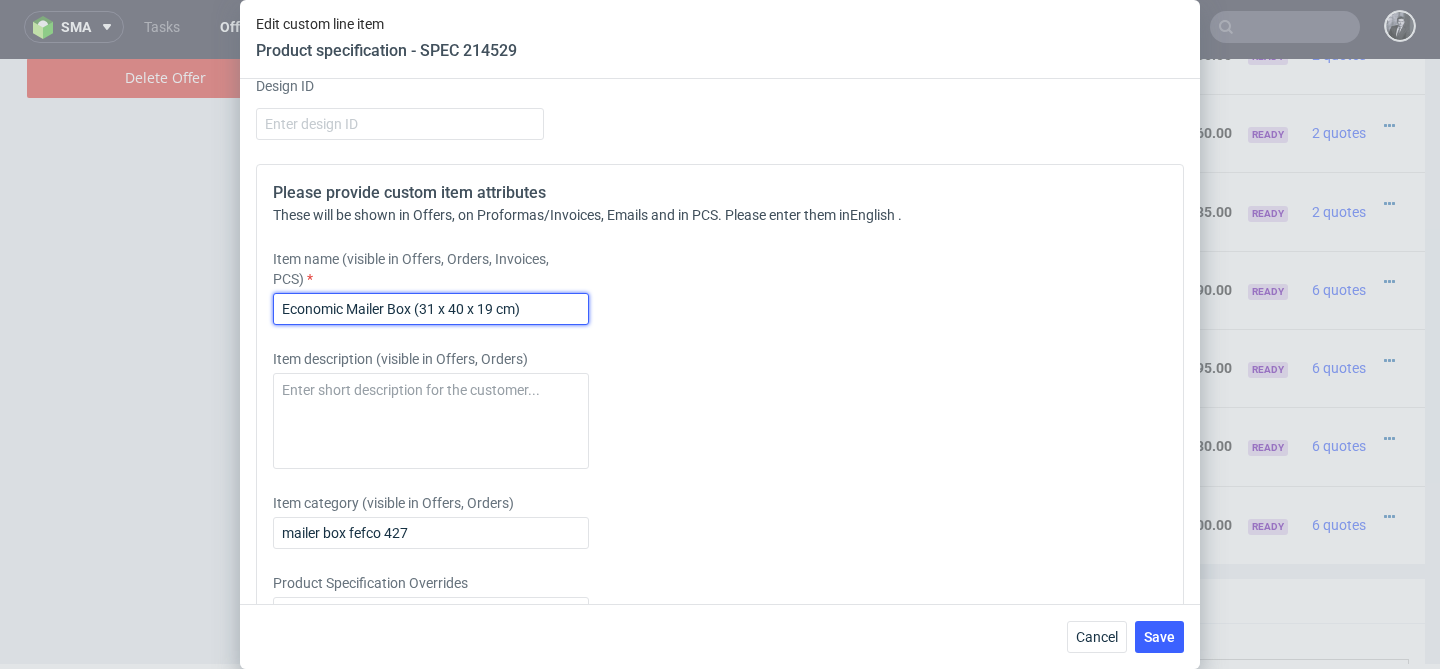 click on "Economic Mailer Box (31 x 40 x 19 cm)" at bounding box center (431, 309) 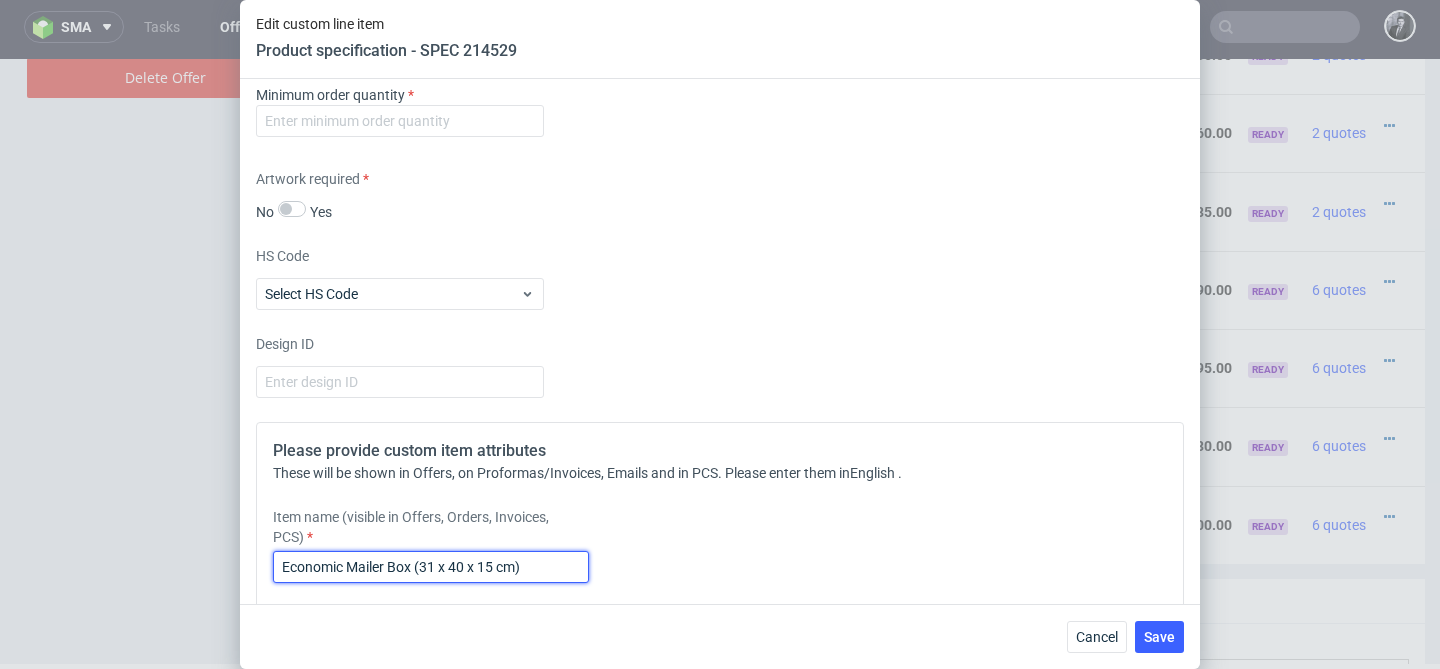 scroll, scrollTop: 1576, scrollLeft: 0, axis: vertical 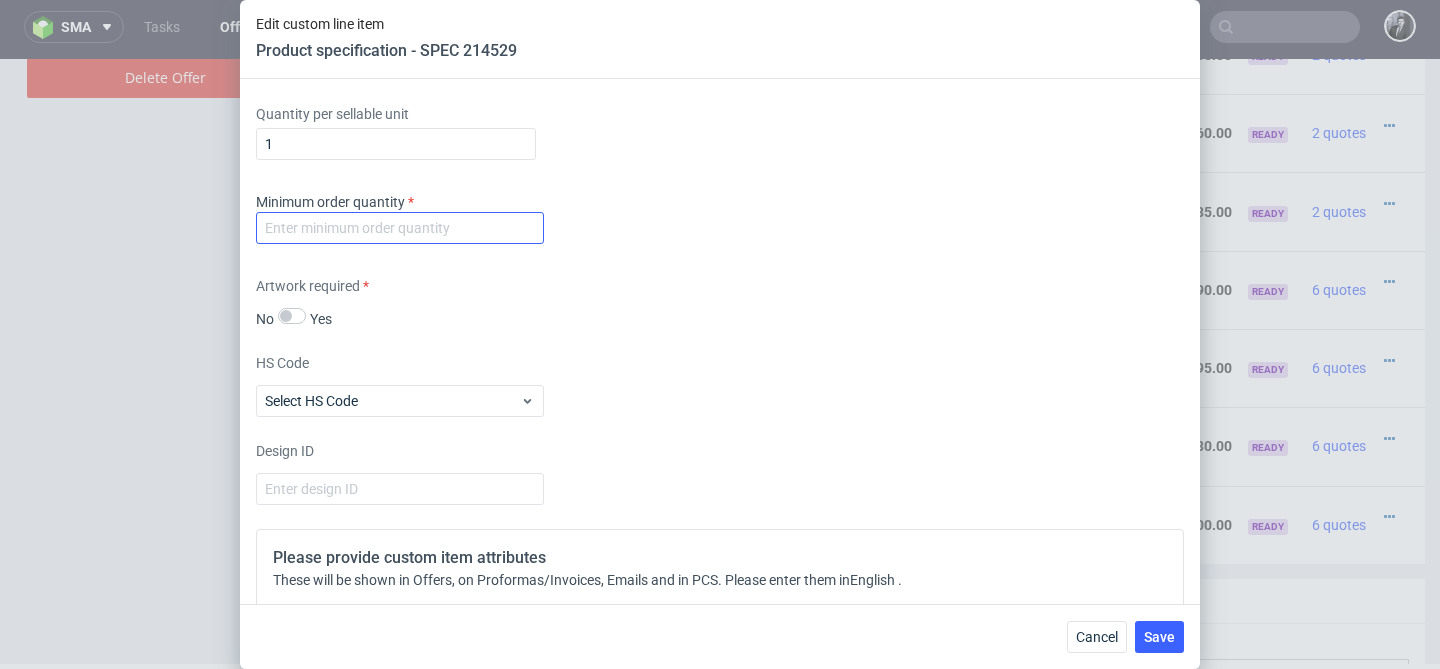 type on "Economic Mailer Box (31 x 40 x 15 cm)" 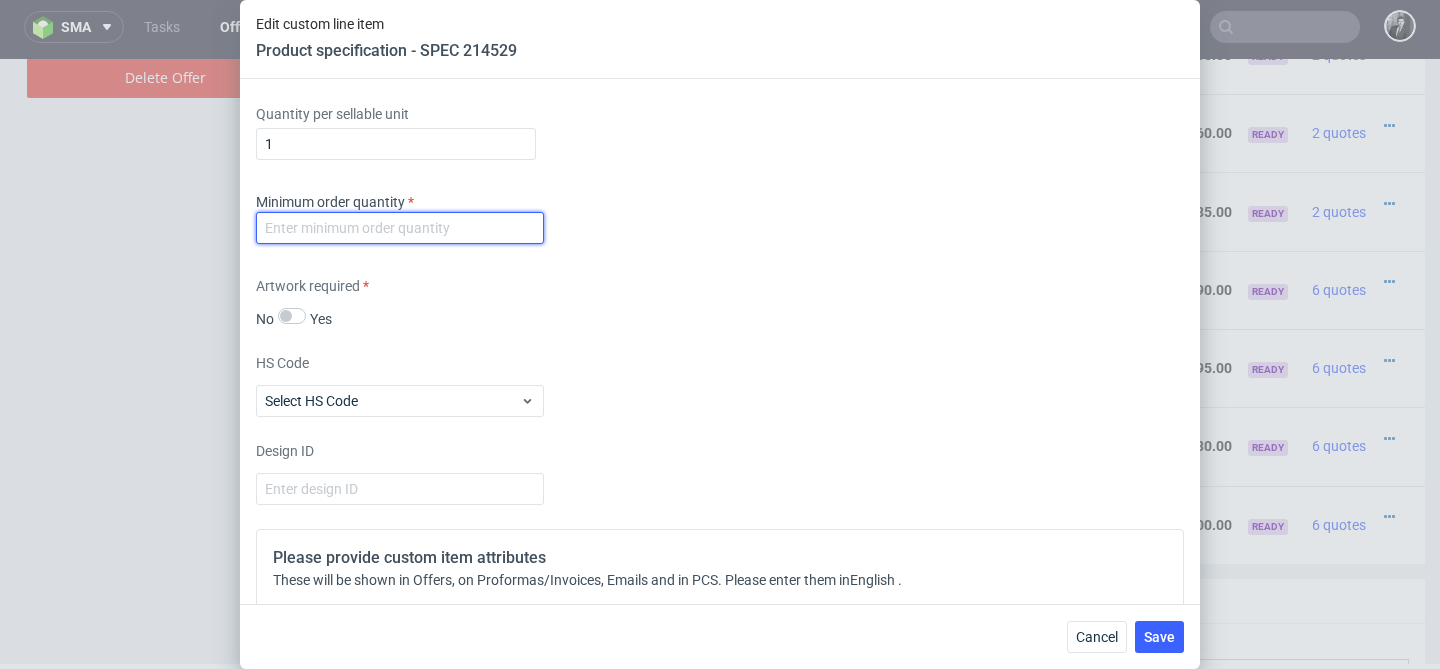 click at bounding box center (400, 228) 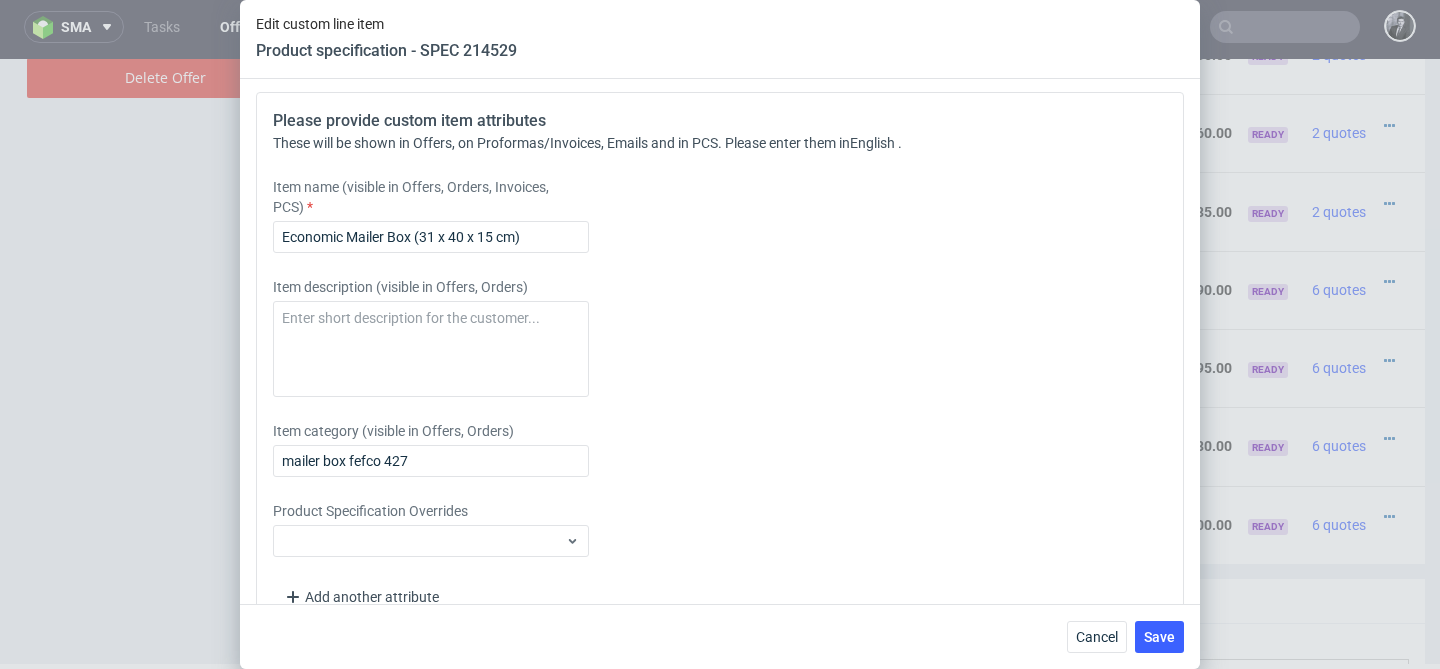 scroll, scrollTop: 2057, scrollLeft: 0, axis: vertical 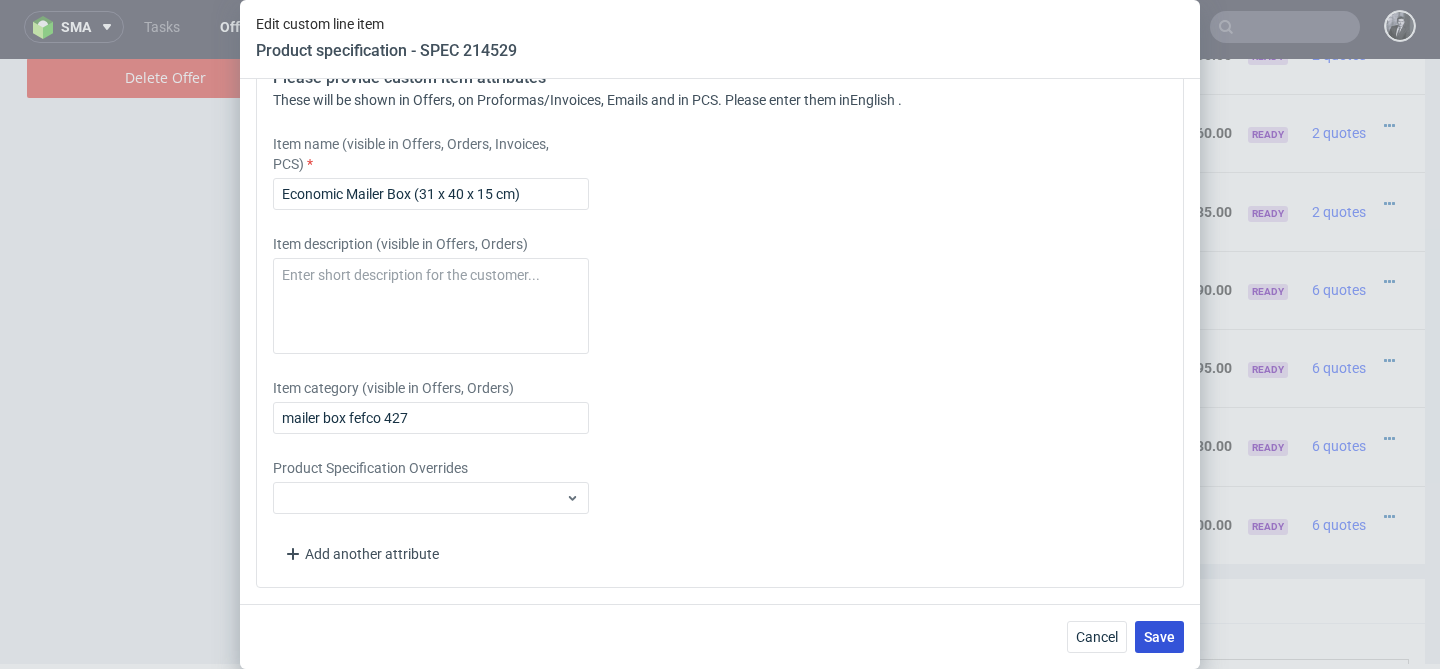 type on "1500" 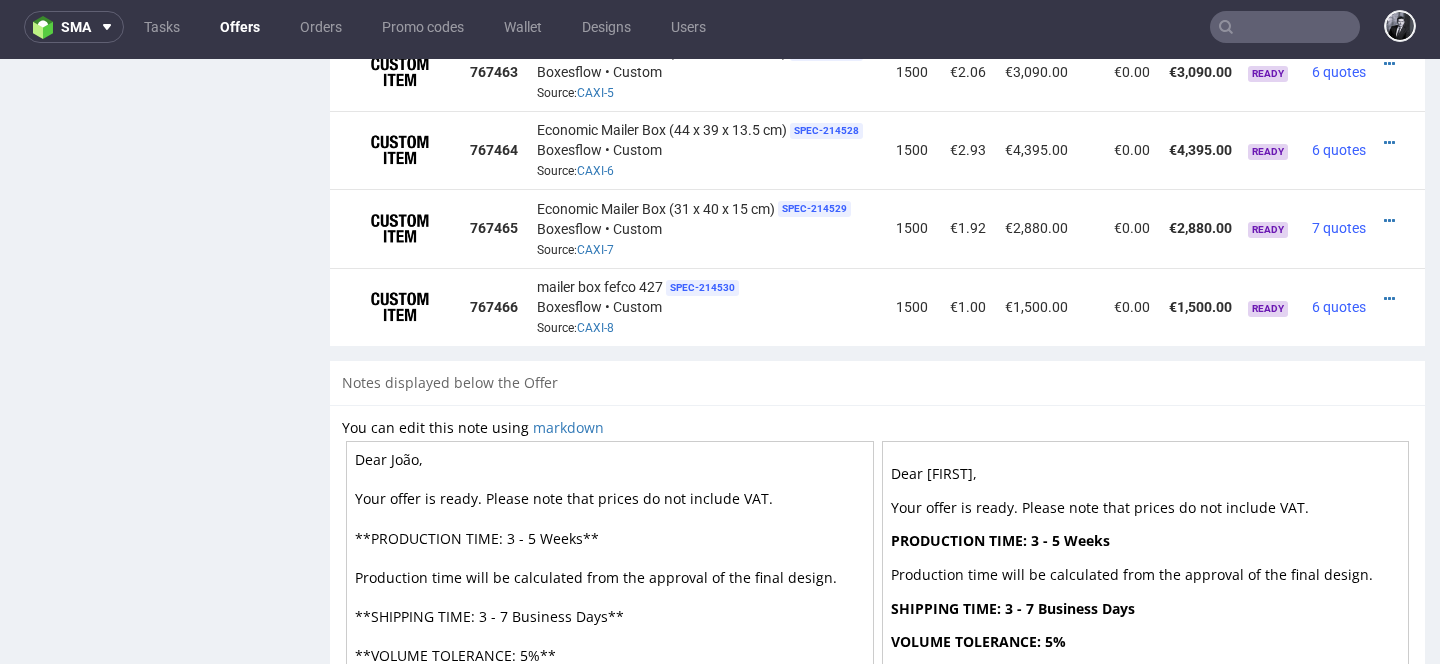 scroll, scrollTop: 1564, scrollLeft: 0, axis: vertical 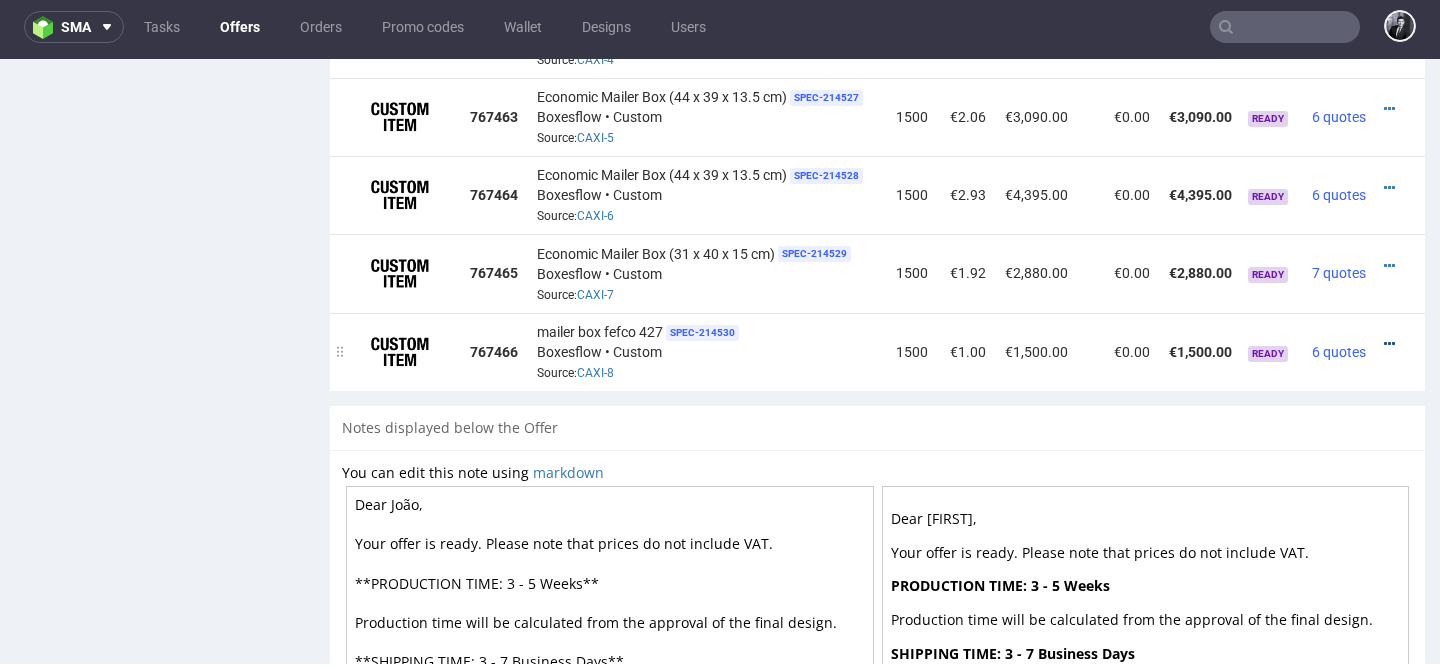 click at bounding box center (1389, 344) 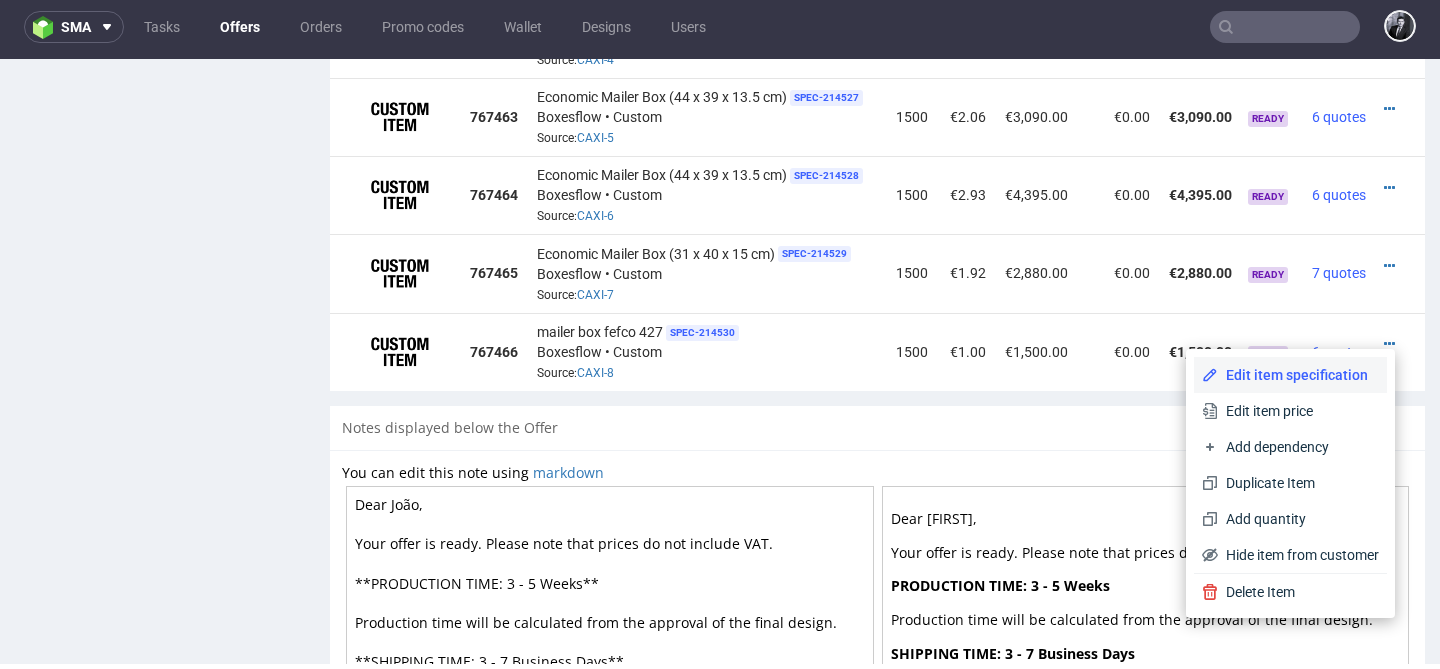 click on "Edit item specification" at bounding box center [1298, 375] 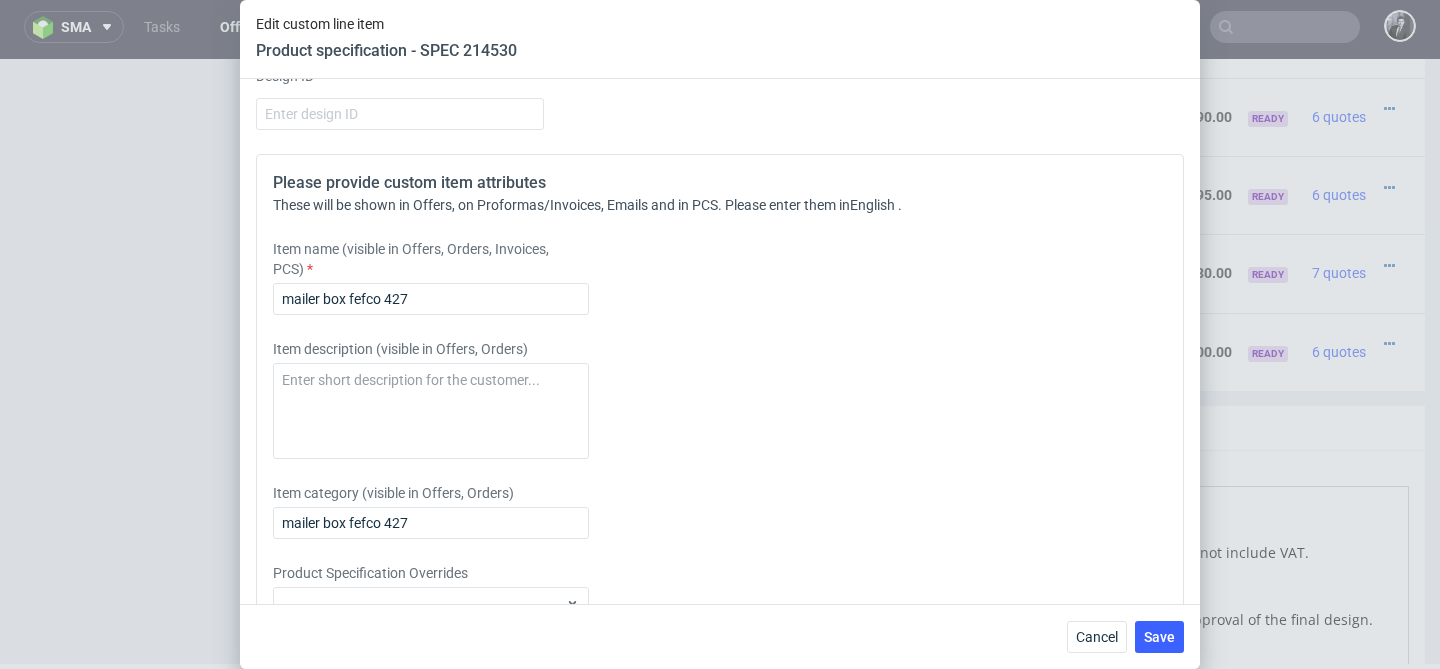 scroll, scrollTop: 2002, scrollLeft: 0, axis: vertical 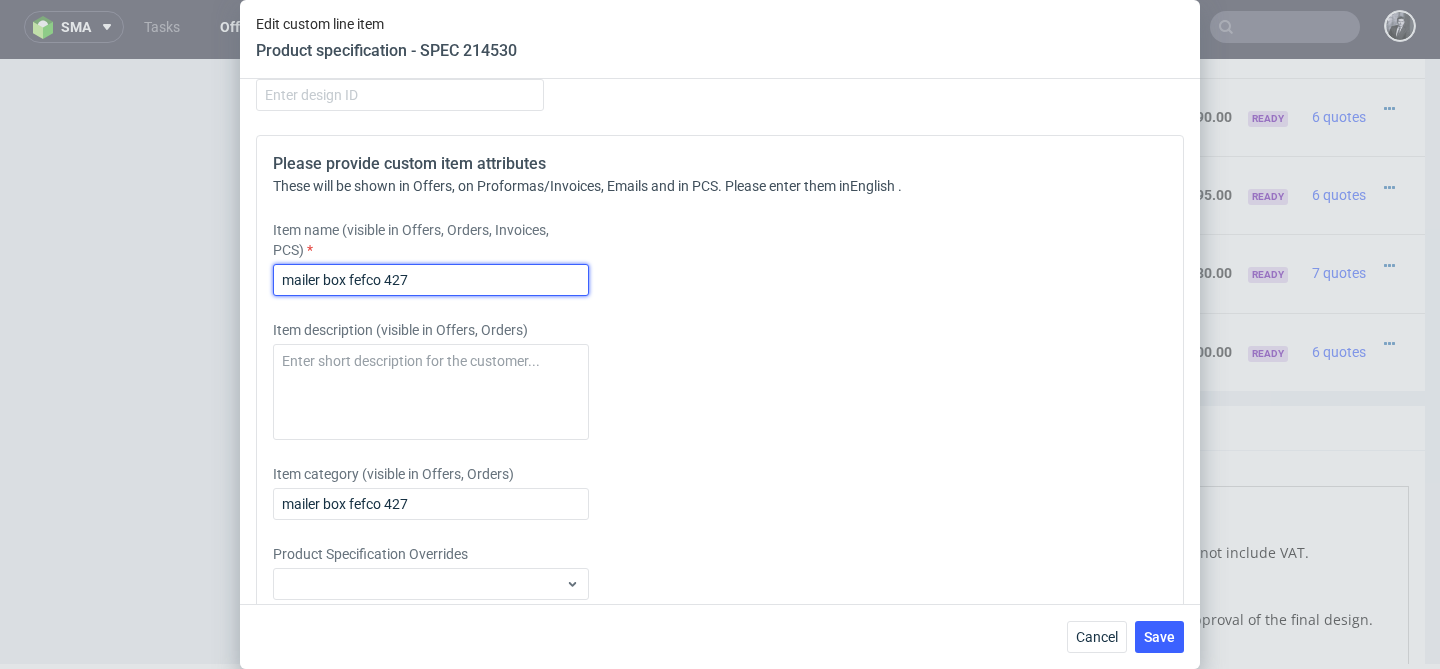 drag, startPoint x: 499, startPoint y: 286, endPoint x: 311, endPoint y: 254, distance: 190.70396 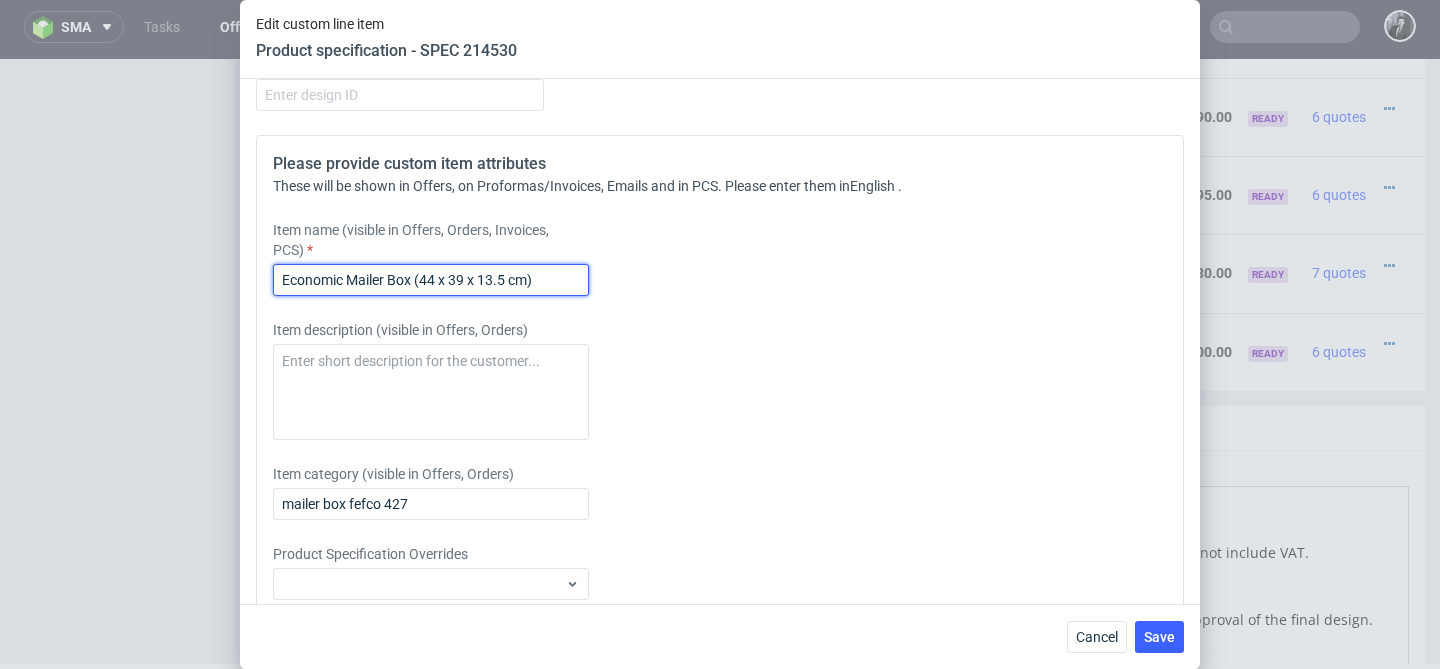 click on "Economic Mailer Box (44 x 39 x 13.5 cm)" at bounding box center [431, 280] 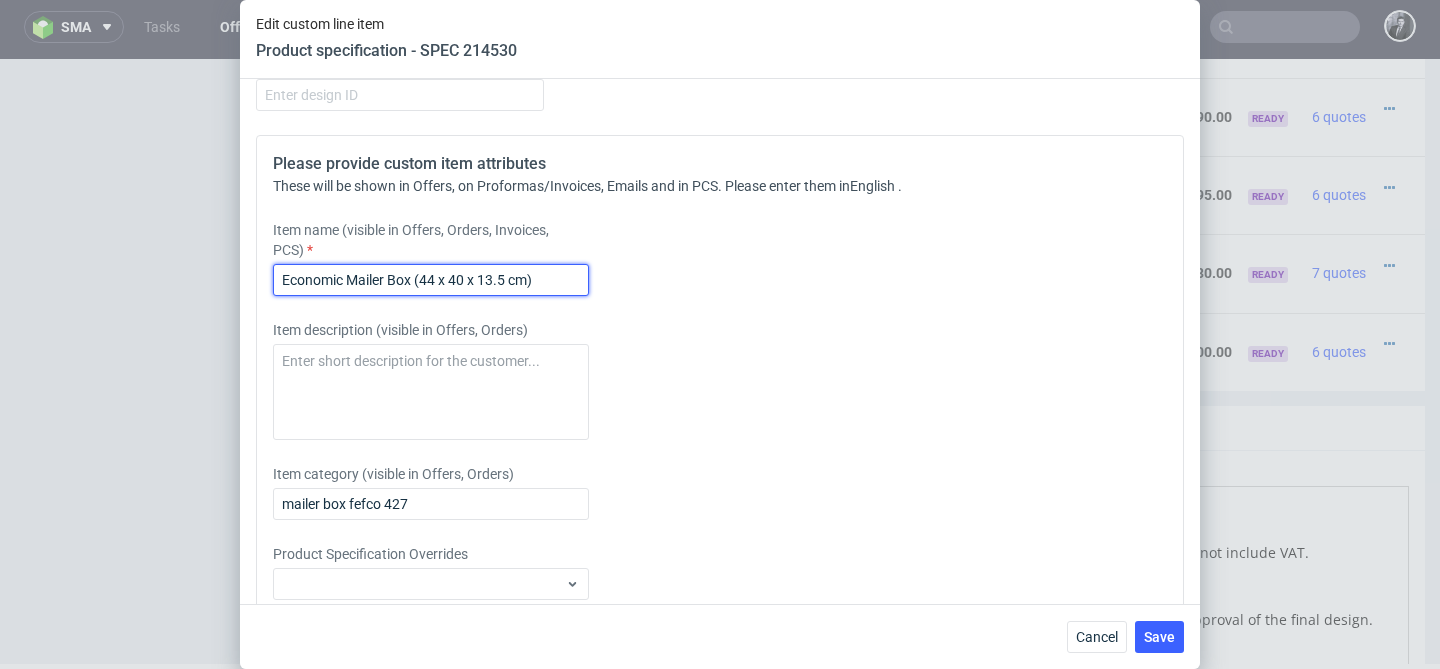 click on "Economic Mailer Box (44 x 40 x 13.5 cm)" at bounding box center [431, 280] 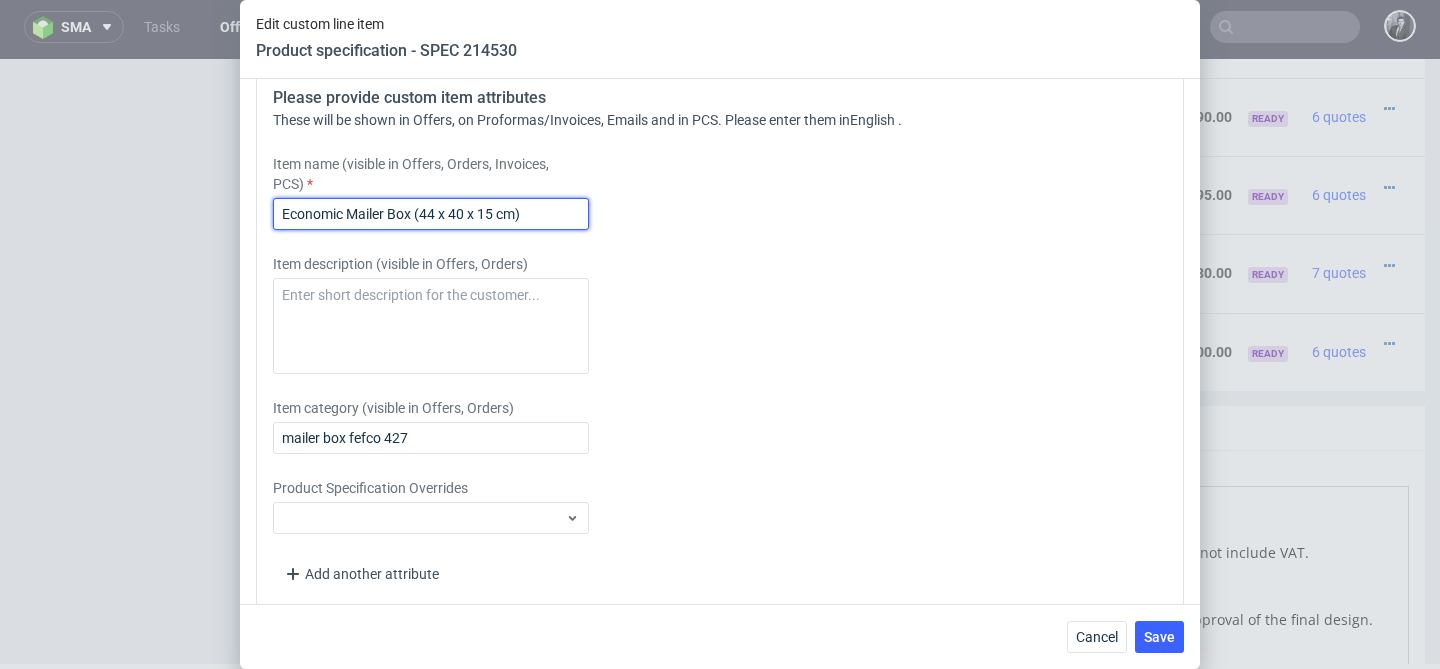 scroll, scrollTop: 2070, scrollLeft: 0, axis: vertical 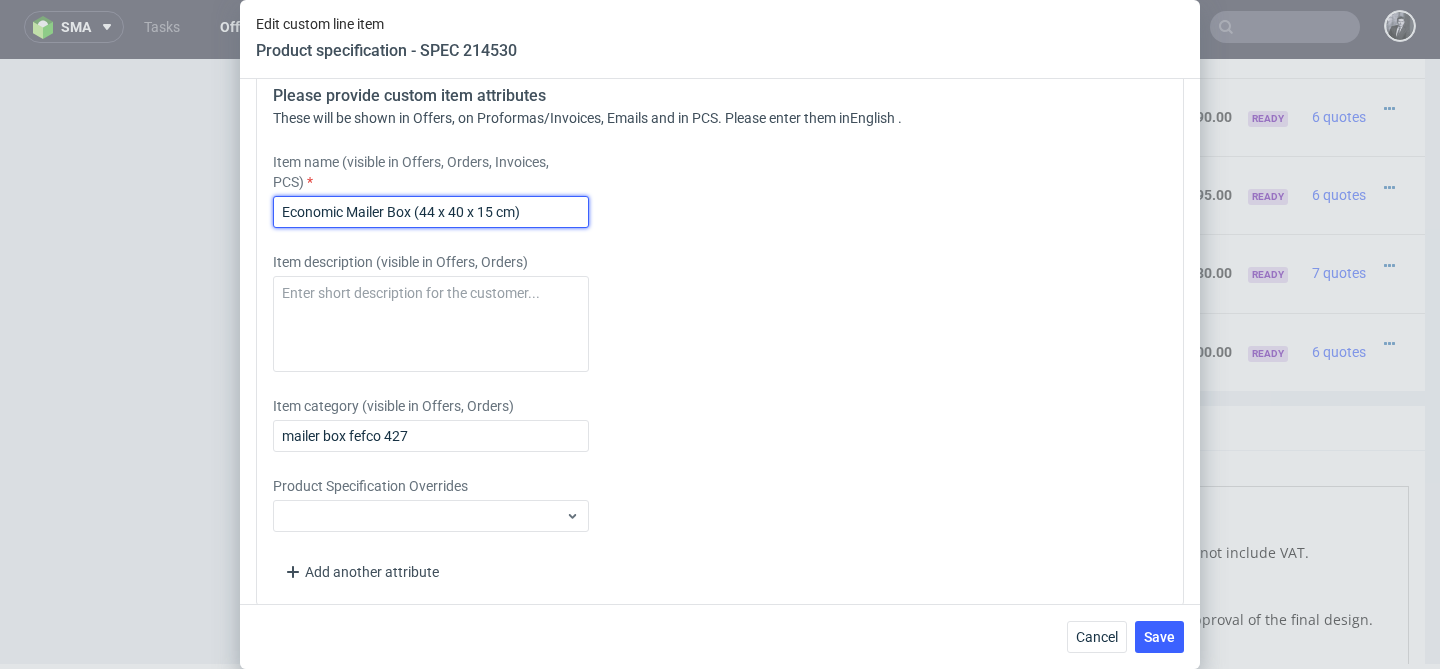 click on "Economic Mailer Box (44 x 40 x 15 cm)" at bounding box center [431, 212] 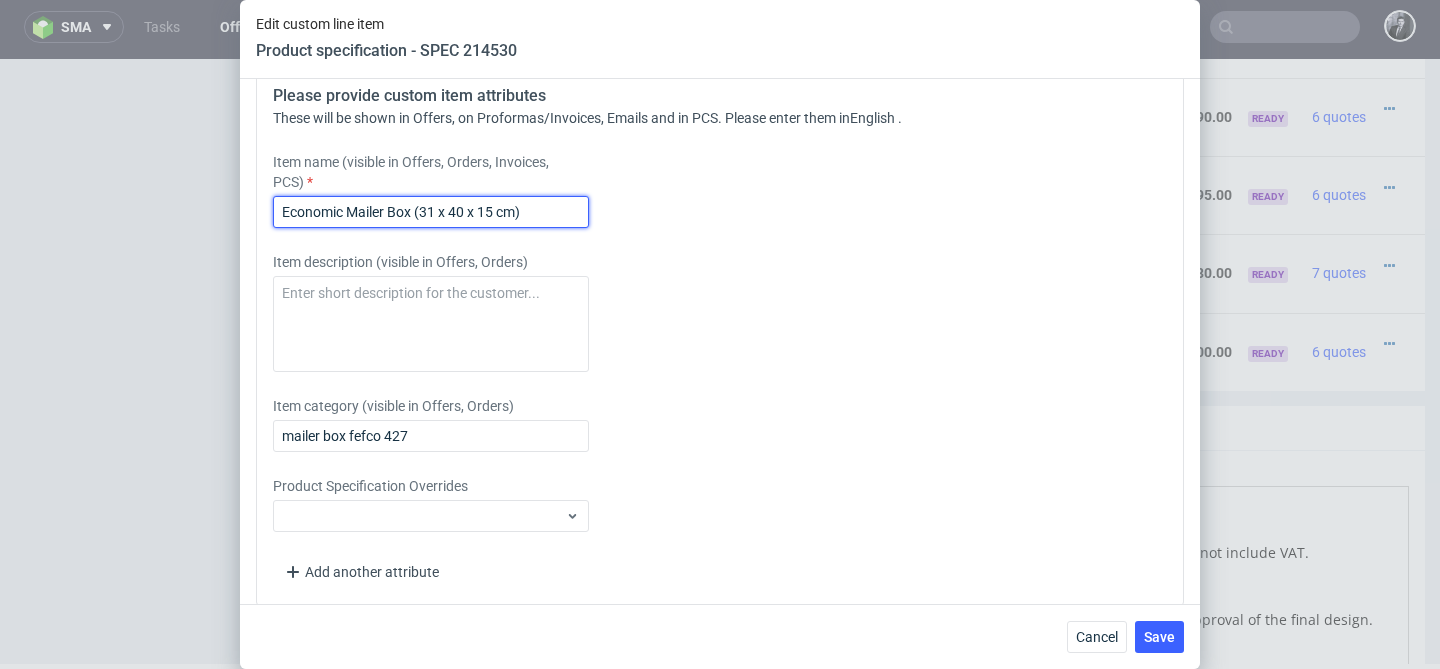 scroll, scrollTop: 1953, scrollLeft: 0, axis: vertical 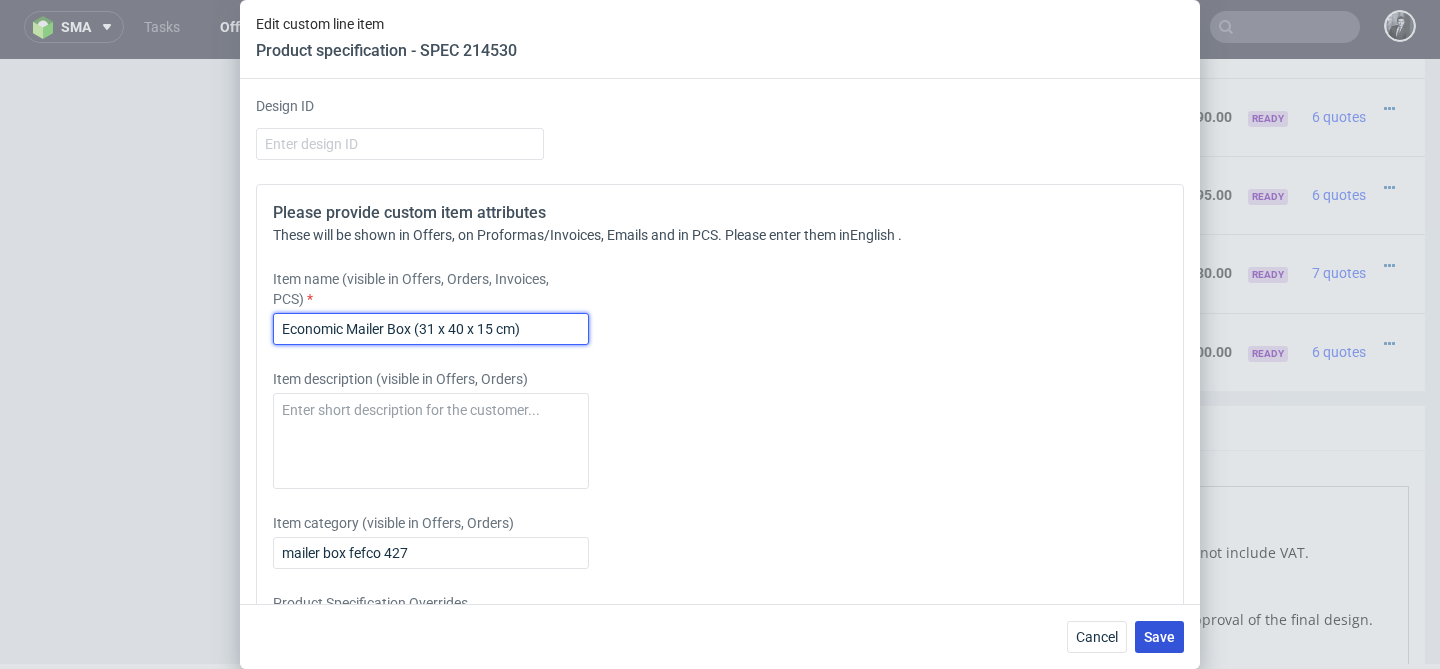 type on "Economic Mailer Box (31 x 40 x 15 cm)" 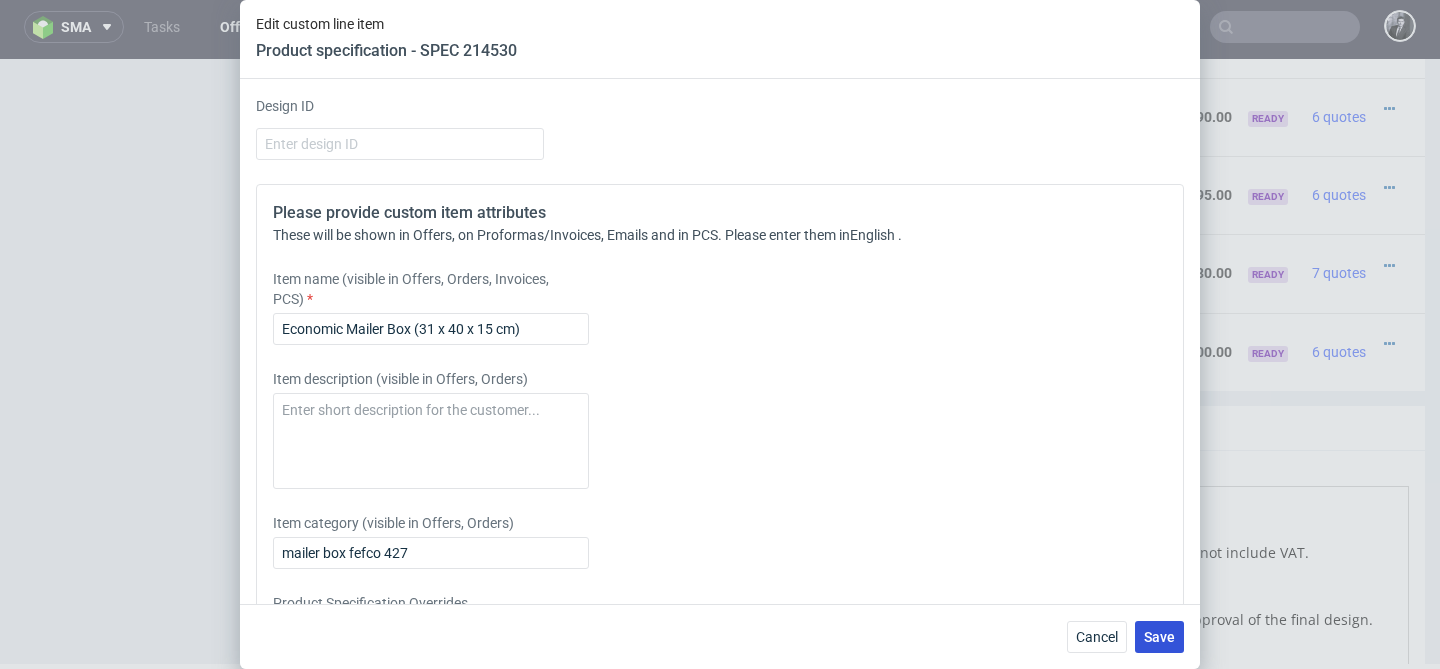 click on "Save" at bounding box center (1159, 637) 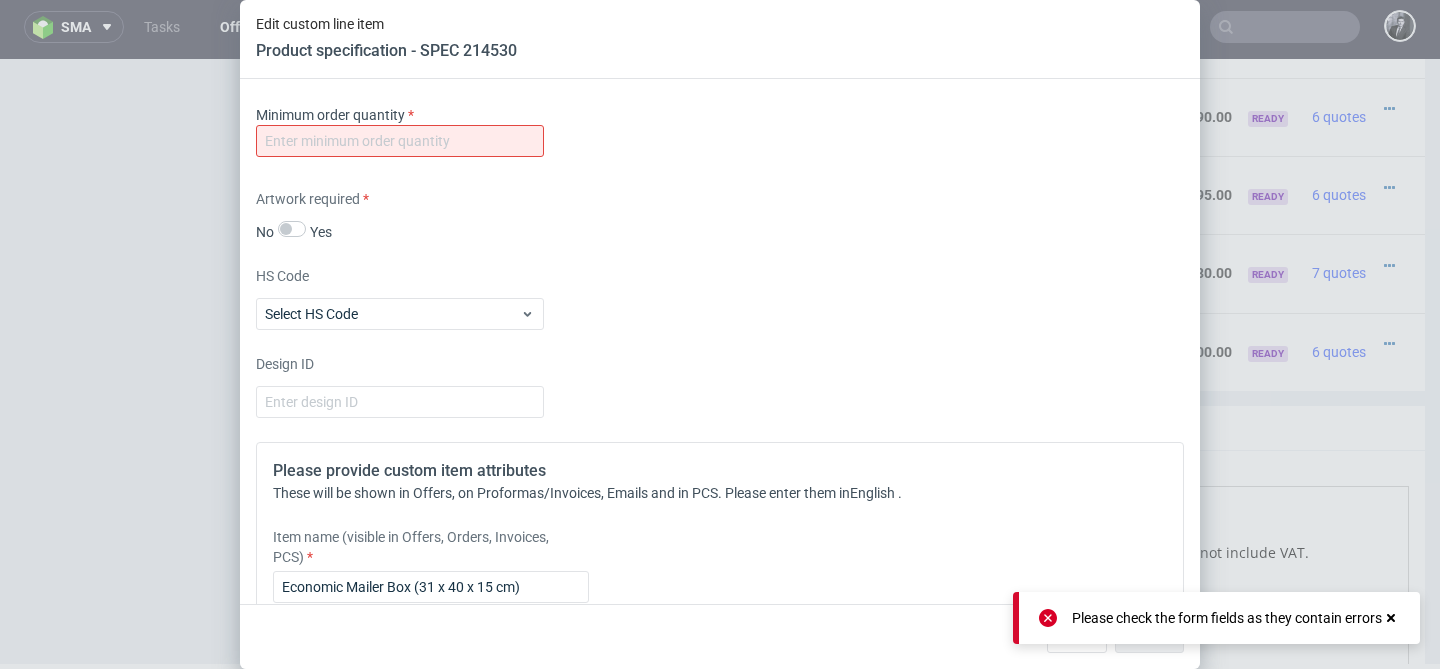 scroll, scrollTop: 1634, scrollLeft: 0, axis: vertical 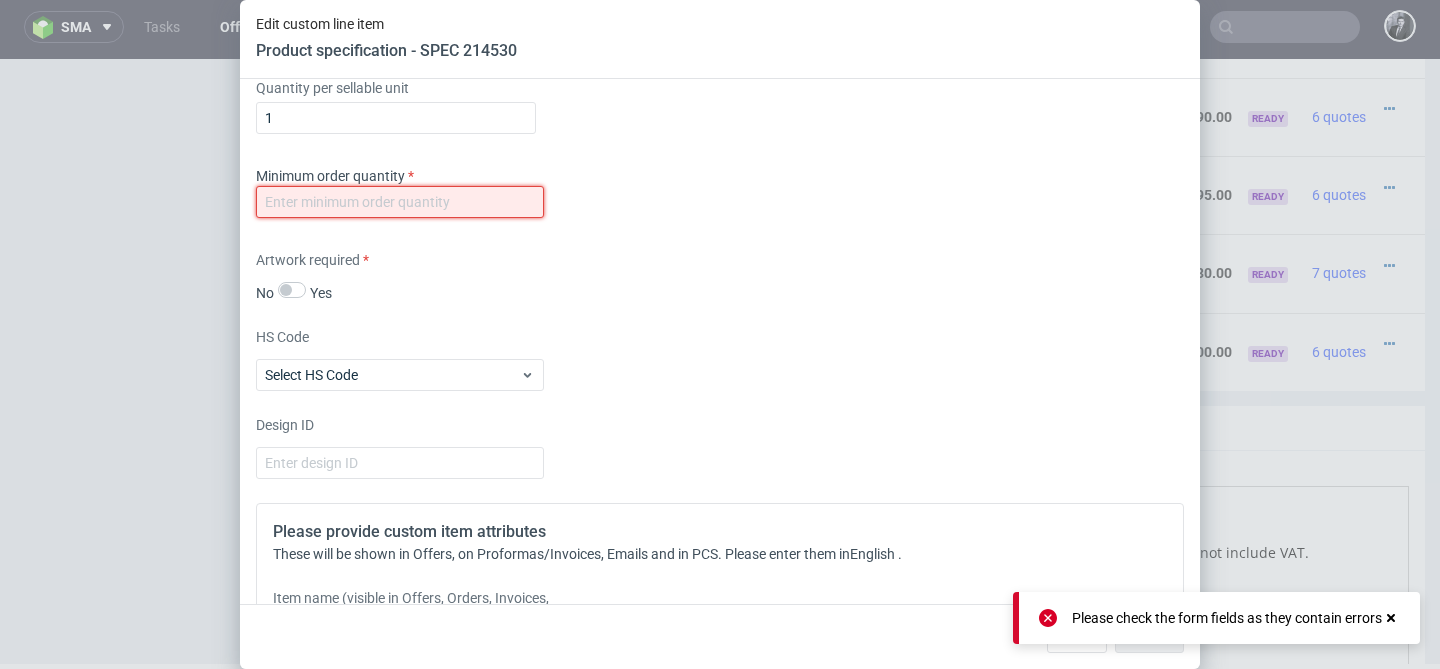 click at bounding box center (400, 202) 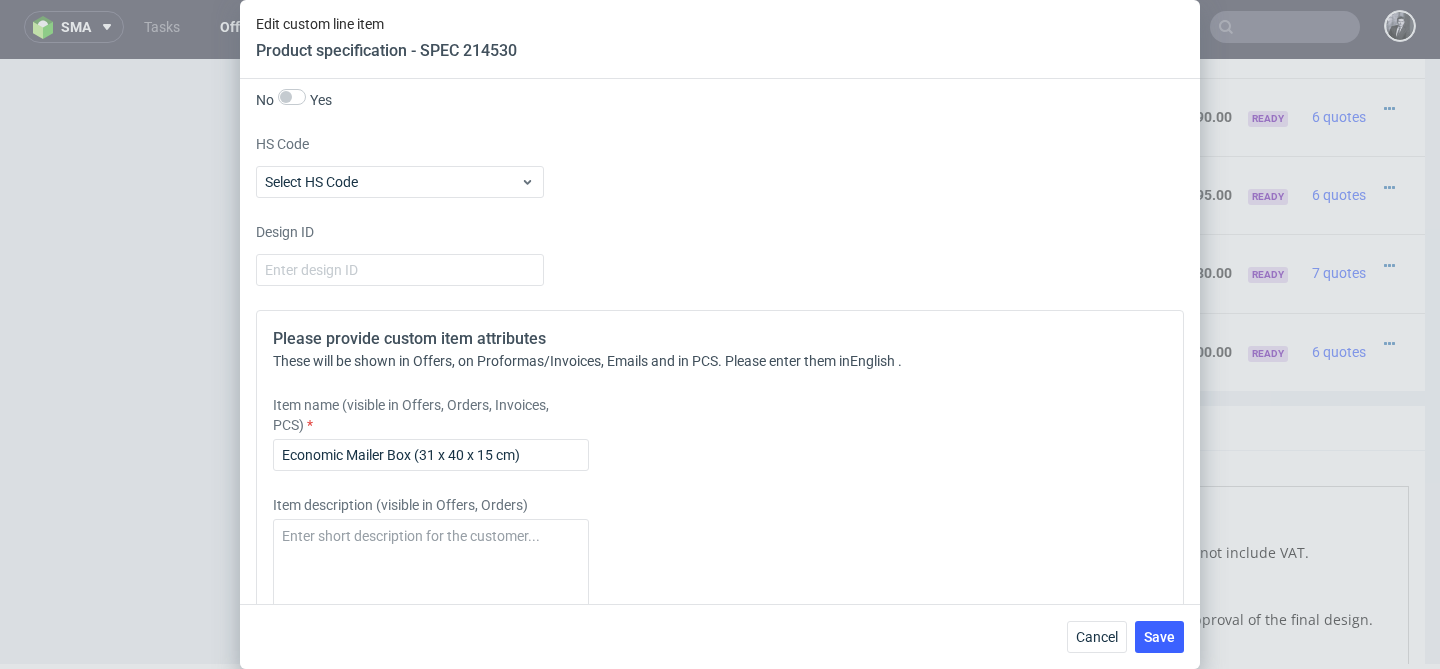 scroll, scrollTop: 2089, scrollLeft: 0, axis: vertical 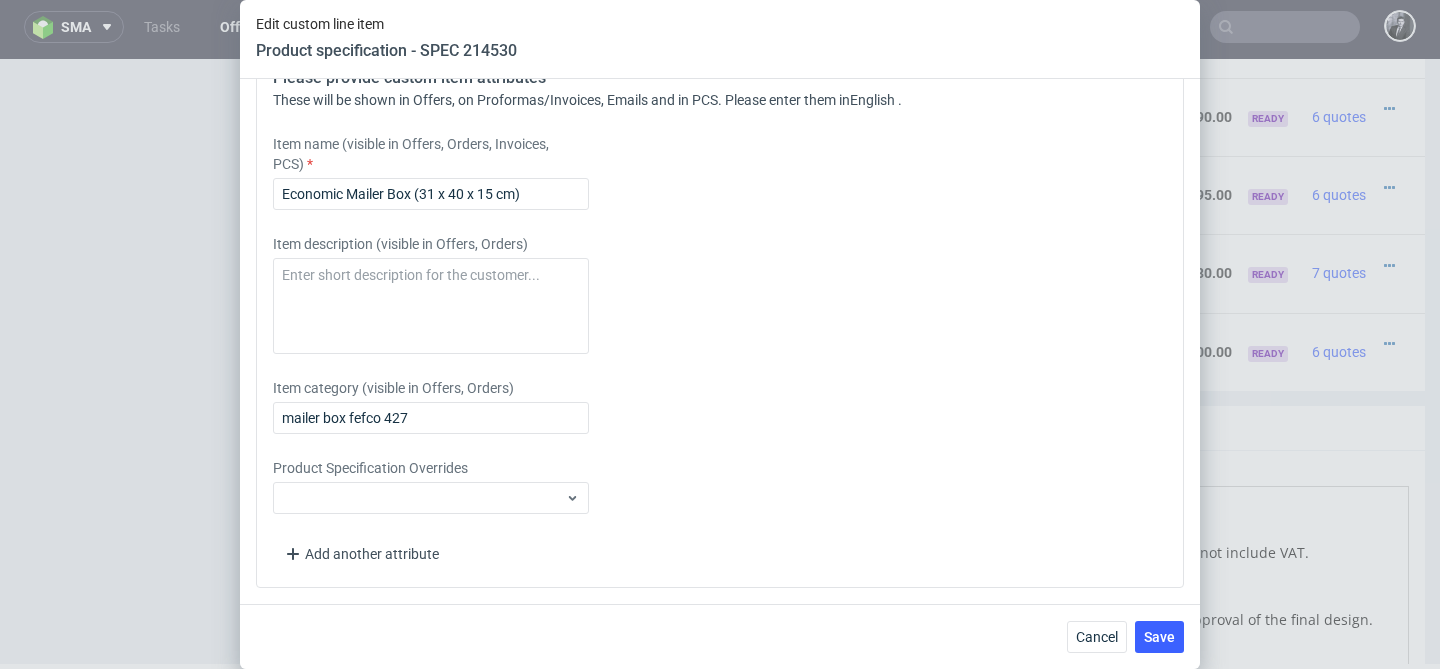 type on "1500" 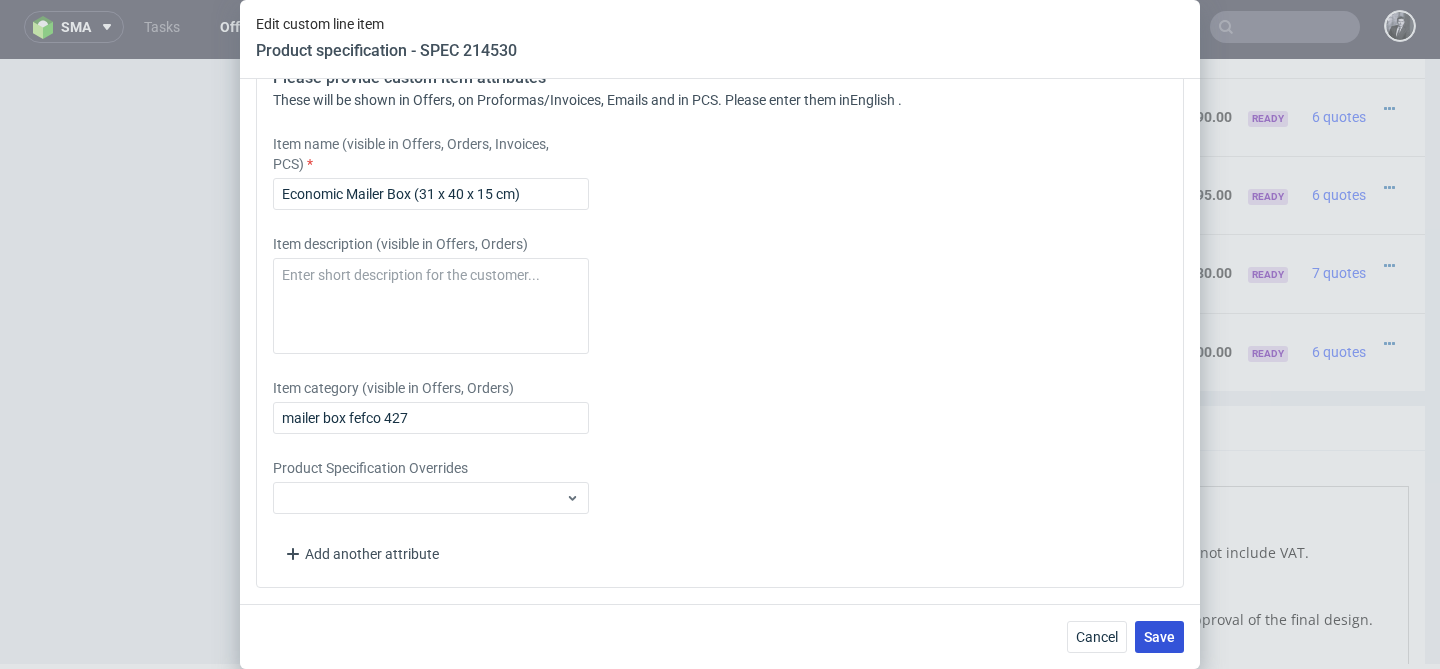 click on "Save" at bounding box center (1159, 637) 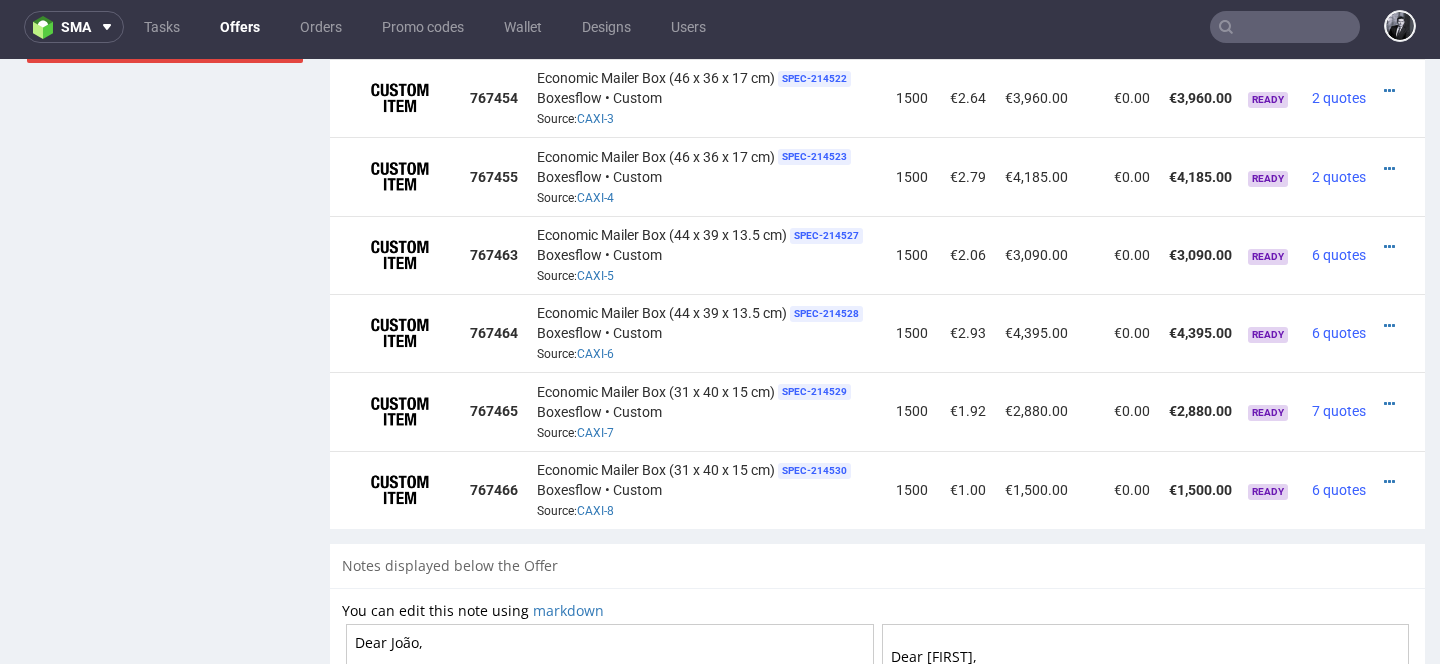 scroll, scrollTop: 1442, scrollLeft: 0, axis: vertical 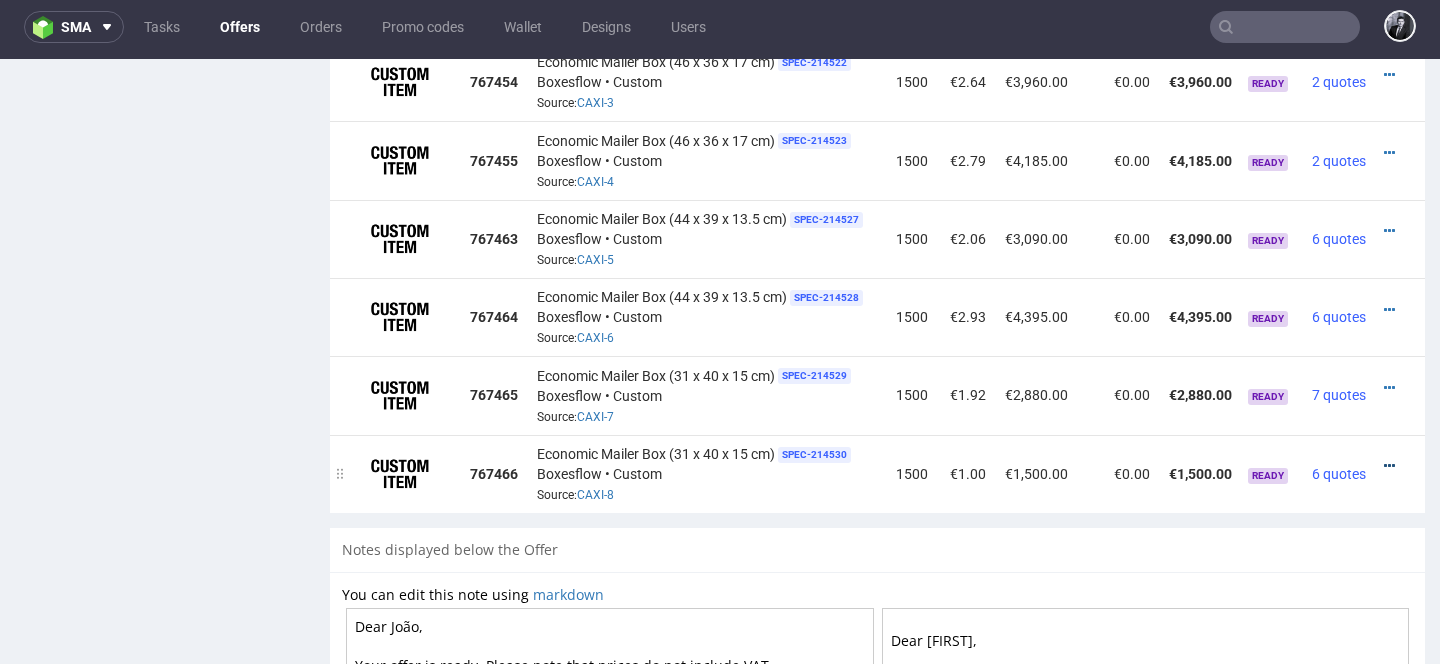 click at bounding box center (1389, 466) 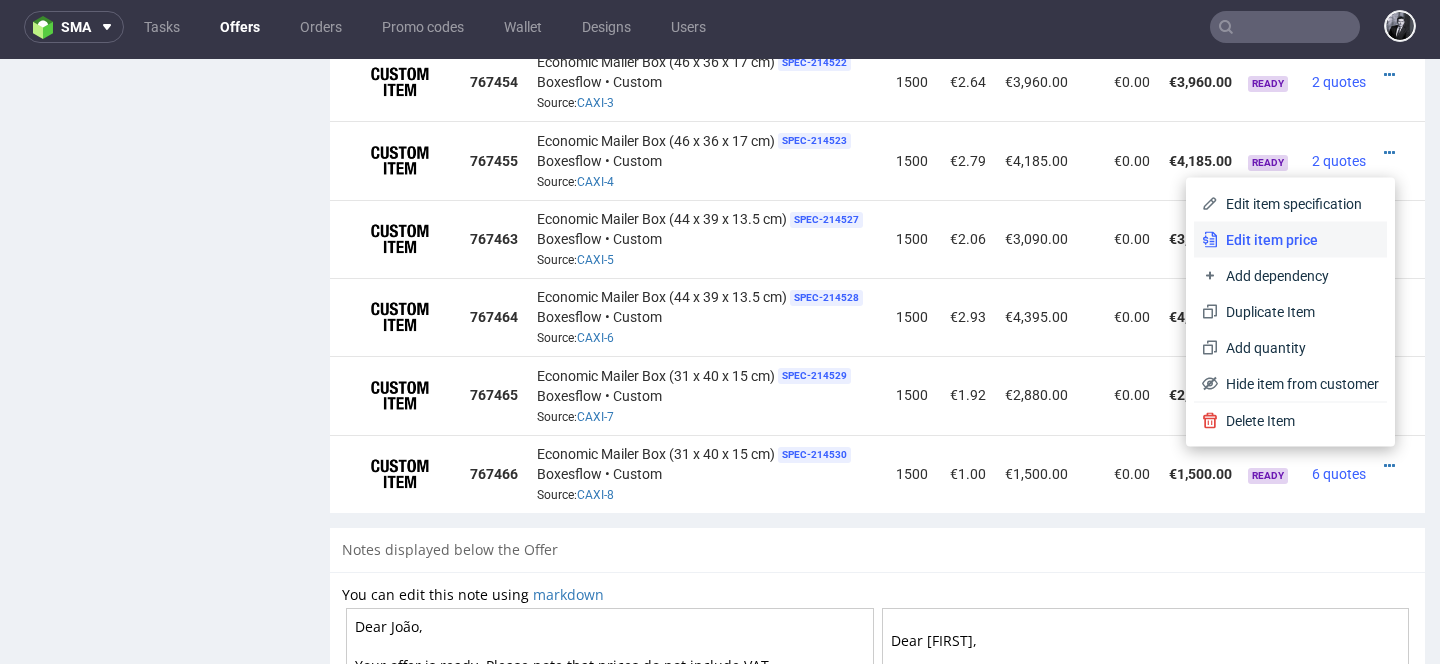 click on "Edit item price" at bounding box center [1298, 240] 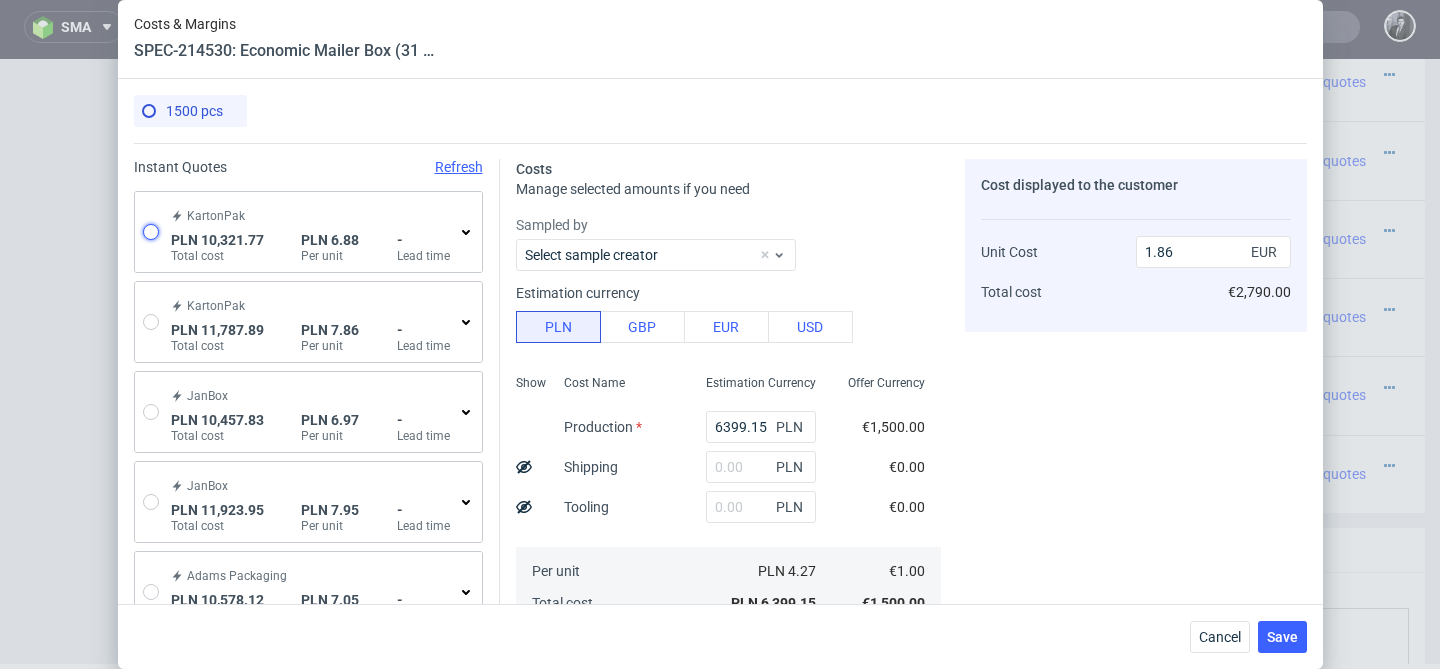 click at bounding box center (151, 232) 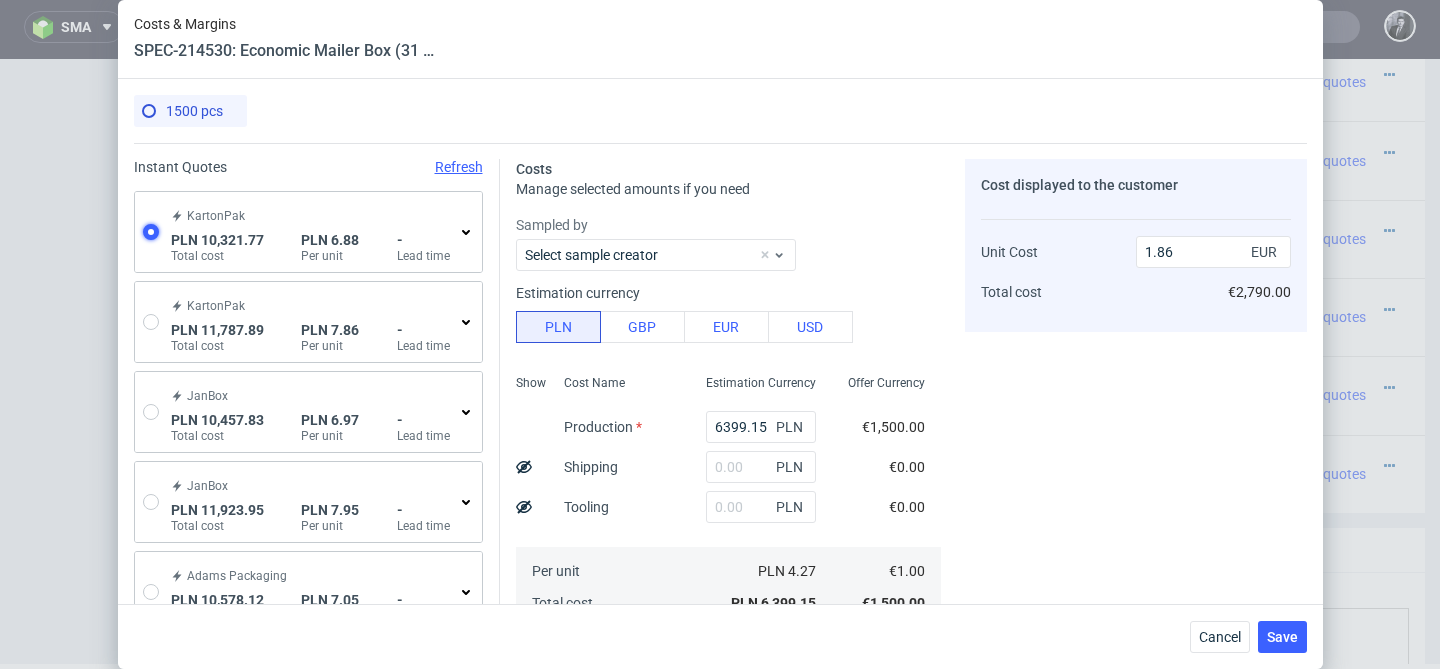 radio on "true" 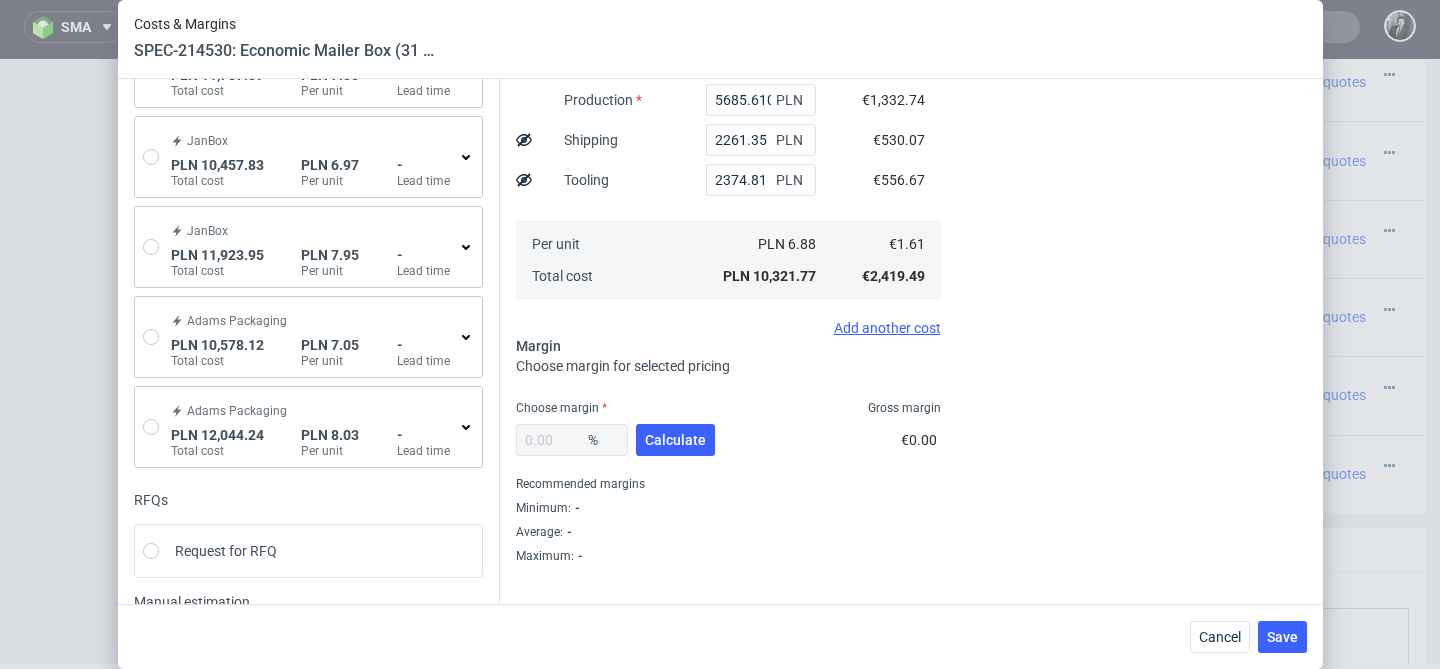 scroll, scrollTop: 257, scrollLeft: 0, axis: vertical 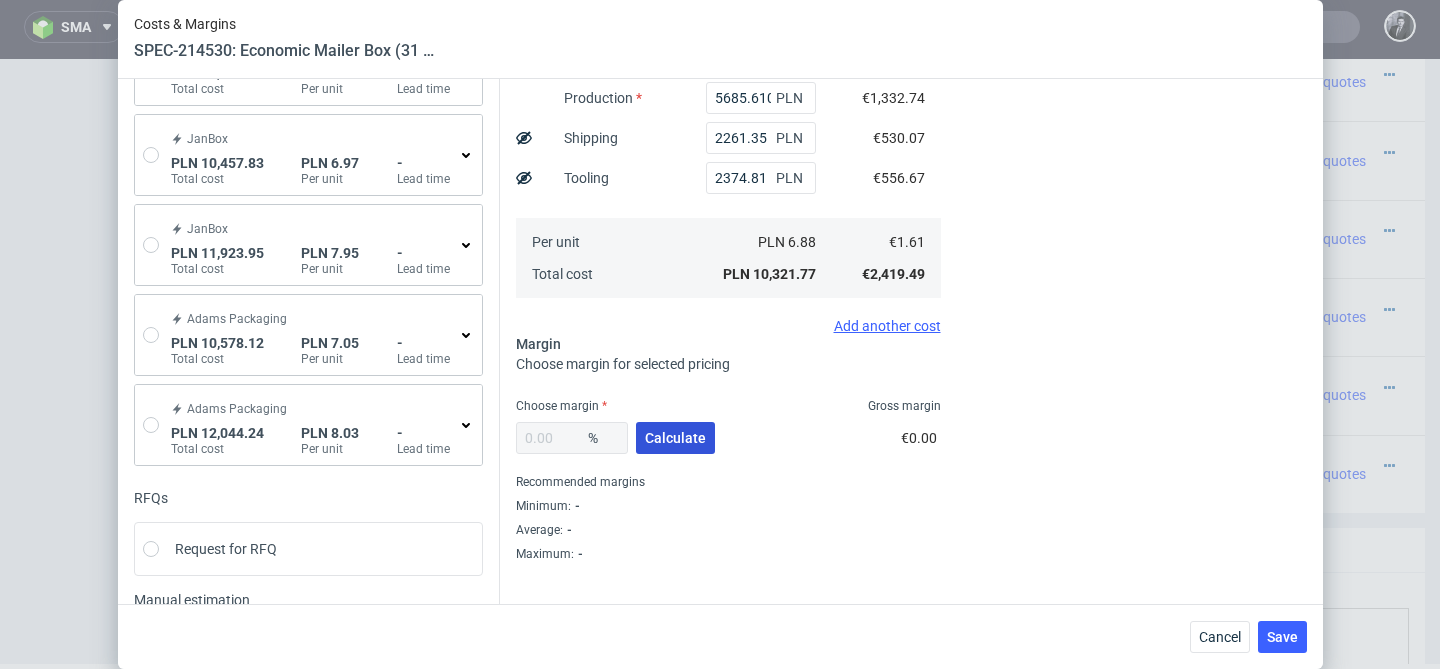 click on "Calculate" at bounding box center [675, 438] 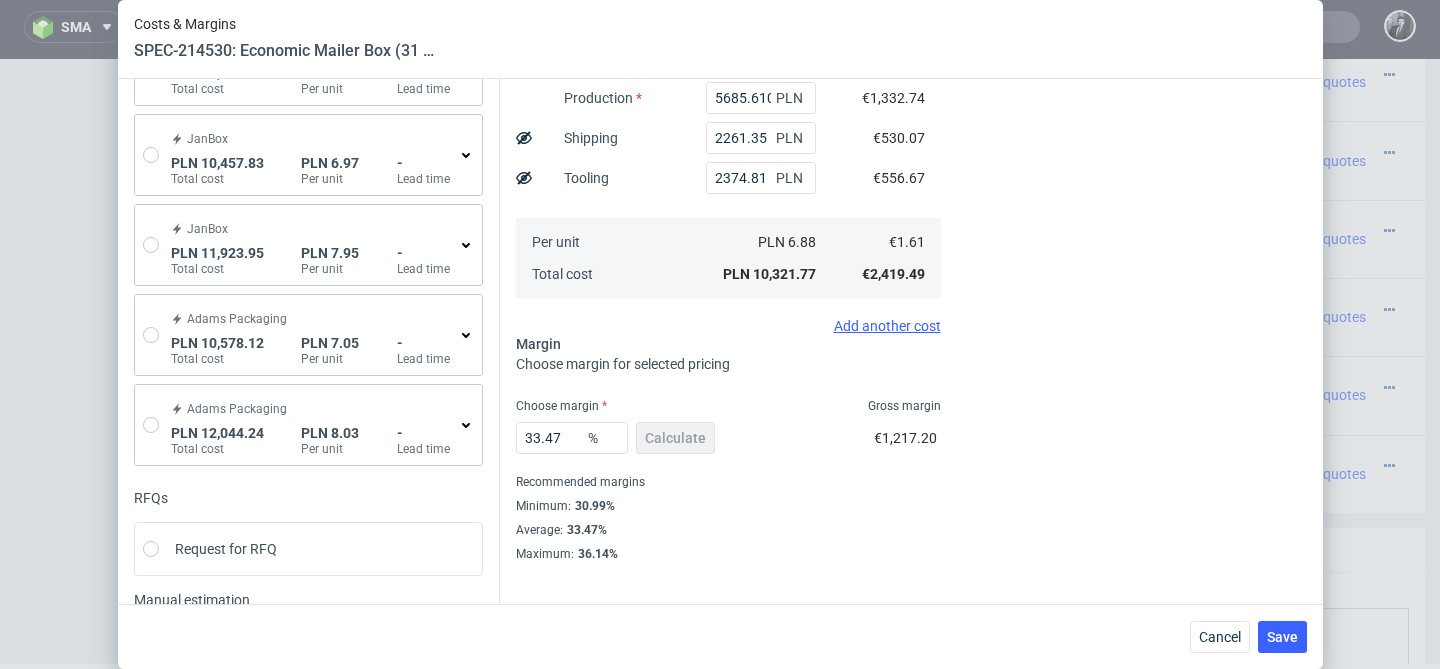 scroll, scrollTop: 363, scrollLeft: 0, axis: vertical 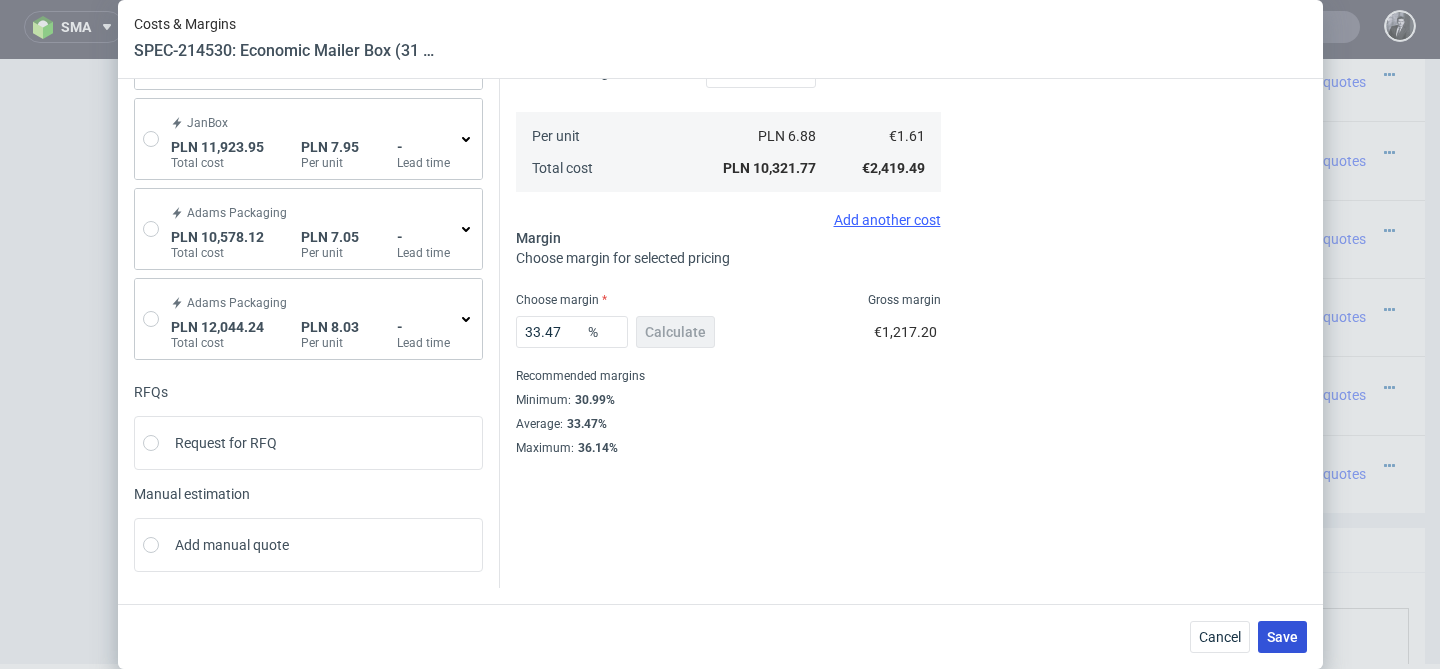 click on "Save" at bounding box center [1282, 637] 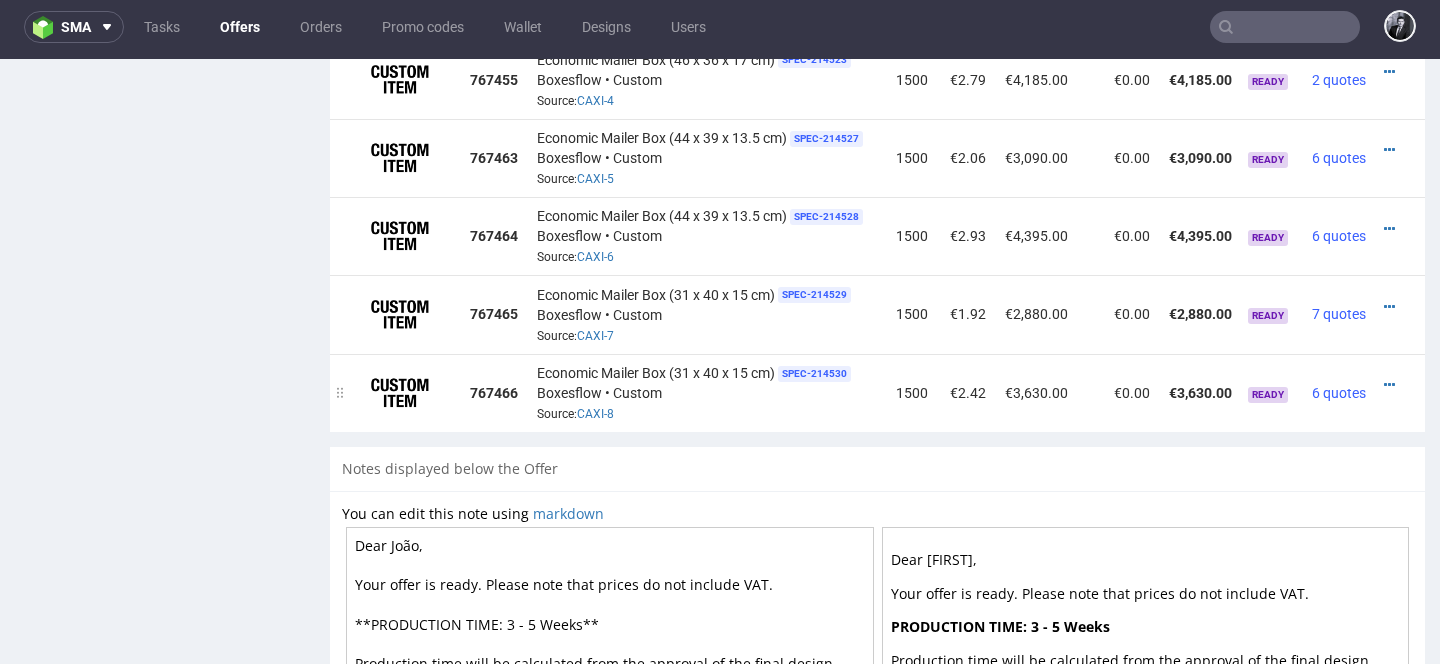 scroll, scrollTop: 1514, scrollLeft: 0, axis: vertical 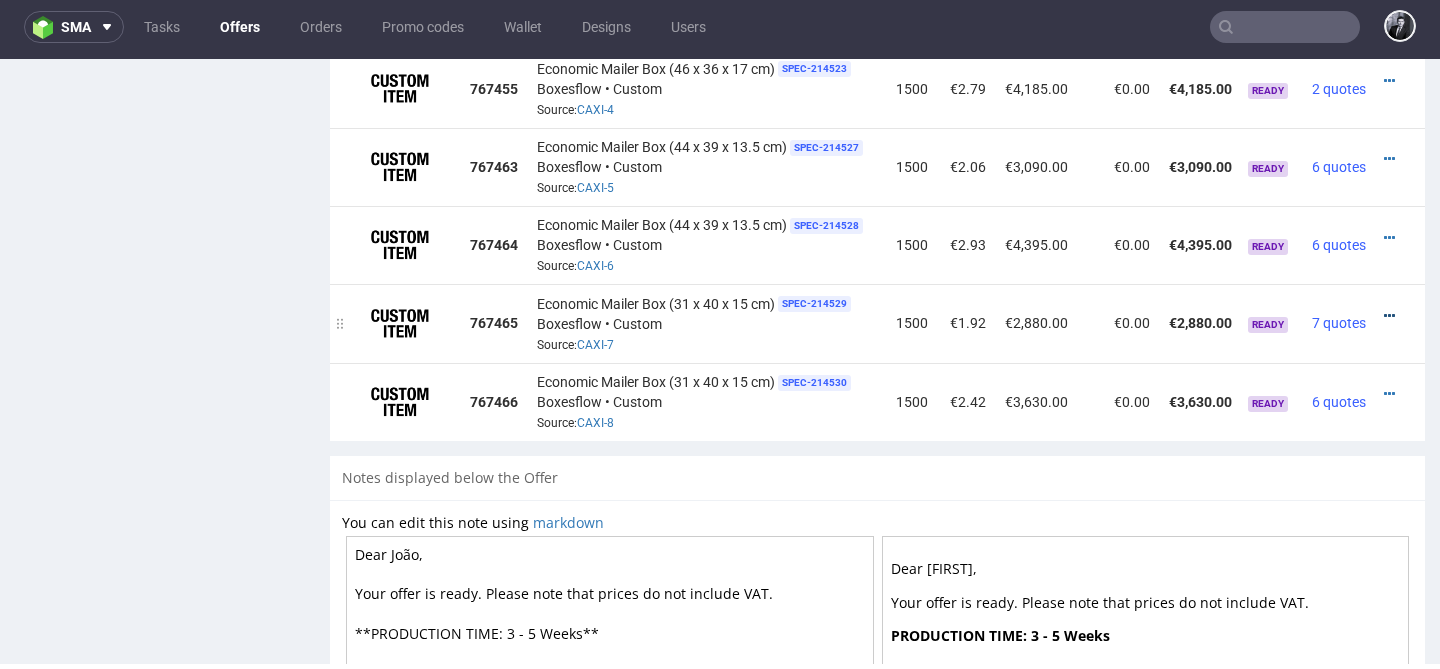 click at bounding box center [1389, 316] 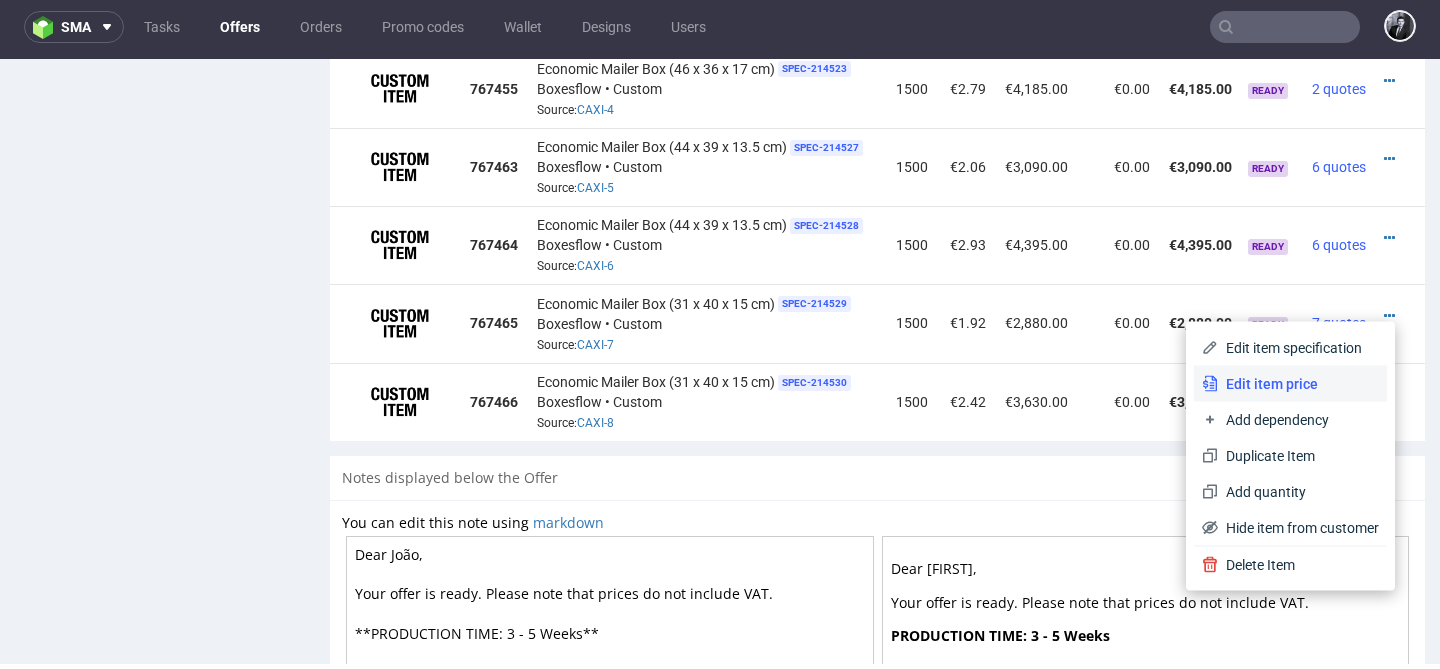 click on "Edit item price" at bounding box center [1298, 384] 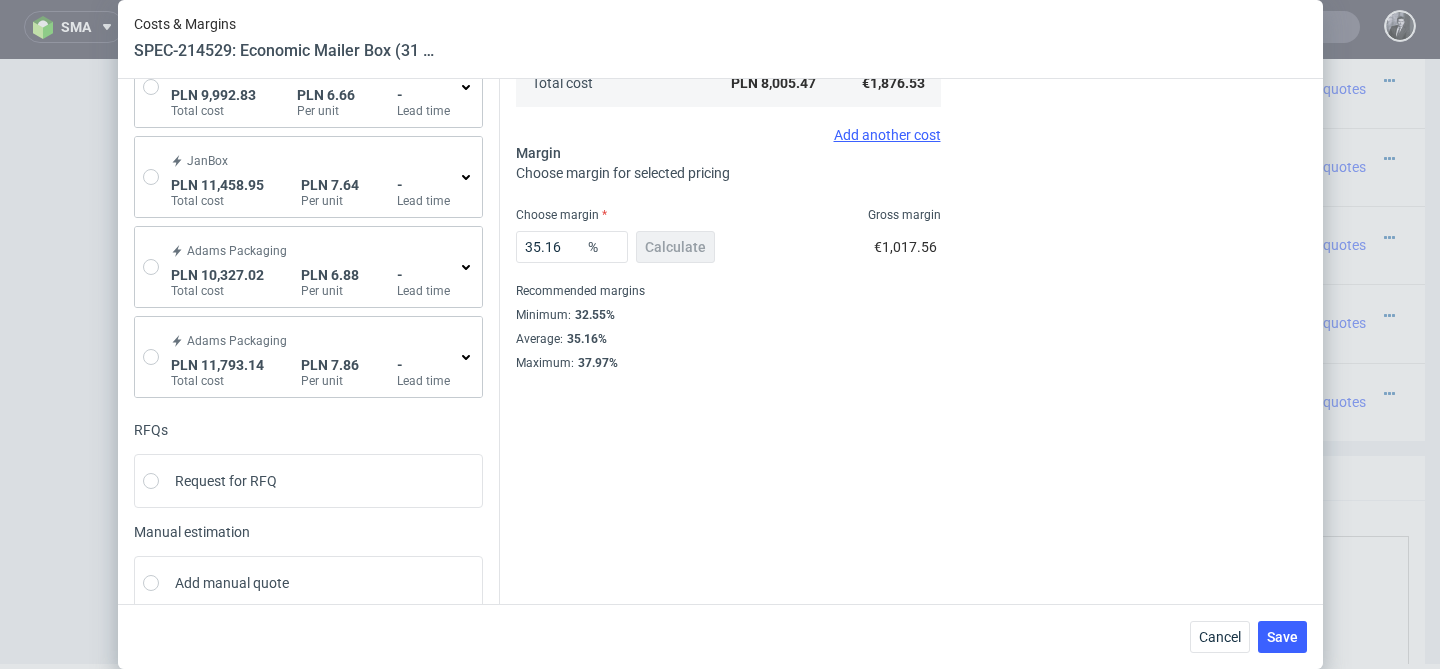 scroll, scrollTop: 457, scrollLeft: 0, axis: vertical 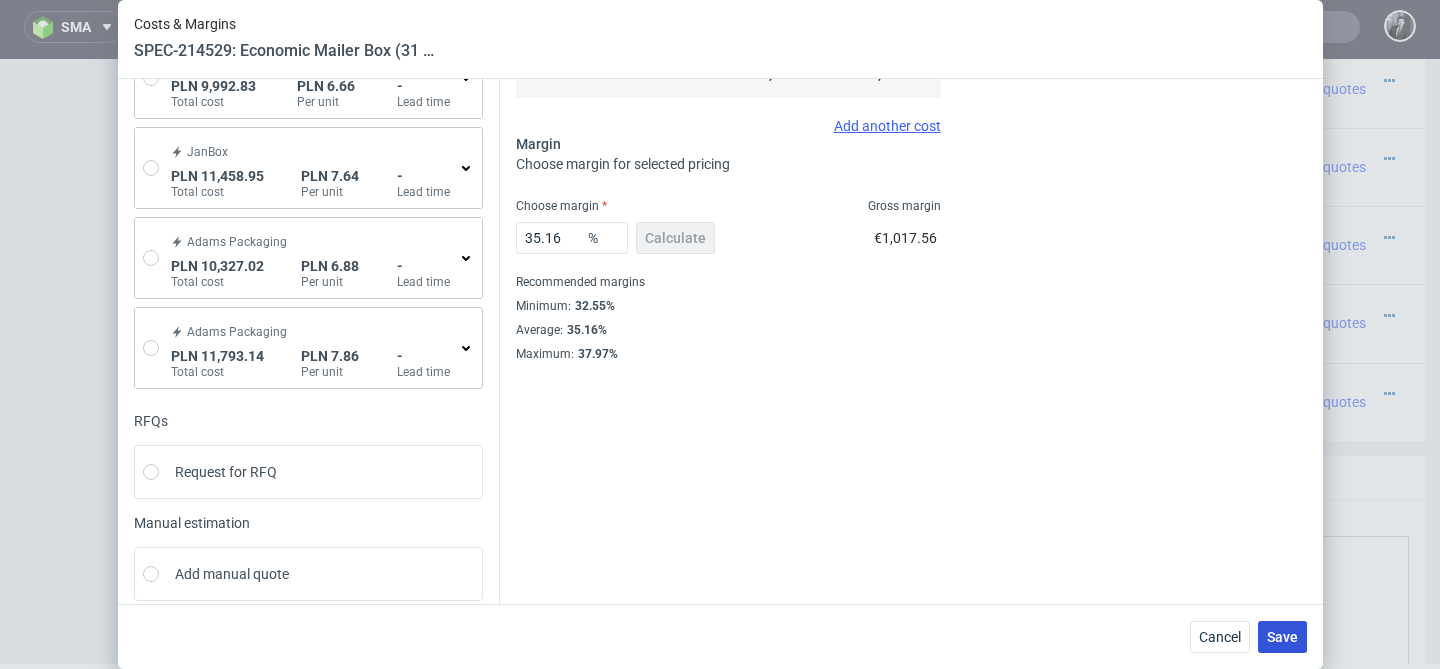 click on "Save" at bounding box center [1282, 637] 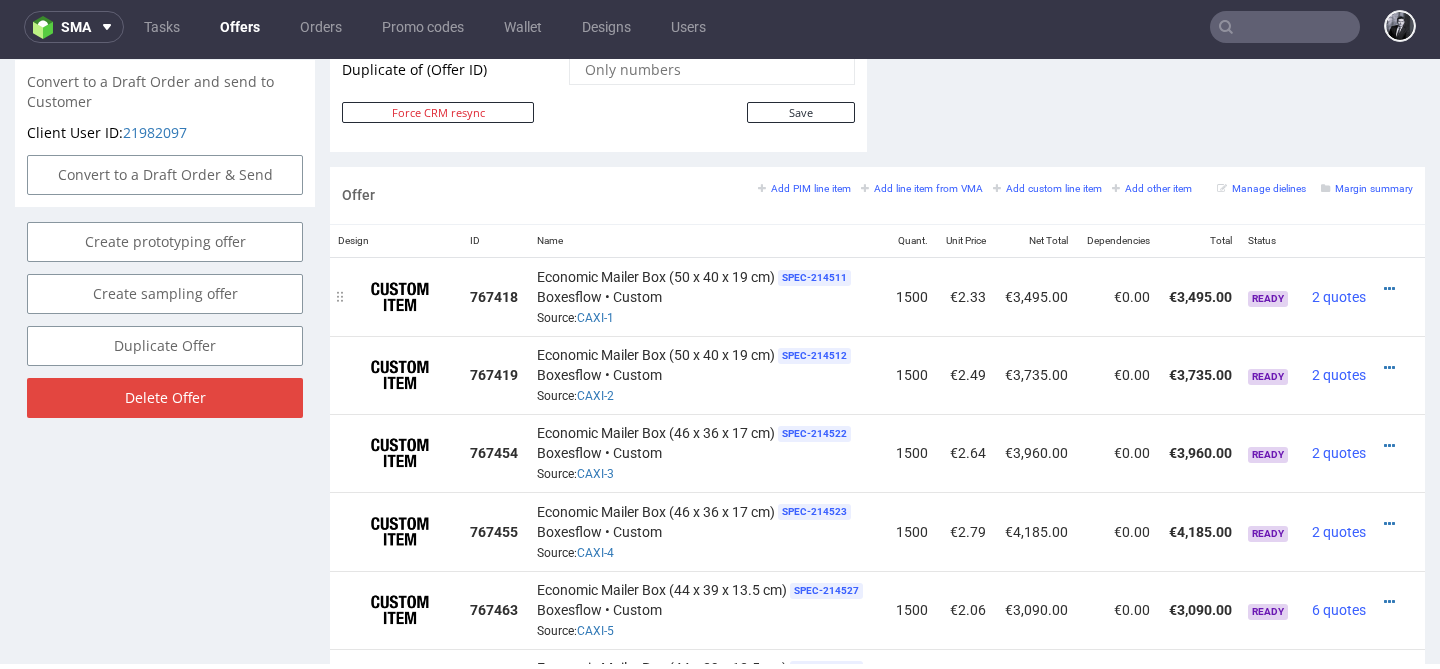 scroll, scrollTop: 1058, scrollLeft: 0, axis: vertical 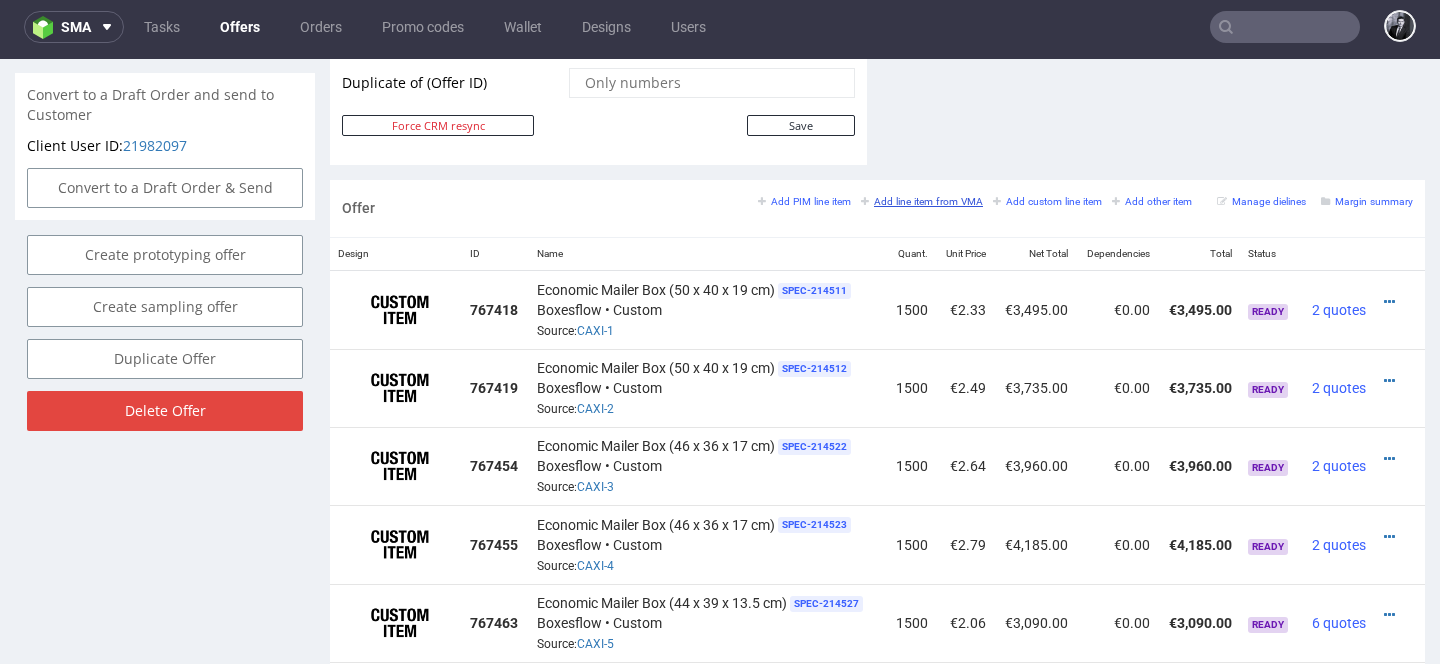 click on "Add line item from VMA" at bounding box center (922, 201) 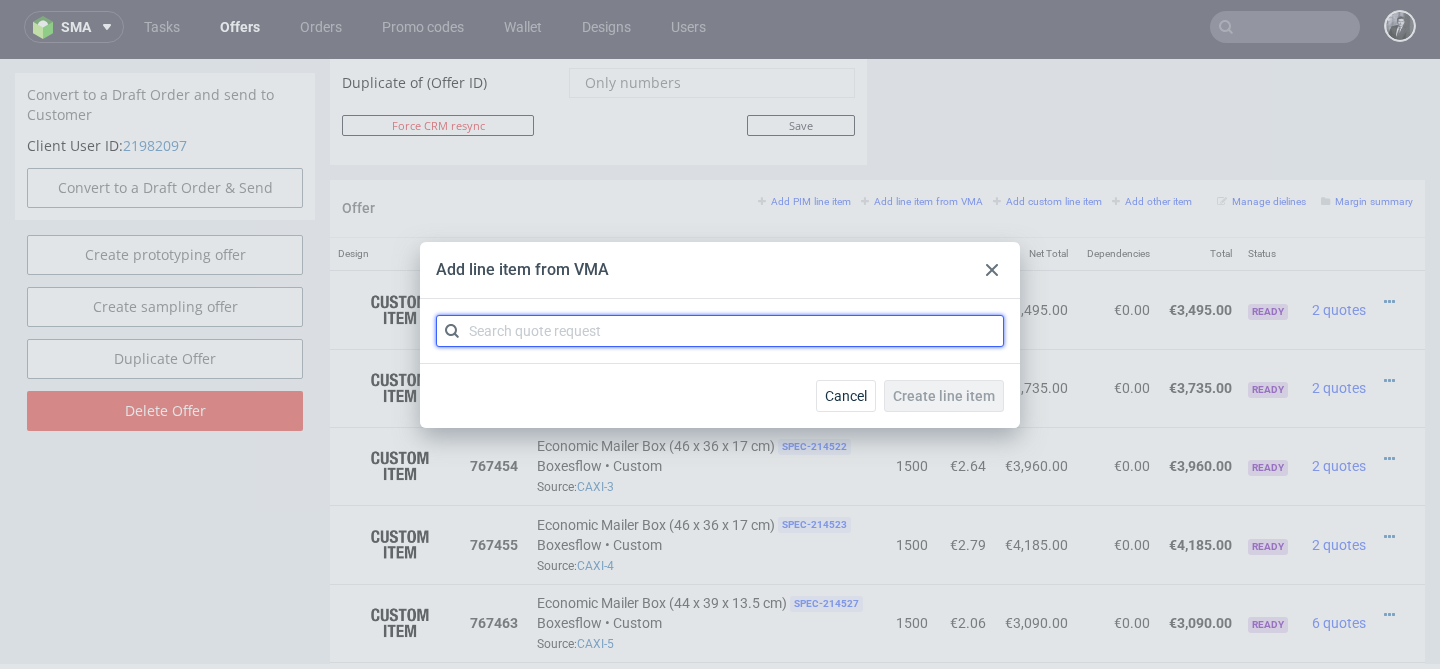 click at bounding box center (720, 331) 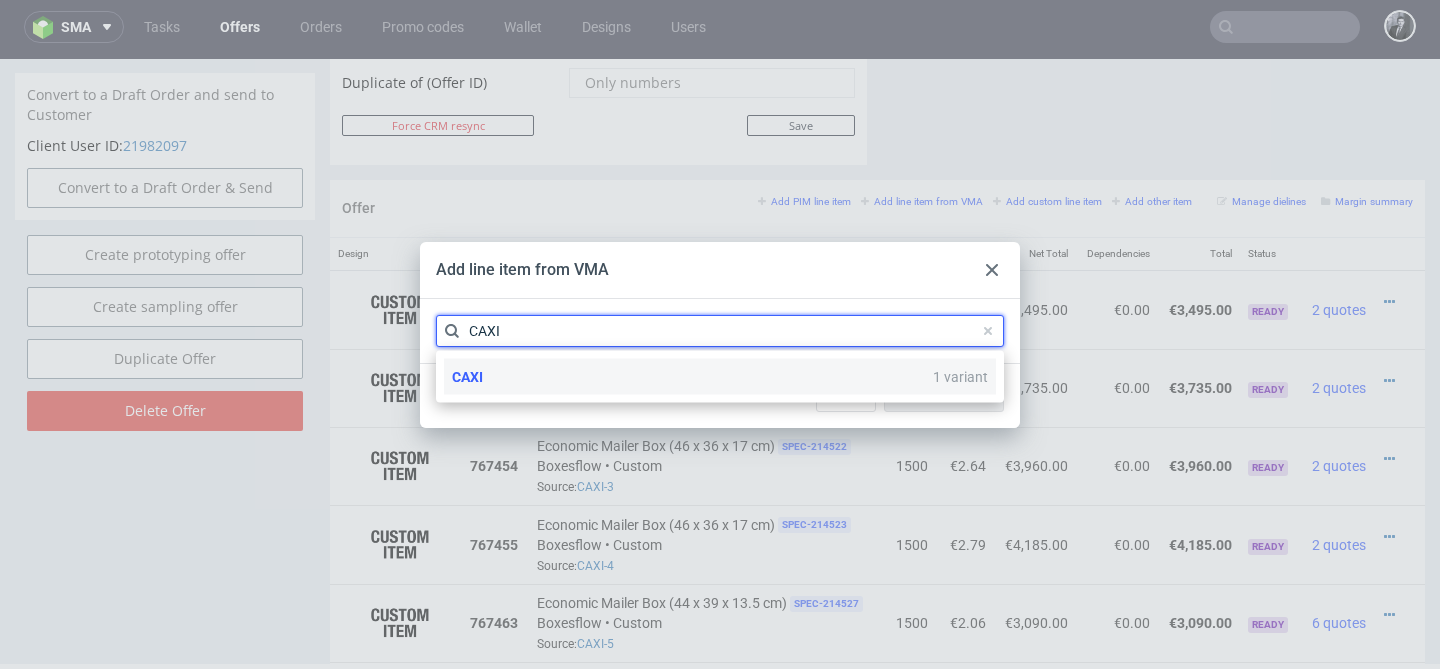type on "CAXI" 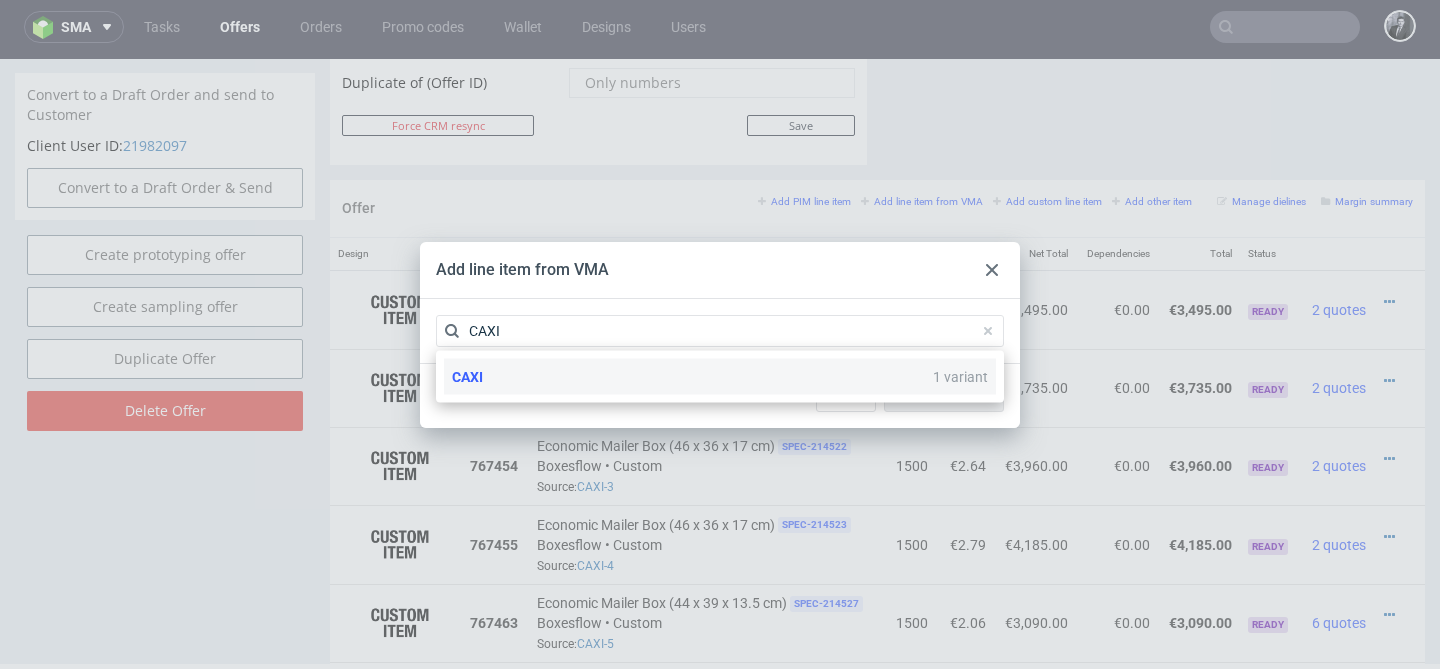 click on "CAXI 1 variant" at bounding box center (720, 377) 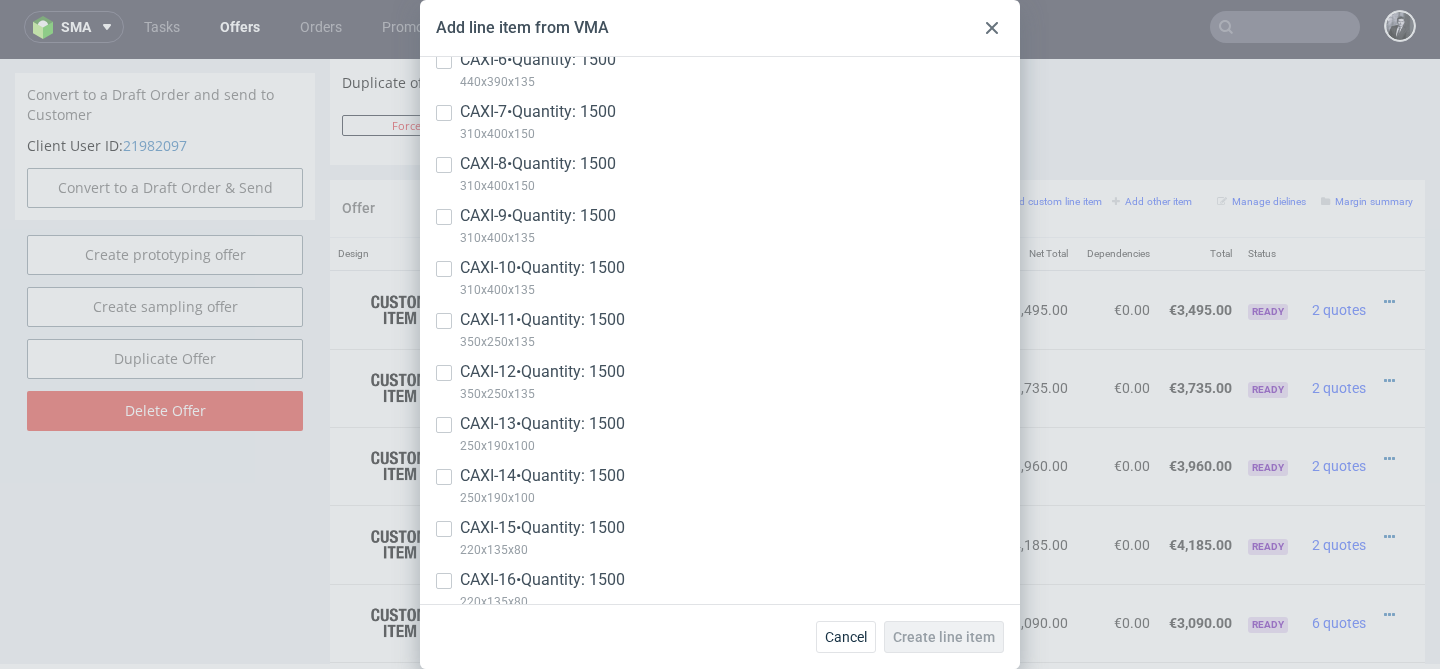 scroll, scrollTop: 423, scrollLeft: 0, axis: vertical 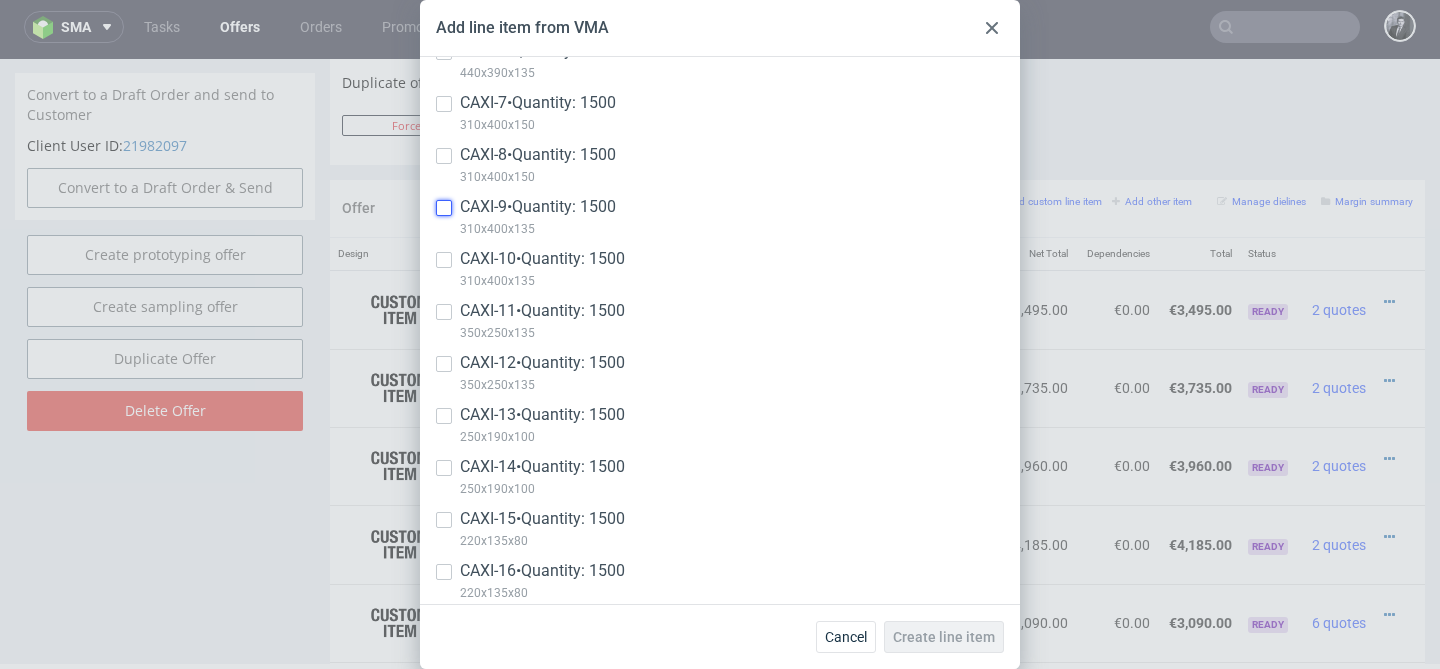 click at bounding box center (444, 208) 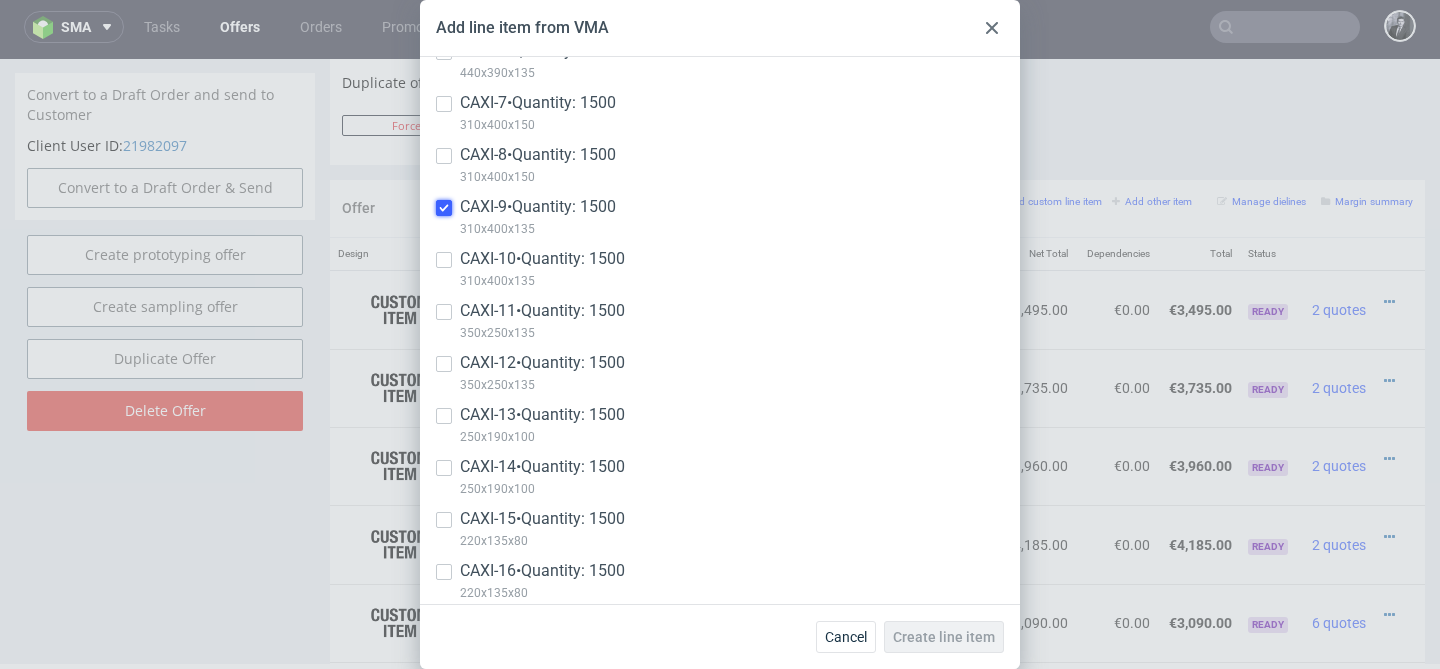 checkbox on "true" 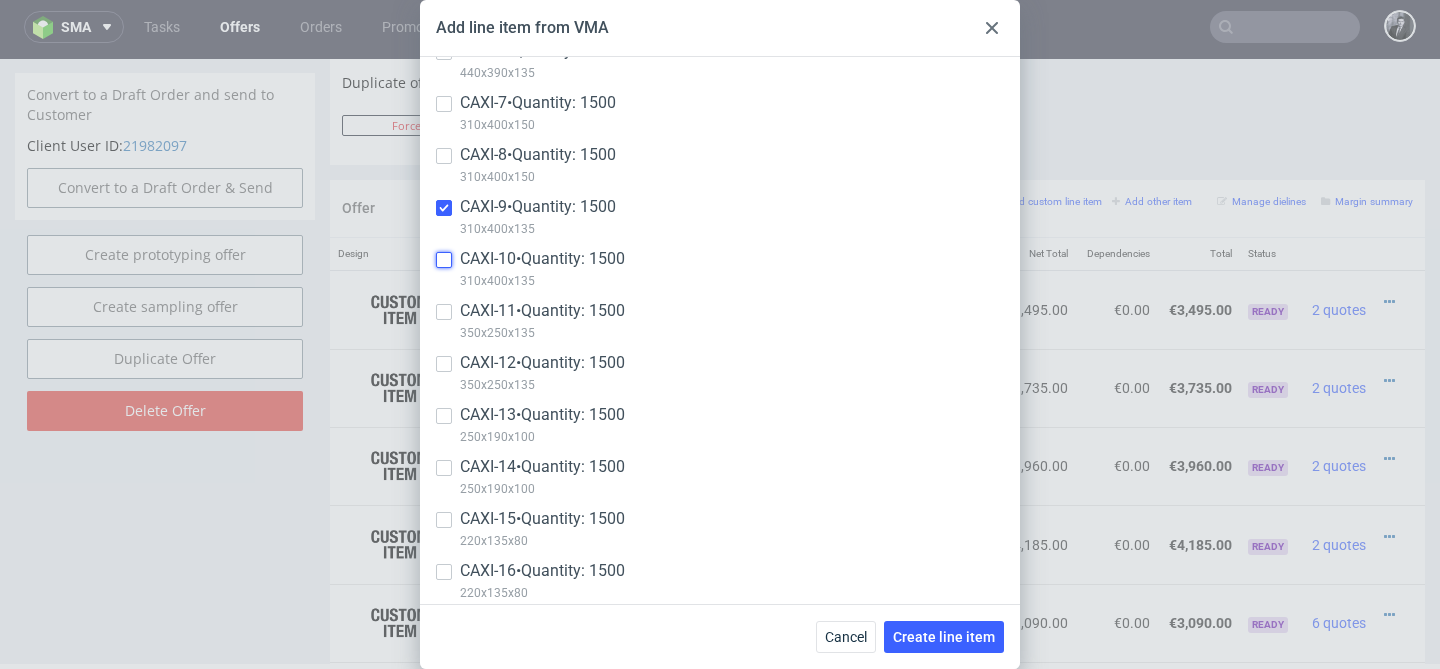click at bounding box center [444, 260] 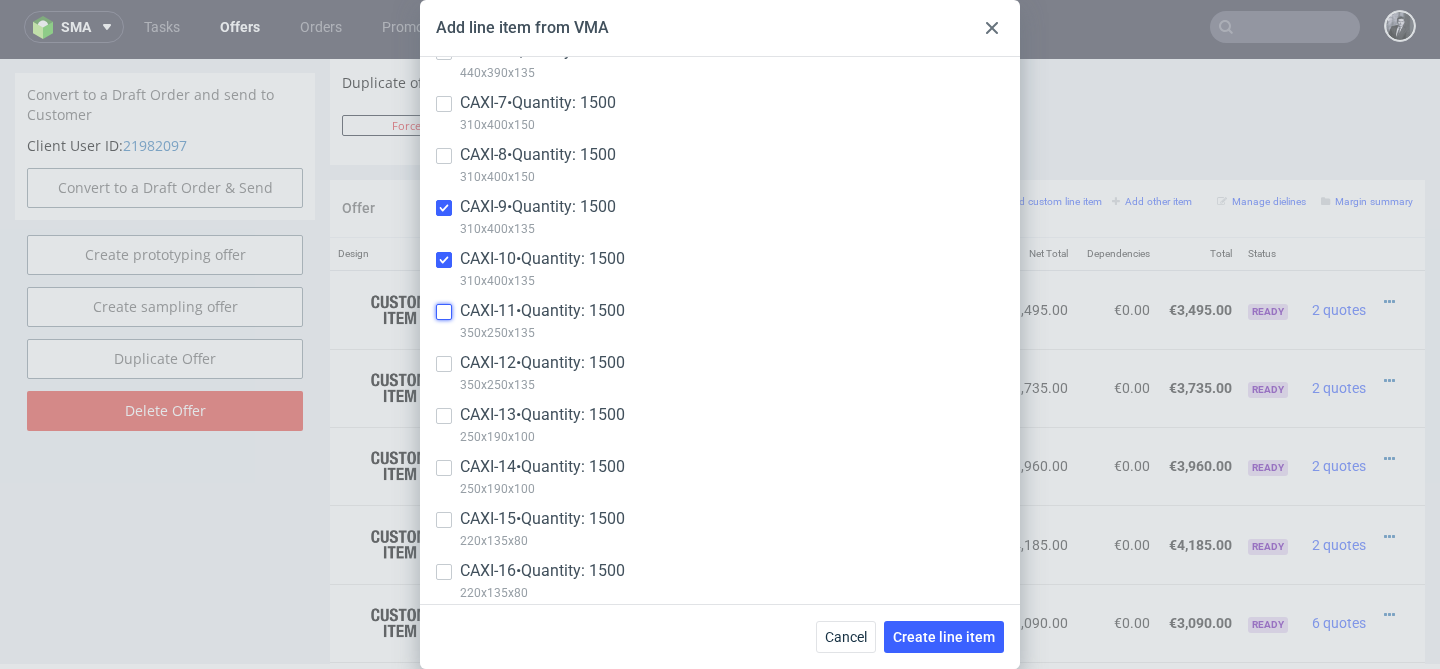 click at bounding box center (444, 312) 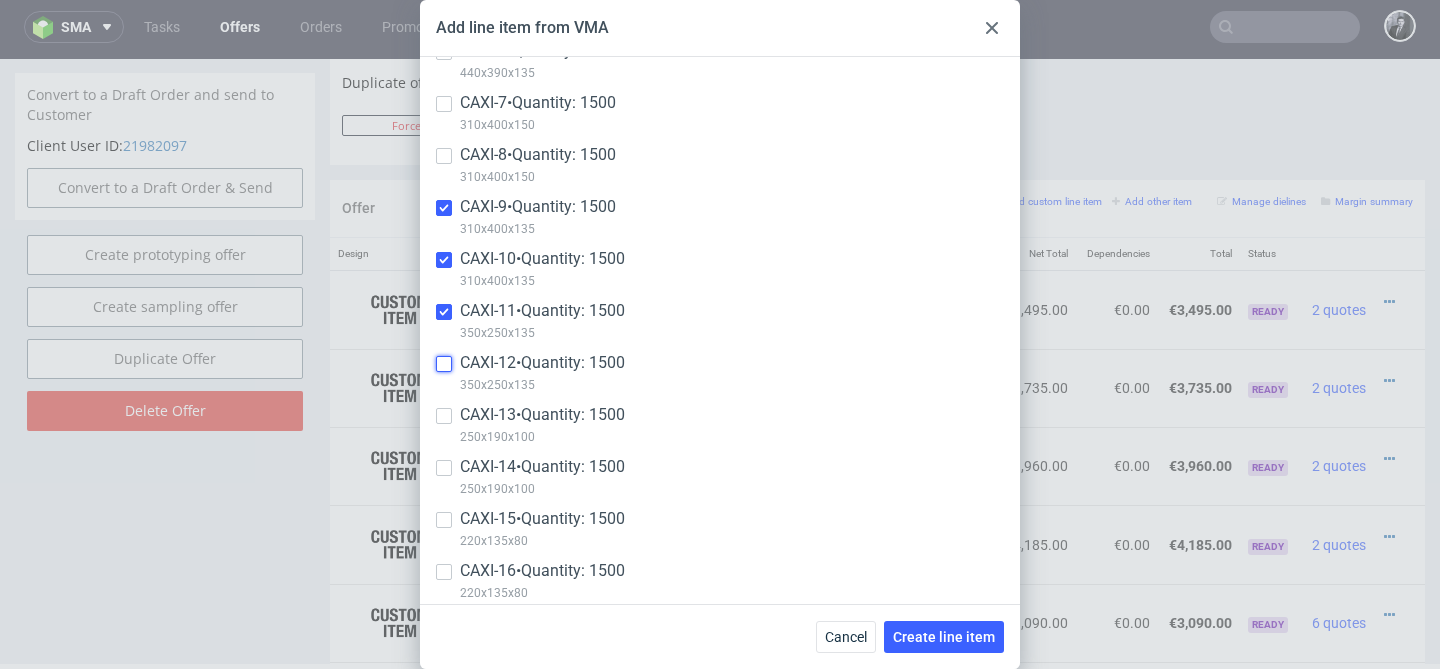 click at bounding box center [444, 364] 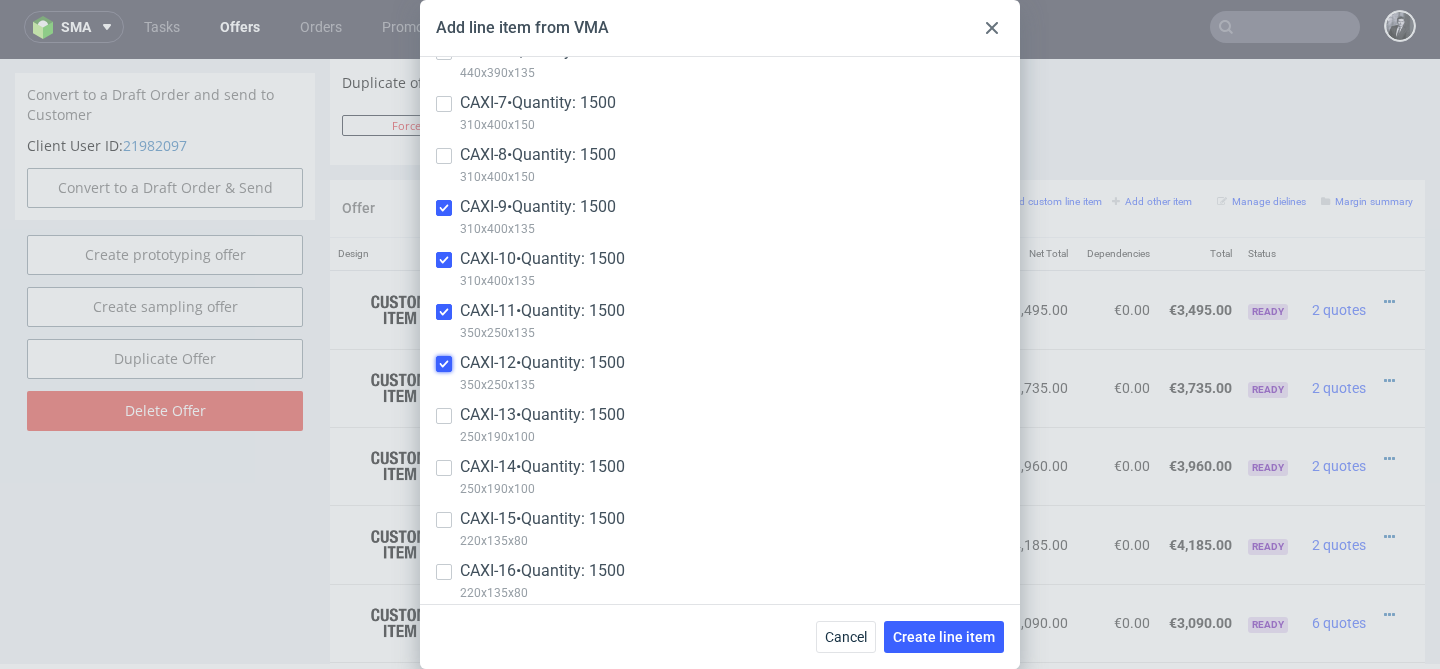 scroll, scrollTop: 447, scrollLeft: 0, axis: vertical 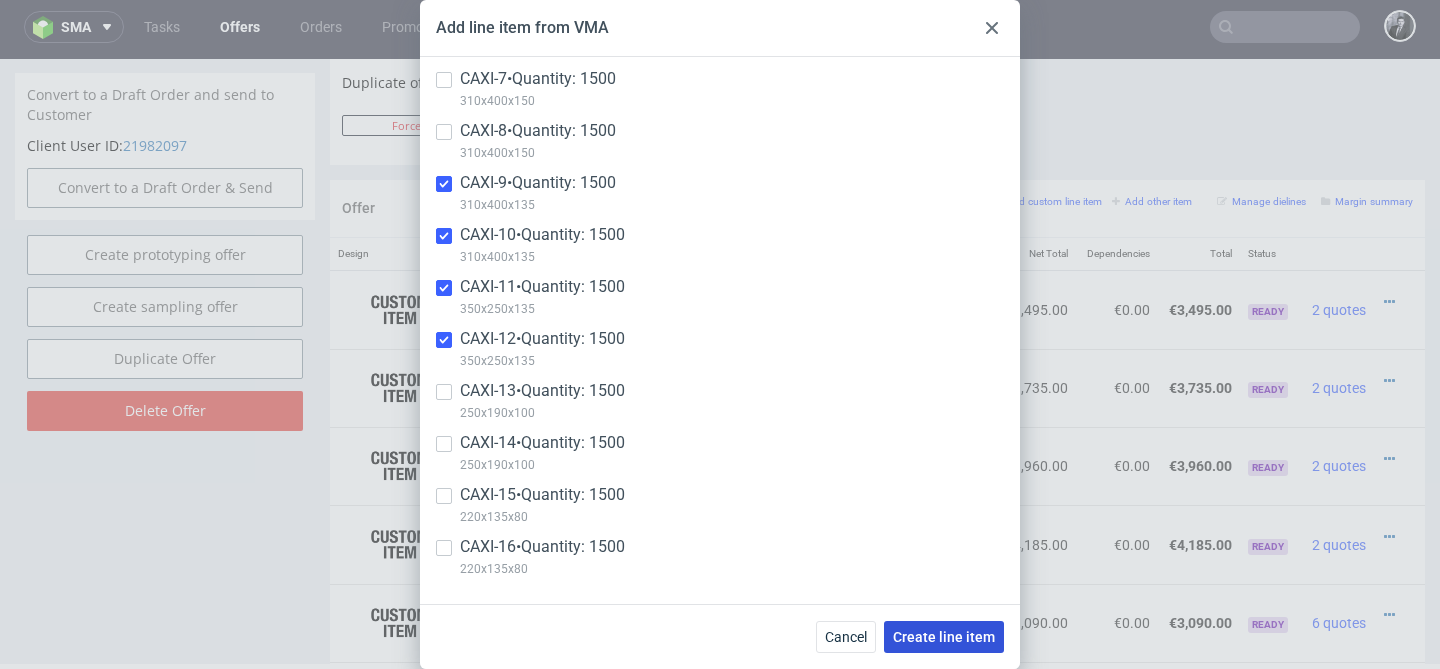 click on "Create line item" at bounding box center (944, 637) 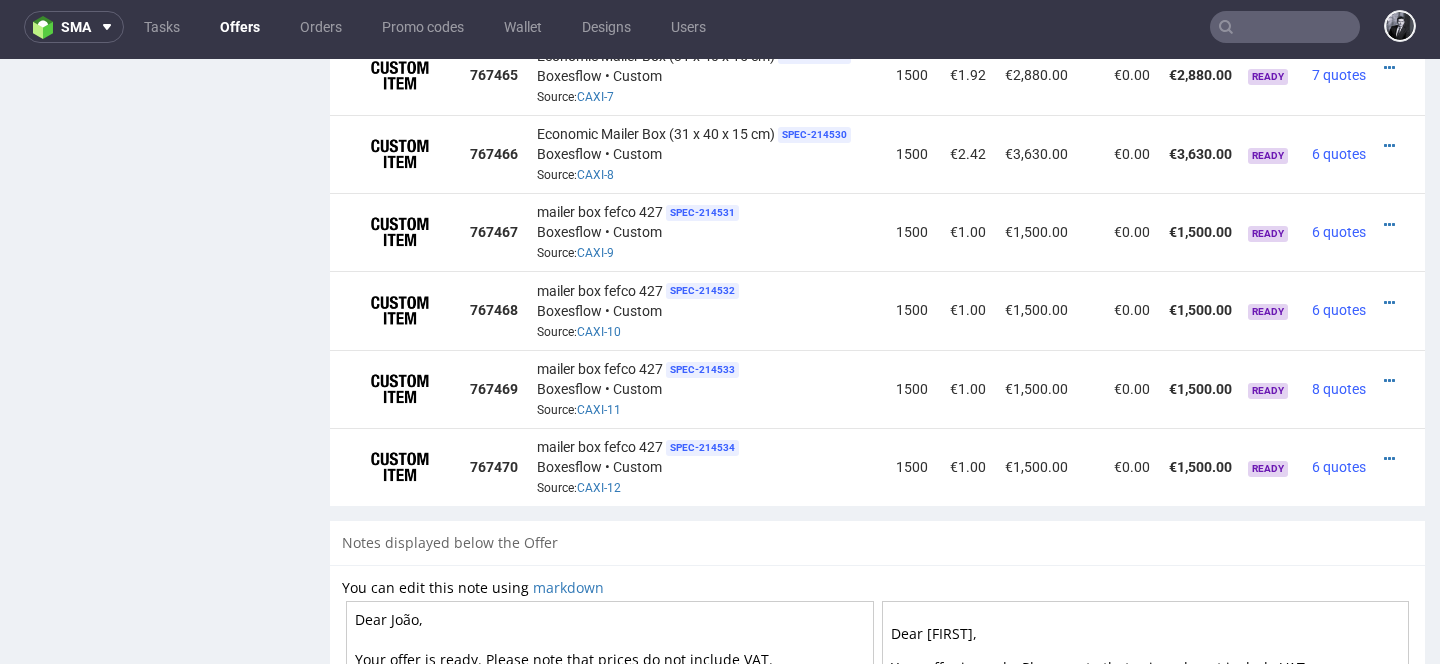 scroll, scrollTop: 1760, scrollLeft: 0, axis: vertical 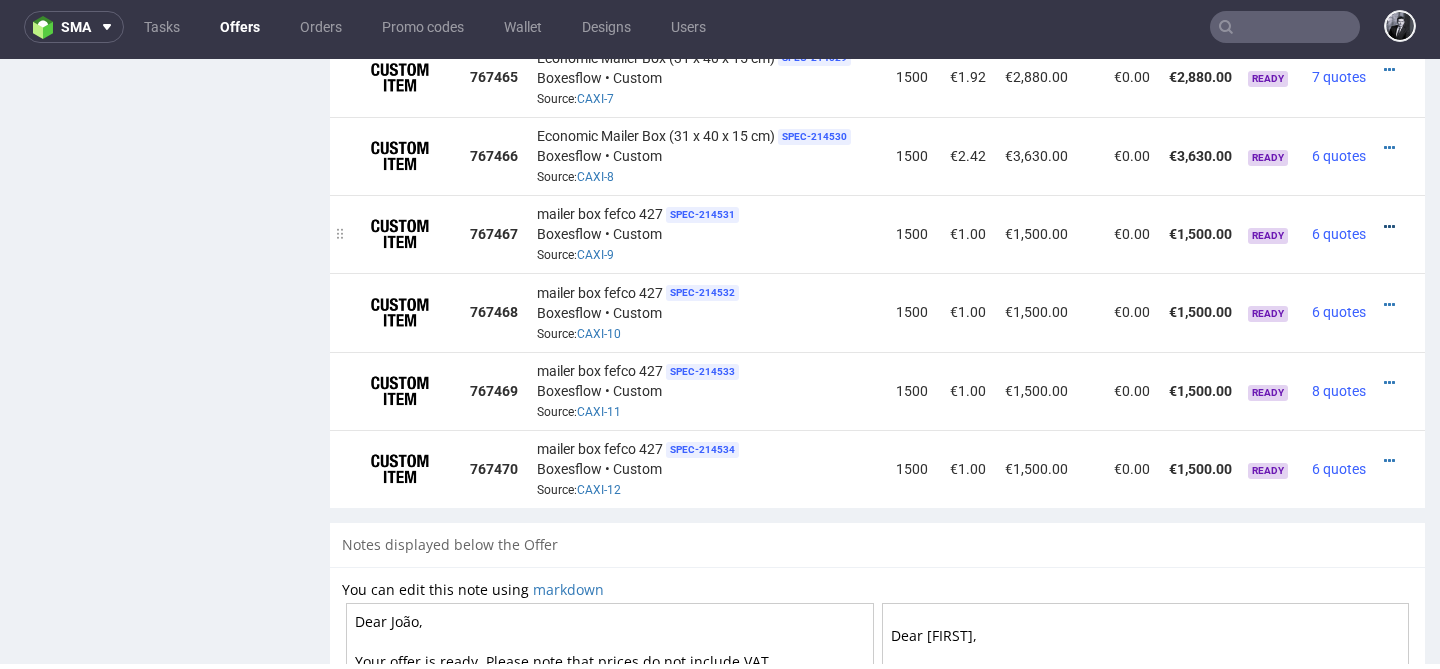 click at bounding box center (1389, 227) 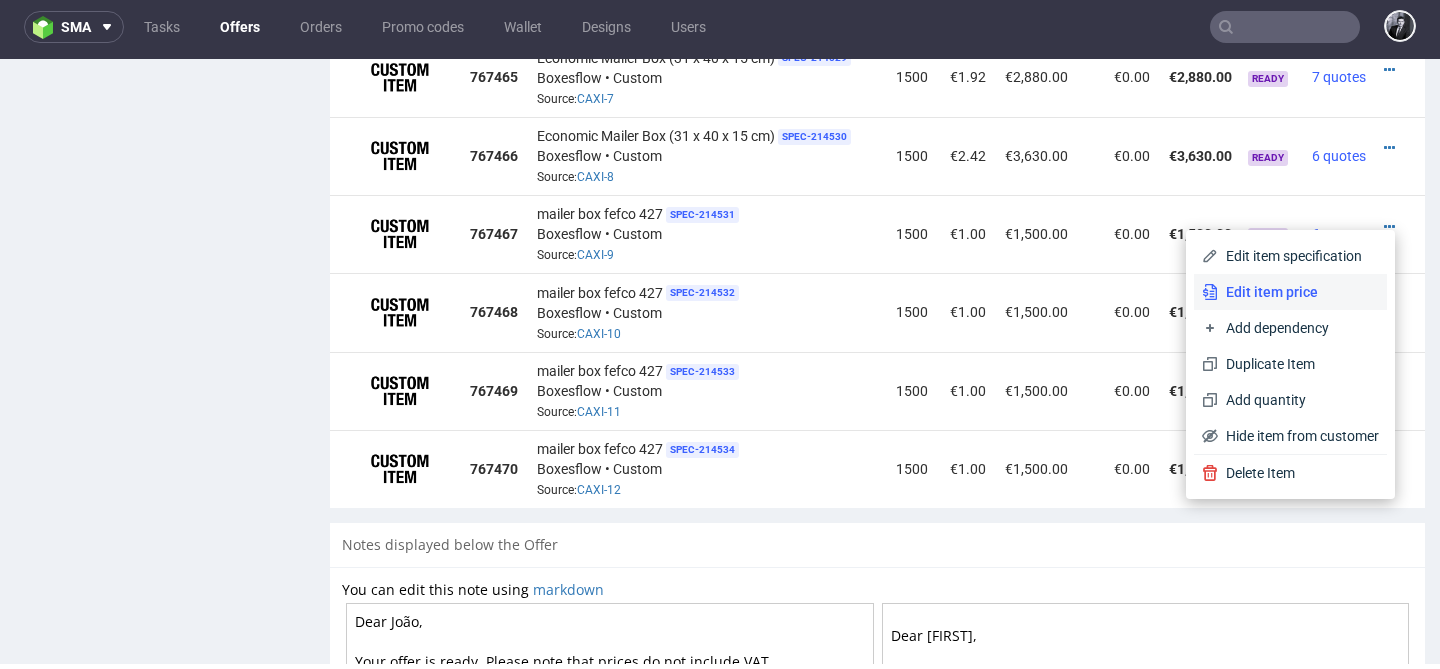 click on "Edit item price" at bounding box center [1298, 292] 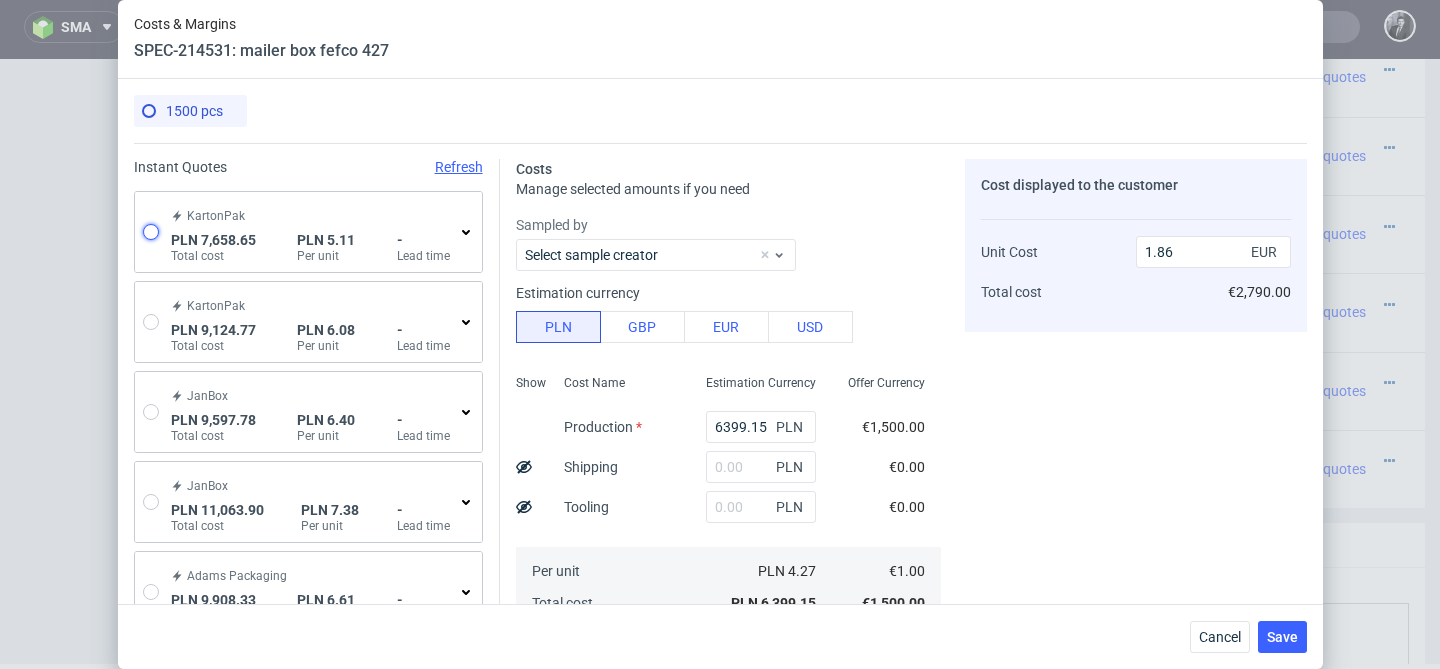 click at bounding box center (151, 232) 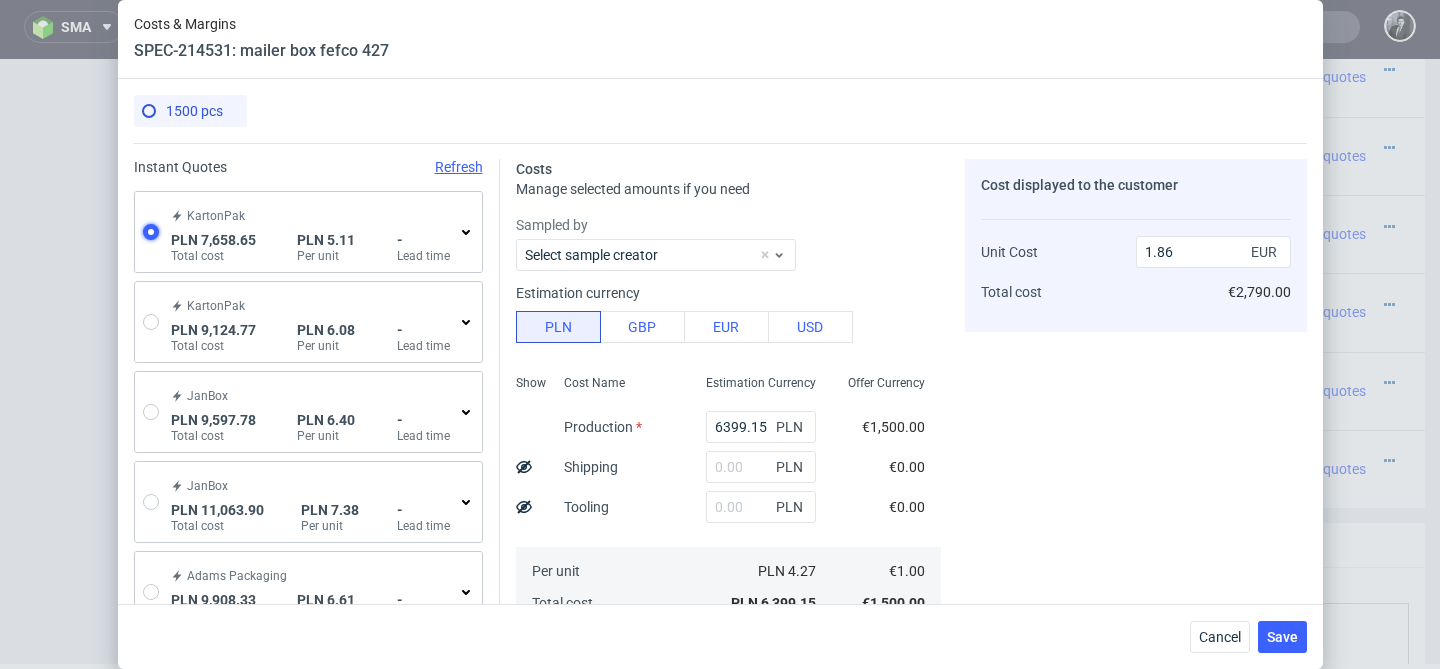 radio on "true" 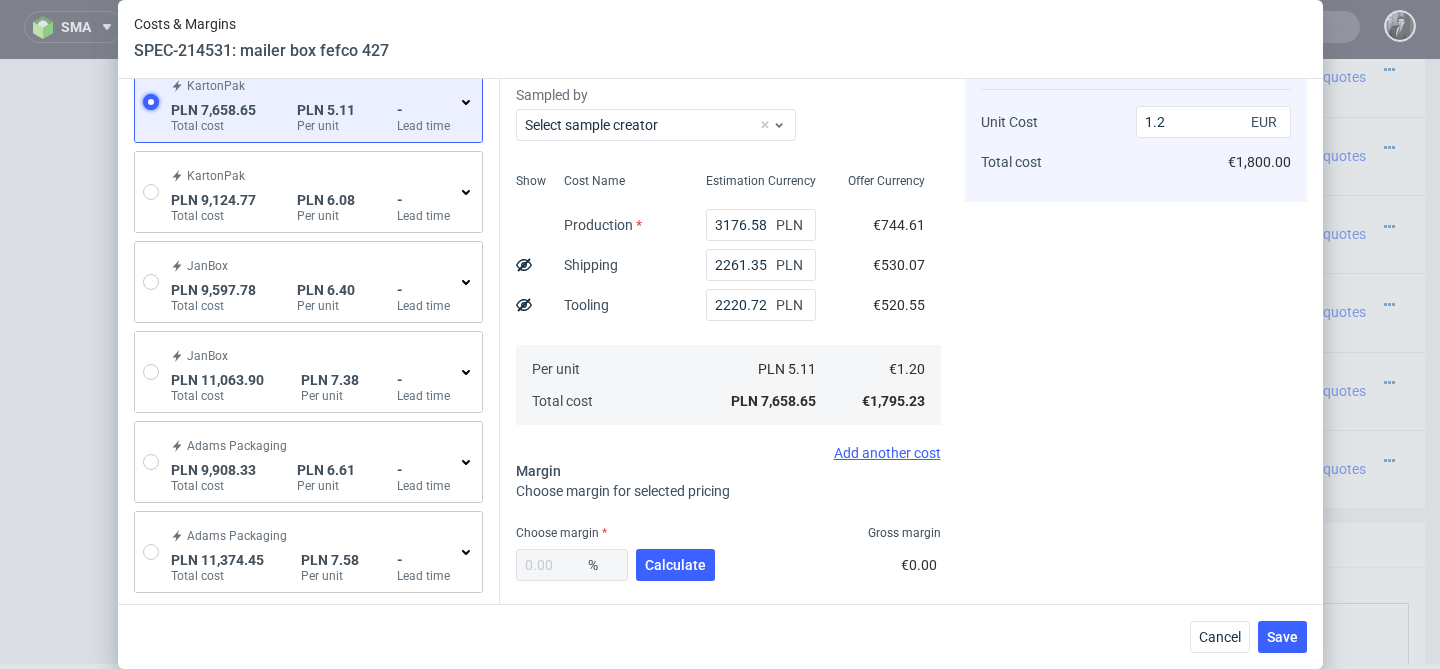 scroll, scrollTop: 363, scrollLeft: 0, axis: vertical 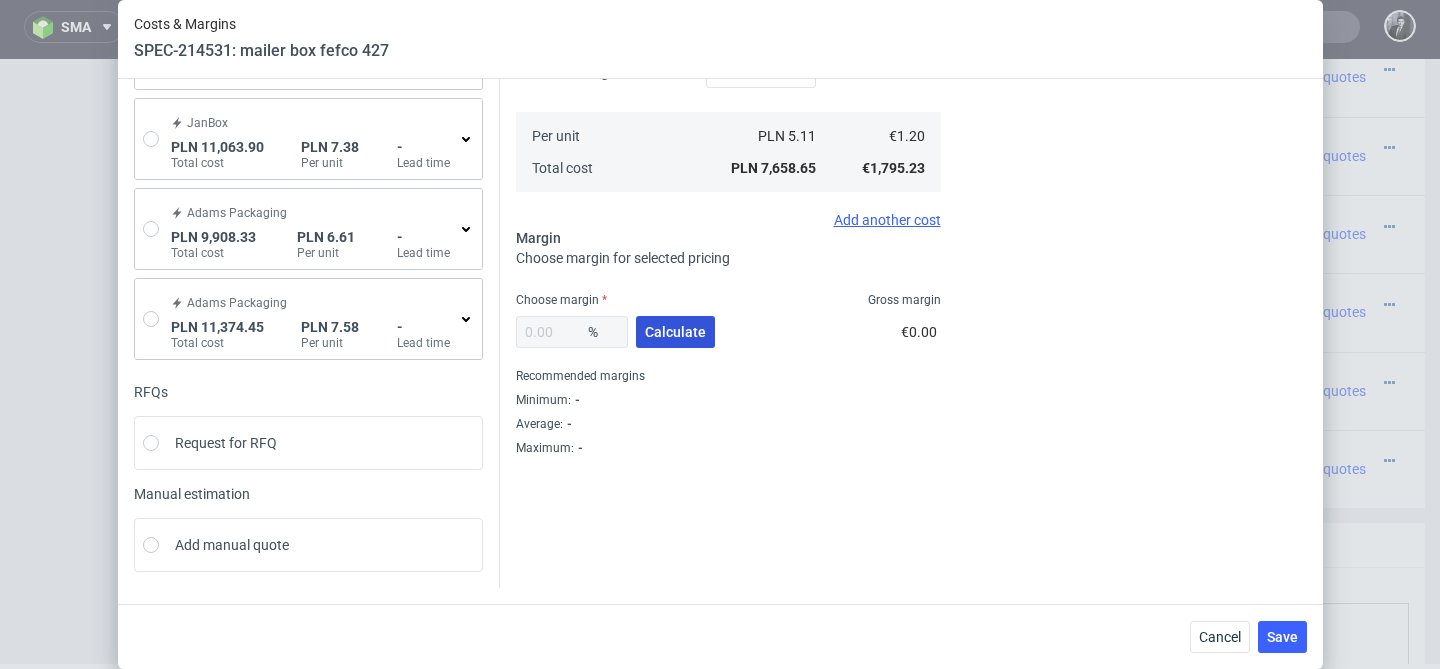 click on "Calculate" at bounding box center [675, 332] 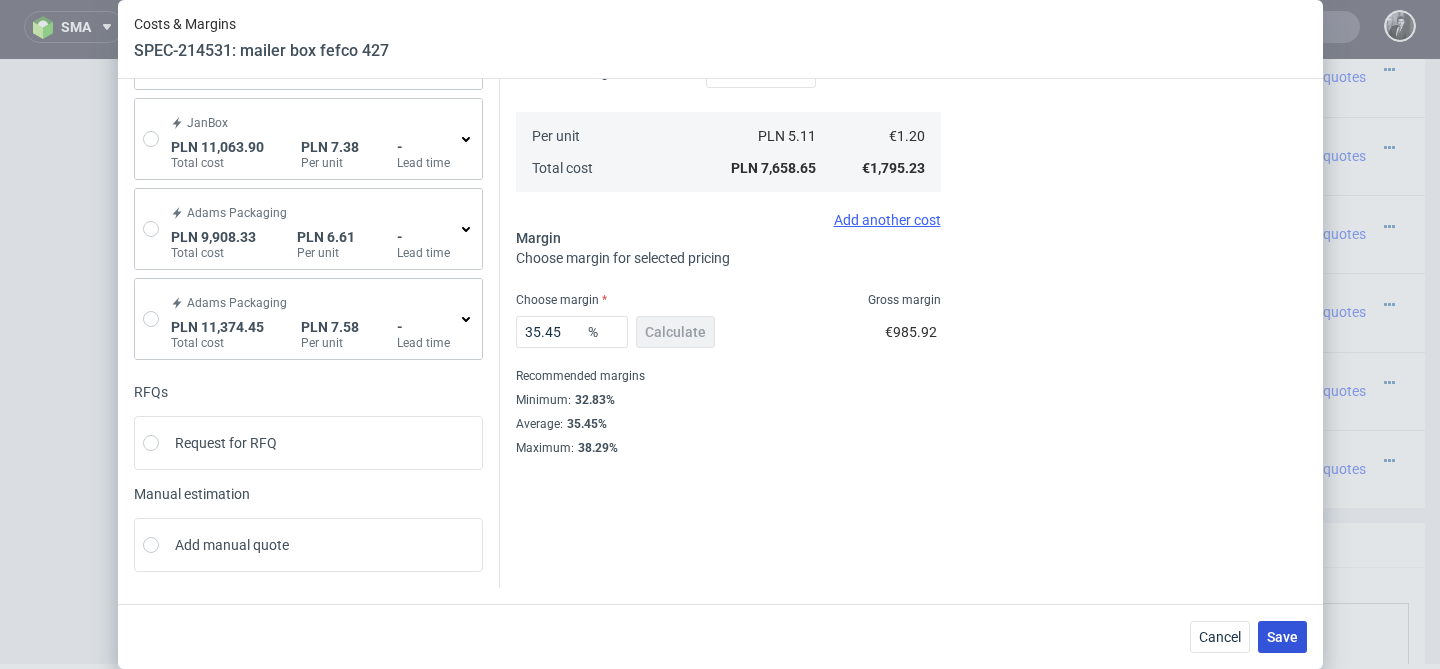 click on "Save" at bounding box center [1282, 637] 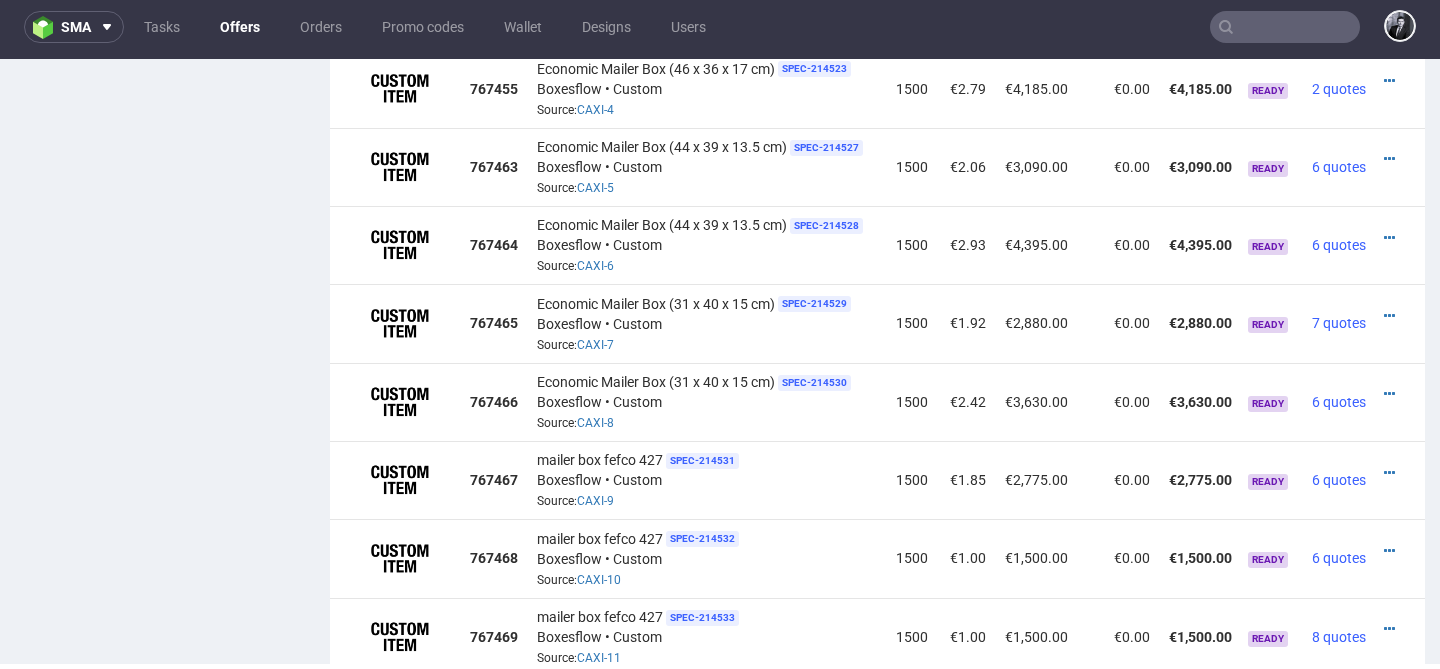 scroll, scrollTop: 1566, scrollLeft: 0, axis: vertical 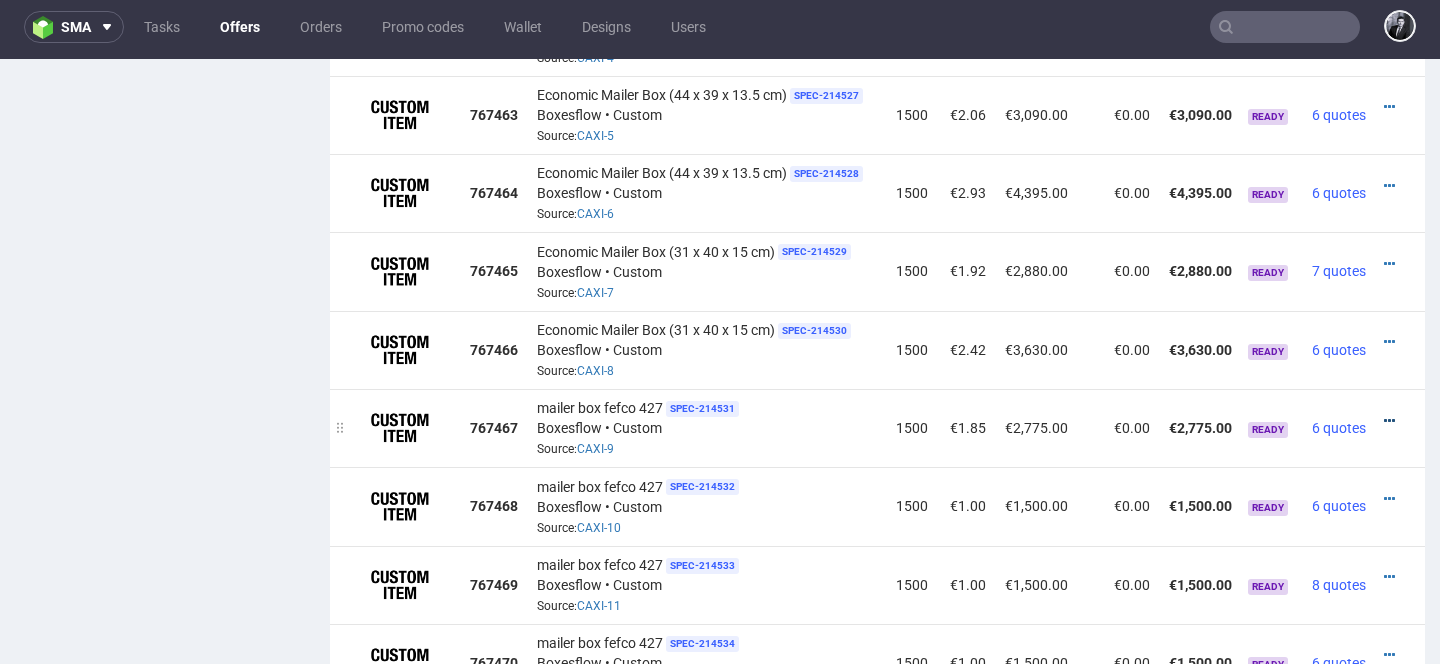 click at bounding box center [1389, 421] 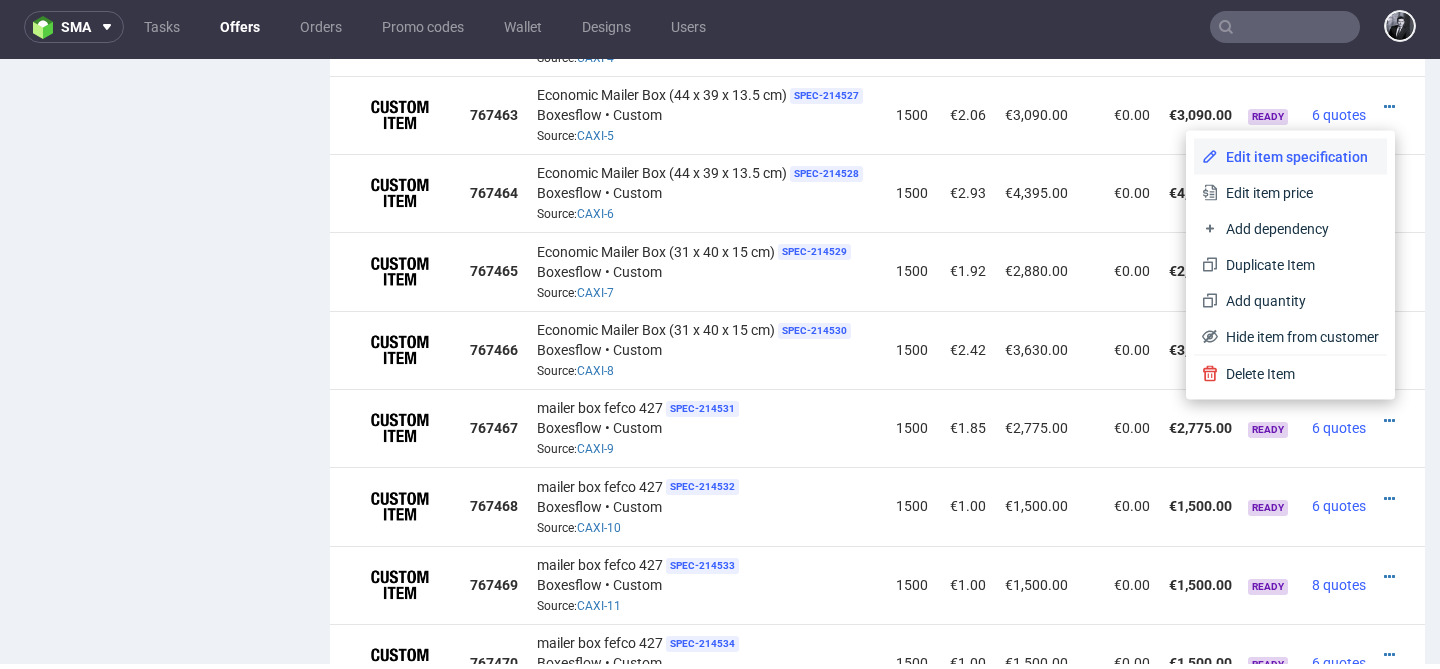 click on "Edit item specification" at bounding box center [1298, 157] 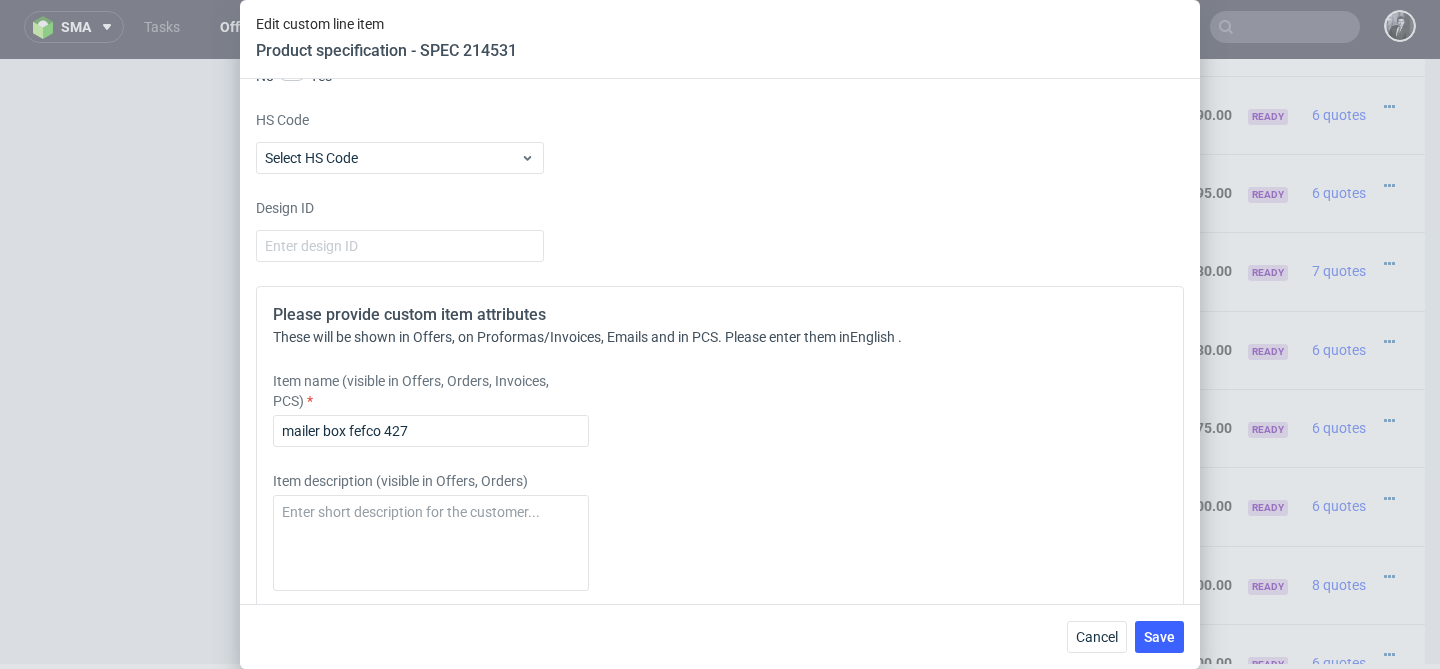 scroll, scrollTop: 1848, scrollLeft: 0, axis: vertical 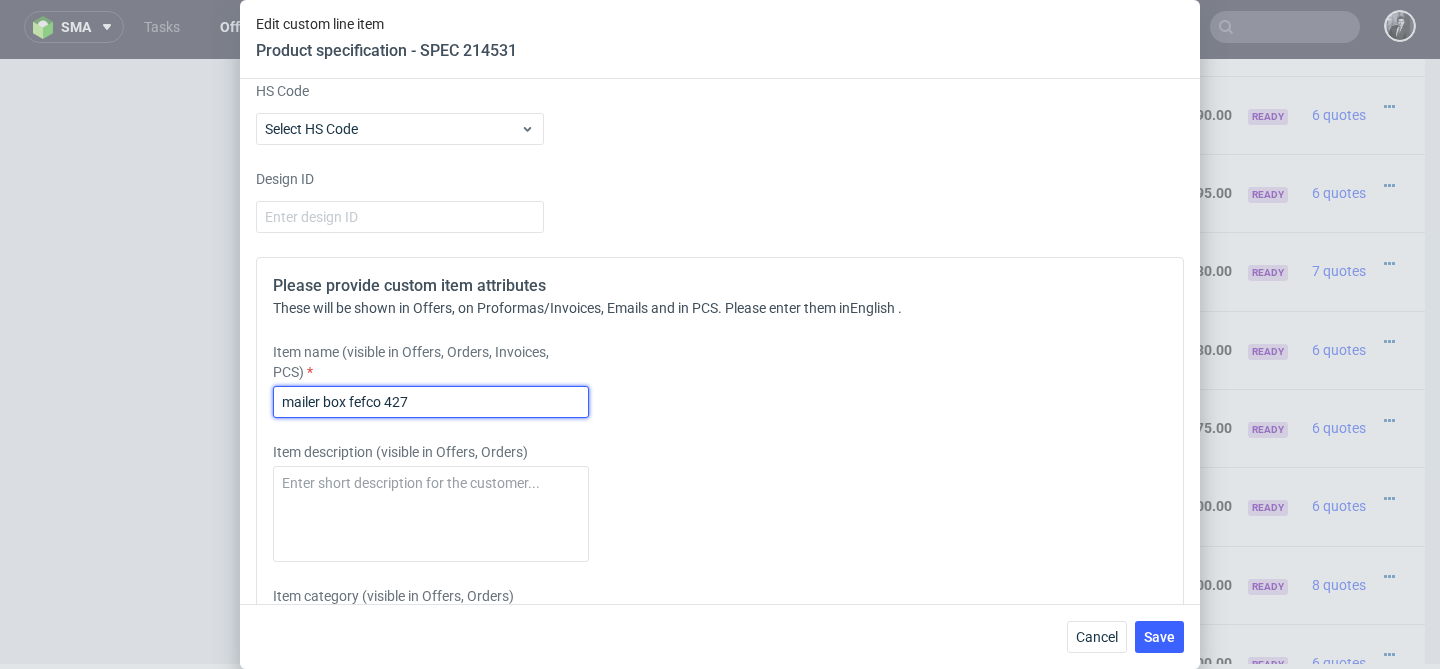 drag, startPoint x: 474, startPoint y: 406, endPoint x: 204, endPoint y: 357, distance: 274.41028 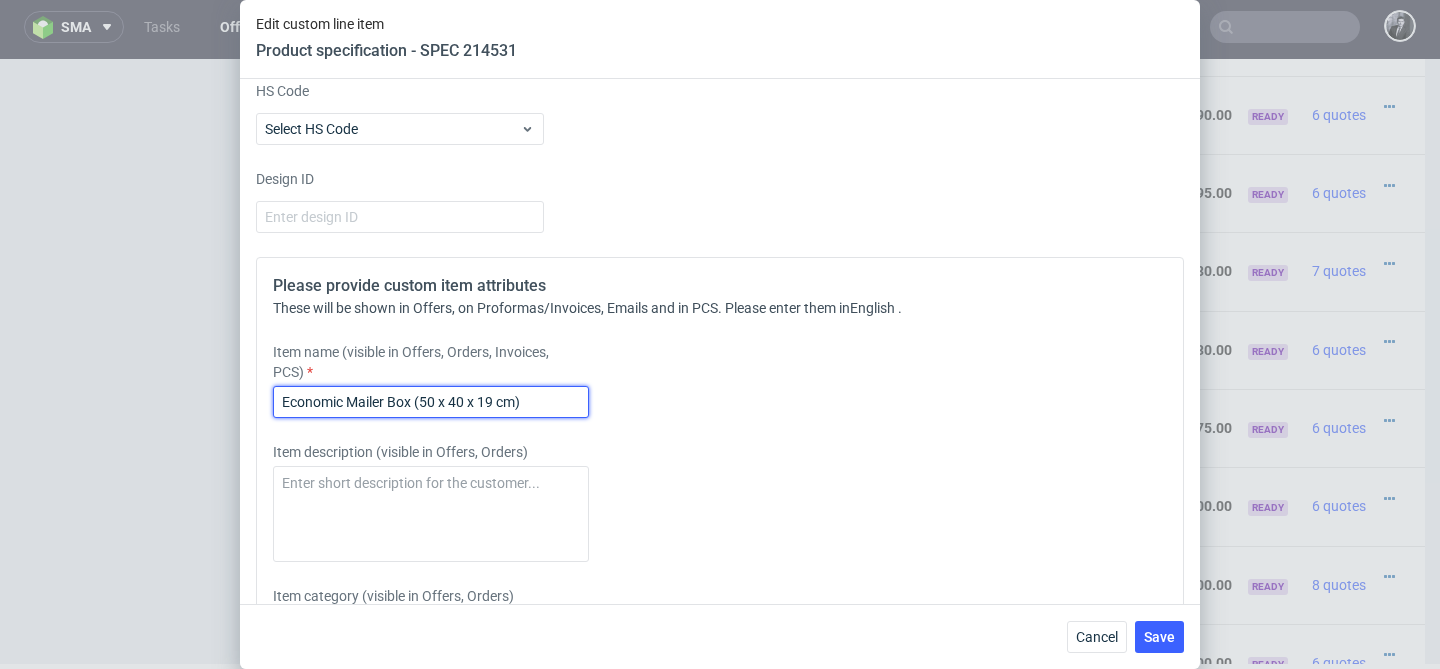 click on "Economic Mailer Box (50 x 40 x 19 cm)" at bounding box center (431, 402) 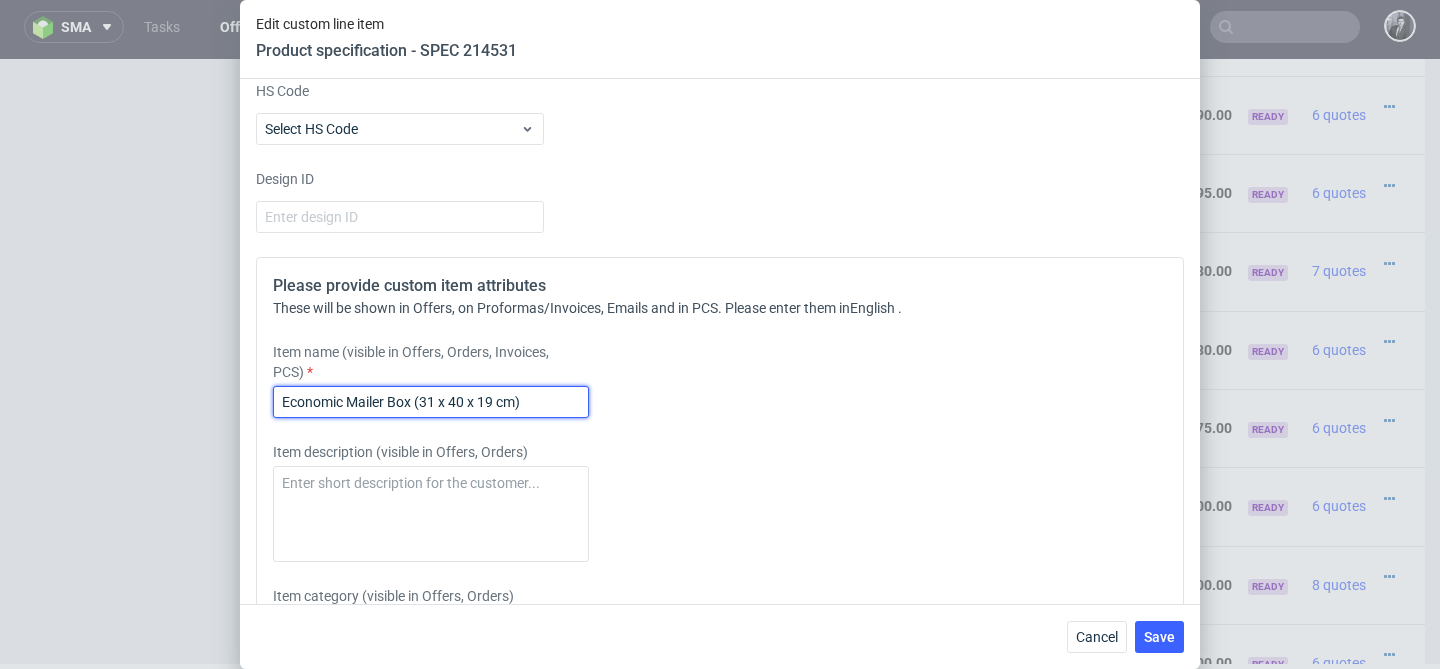 click on "Economic Mailer Box (31 x 40 x 19 cm)" at bounding box center (431, 402) 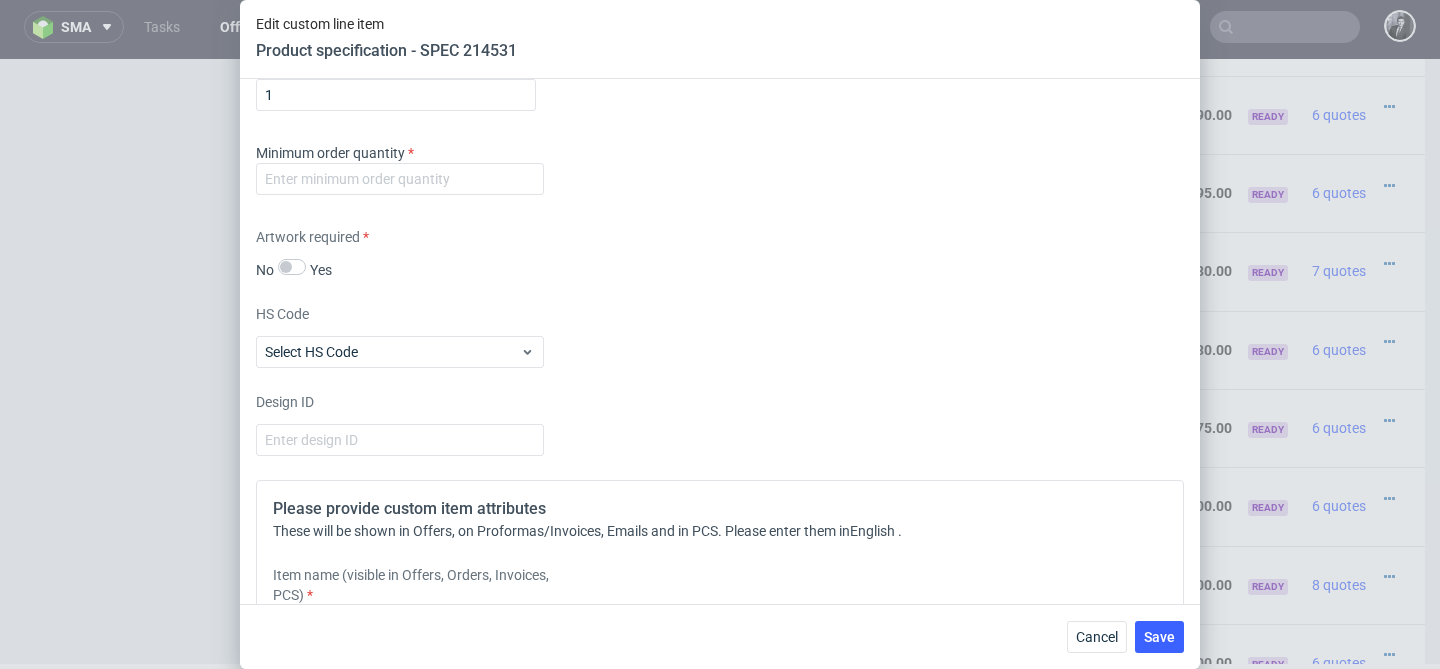 scroll, scrollTop: 1591, scrollLeft: 0, axis: vertical 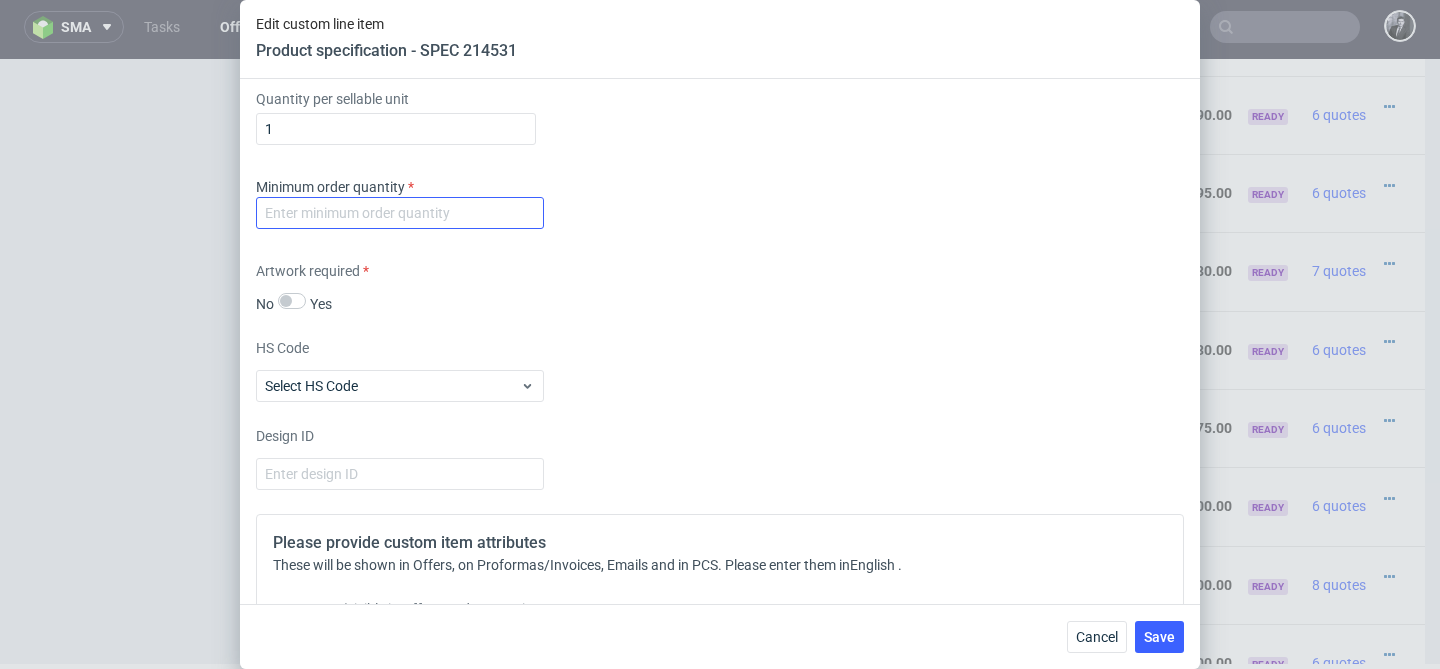type on "Economic Mailer Box (31 x 40 x 13.5 cm)" 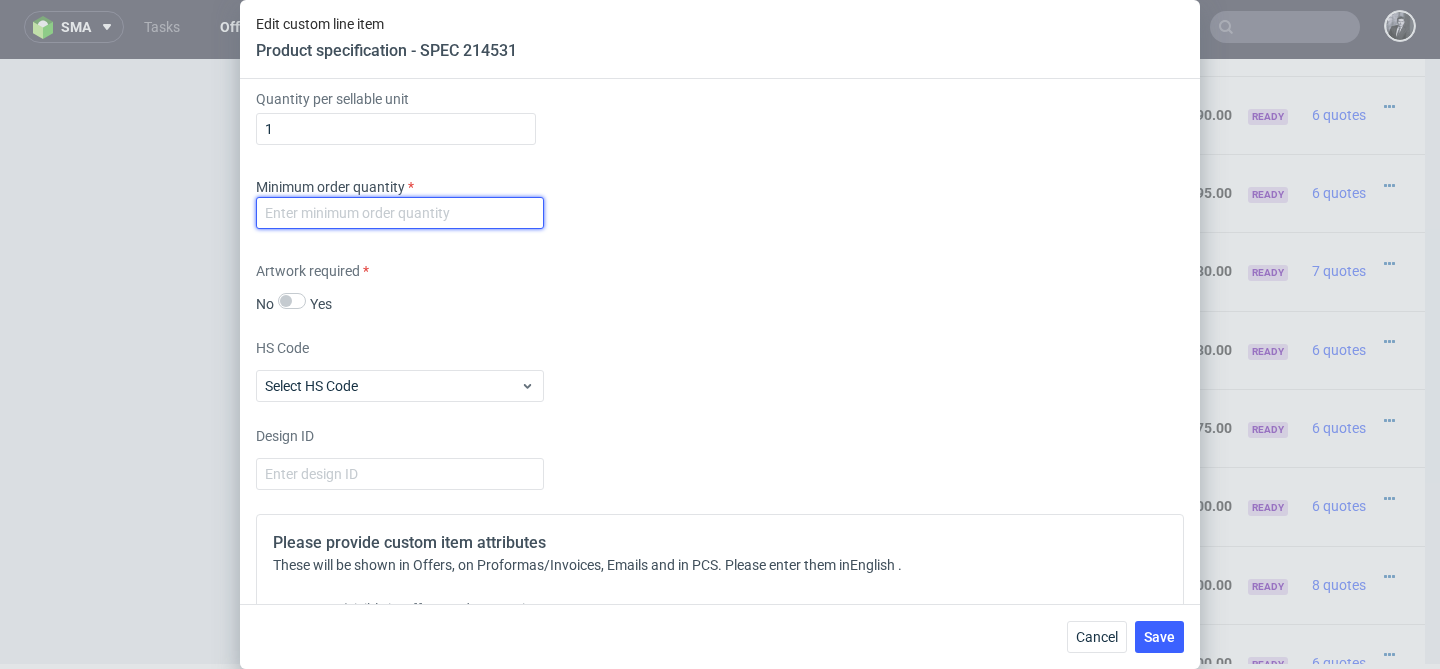 click at bounding box center (400, 213) 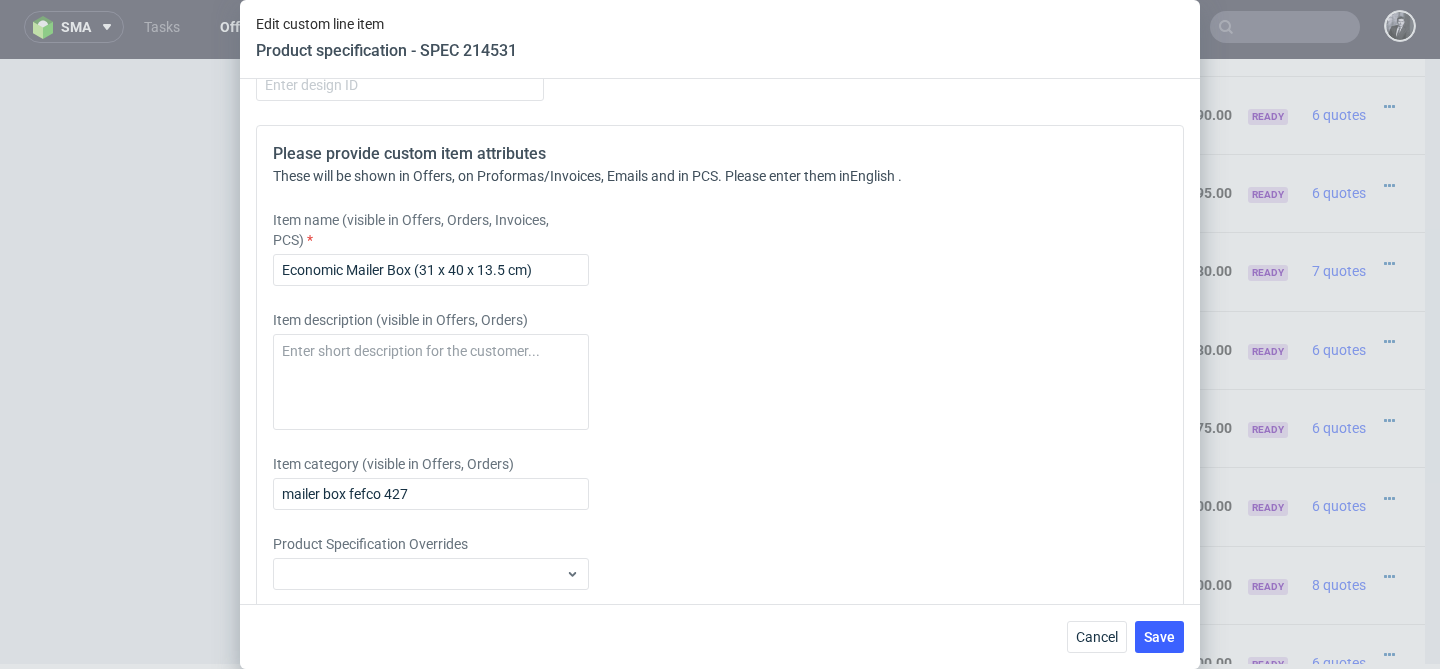 scroll, scrollTop: 2057, scrollLeft: 0, axis: vertical 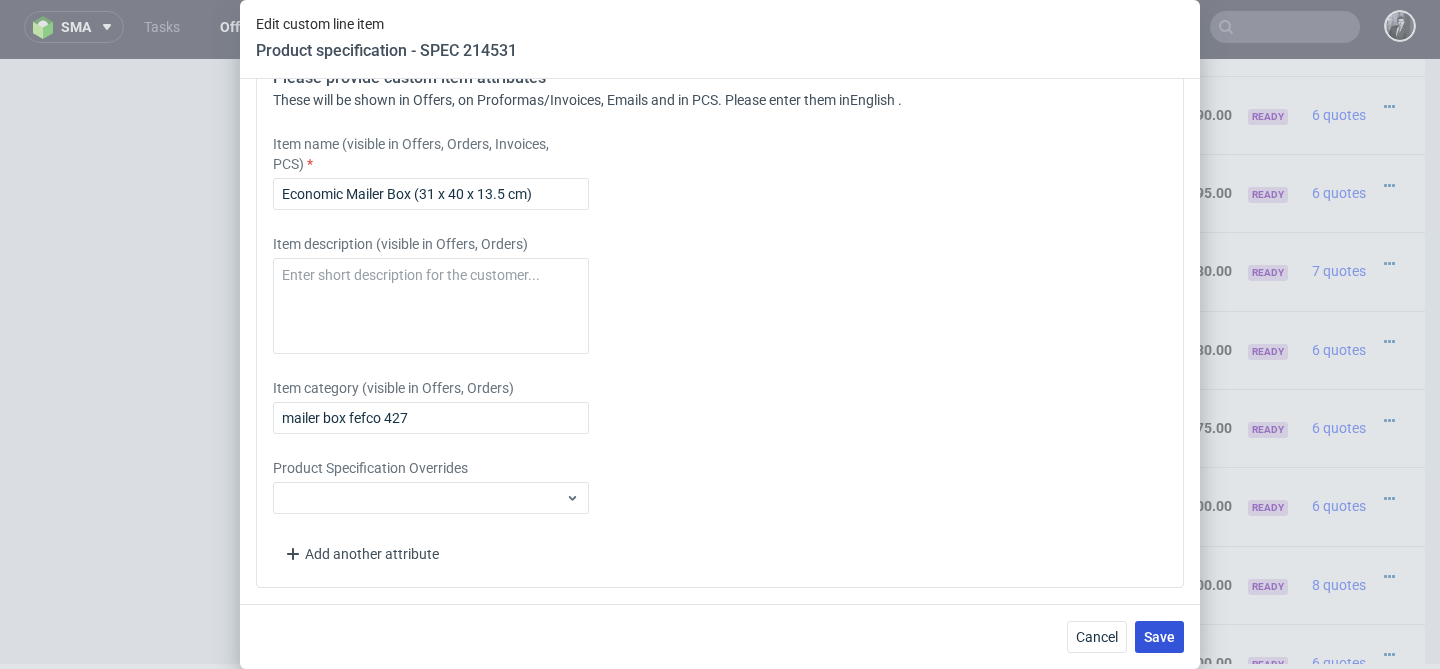 type on "1500" 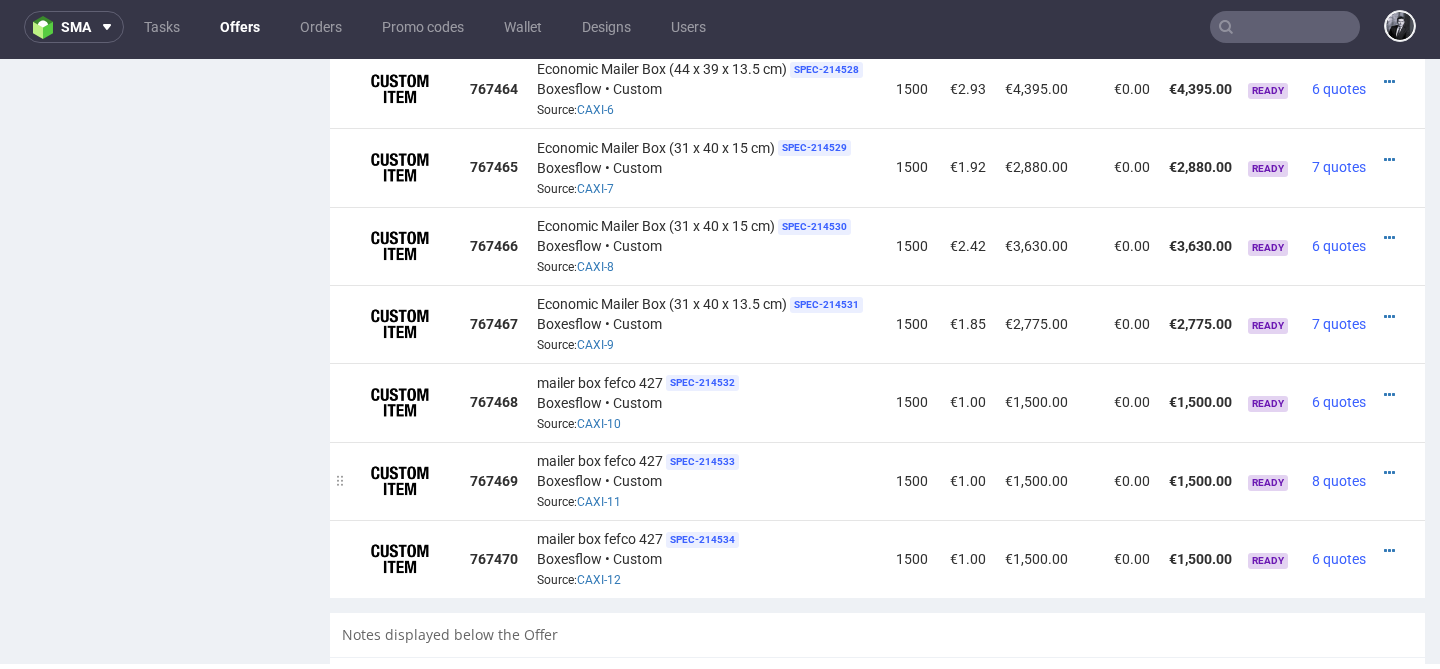 scroll, scrollTop: 1662, scrollLeft: 0, axis: vertical 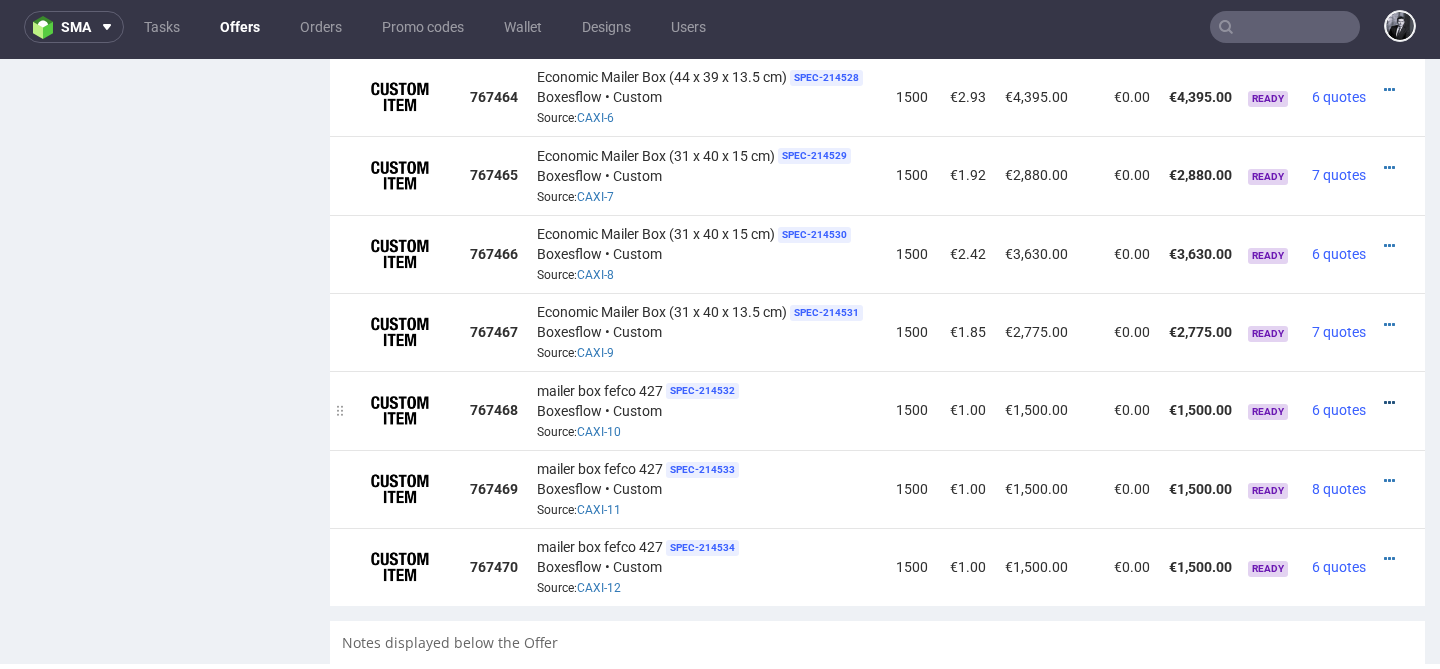 click at bounding box center (1389, 403) 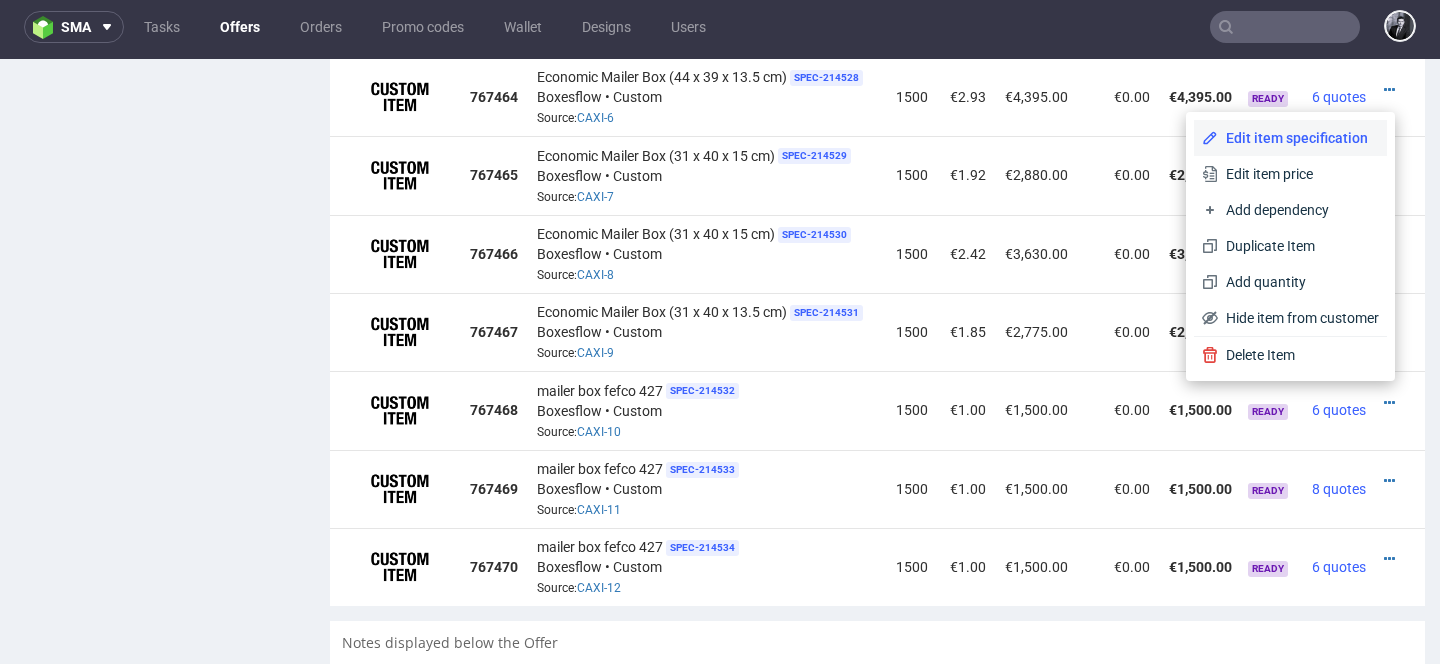 click on "Edit item specification" at bounding box center (1298, 138) 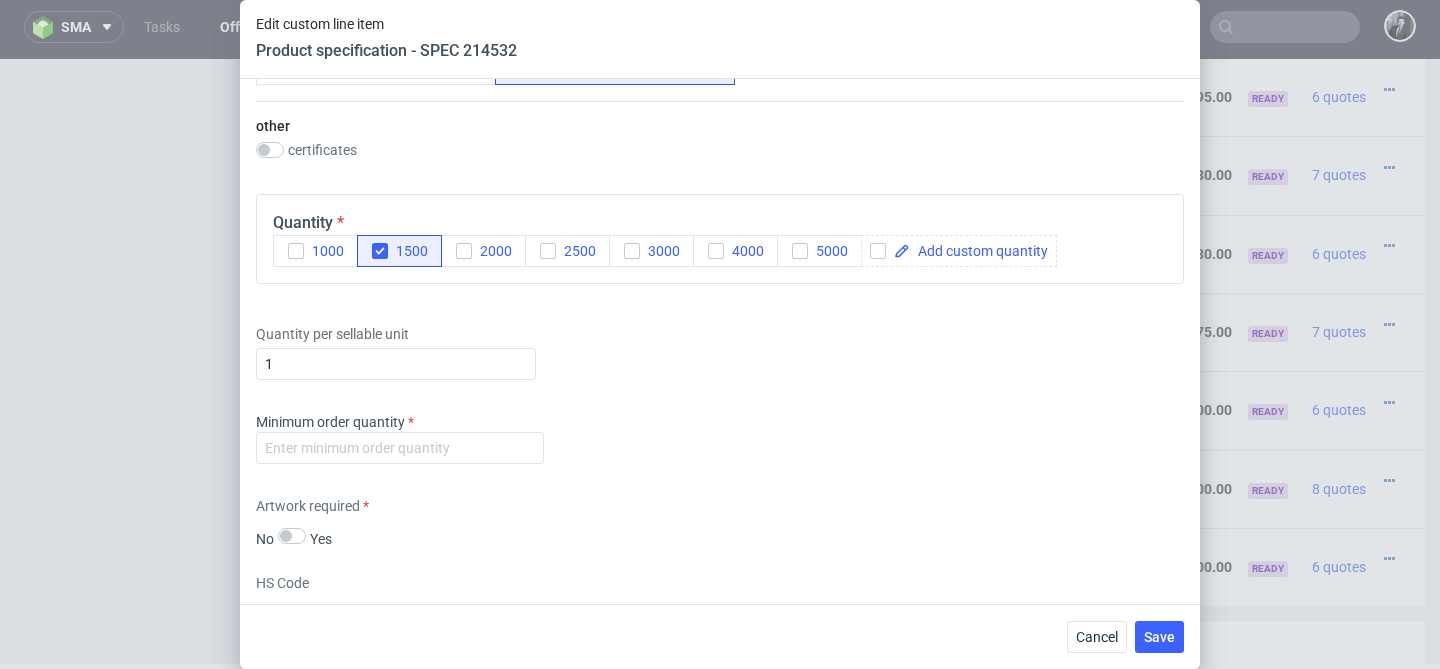 scroll, scrollTop: 1666, scrollLeft: 0, axis: vertical 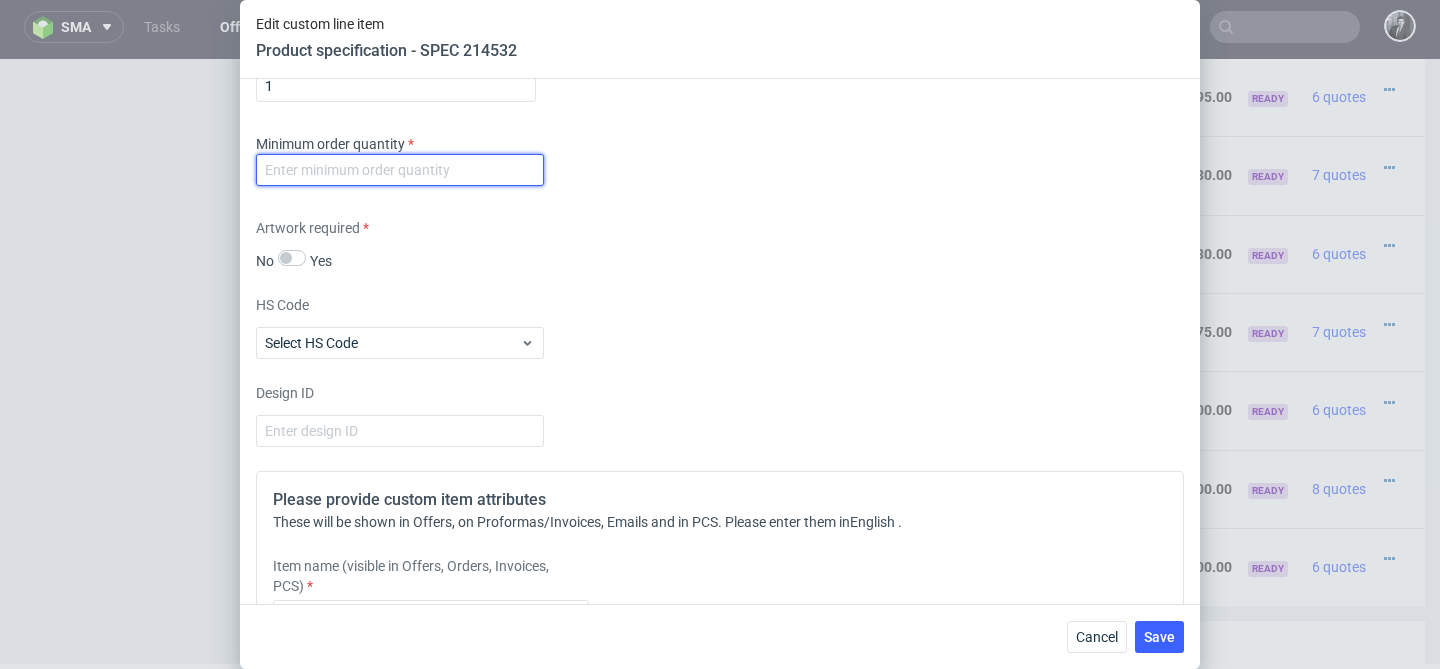 click at bounding box center [400, 170] 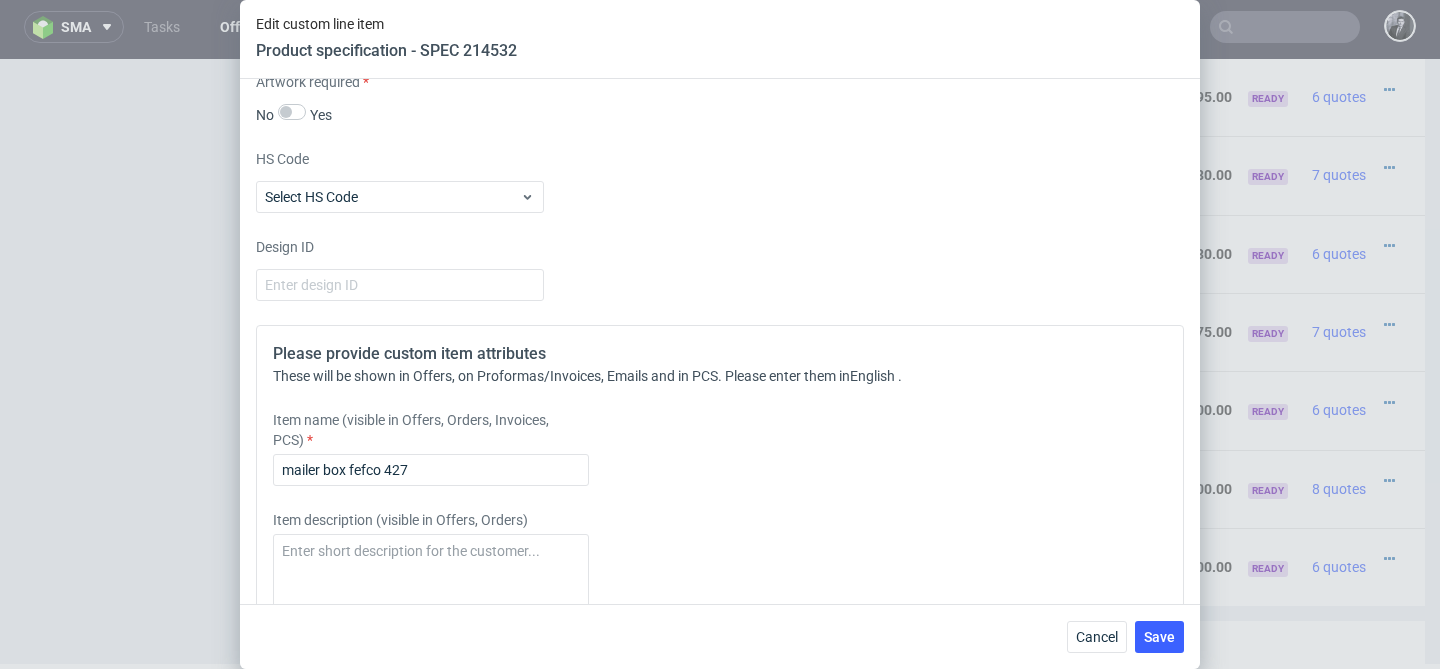 scroll, scrollTop: 1841, scrollLeft: 0, axis: vertical 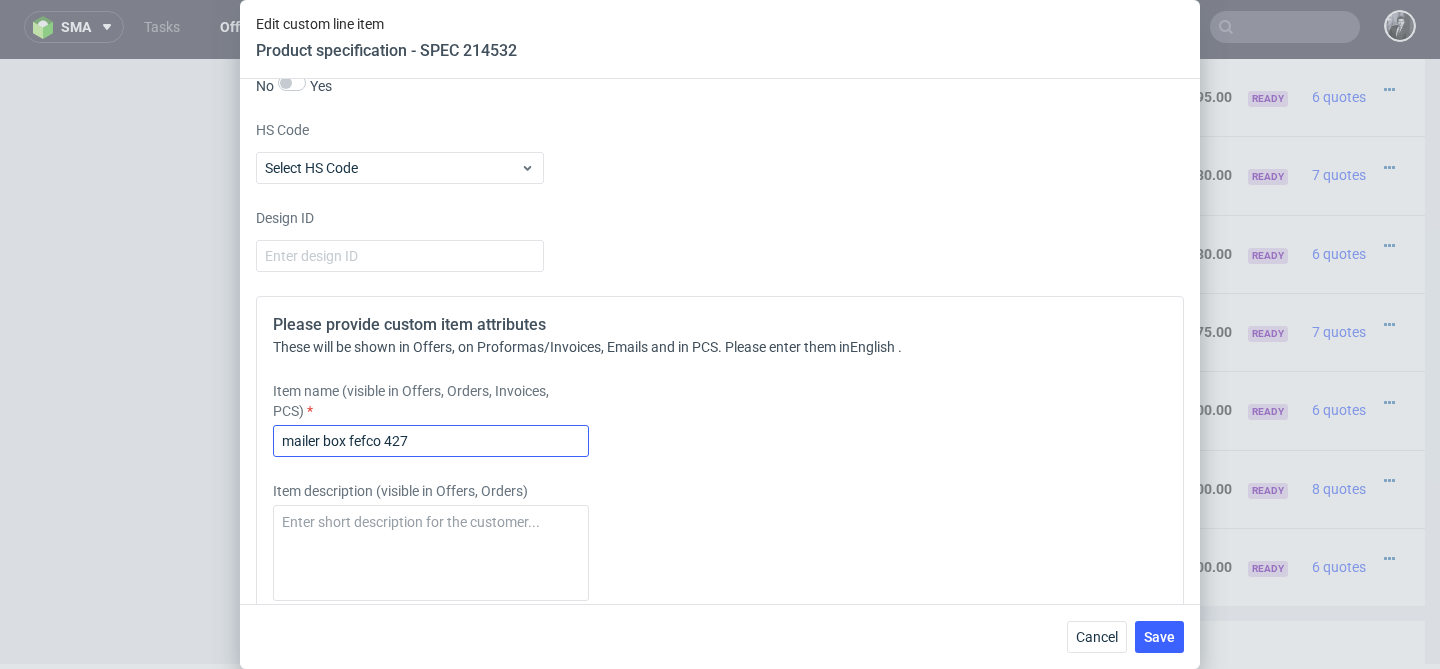 type on "1500" 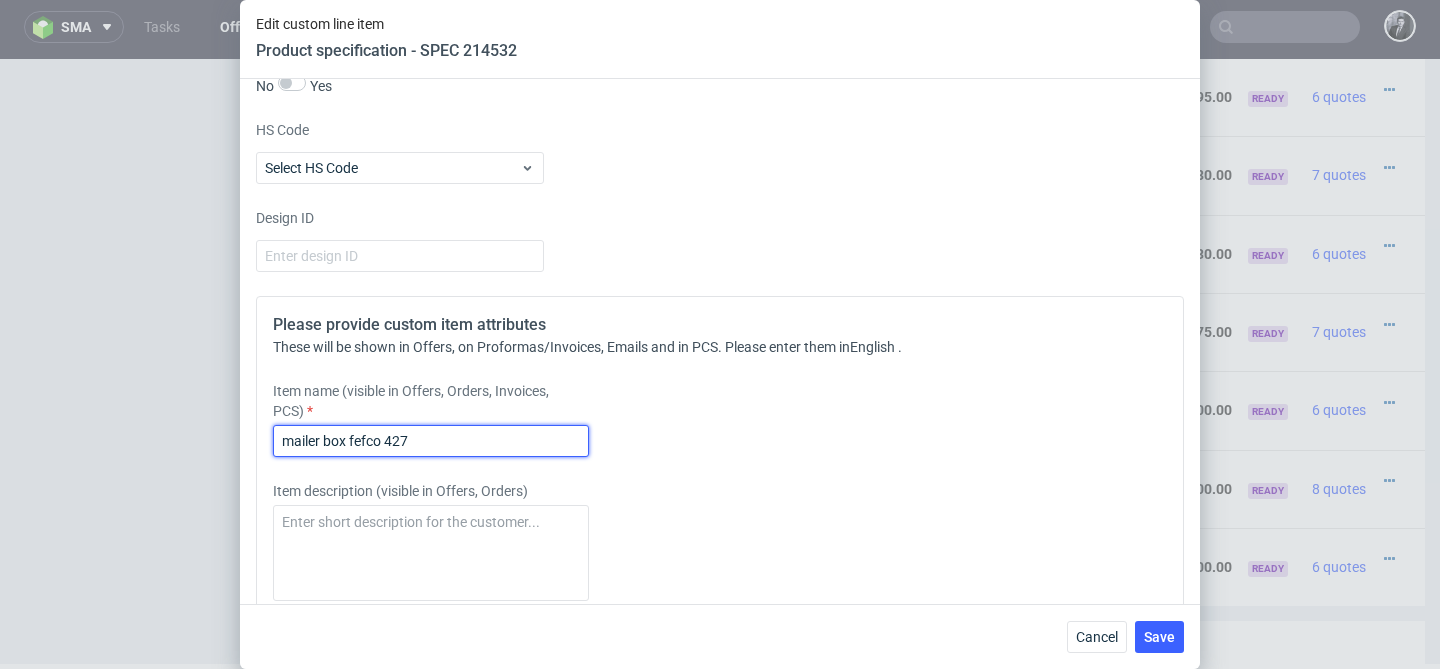 drag, startPoint x: 461, startPoint y: 439, endPoint x: 215, endPoint y: 437, distance: 246.00813 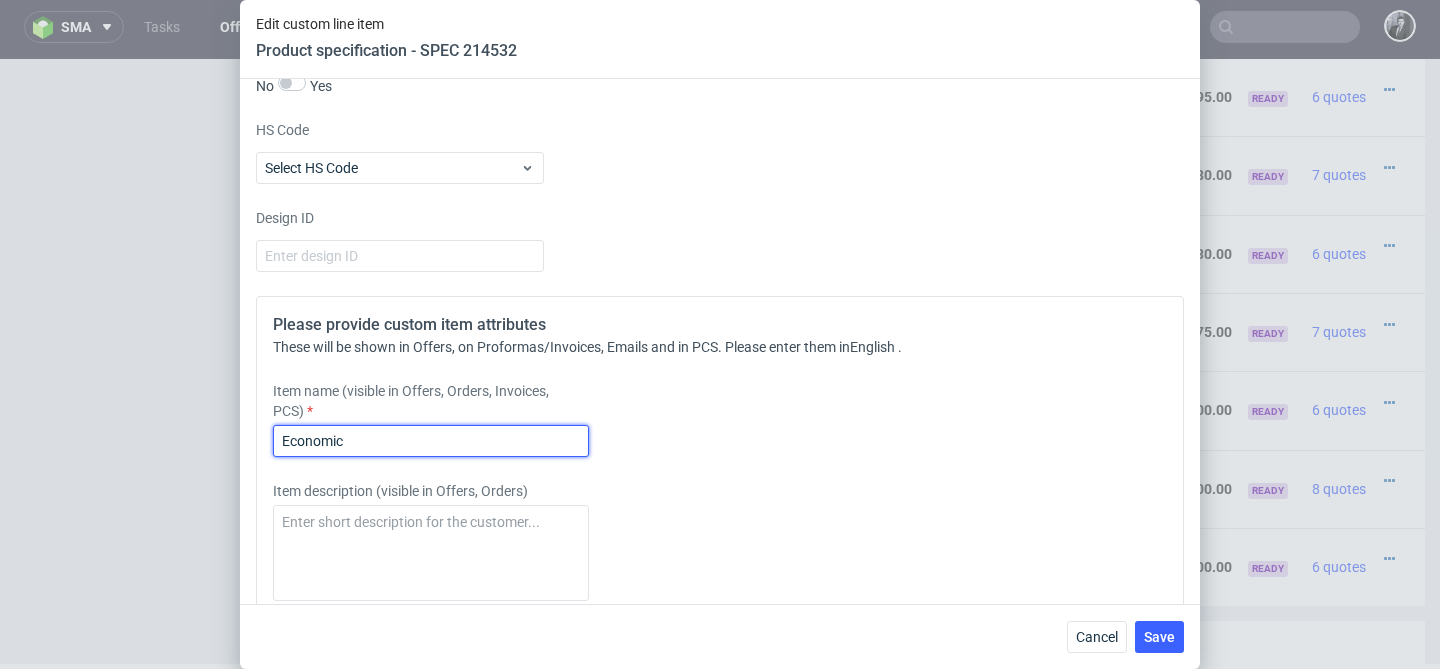 type on "Economic Mailer Box (31 x 40 x 13.5 cm)" 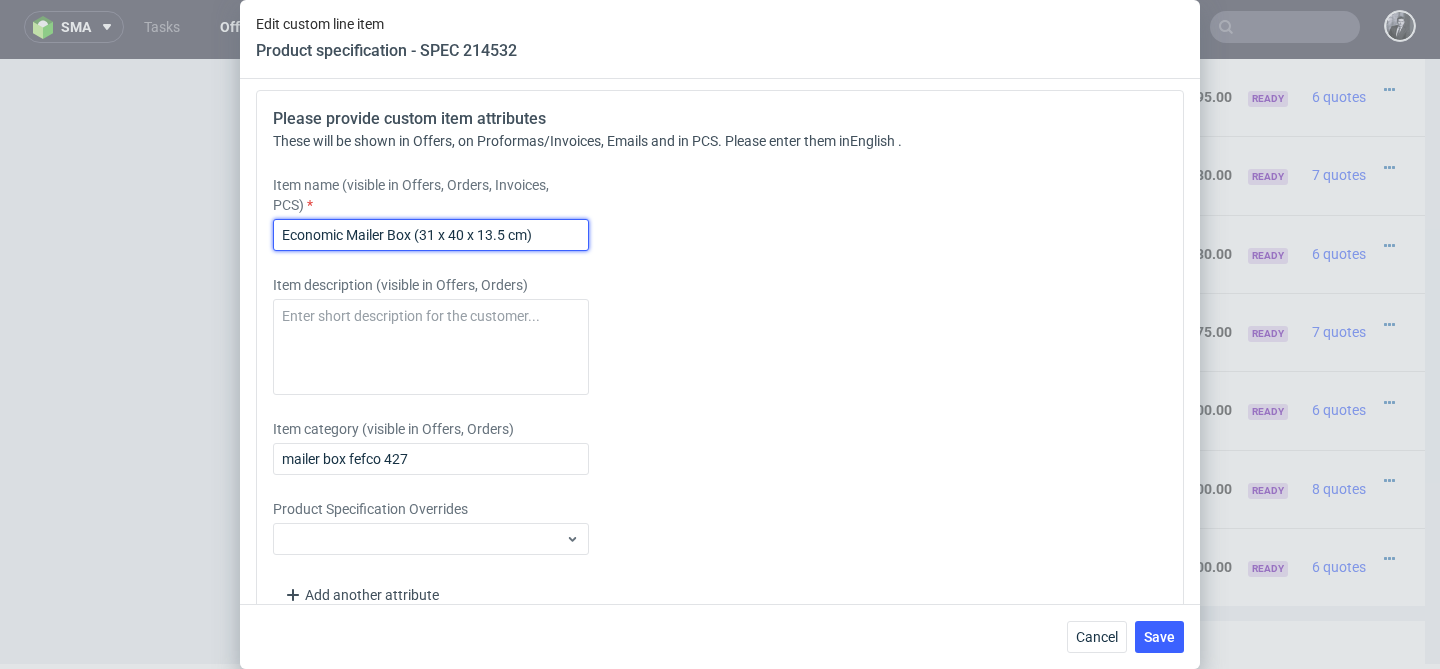 scroll, scrollTop: 2089, scrollLeft: 0, axis: vertical 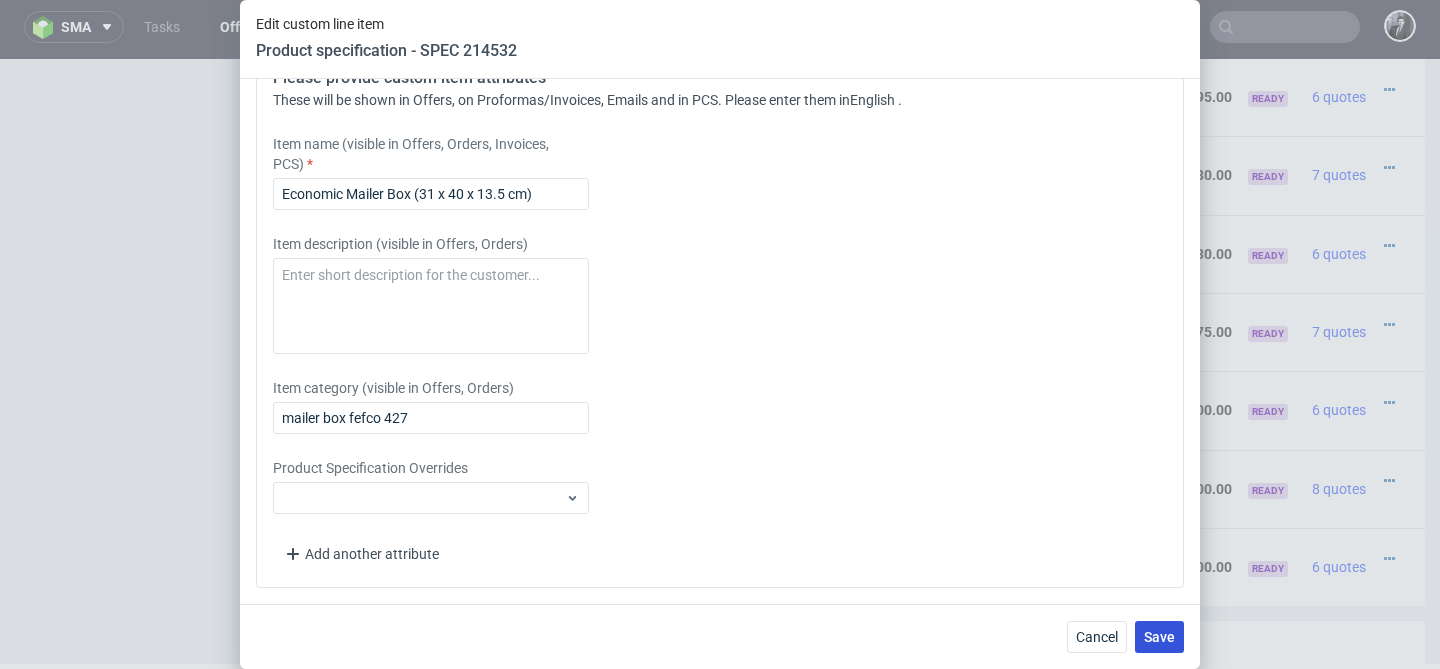 click on "Save" at bounding box center [1159, 637] 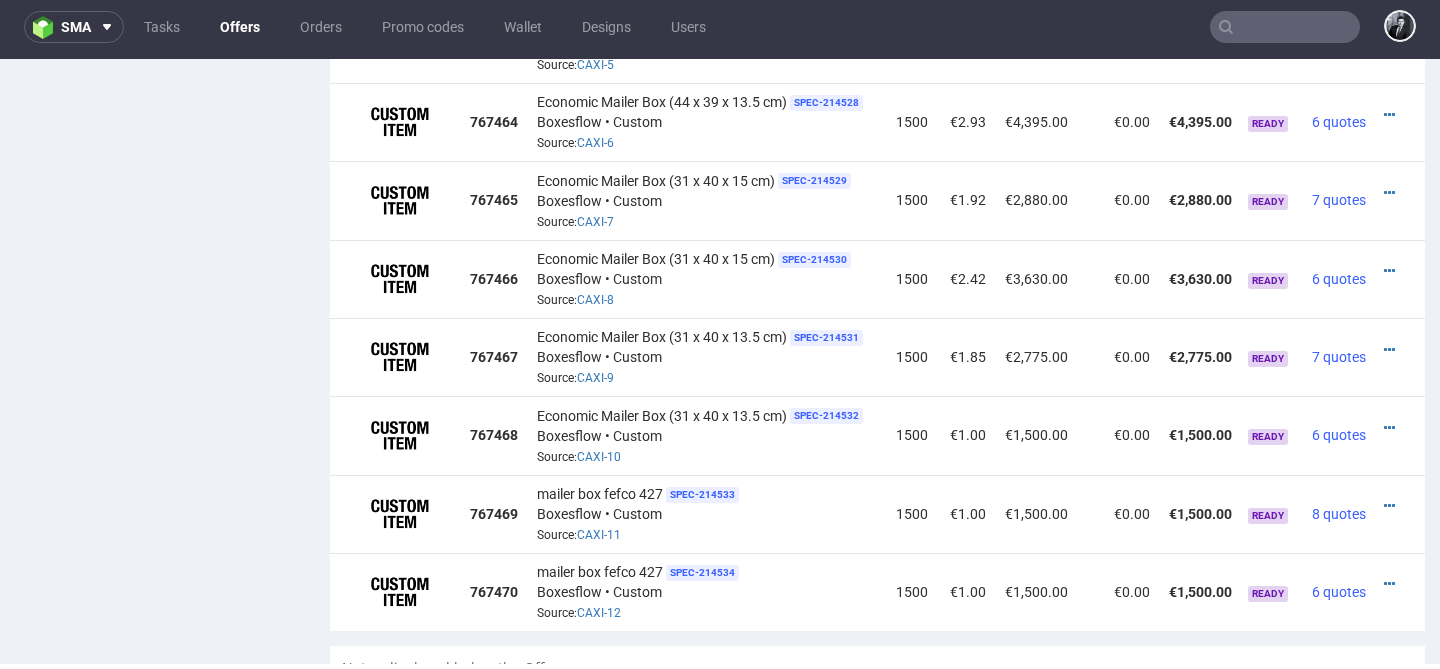 scroll, scrollTop: 1703, scrollLeft: 0, axis: vertical 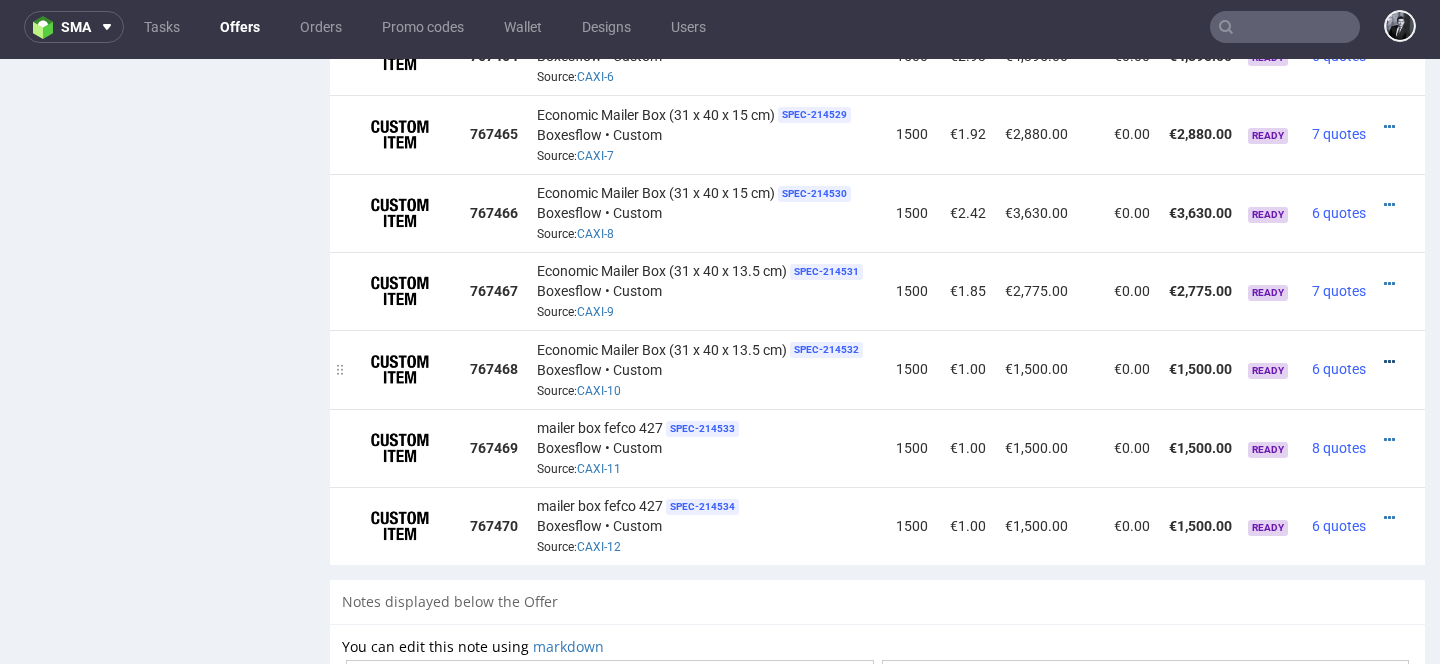click at bounding box center [1389, 362] 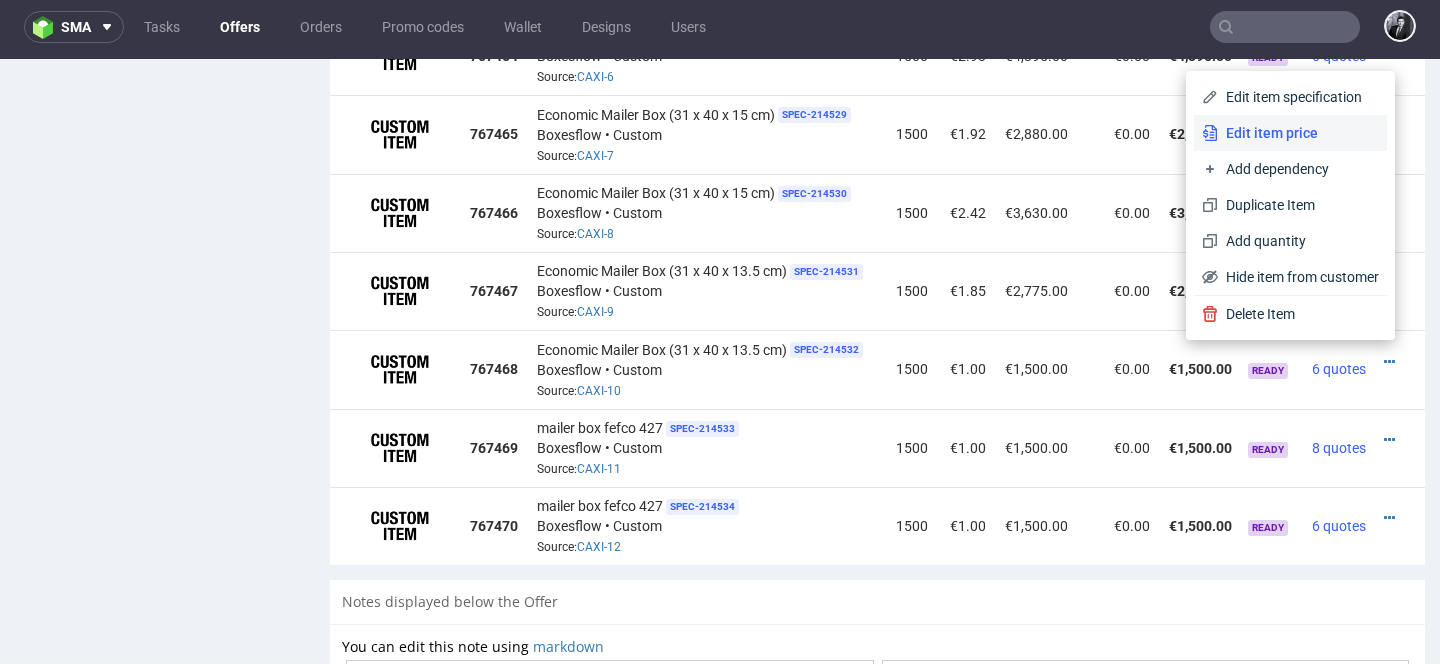 click on "Edit item price" at bounding box center [1298, 133] 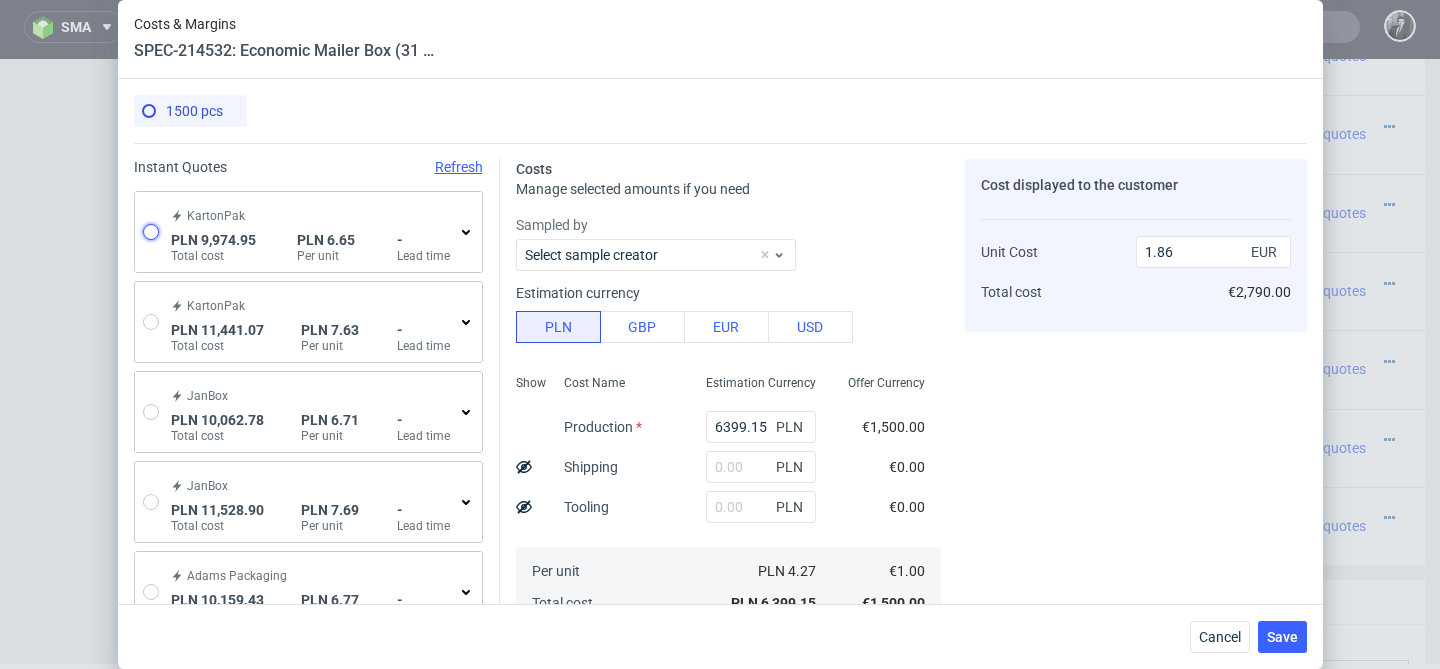 click at bounding box center [151, 232] 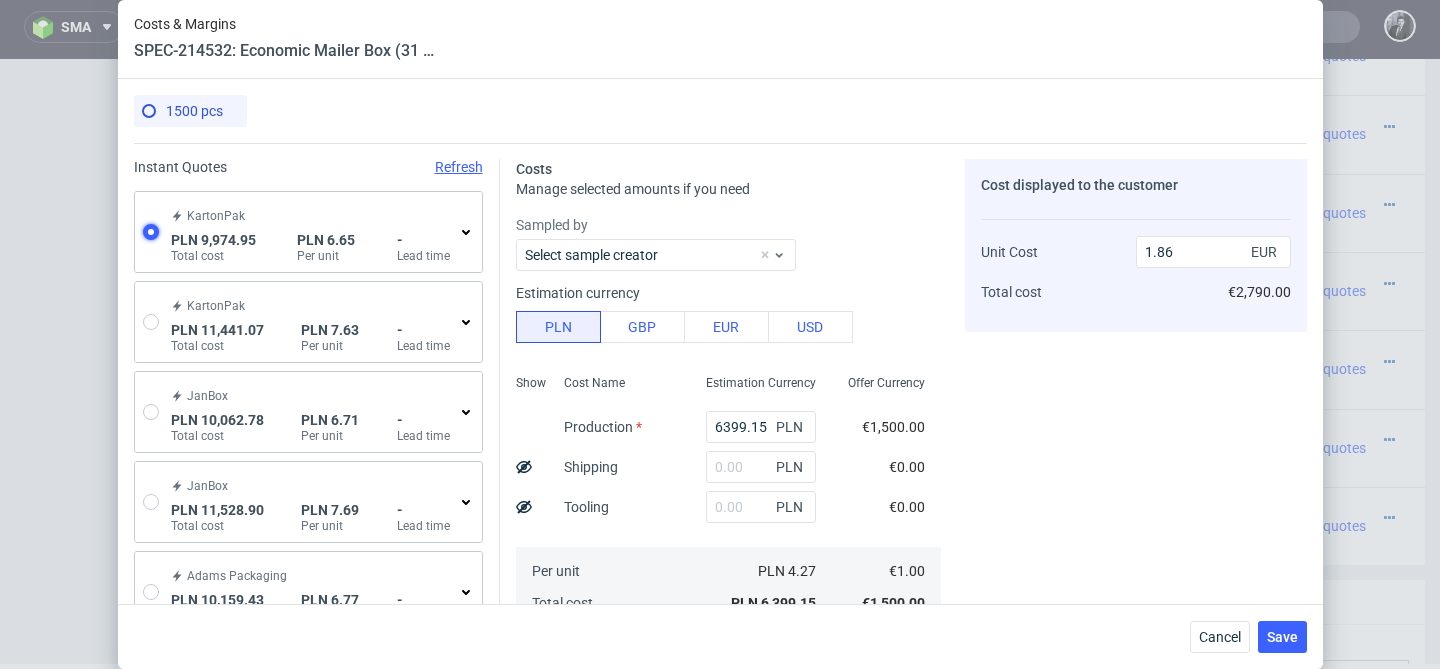 radio on "true" 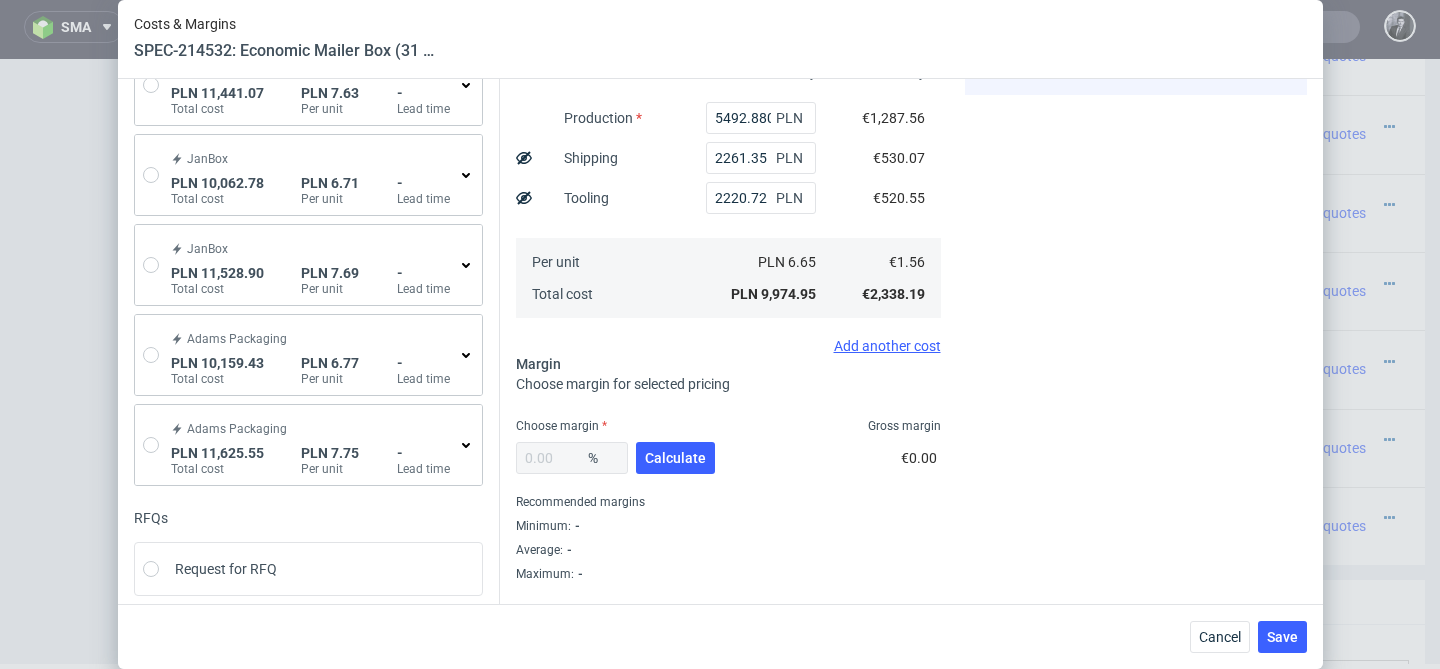 scroll, scrollTop: 272, scrollLeft: 0, axis: vertical 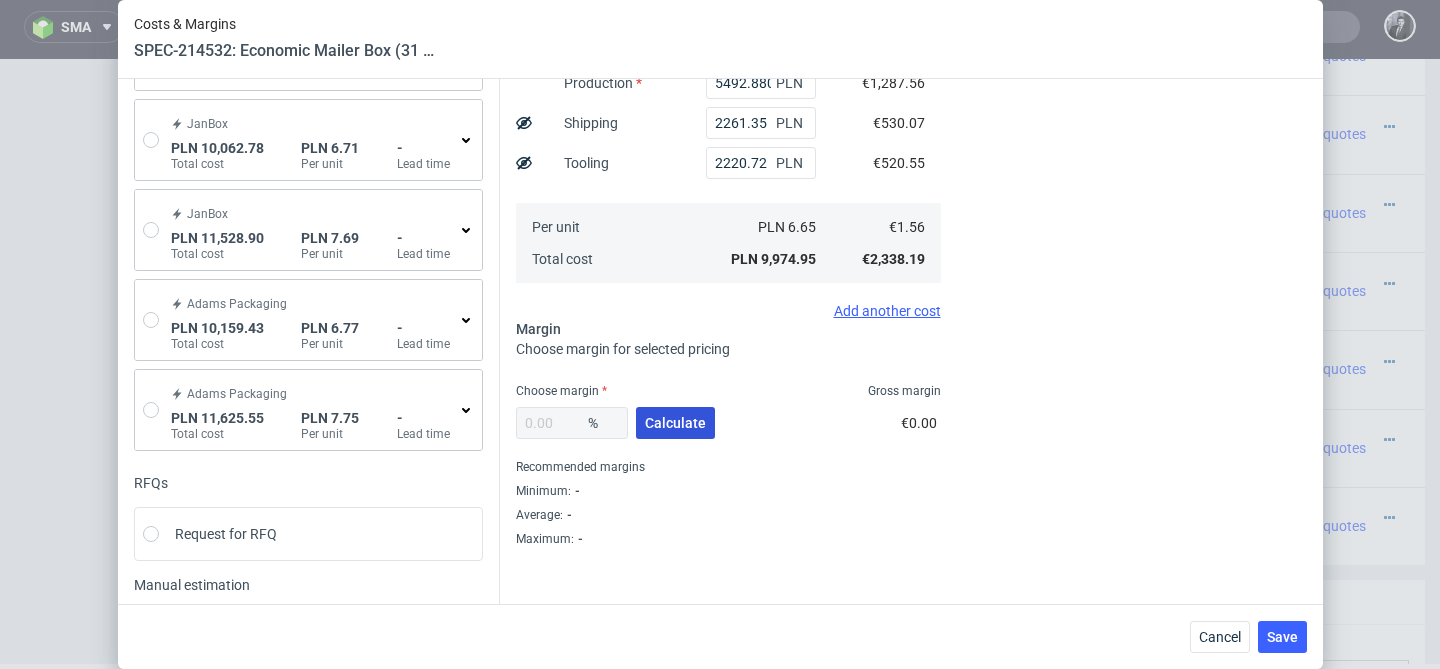 click on "Calculate" at bounding box center (675, 423) 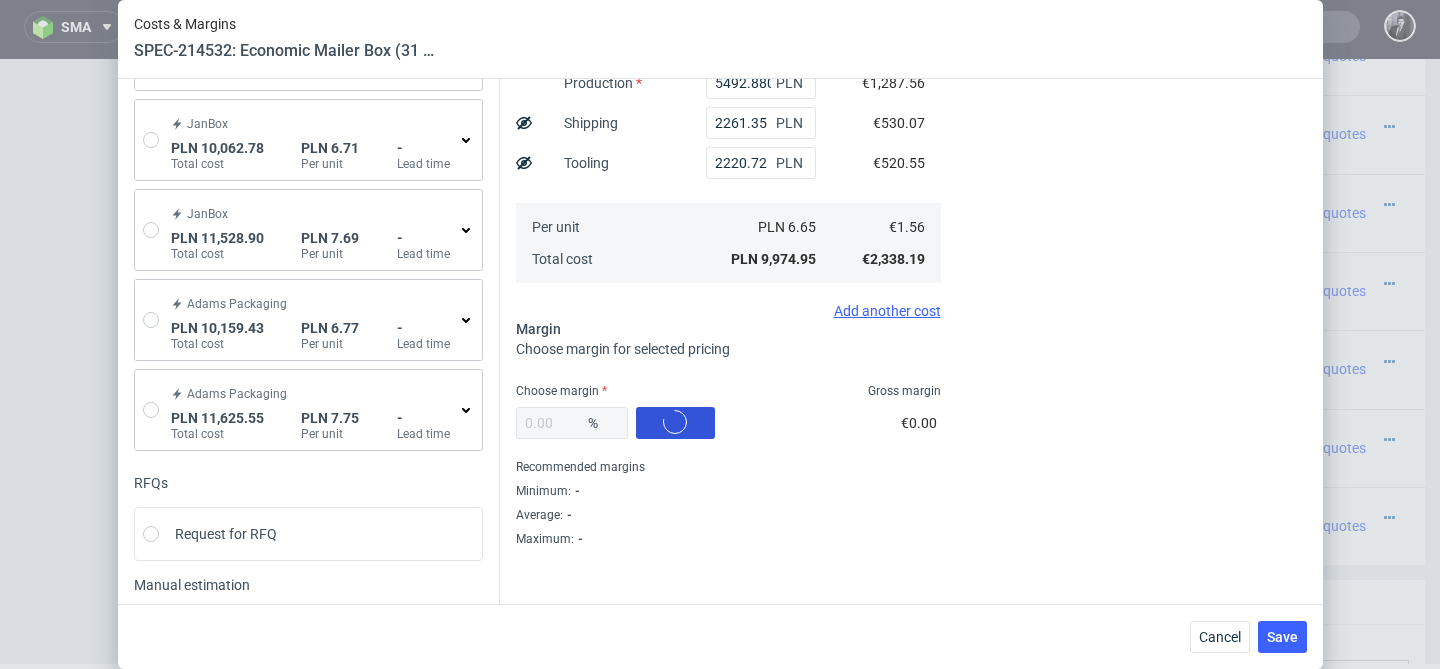 type on "33.69" 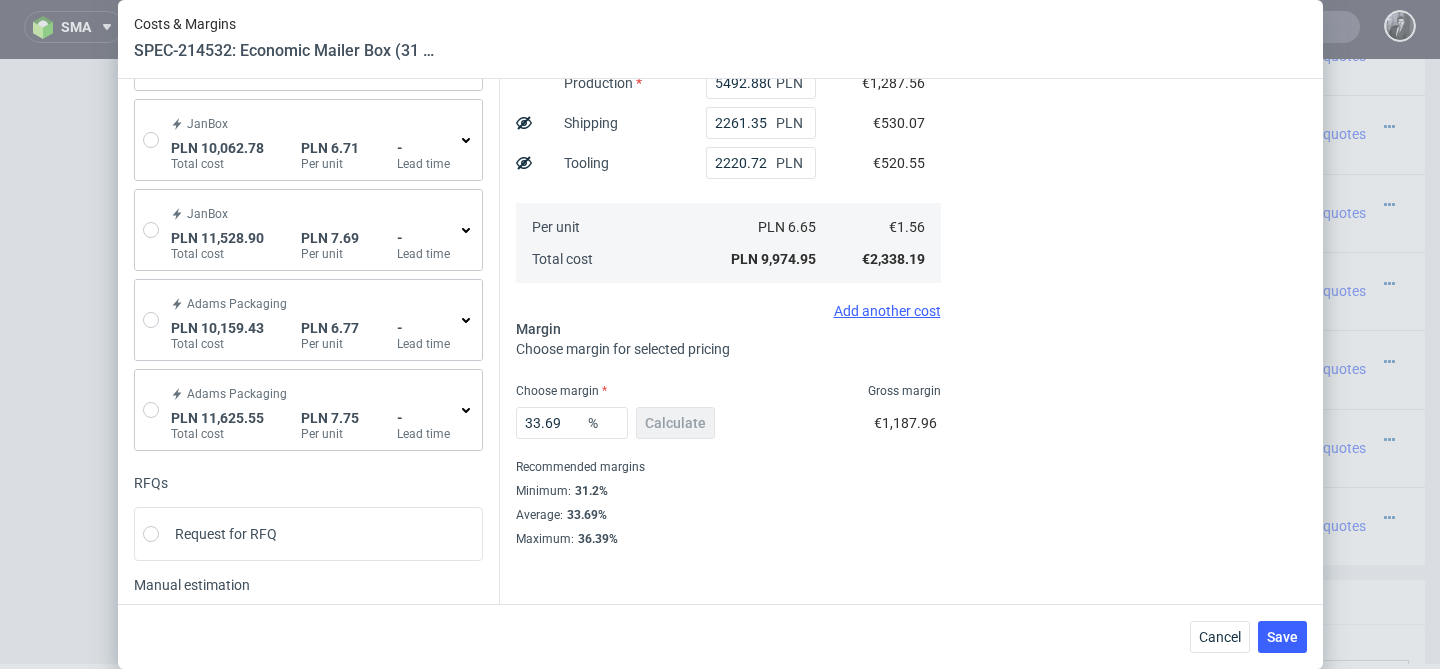 scroll, scrollTop: 363, scrollLeft: 0, axis: vertical 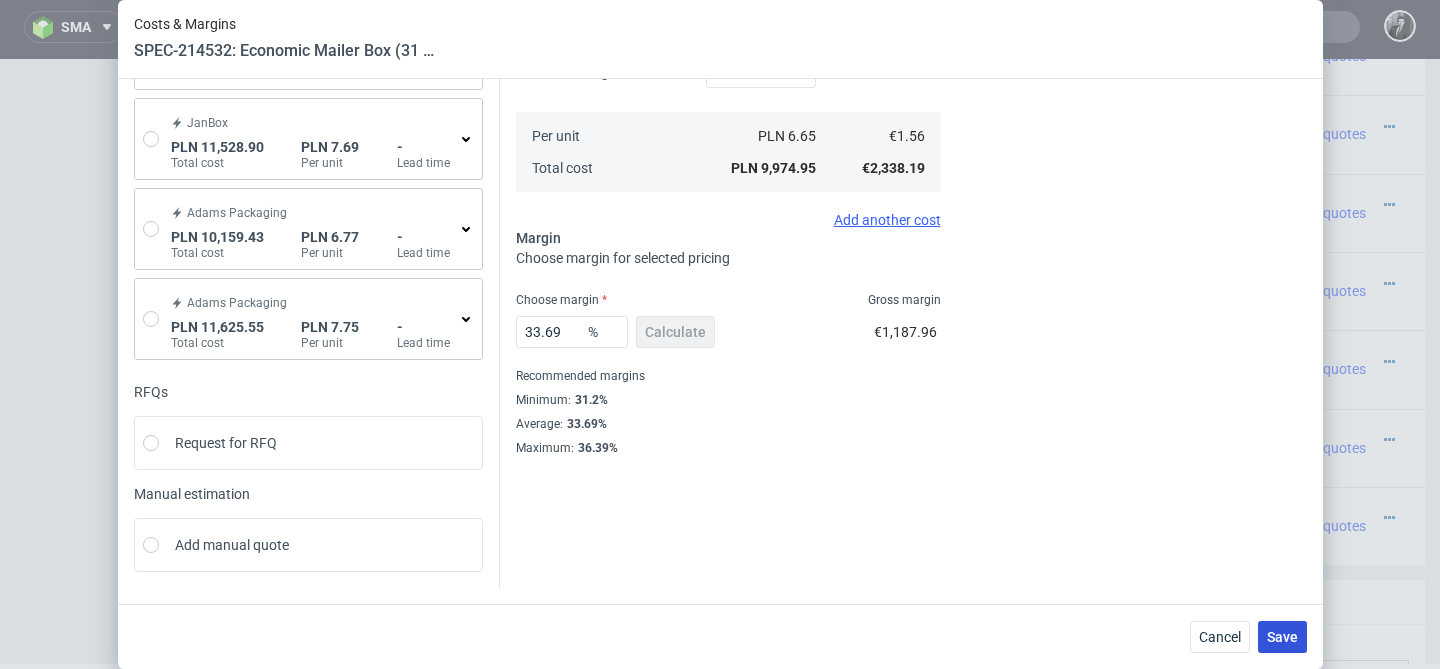 click on "Save" at bounding box center (1282, 637) 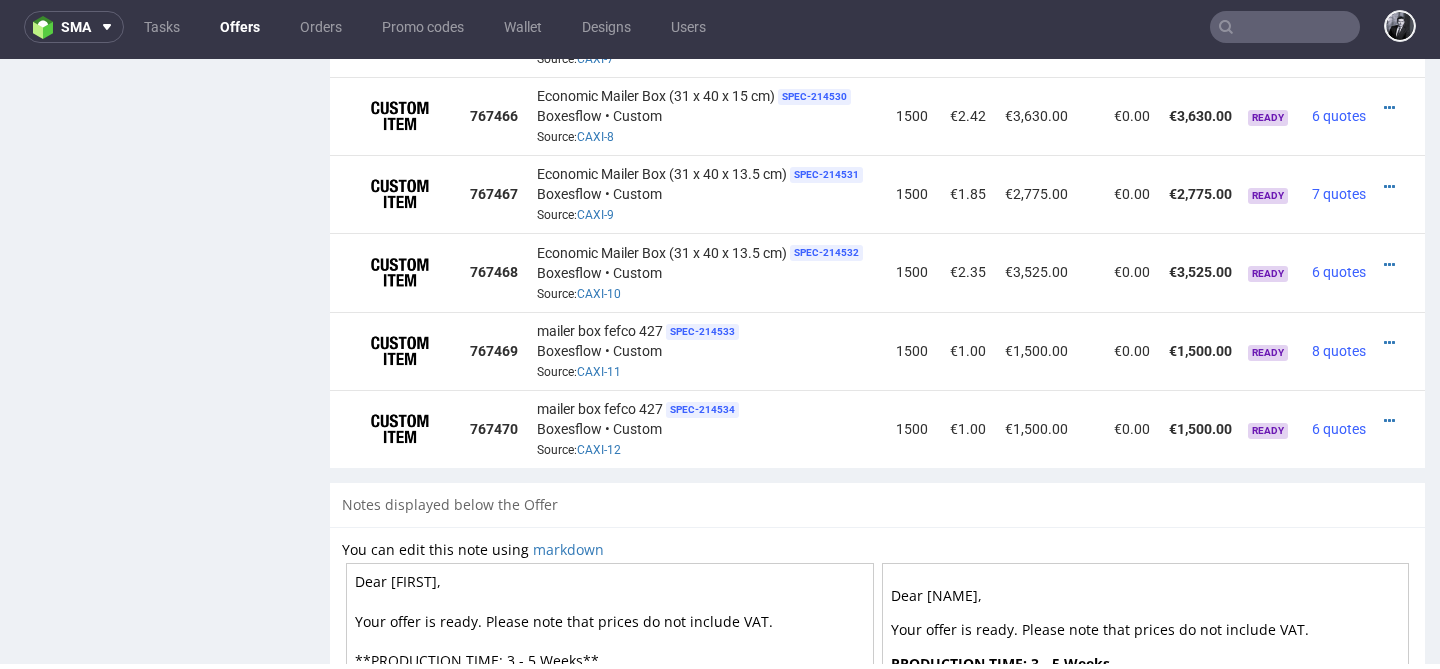 scroll, scrollTop: 1801, scrollLeft: 0, axis: vertical 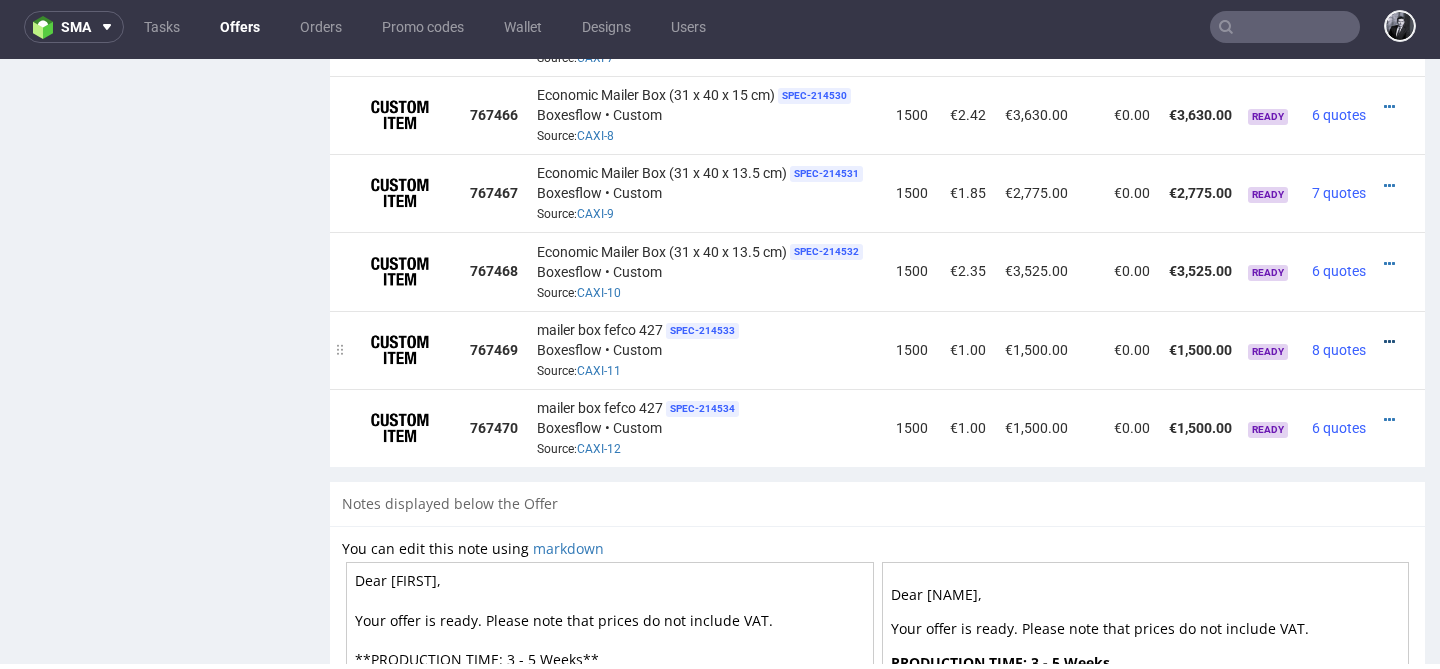 click at bounding box center [1389, 342] 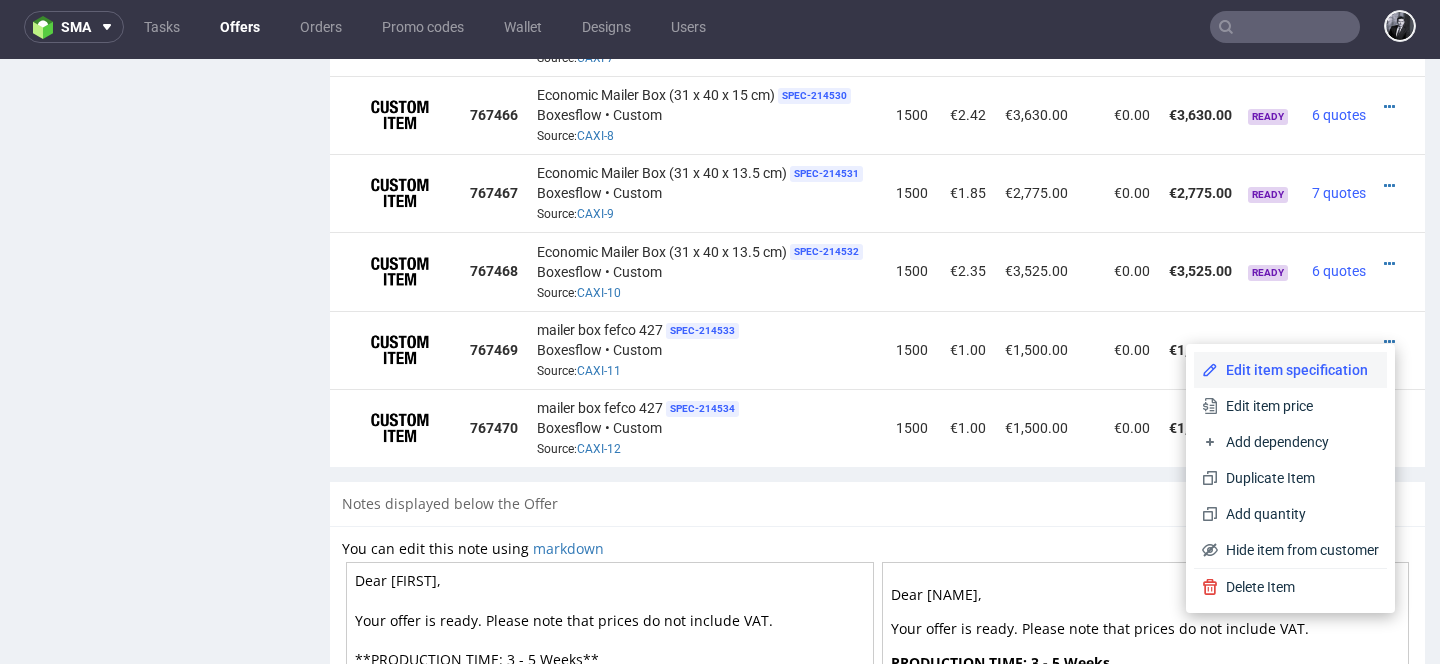 click on "Edit item specification" at bounding box center [1298, 370] 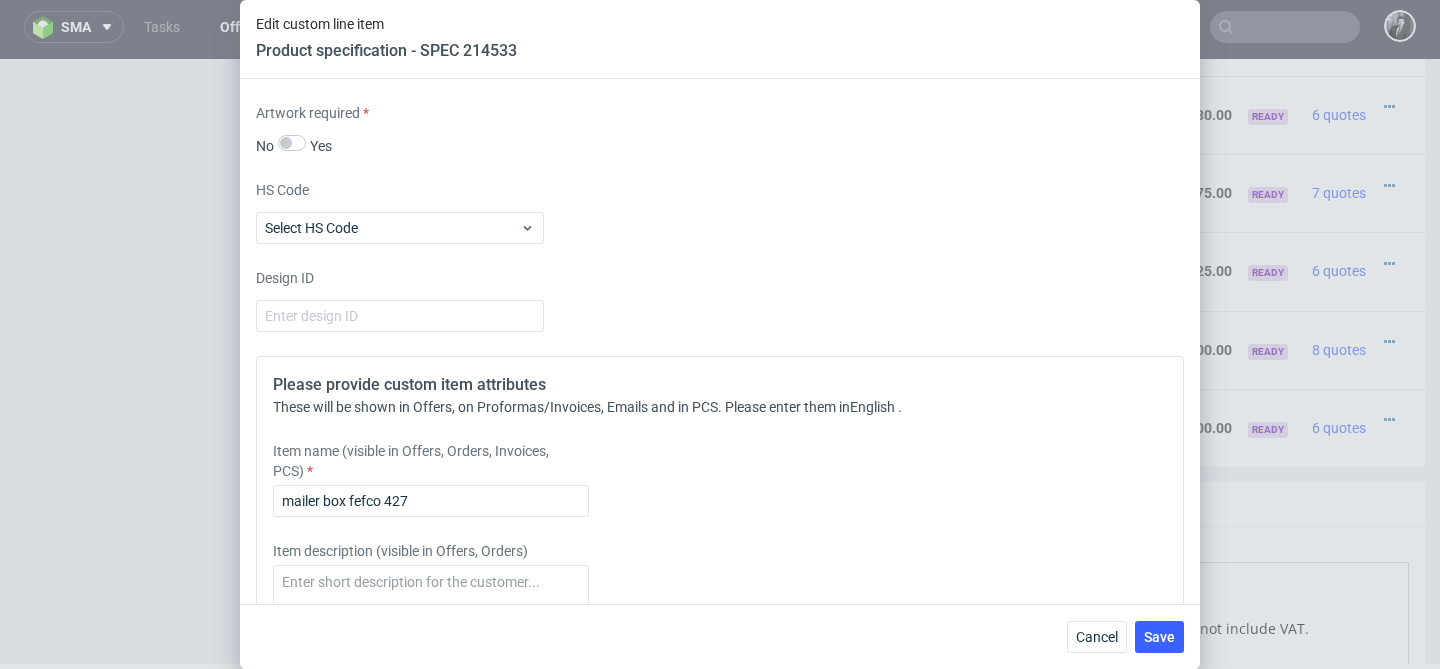 scroll, scrollTop: 1748, scrollLeft: 0, axis: vertical 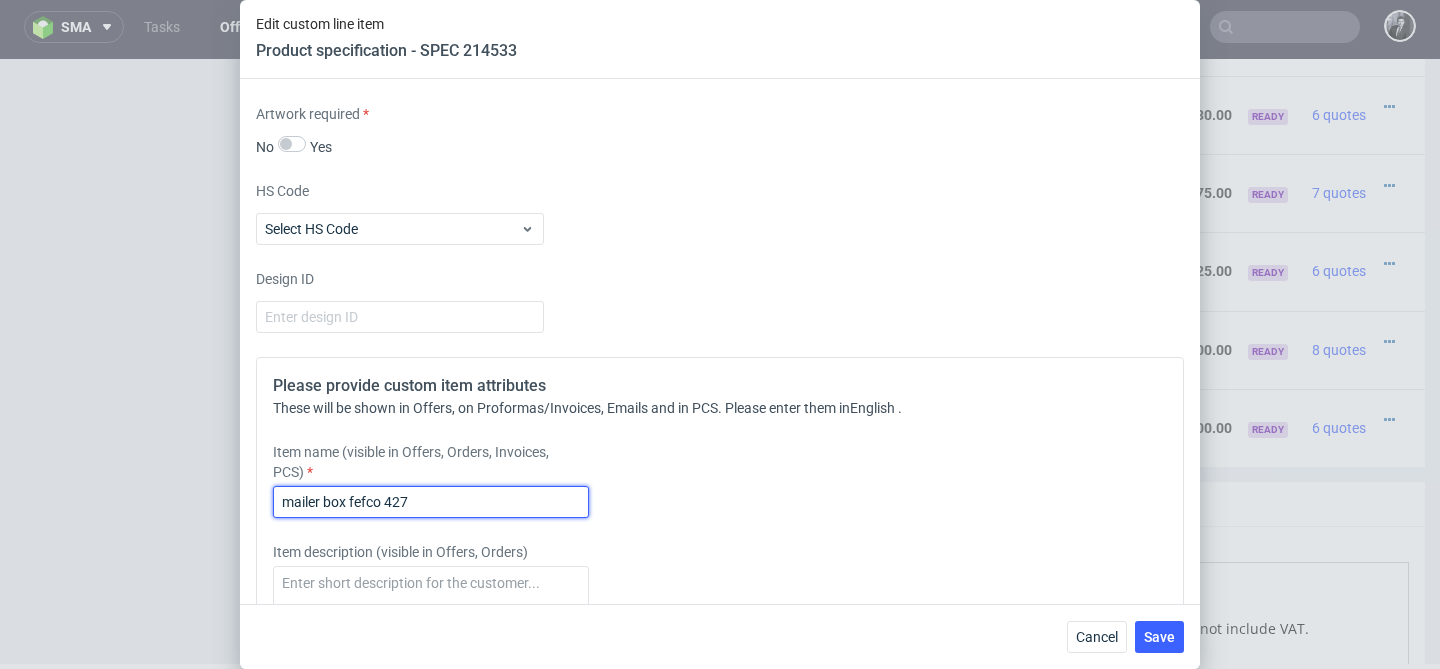 drag, startPoint x: 469, startPoint y: 508, endPoint x: 209, endPoint y: 489, distance: 260.6933 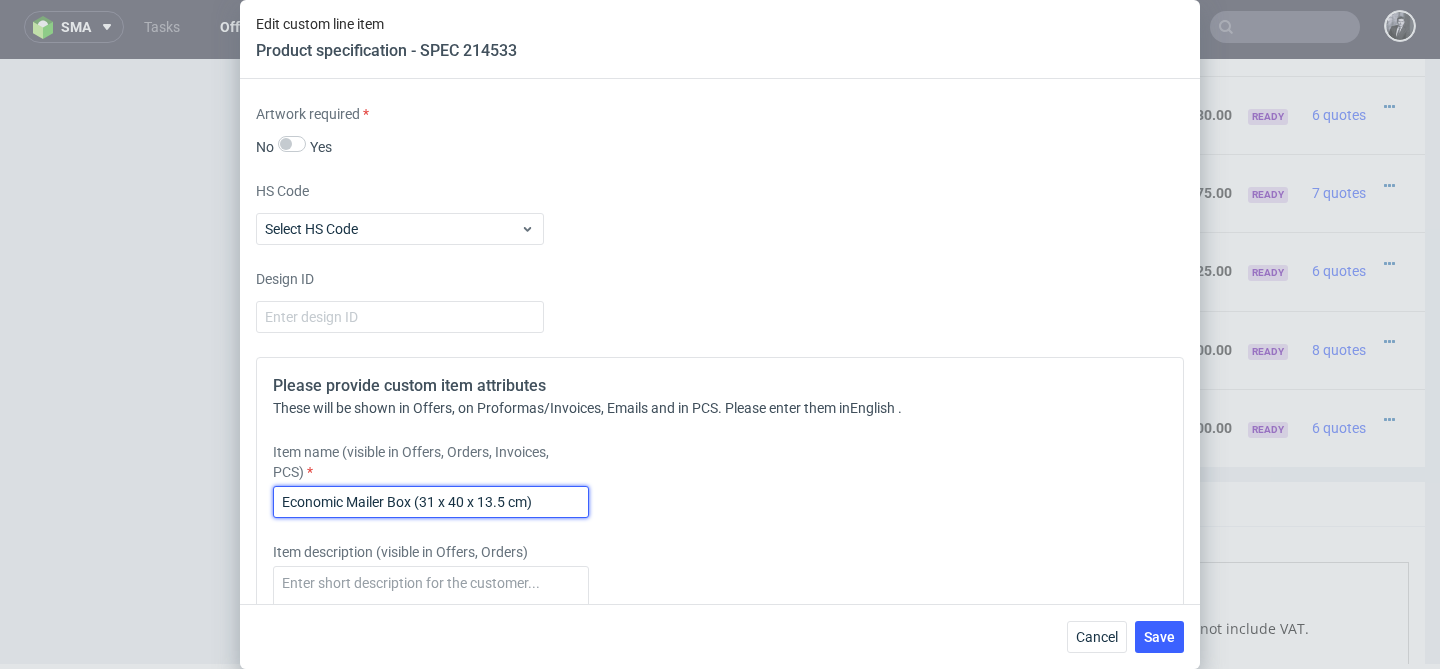 click on "Economic Mailer Box (31 x 40 x 13.5 cm)" at bounding box center (431, 502) 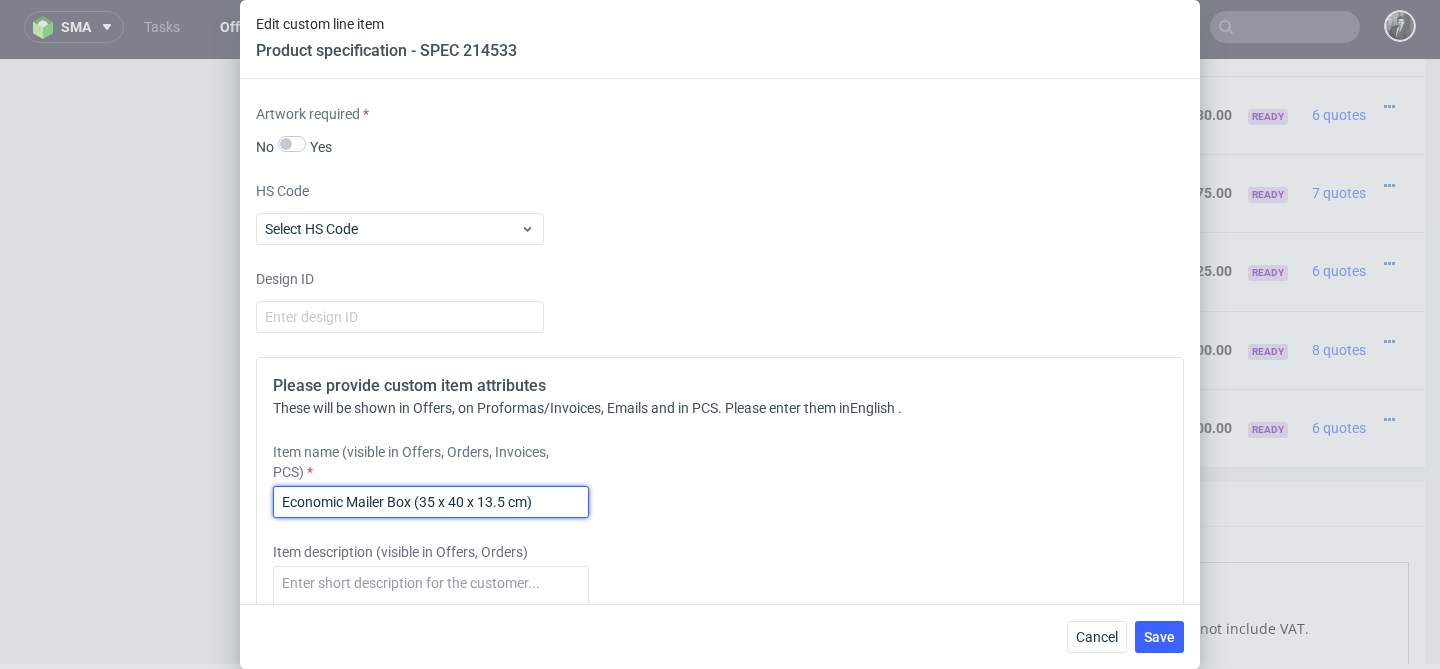 click on "Economic Mailer Box (35 x 40 x 13.5 cm)" at bounding box center [431, 502] 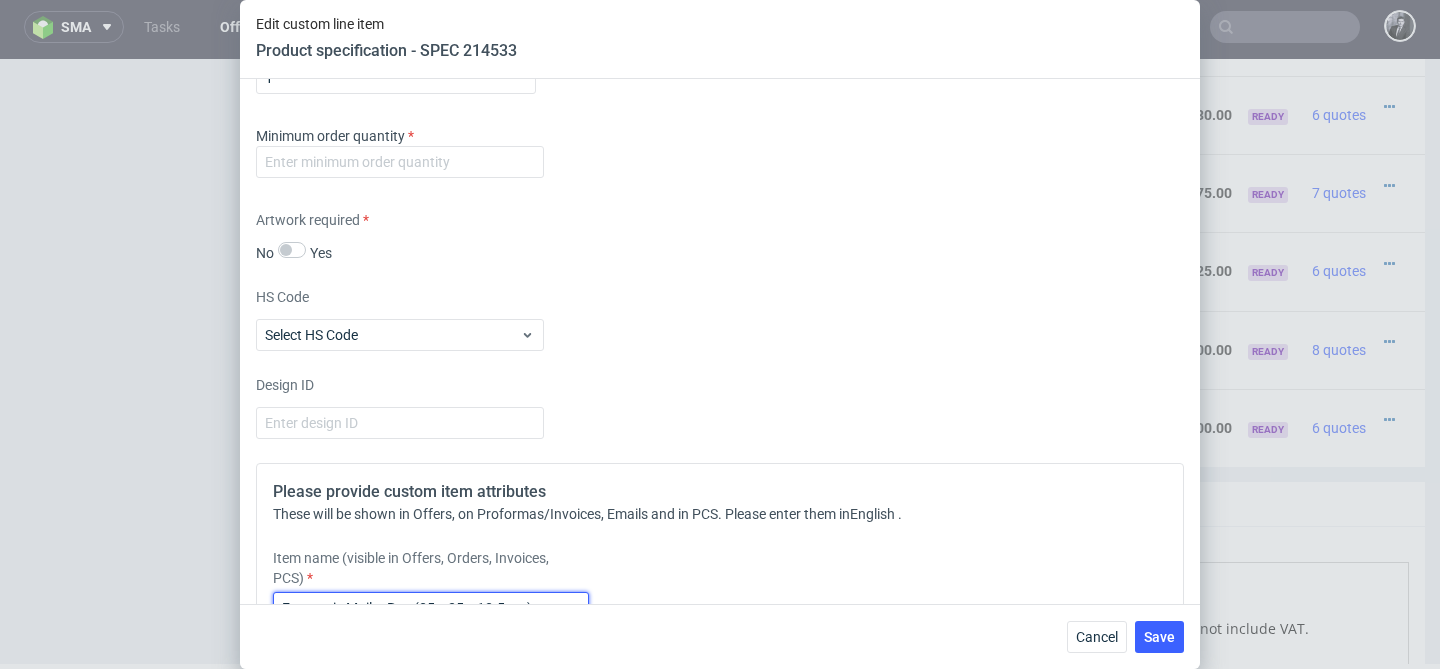 scroll, scrollTop: 1619, scrollLeft: 0, axis: vertical 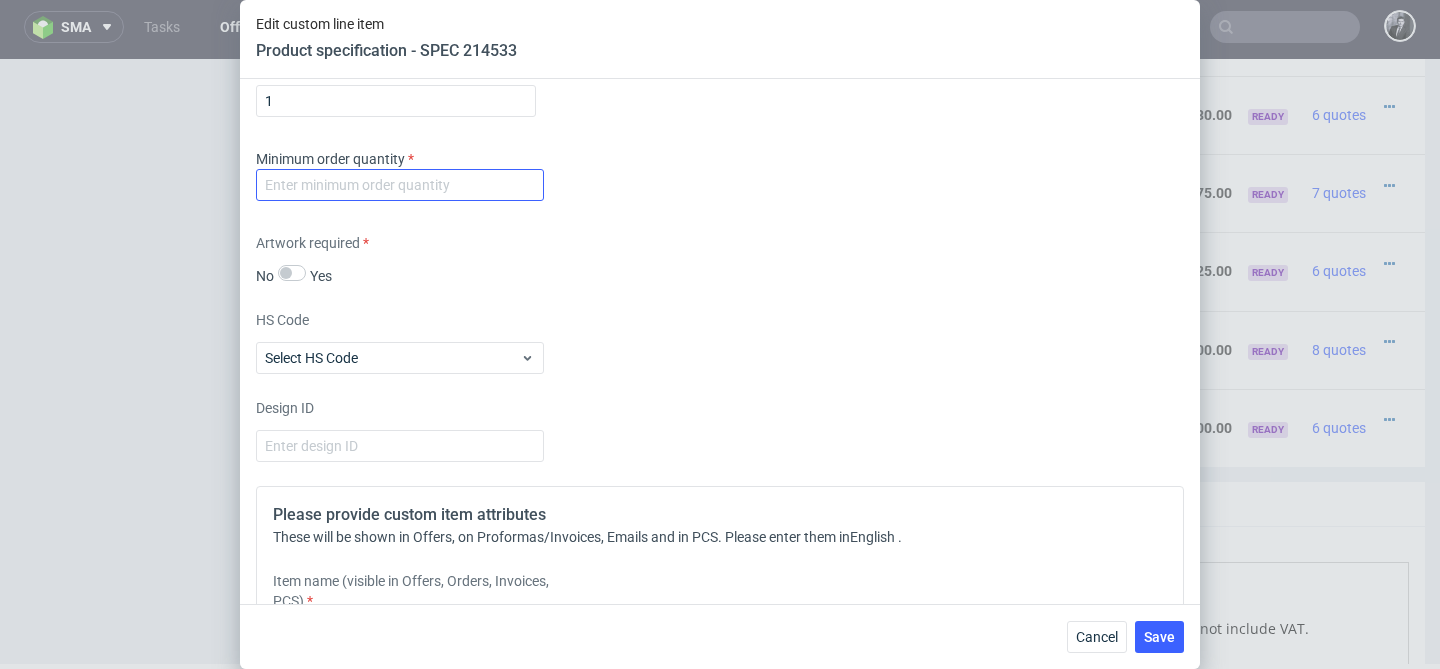 type on "Economic Mailer Box (35 x 25 x 13.5 cm)" 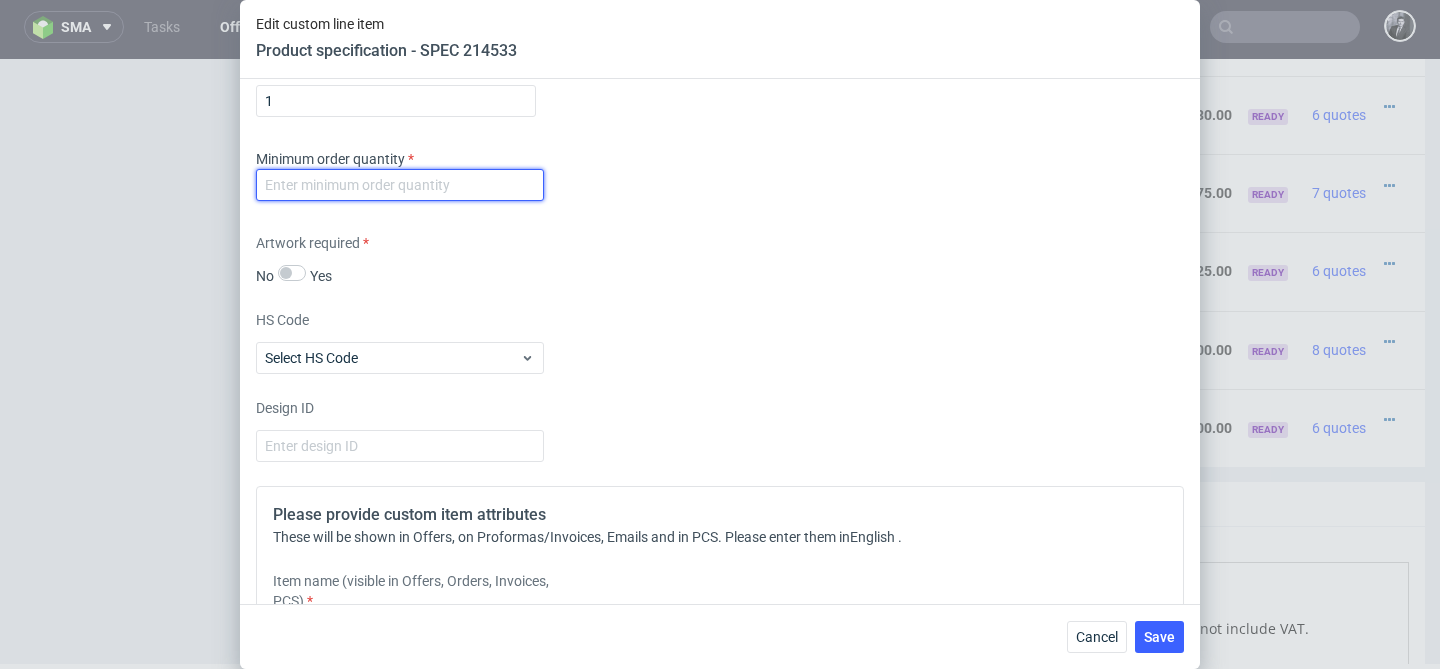 click at bounding box center (400, 185) 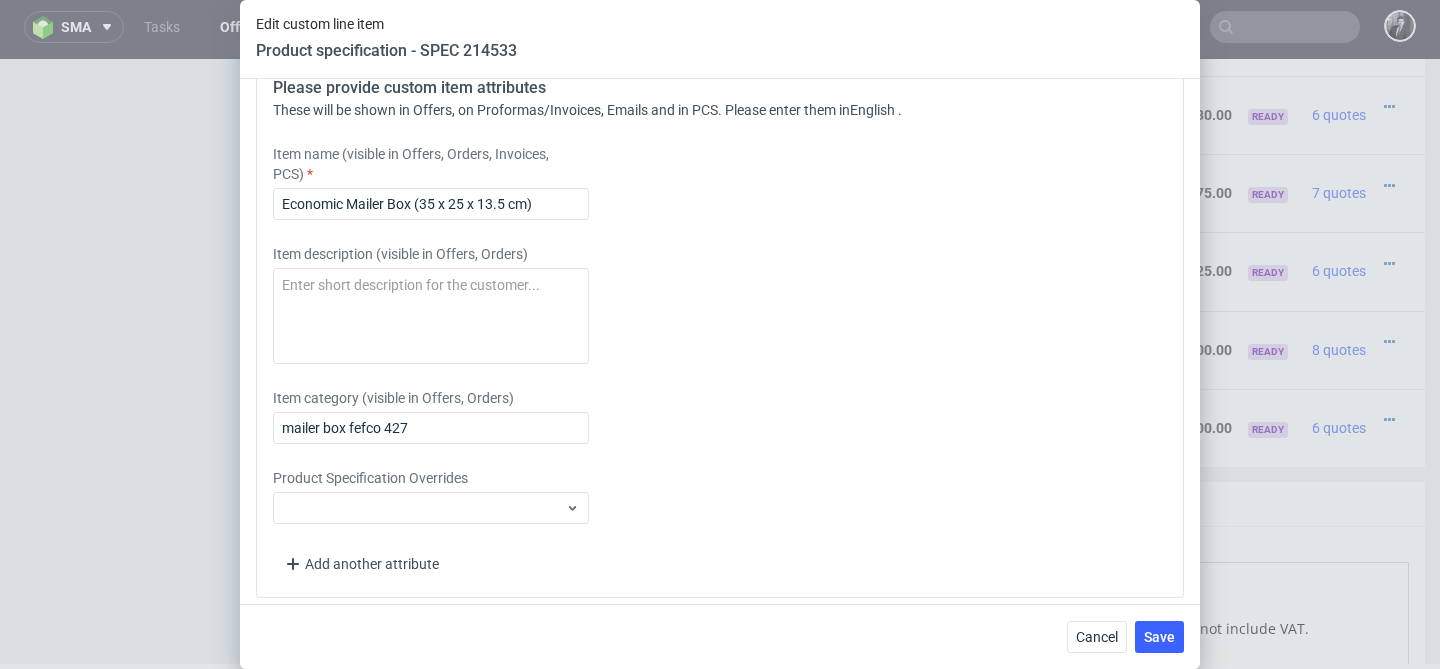 scroll, scrollTop: 2057, scrollLeft: 0, axis: vertical 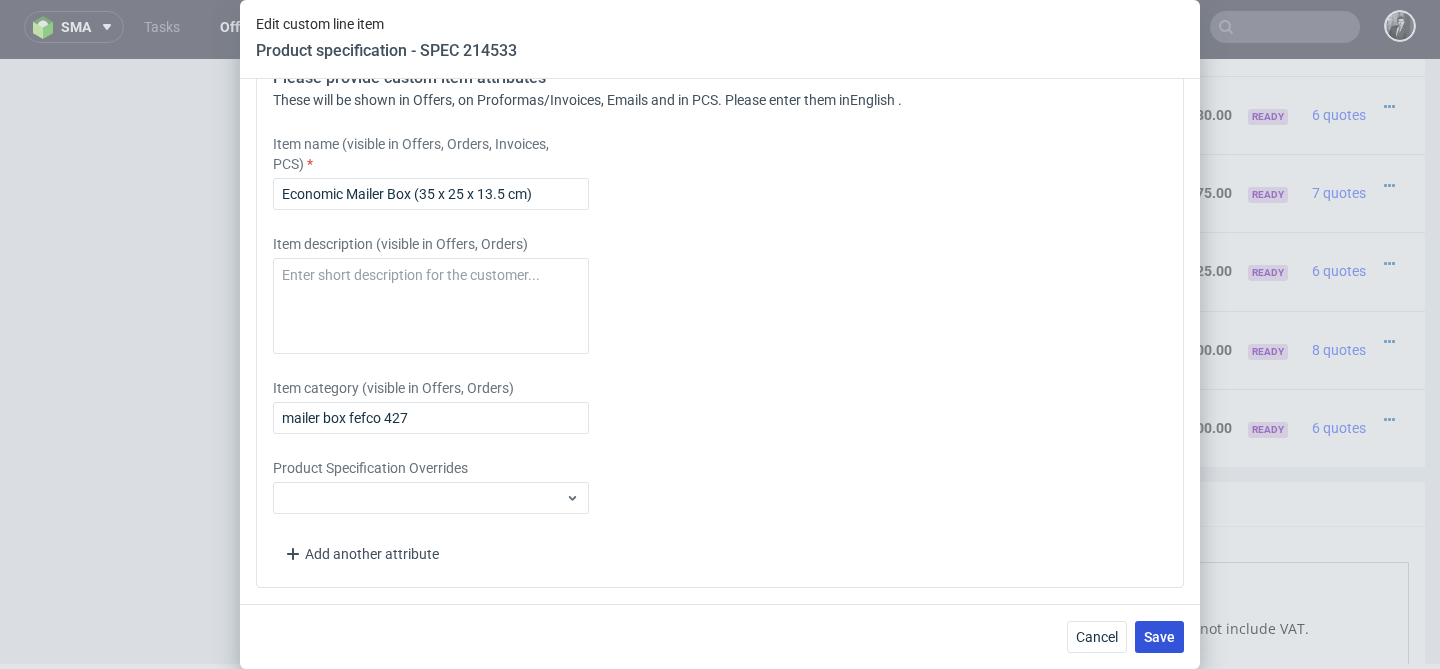 type on "1500" 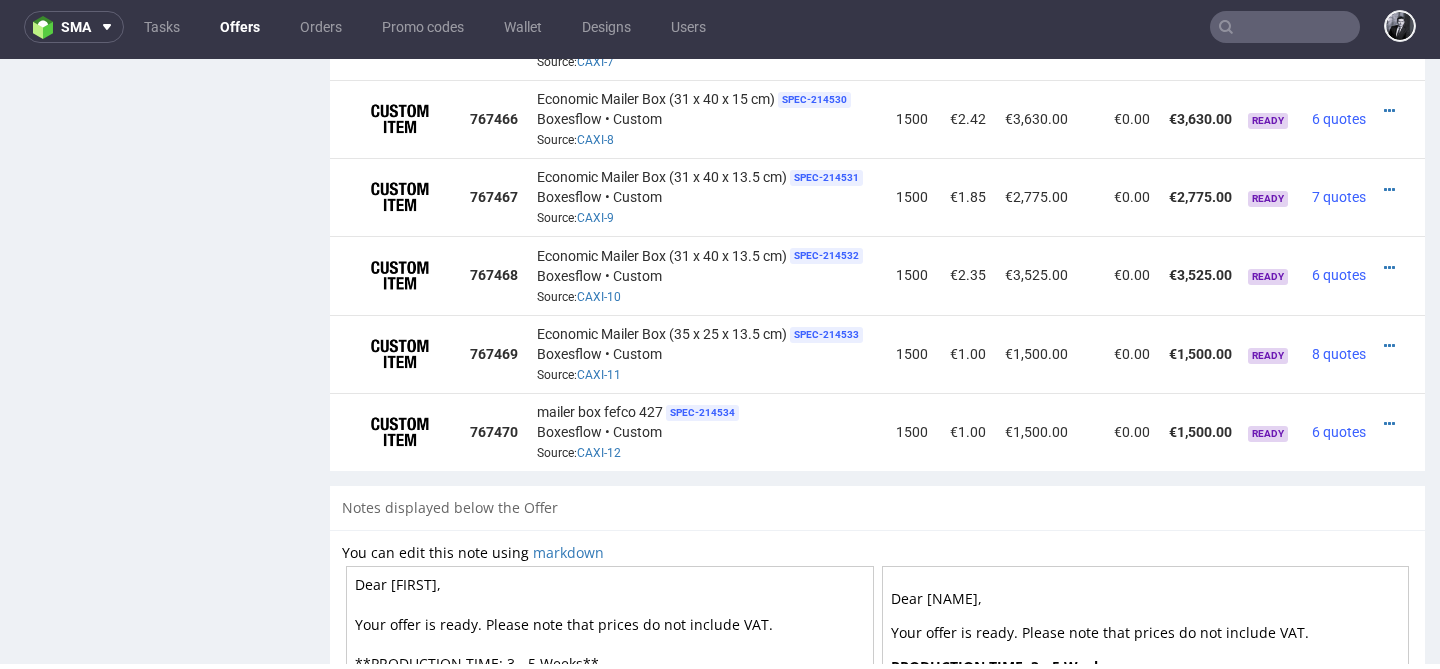 scroll, scrollTop: 1801, scrollLeft: 0, axis: vertical 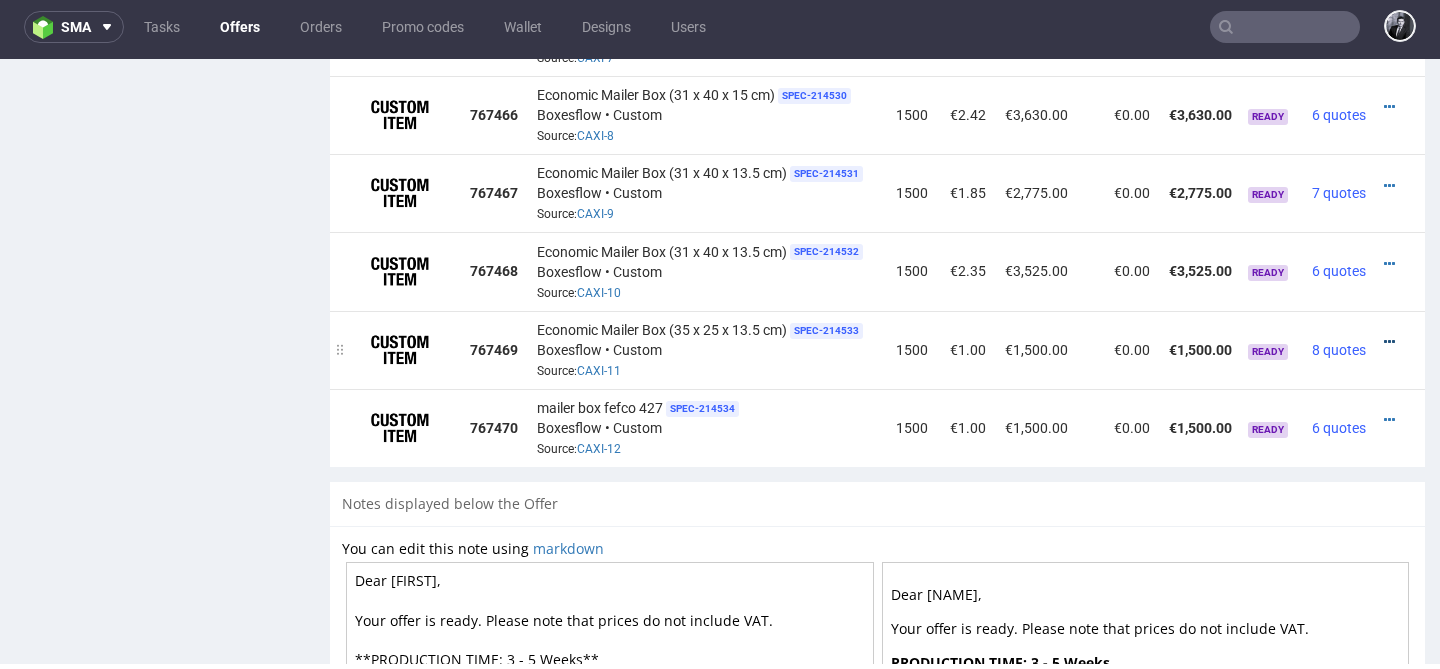 click at bounding box center [1389, 342] 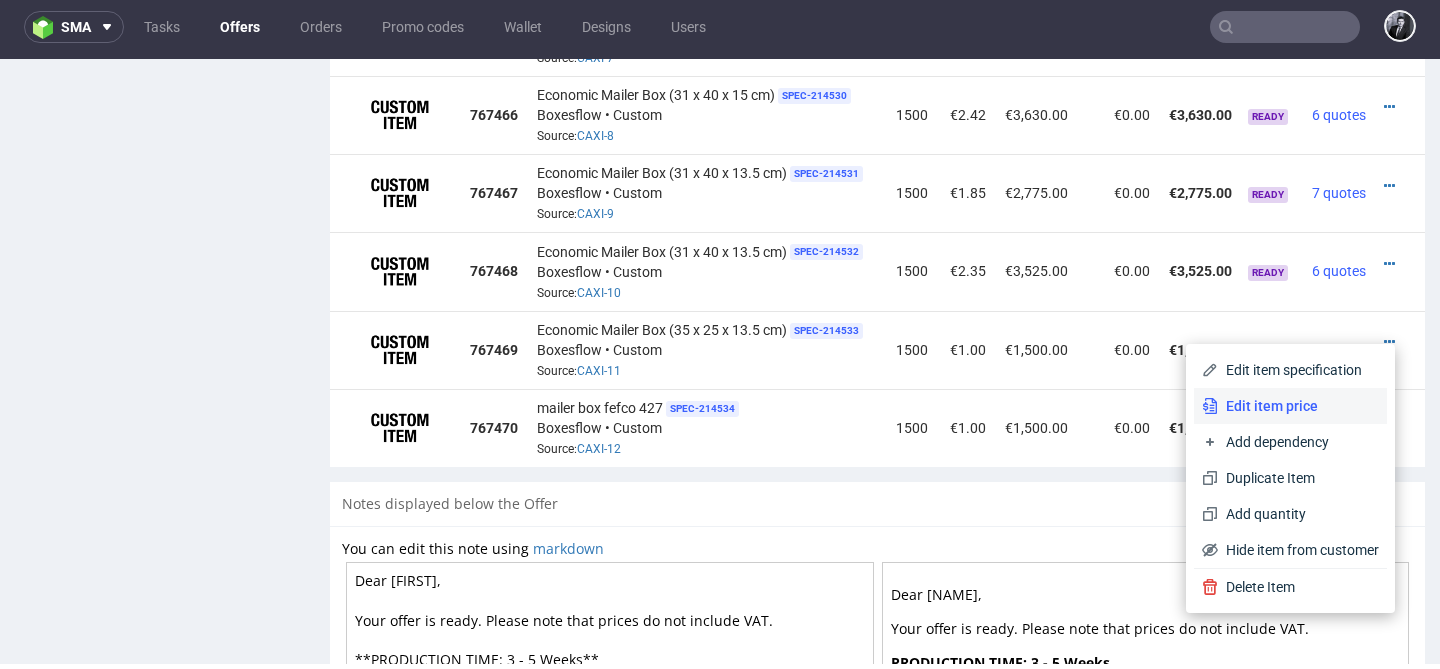 click on "Edit item price" at bounding box center [1298, 406] 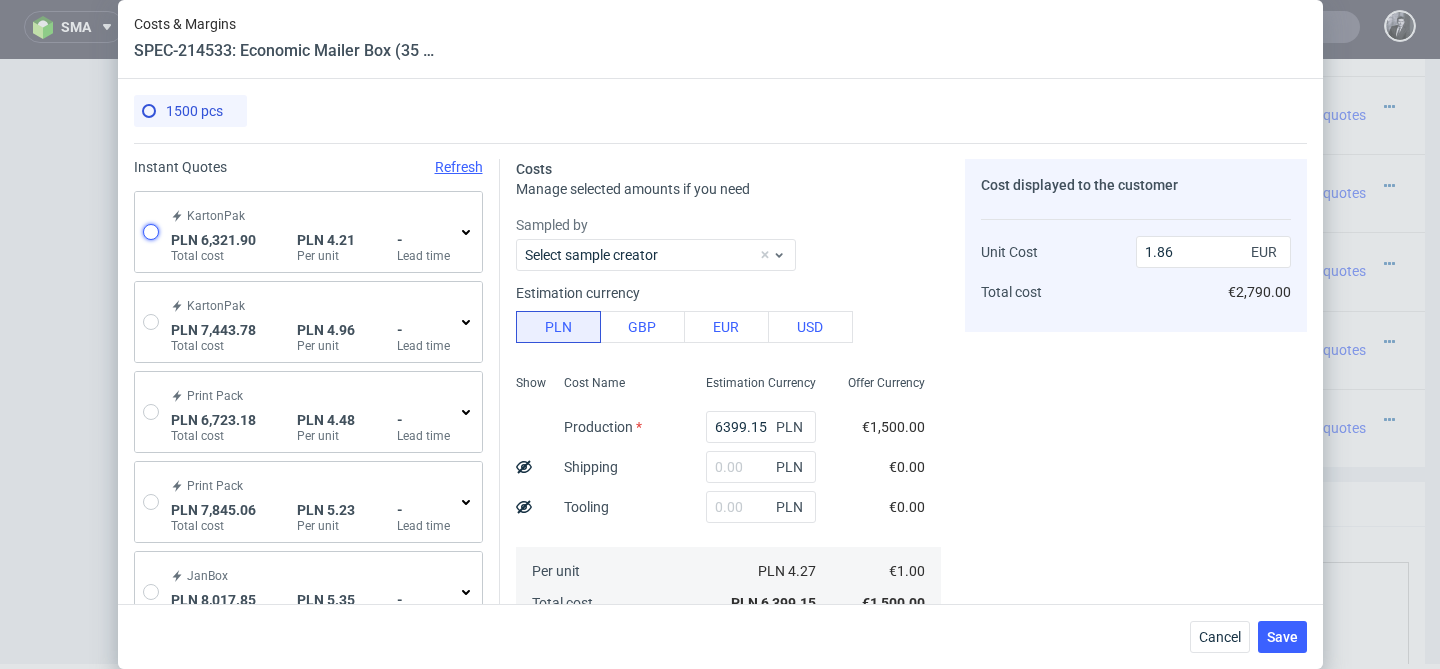 click at bounding box center [151, 232] 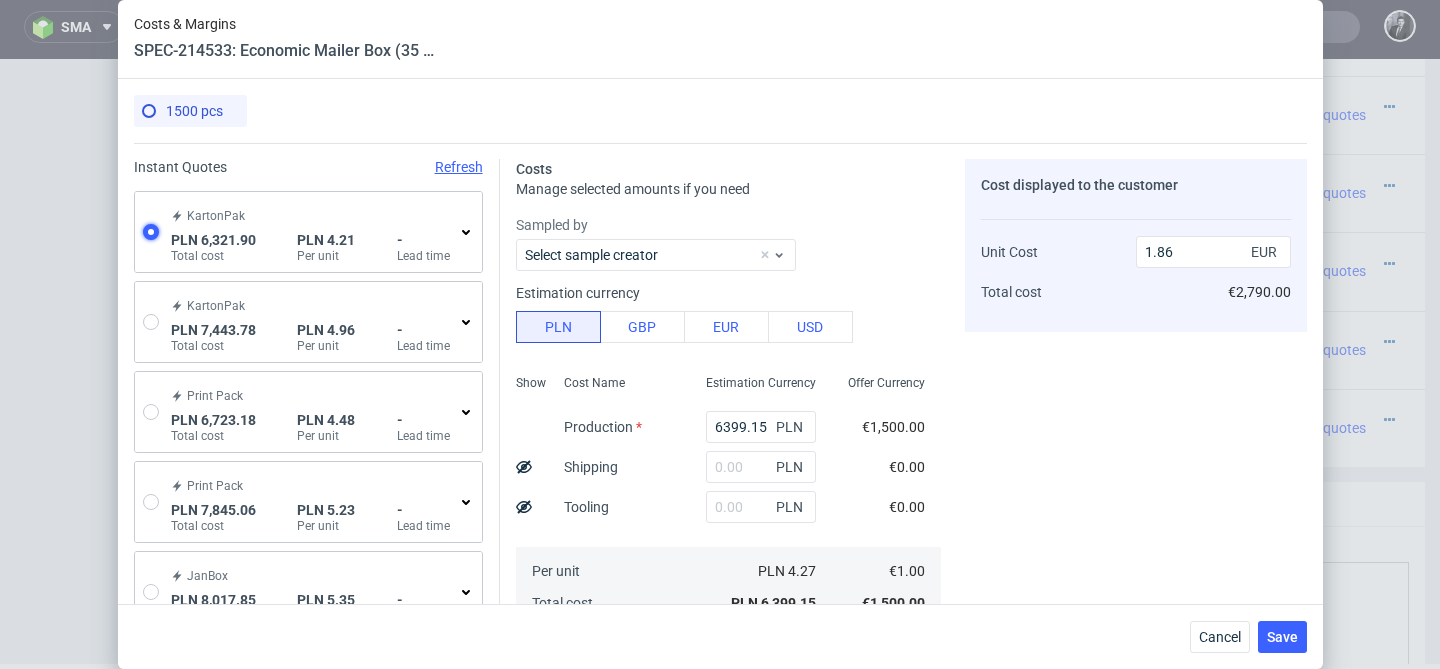 radio on "true" 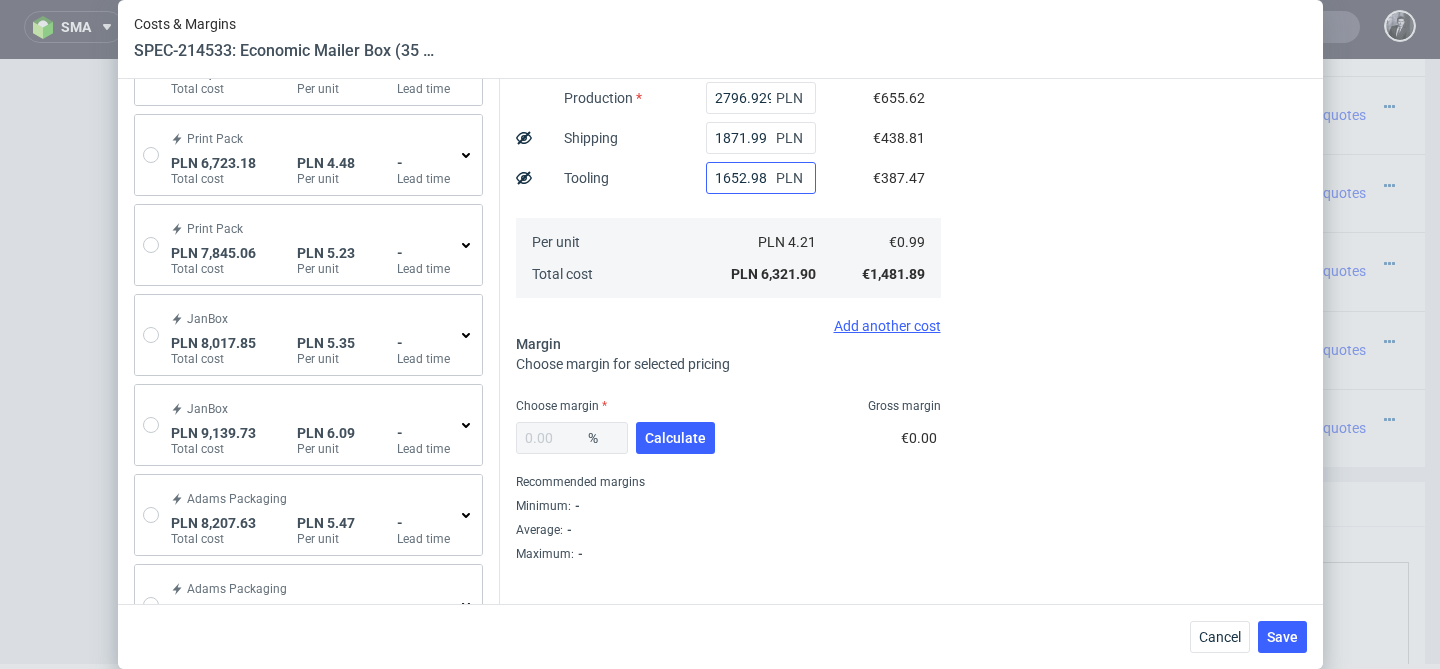 scroll, scrollTop: 258, scrollLeft: 0, axis: vertical 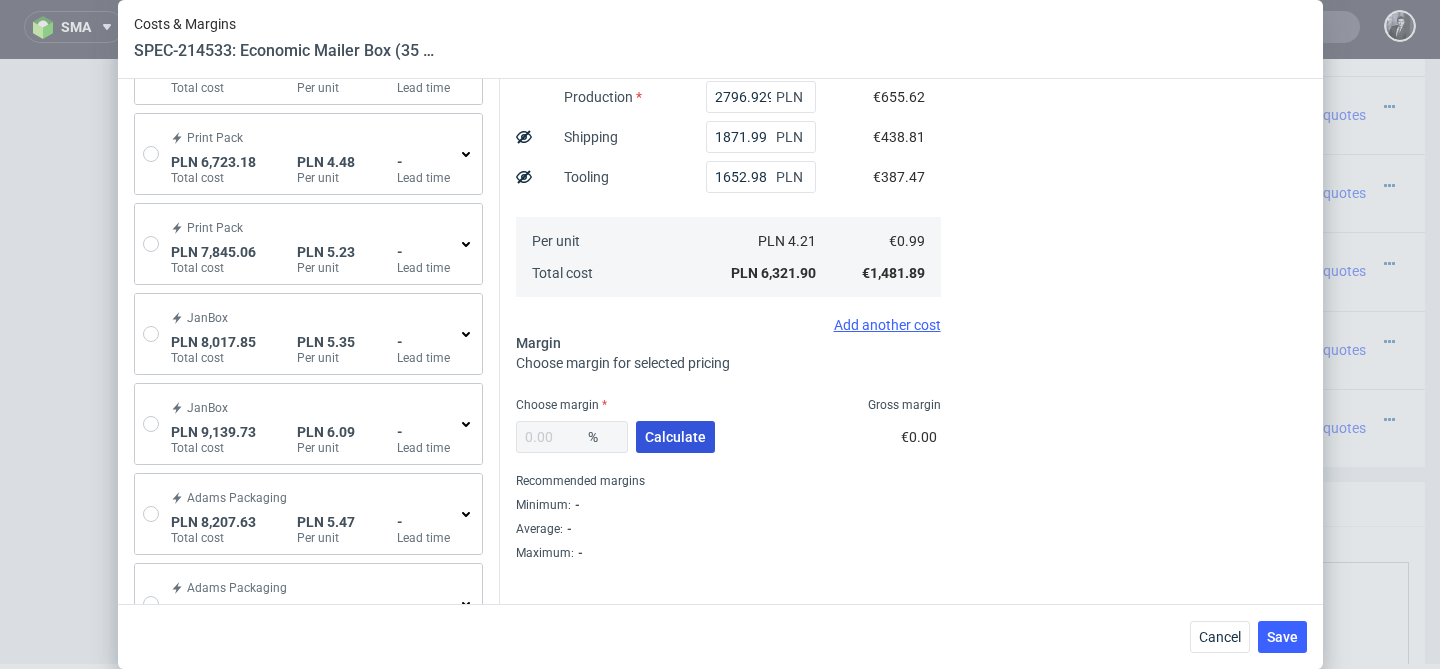 click on "Calculate" at bounding box center (675, 437) 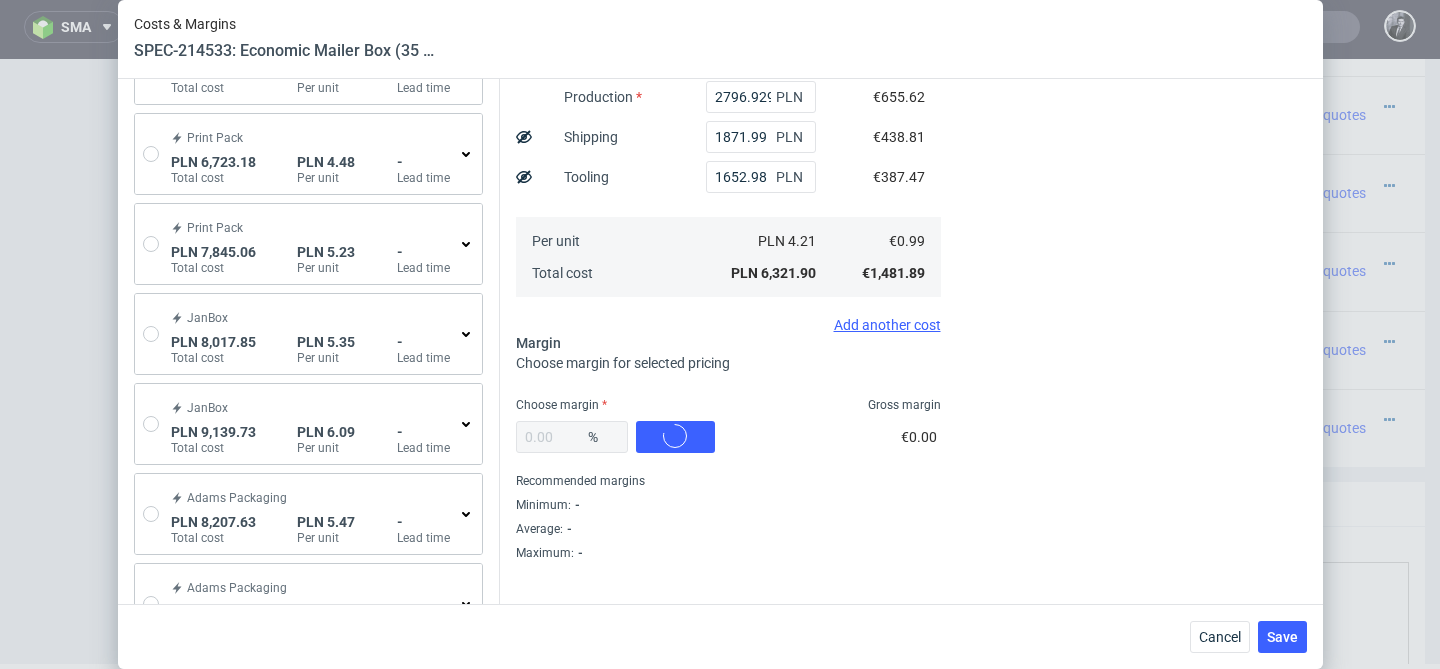 type on "36.73" 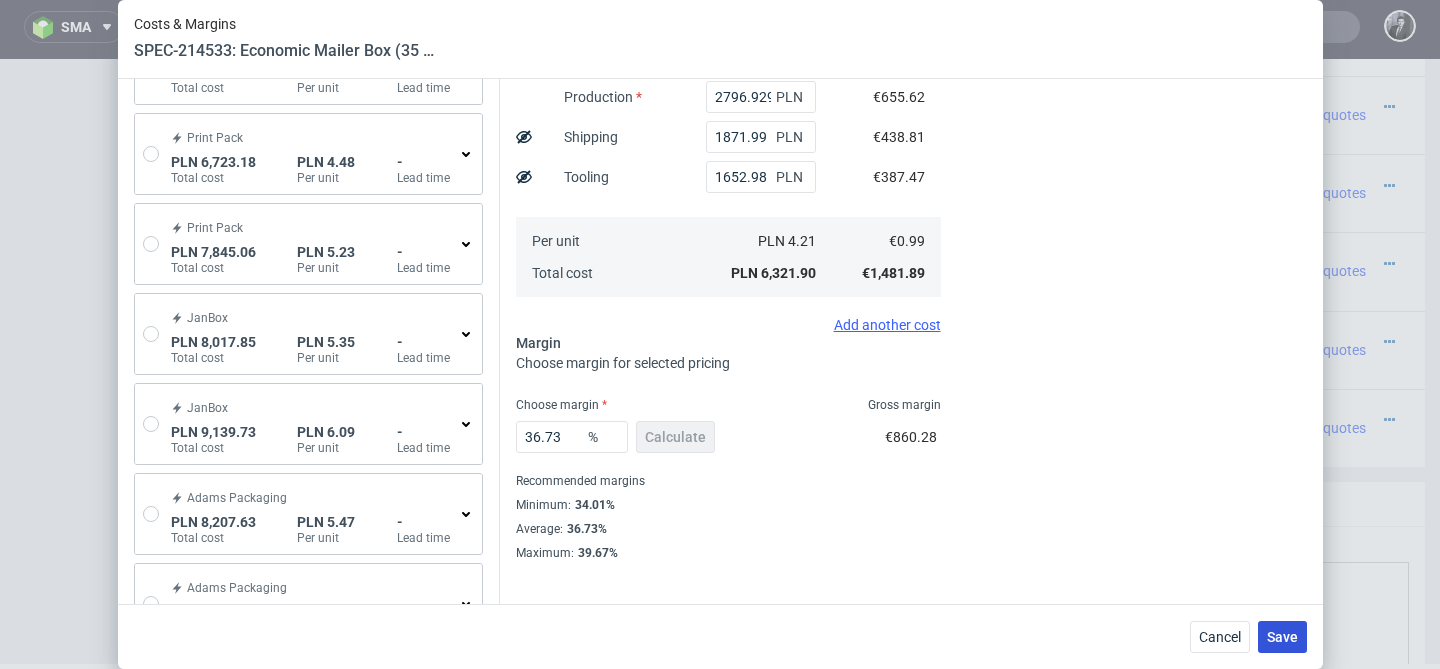 click on "Save" at bounding box center (1282, 637) 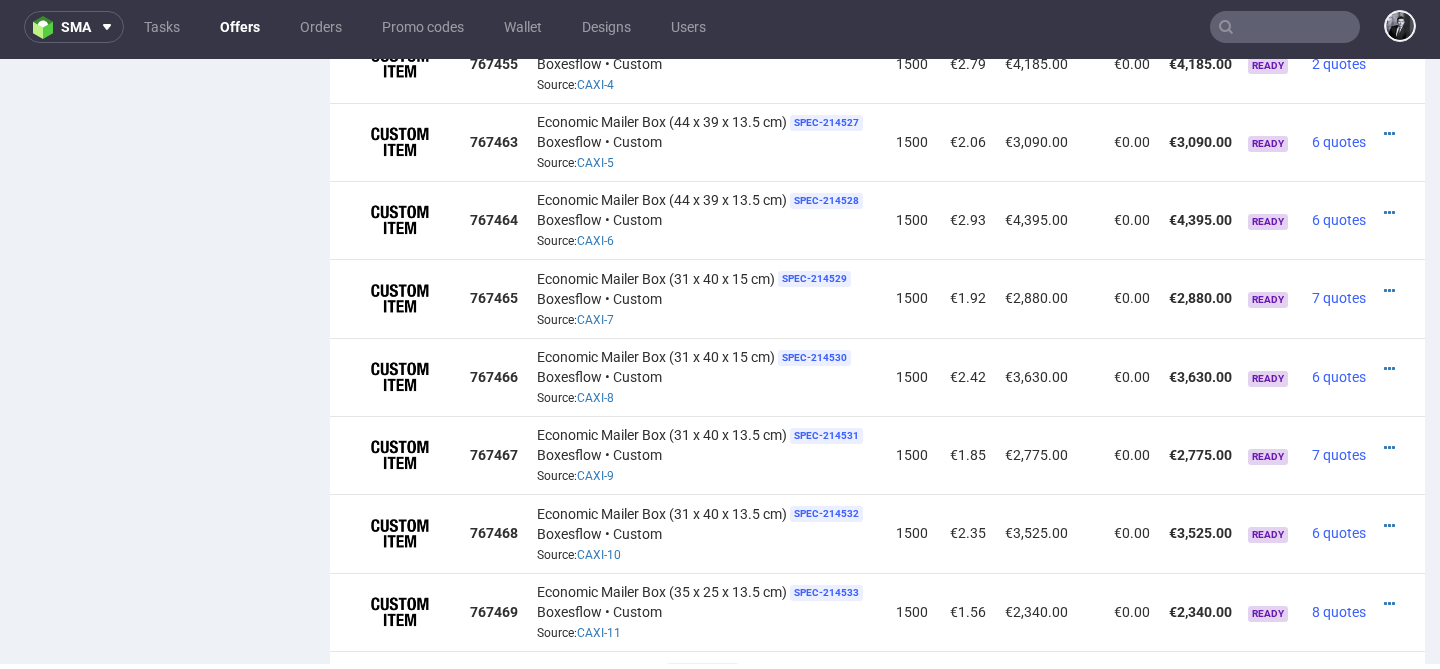 scroll, scrollTop: 1777, scrollLeft: 0, axis: vertical 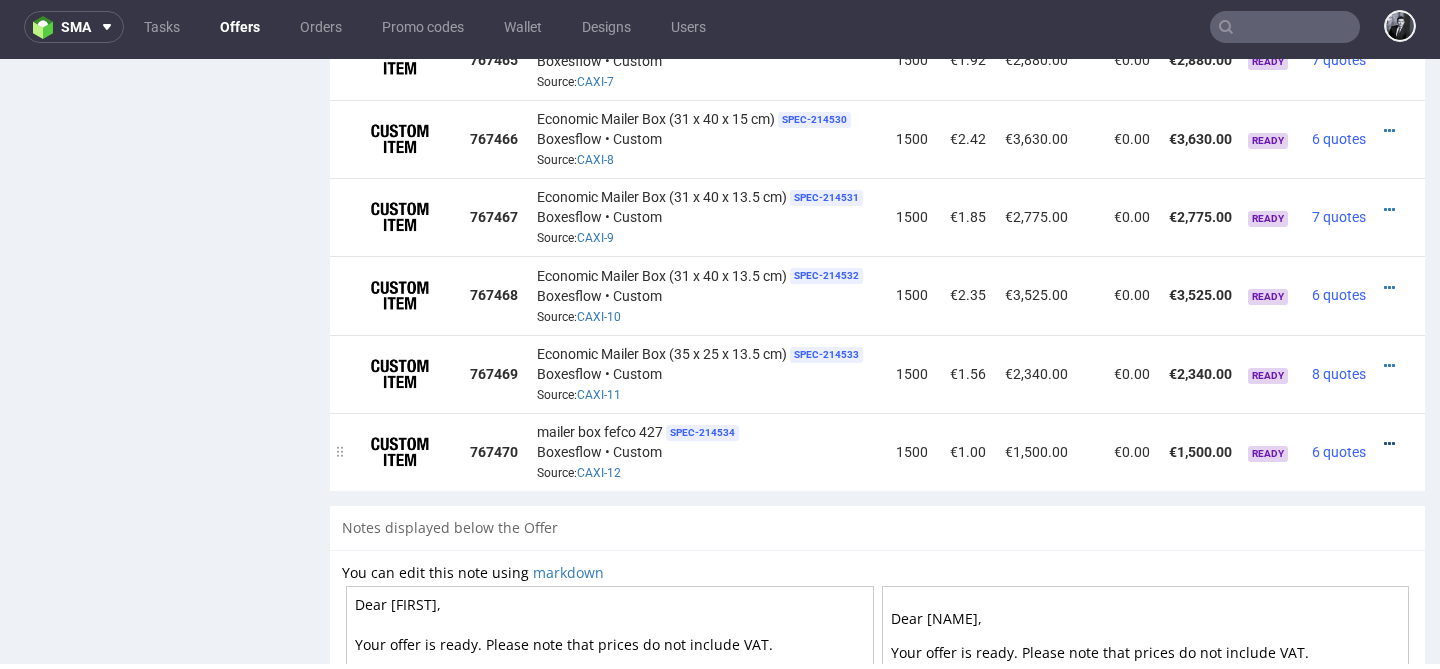 click at bounding box center [1389, 444] 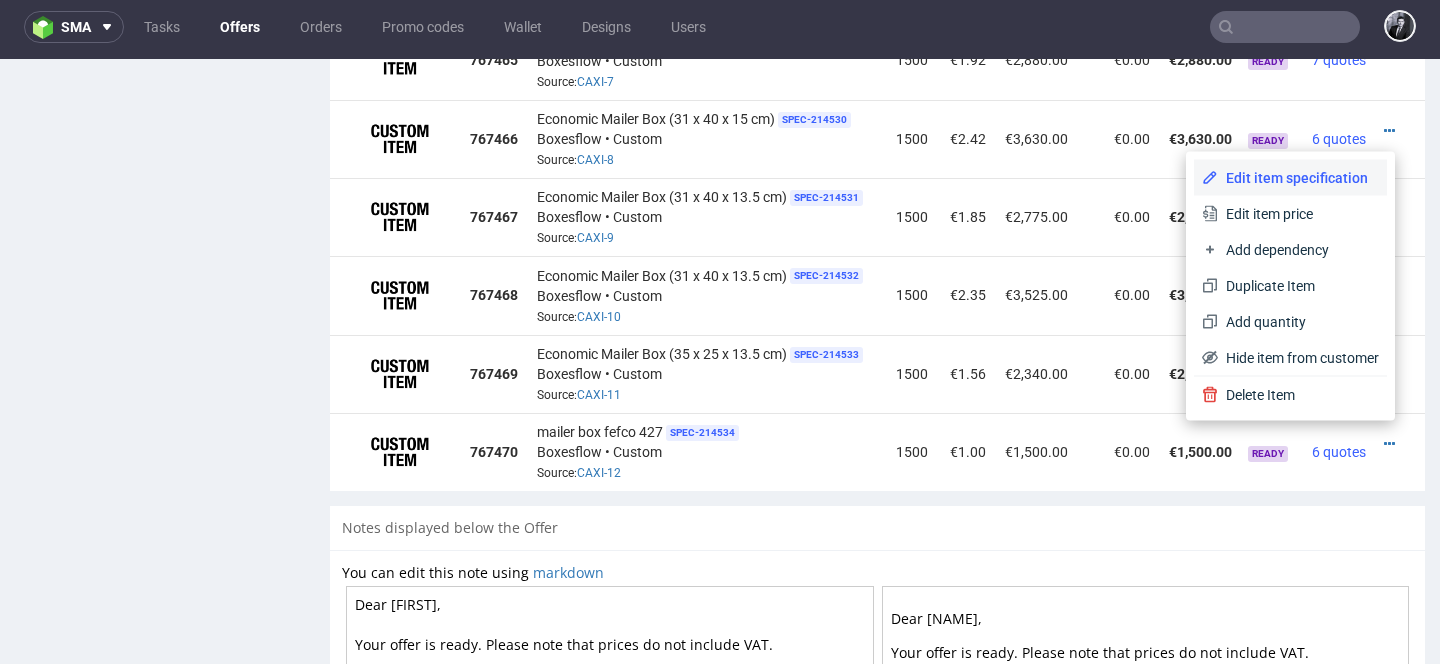 click on "Edit item specification" at bounding box center (1298, 178) 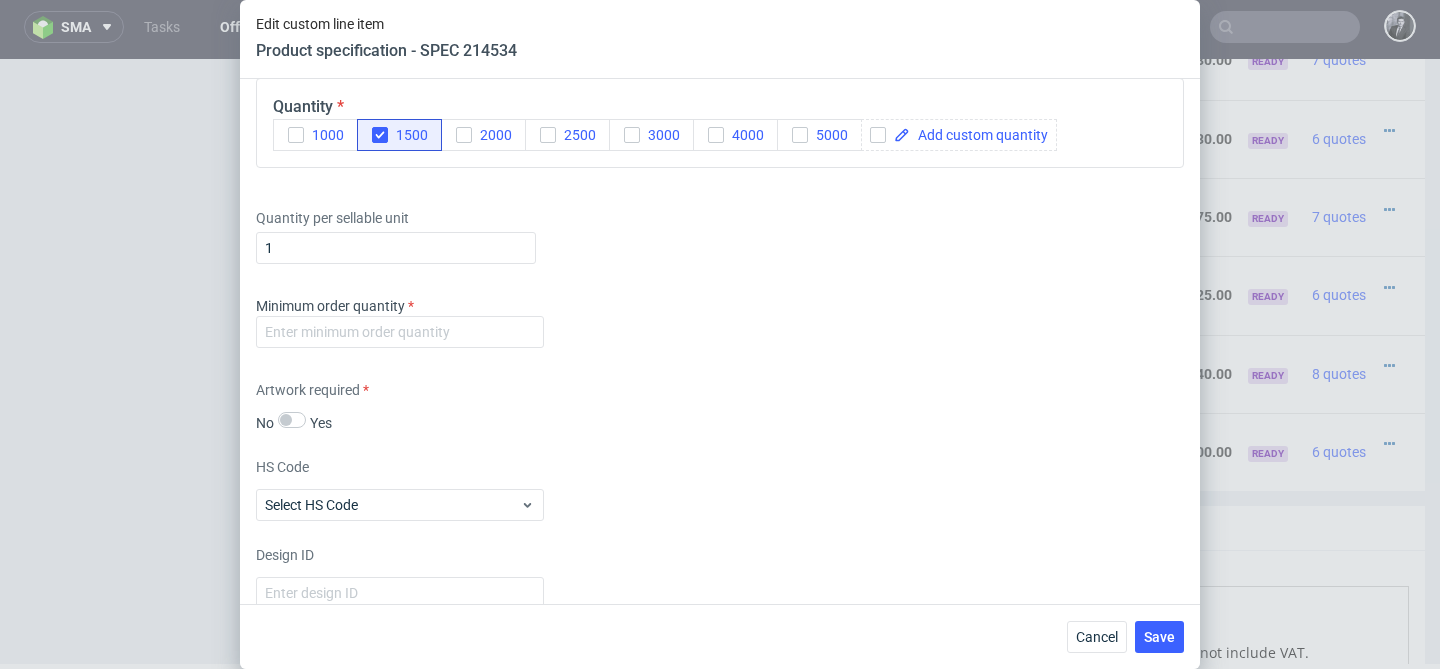 scroll, scrollTop: 1502, scrollLeft: 0, axis: vertical 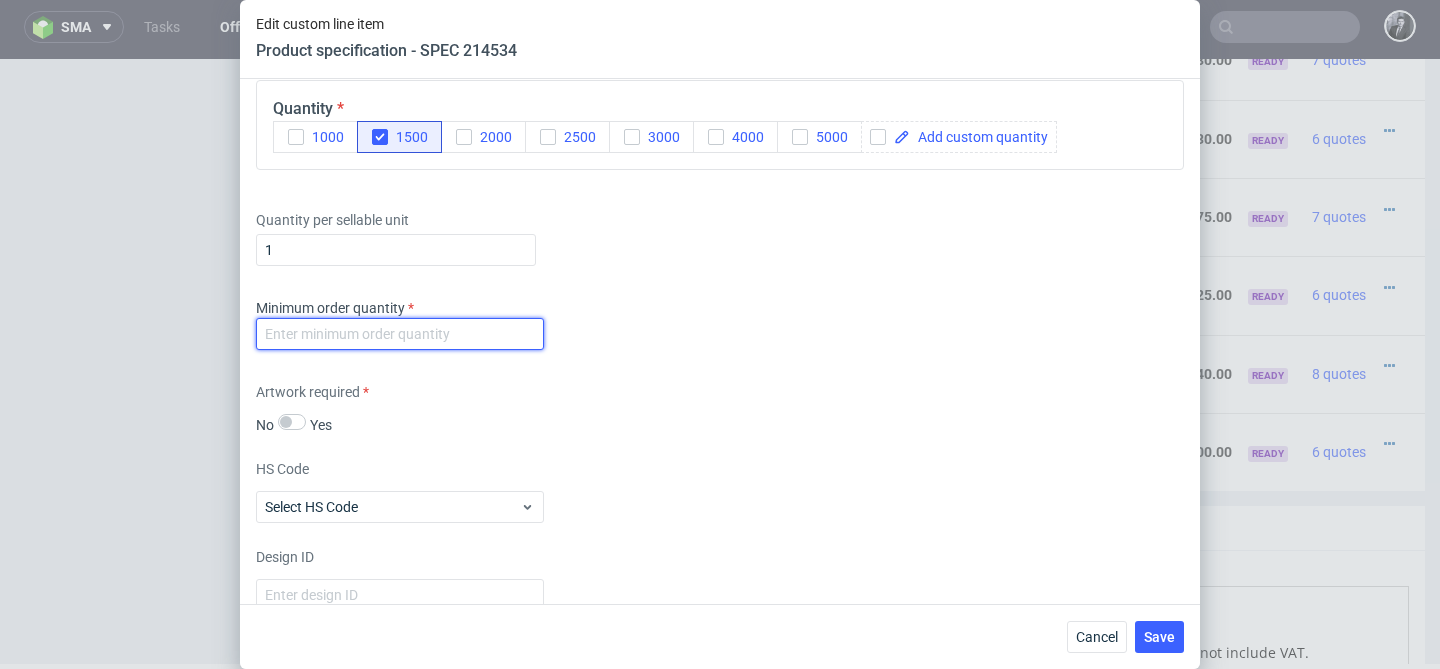 click at bounding box center [400, 334] 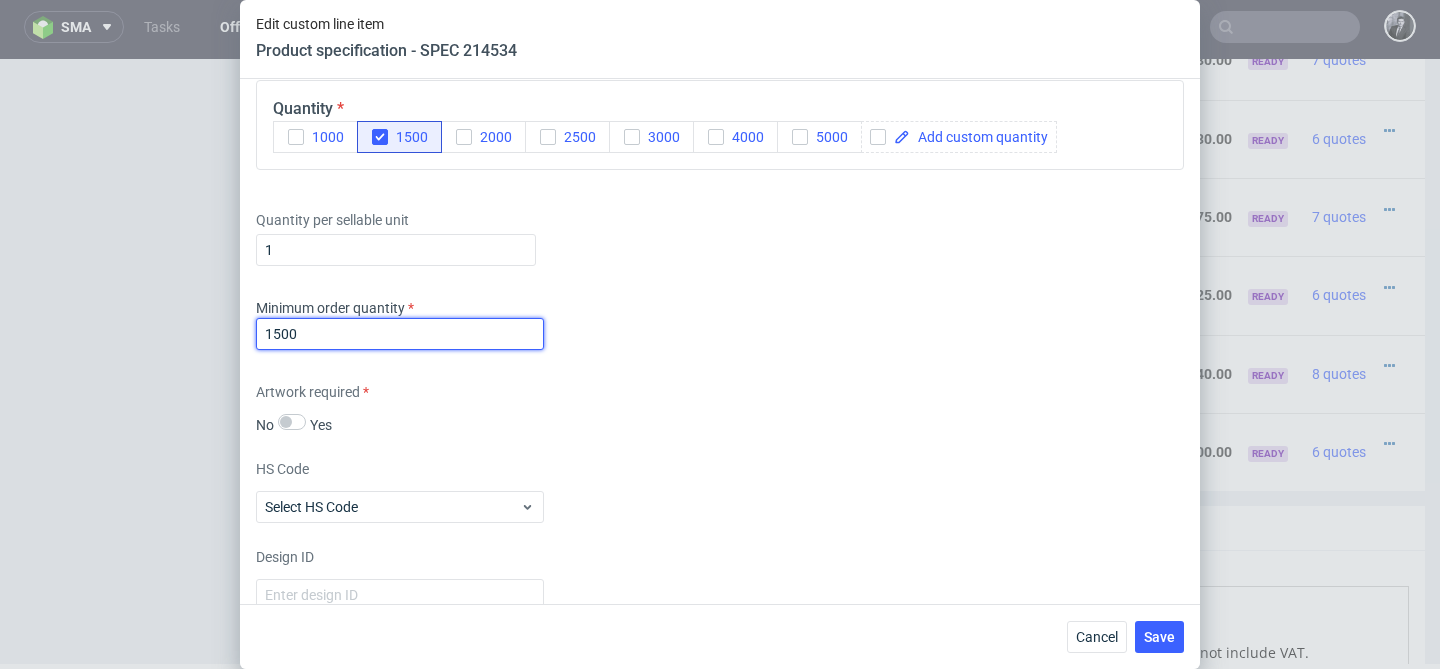 type on "1500" 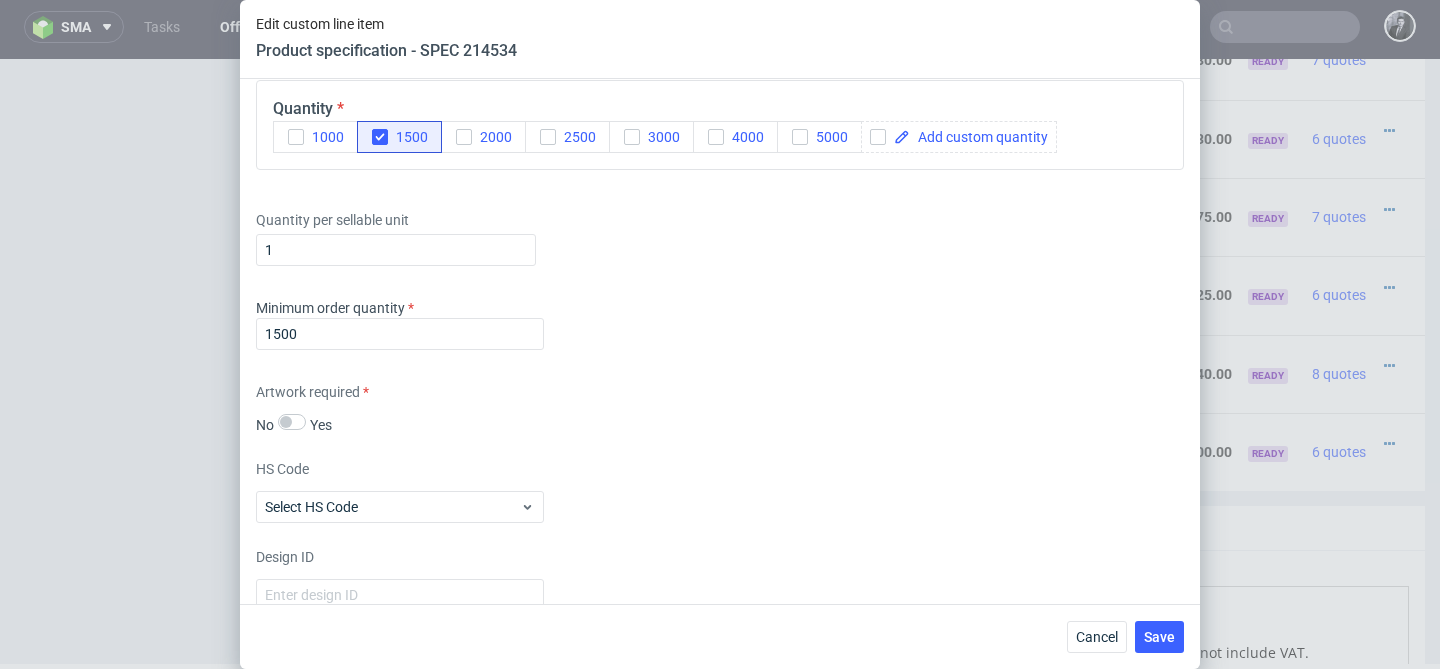 click on "Artwork required No Yes" at bounding box center (720, 408) 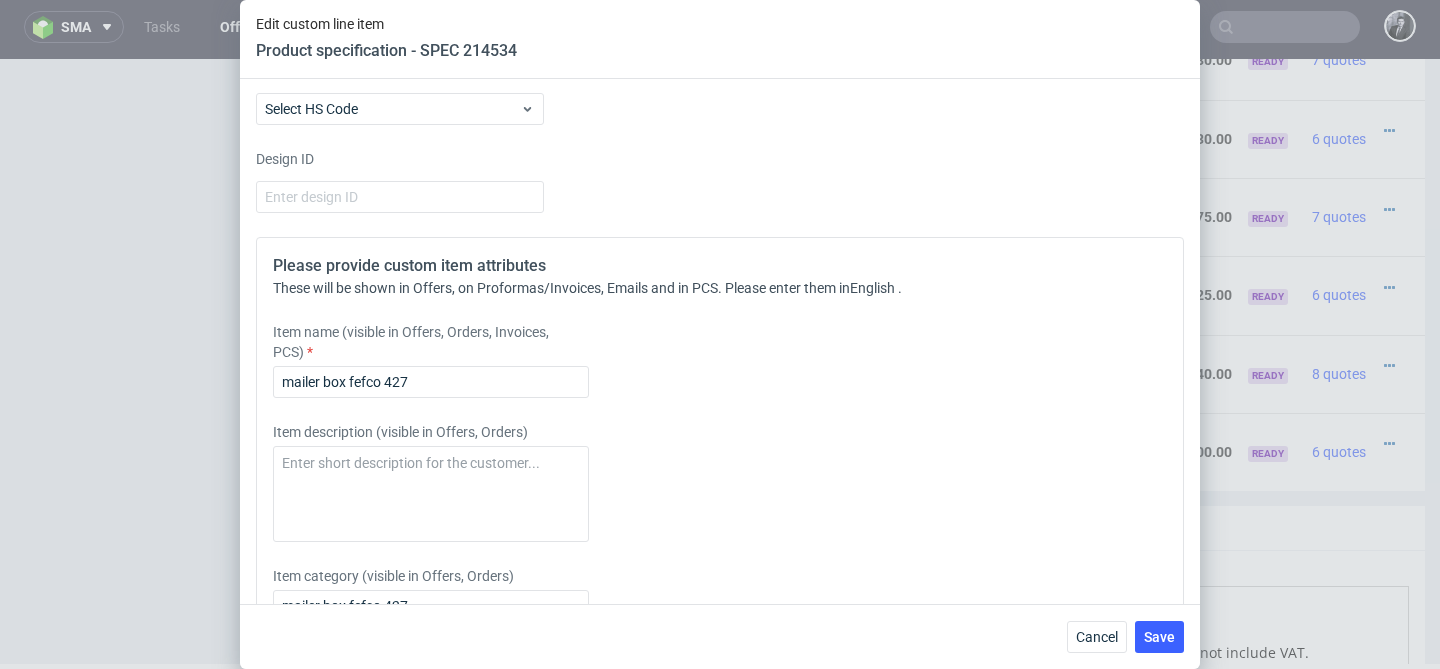 scroll, scrollTop: 1918, scrollLeft: 0, axis: vertical 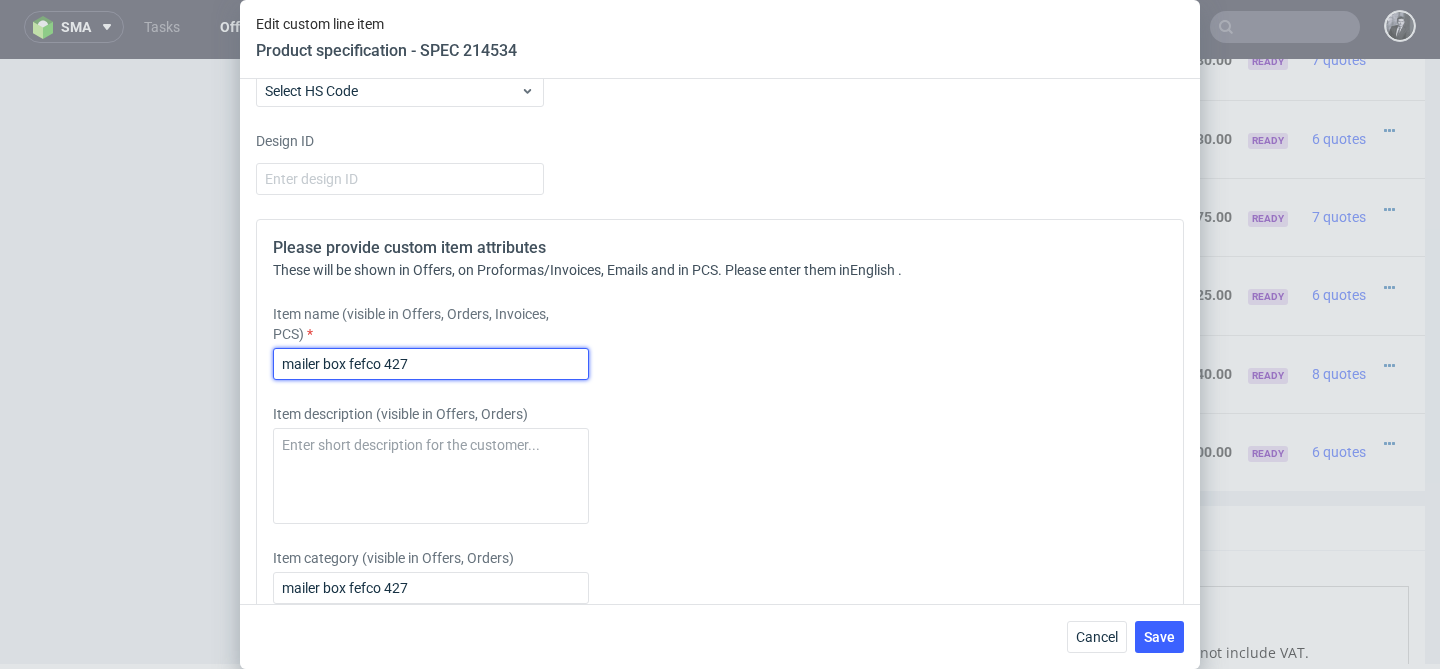drag, startPoint x: 511, startPoint y: 360, endPoint x: 256, endPoint y: 349, distance: 255.23715 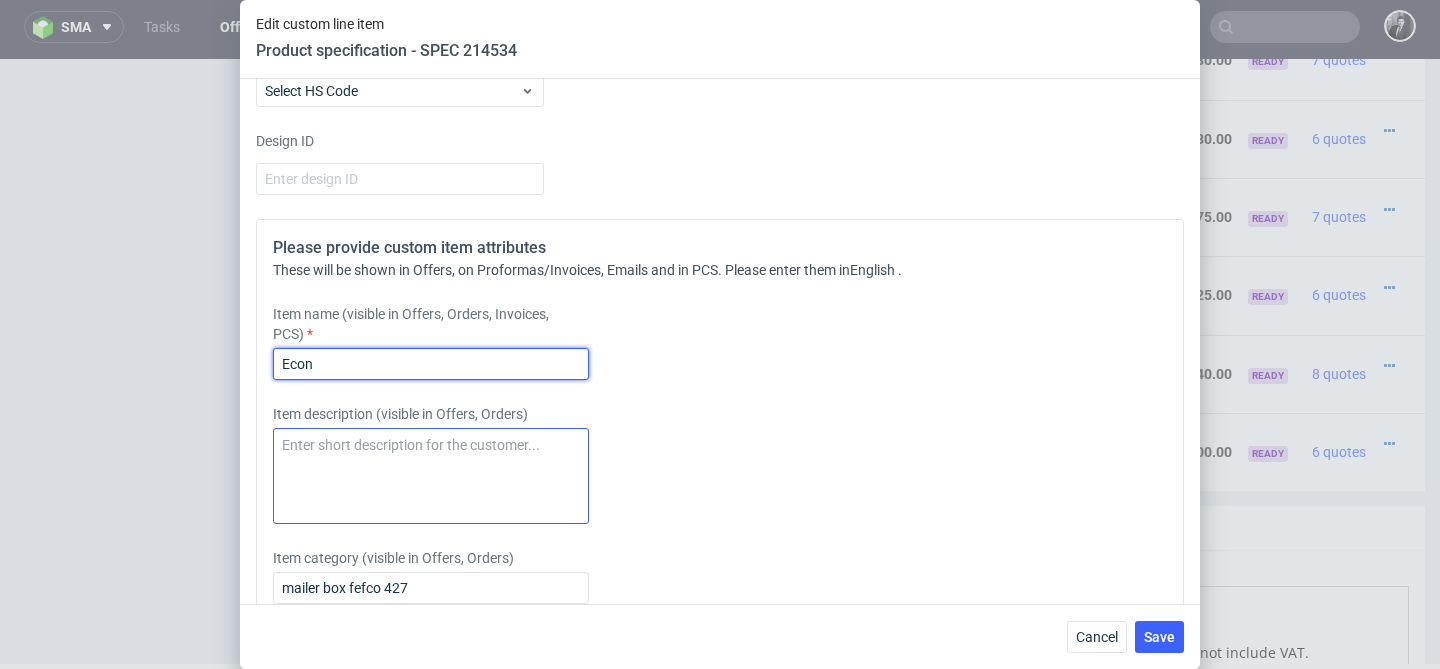 type on "Economic Mailer Box (35 x 25 x 13.5 cm)" 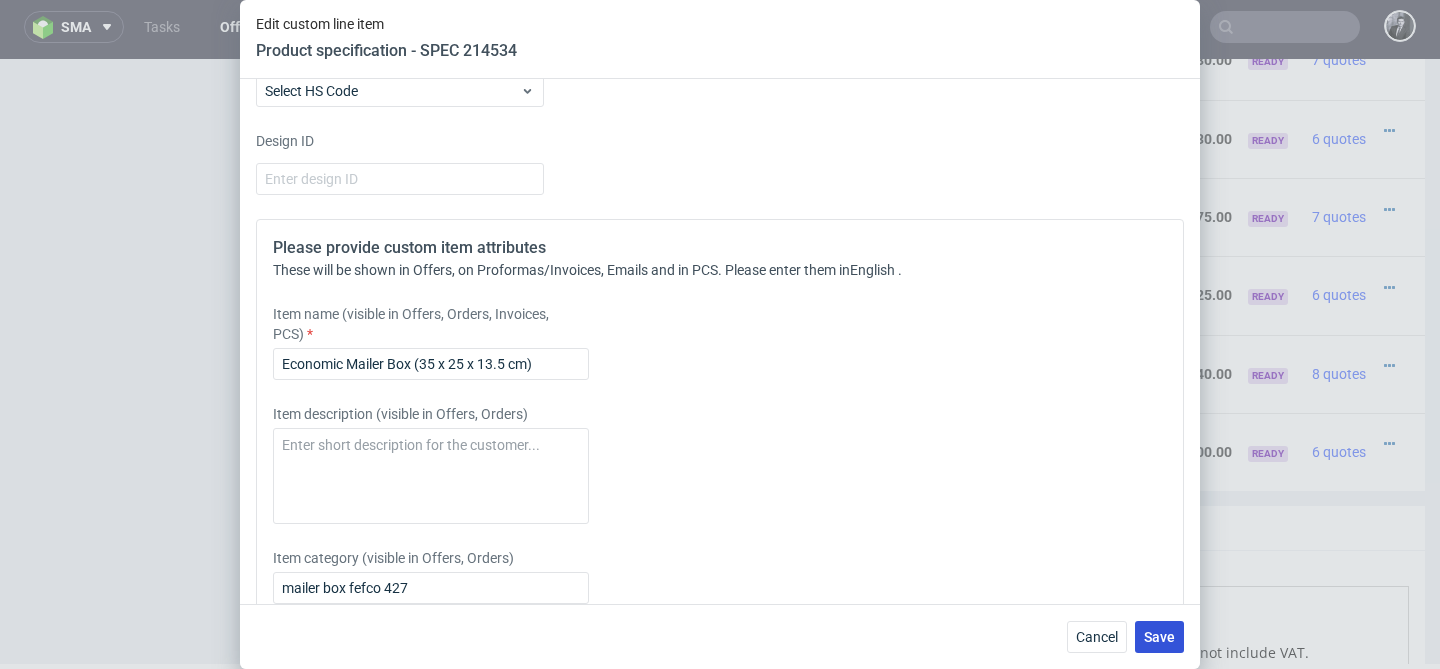 click on "Save" at bounding box center [1159, 637] 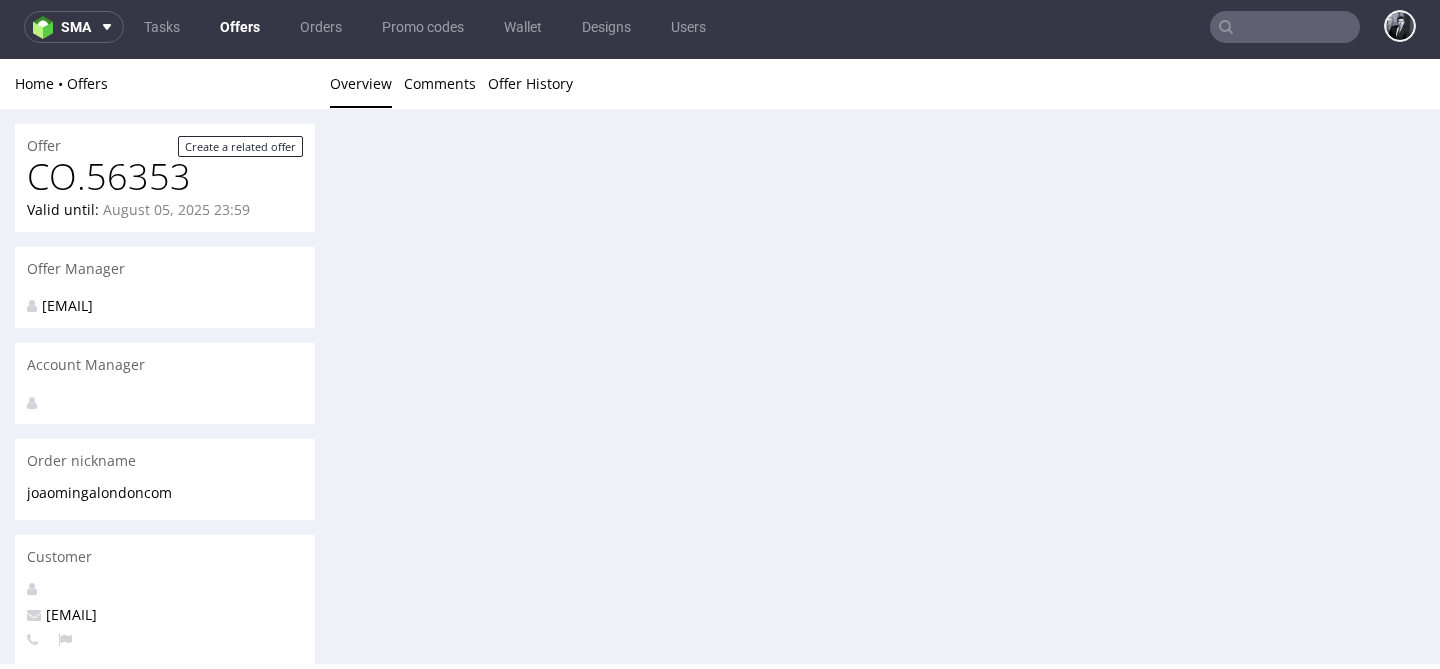 scroll, scrollTop: 5, scrollLeft: 0, axis: vertical 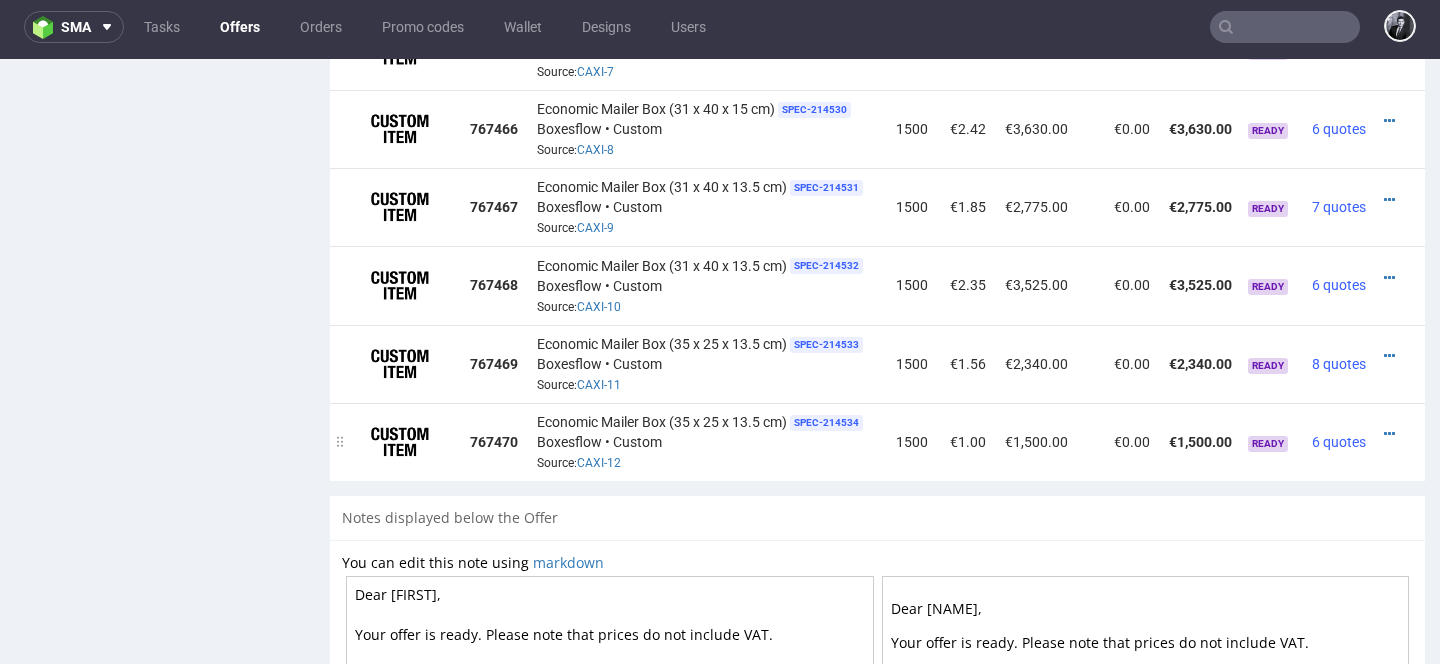 click at bounding box center [1393, 434] 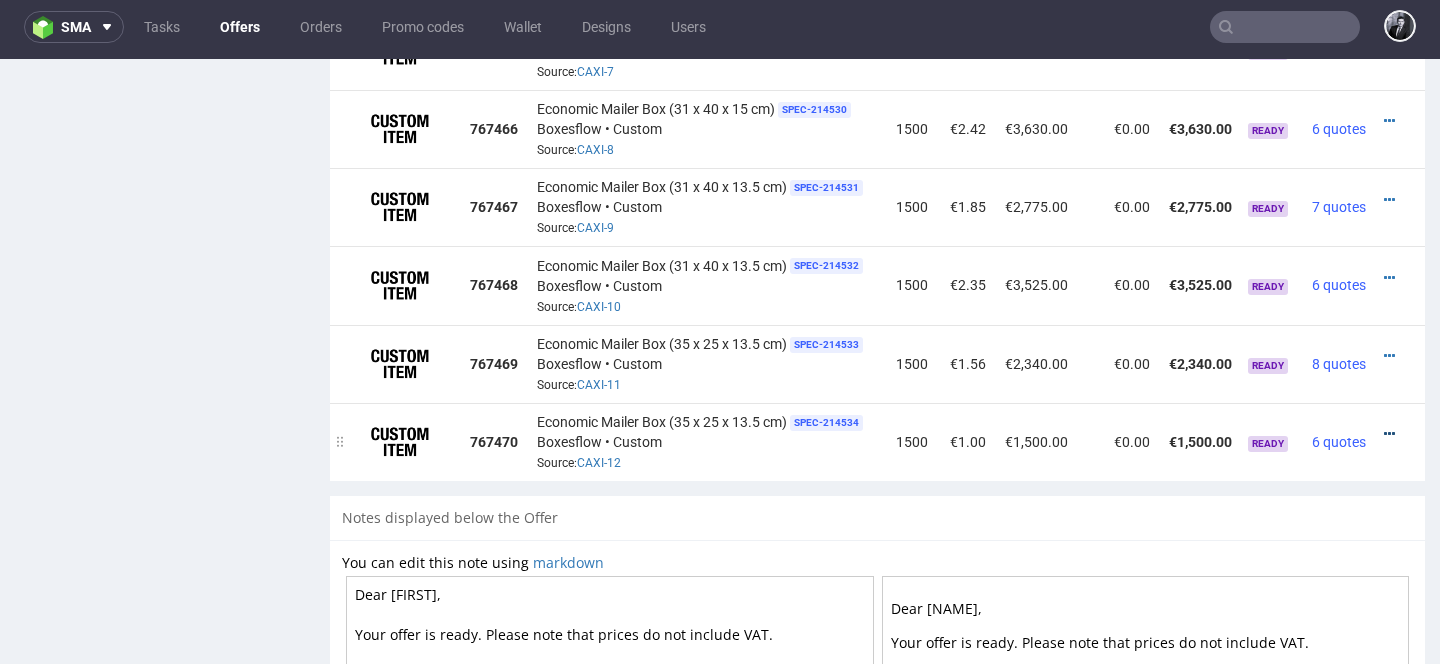 click at bounding box center (1389, 434) 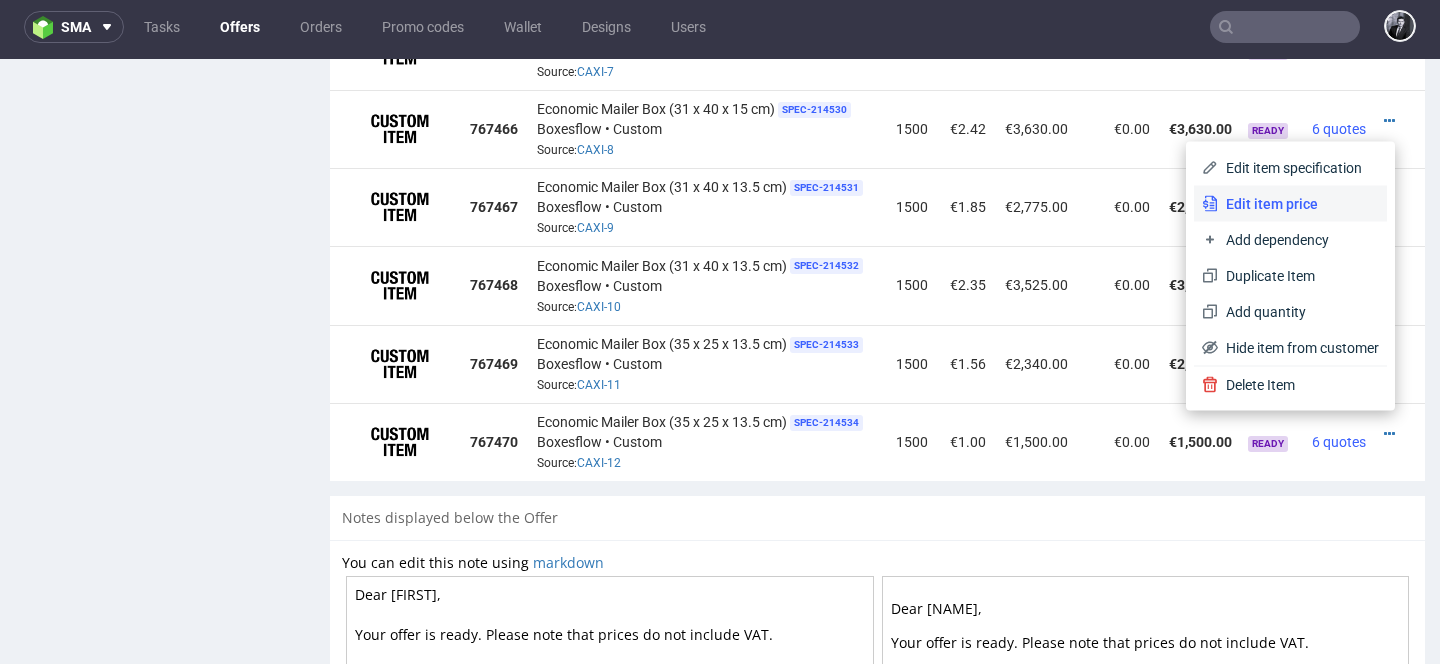 click on "Edit item price" at bounding box center (1298, 204) 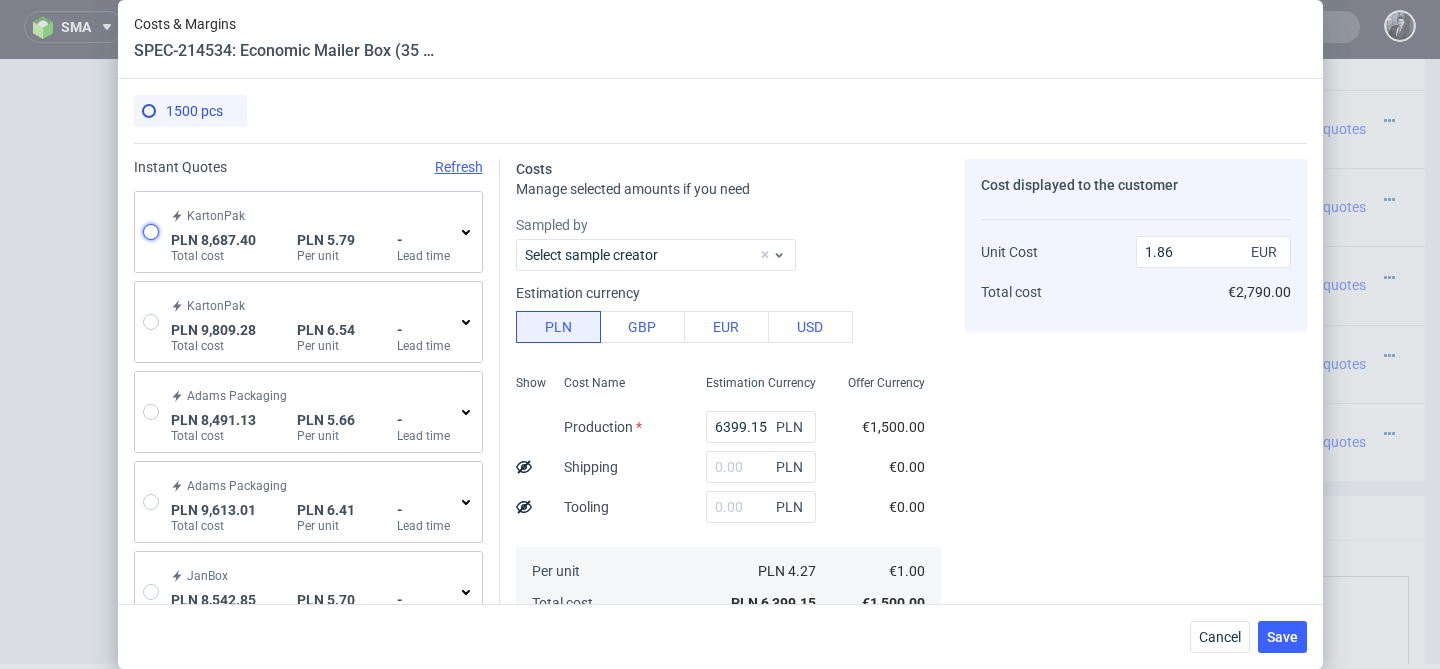 click at bounding box center (151, 232) 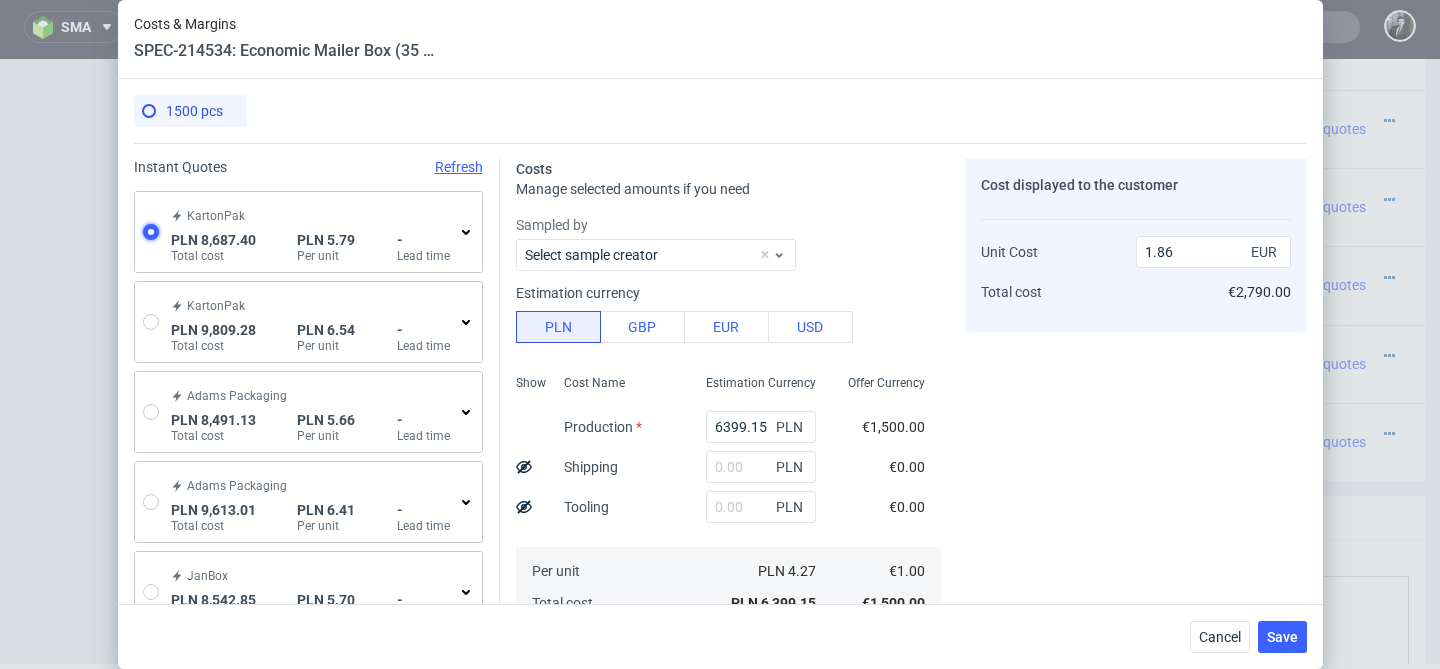 radio on "true" 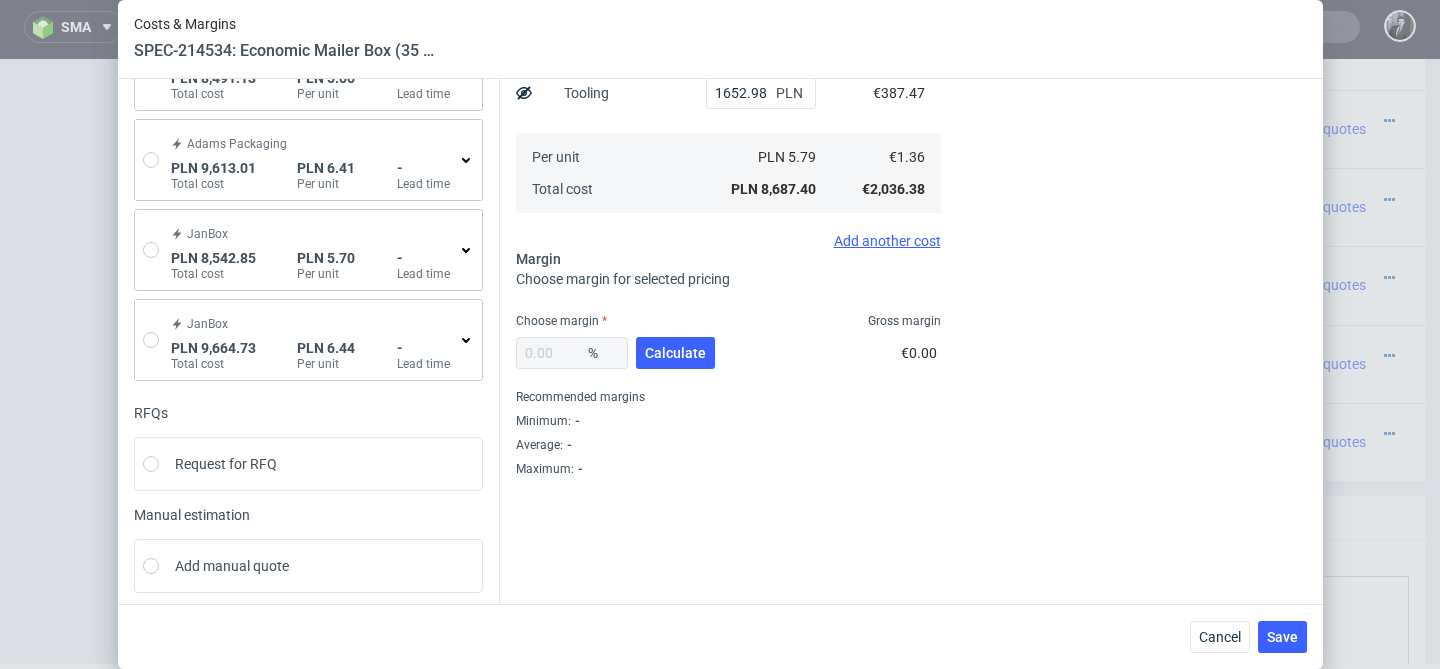 scroll, scrollTop: 350, scrollLeft: 0, axis: vertical 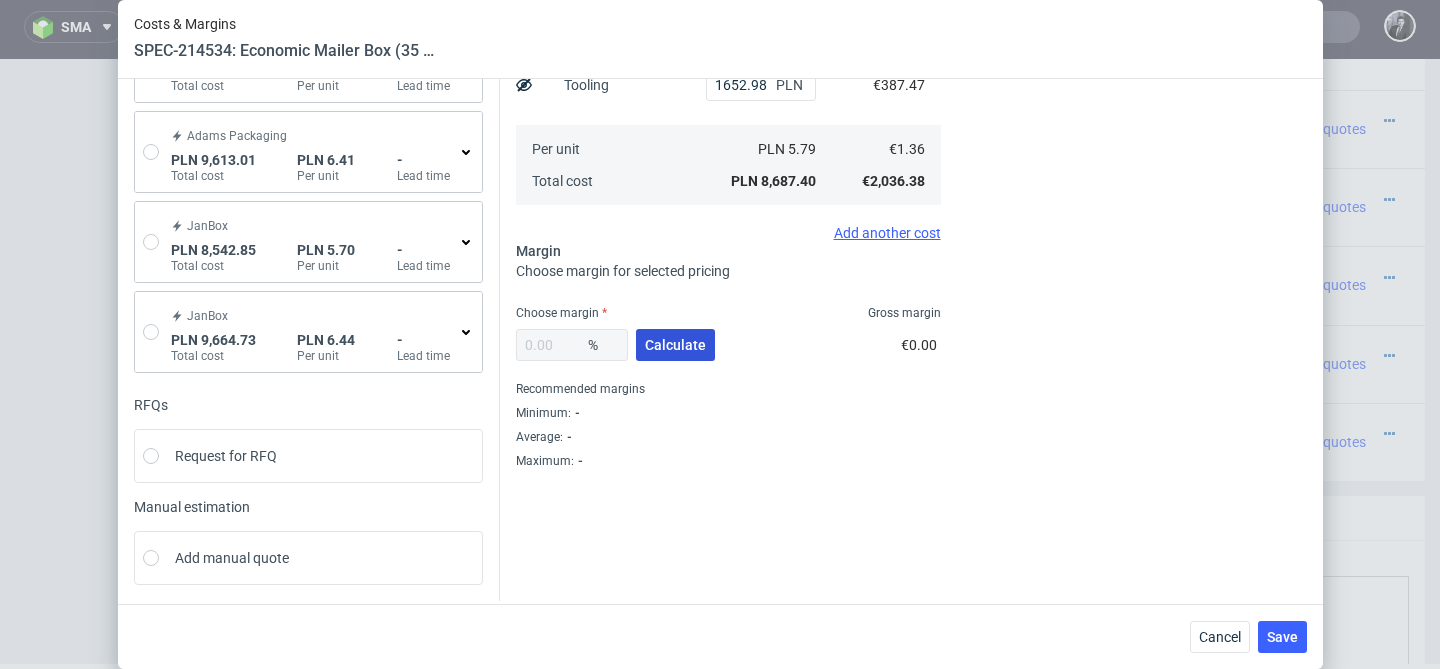 click on "Calculate" at bounding box center (675, 345) 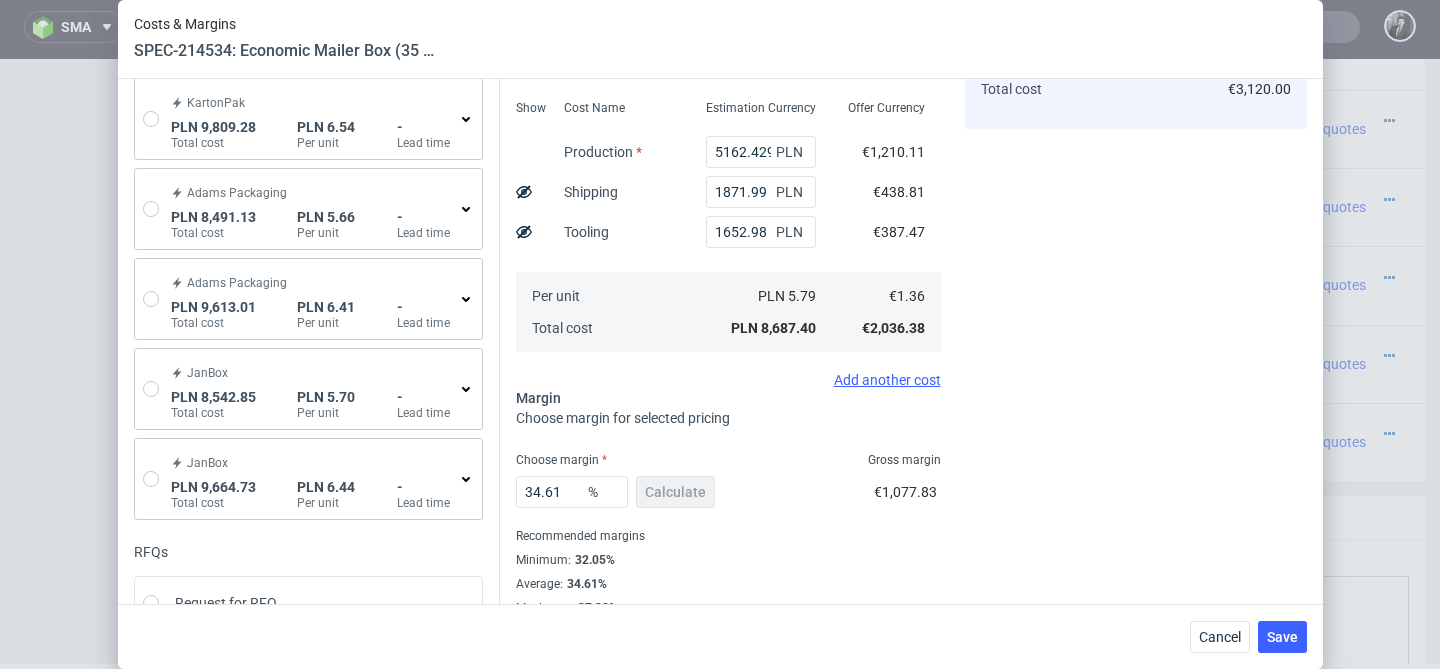 scroll, scrollTop: 363, scrollLeft: 0, axis: vertical 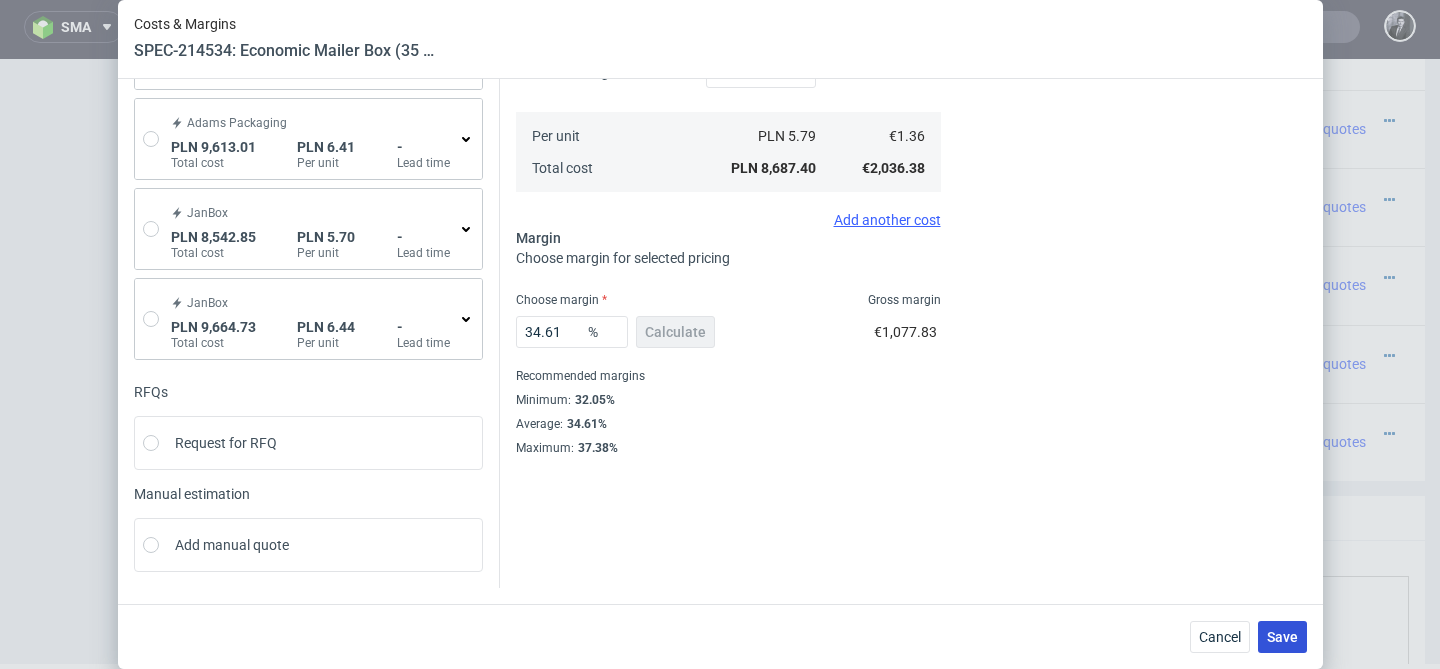 click on "Save" at bounding box center (1282, 637) 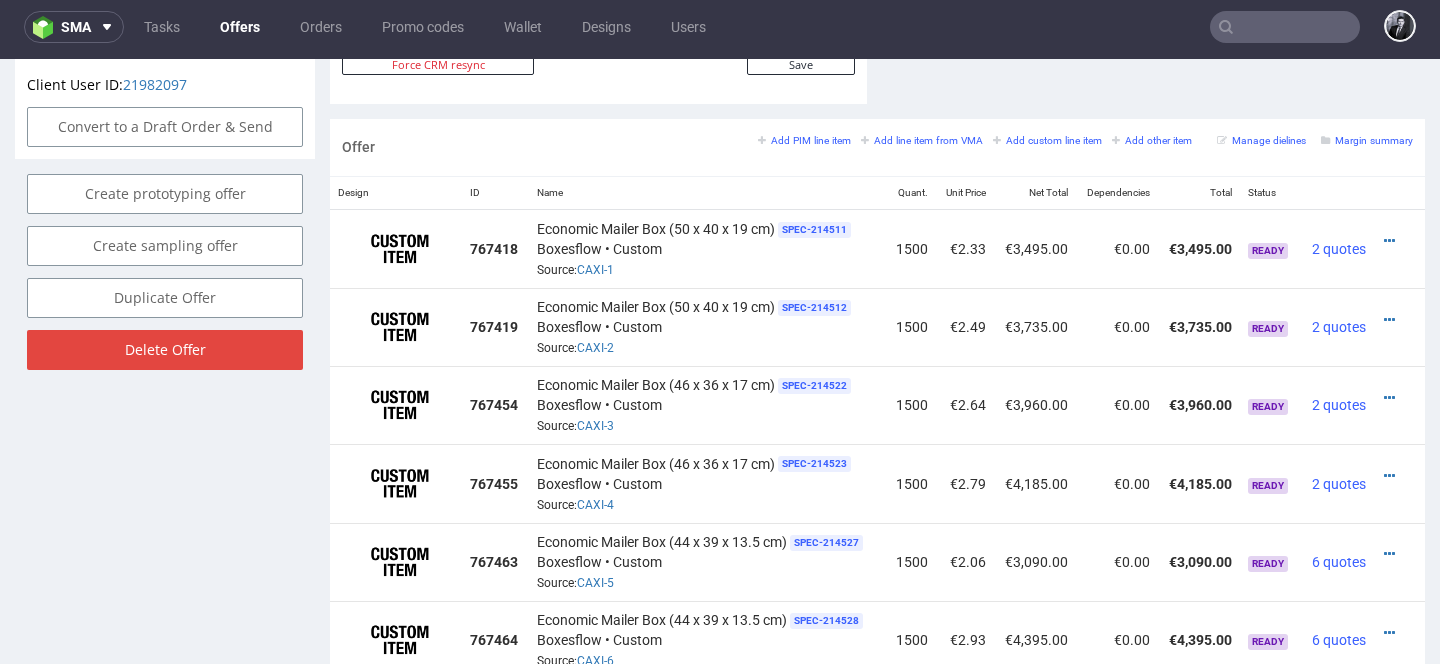 scroll, scrollTop: 1097, scrollLeft: 0, axis: vertical 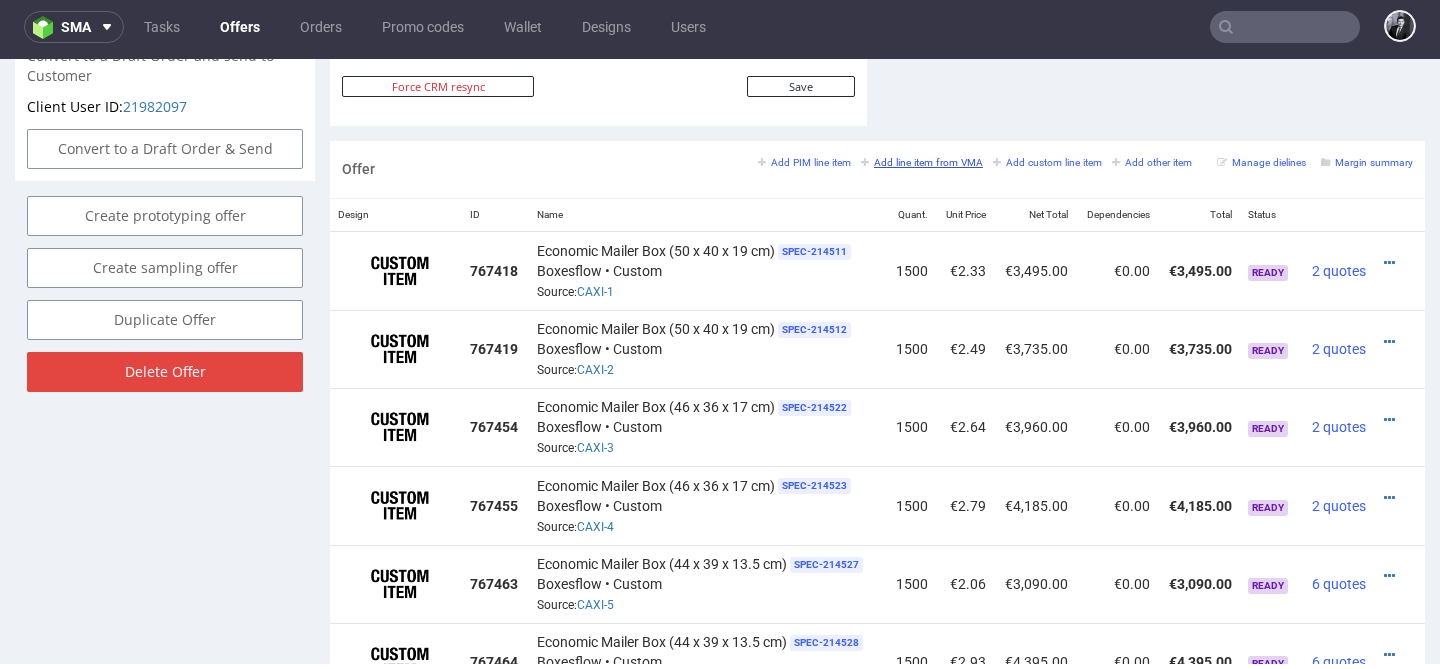 click on "Add line item from VMA" at bounding box center [922, 162] 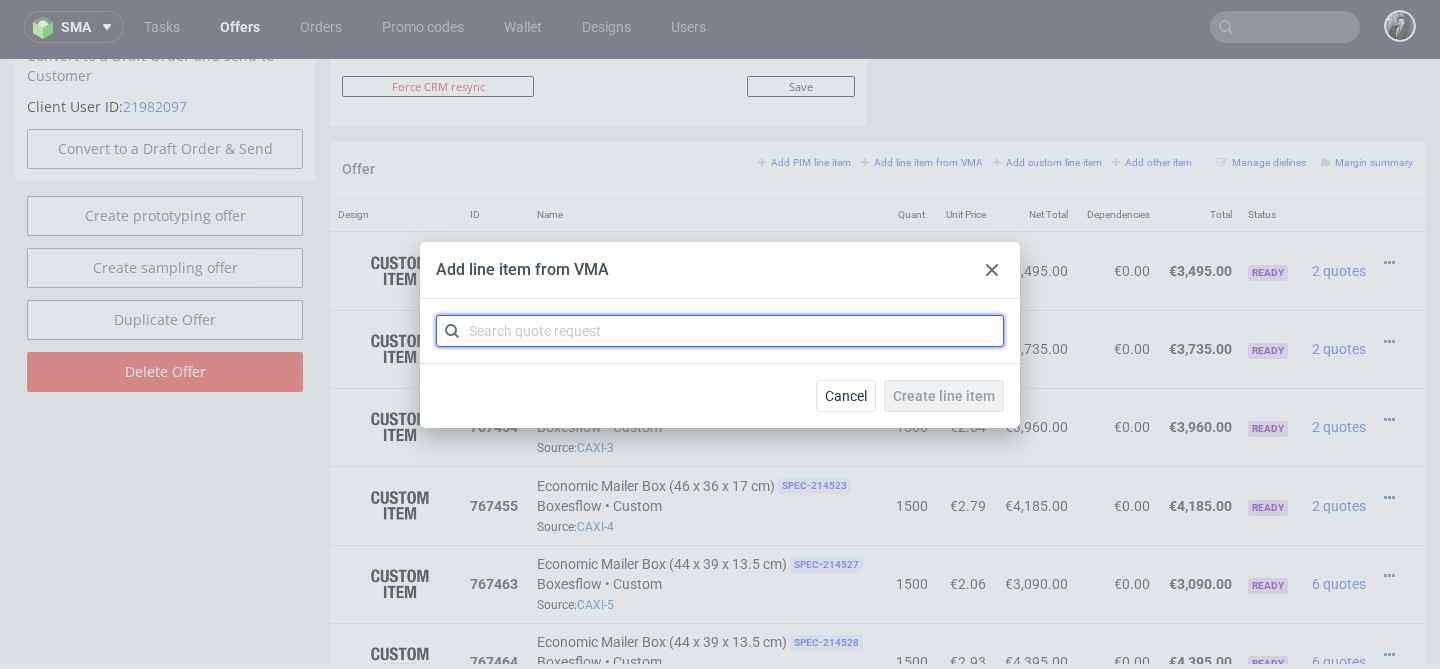 click at bounding box center [720, 331] 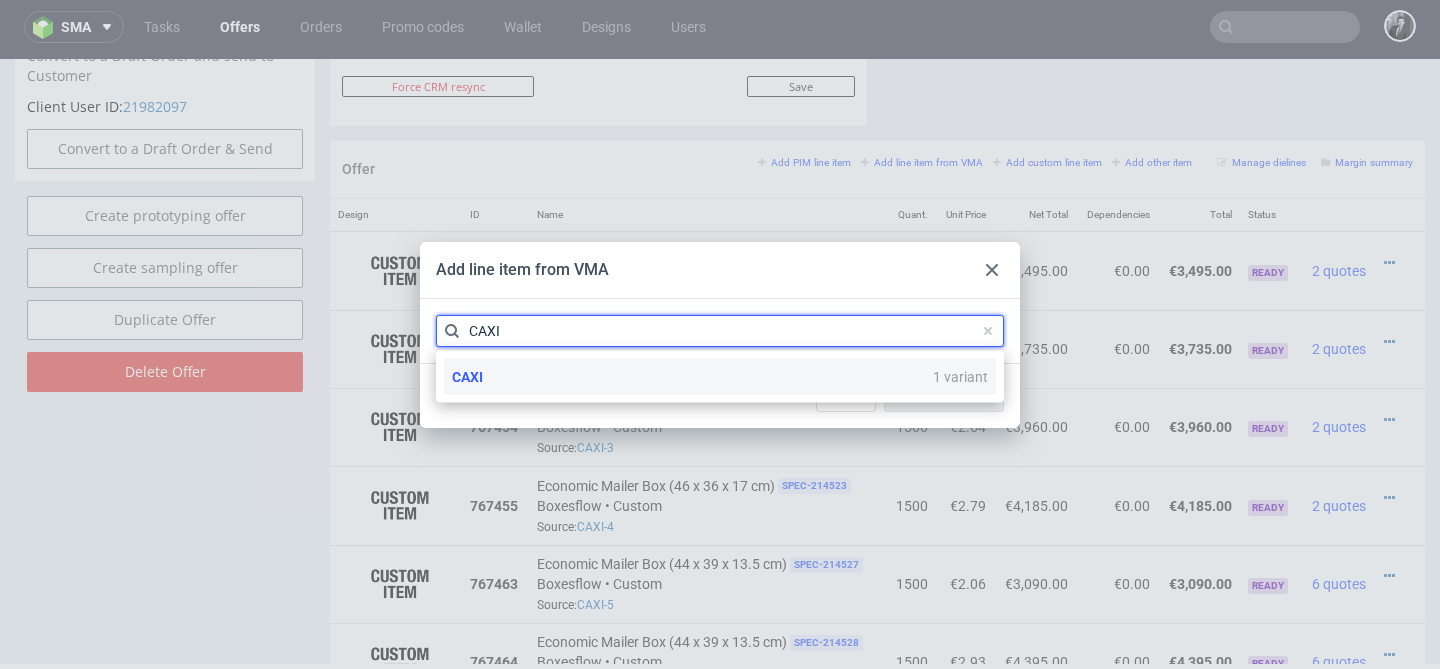 type on "CAXI" 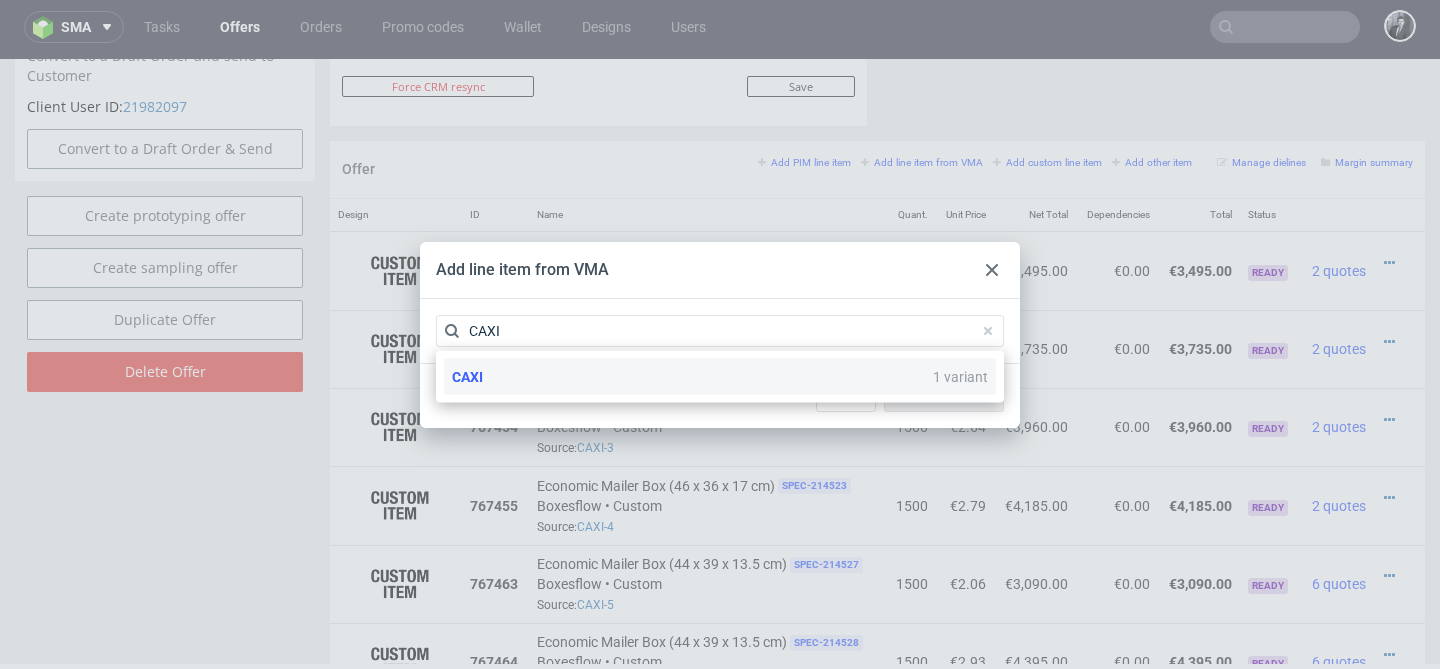 click on "CAXI 1 variant" at bounding box center [720, 377] 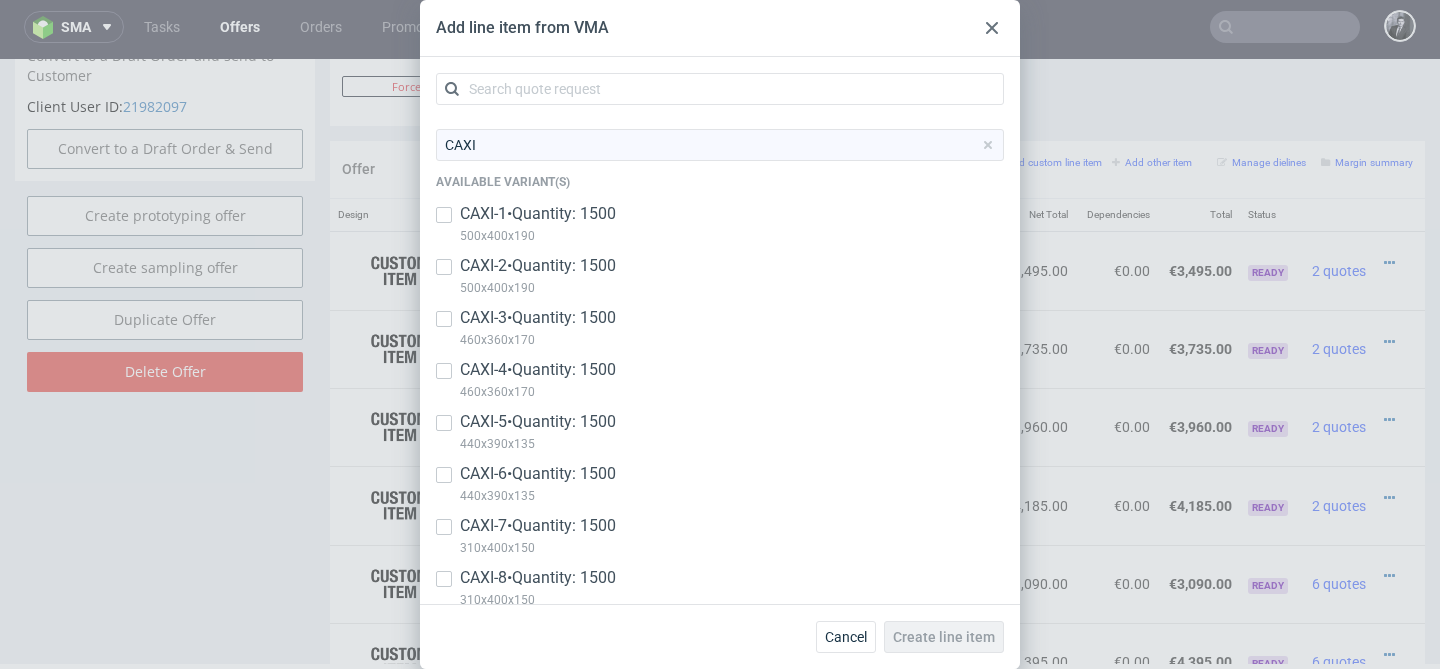 scroll, scrollTop: 447, scrollLeft: 0, axis: vertical 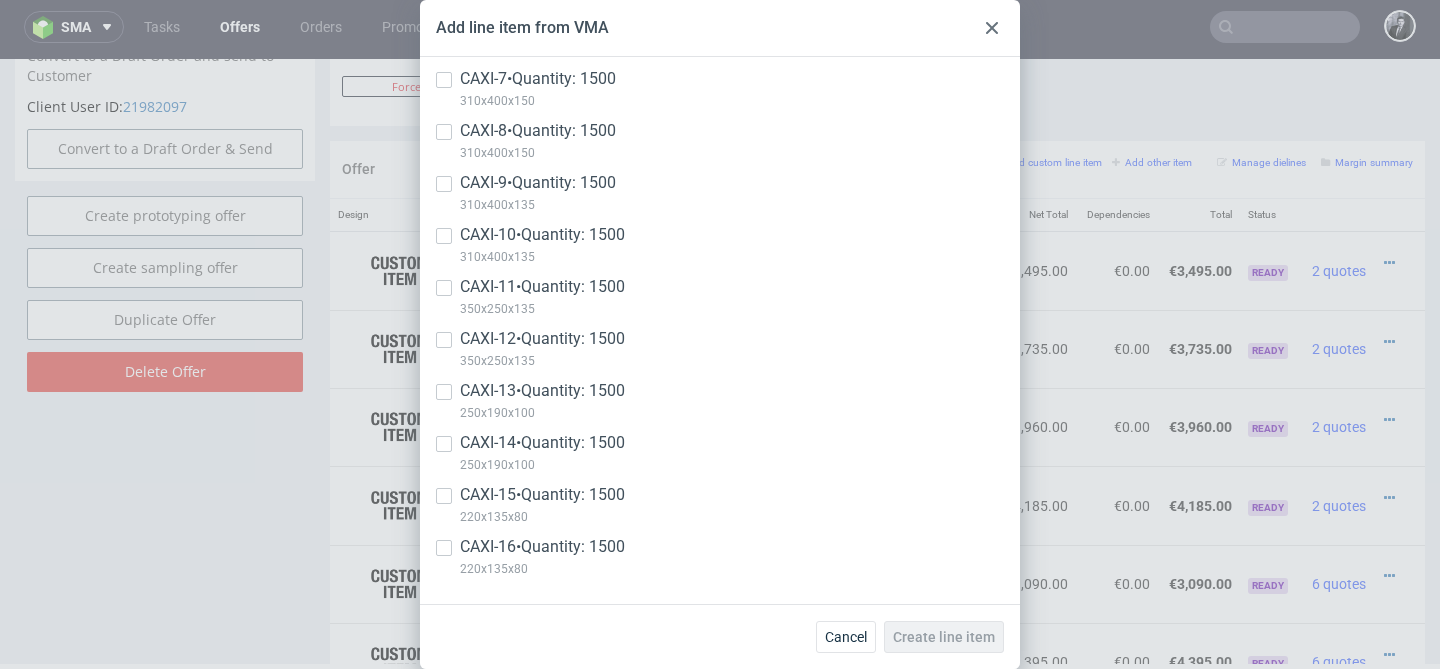 click on "CAXI-13  •  Quantity: 1500 250x190x100" at bounding box center [720, 406] 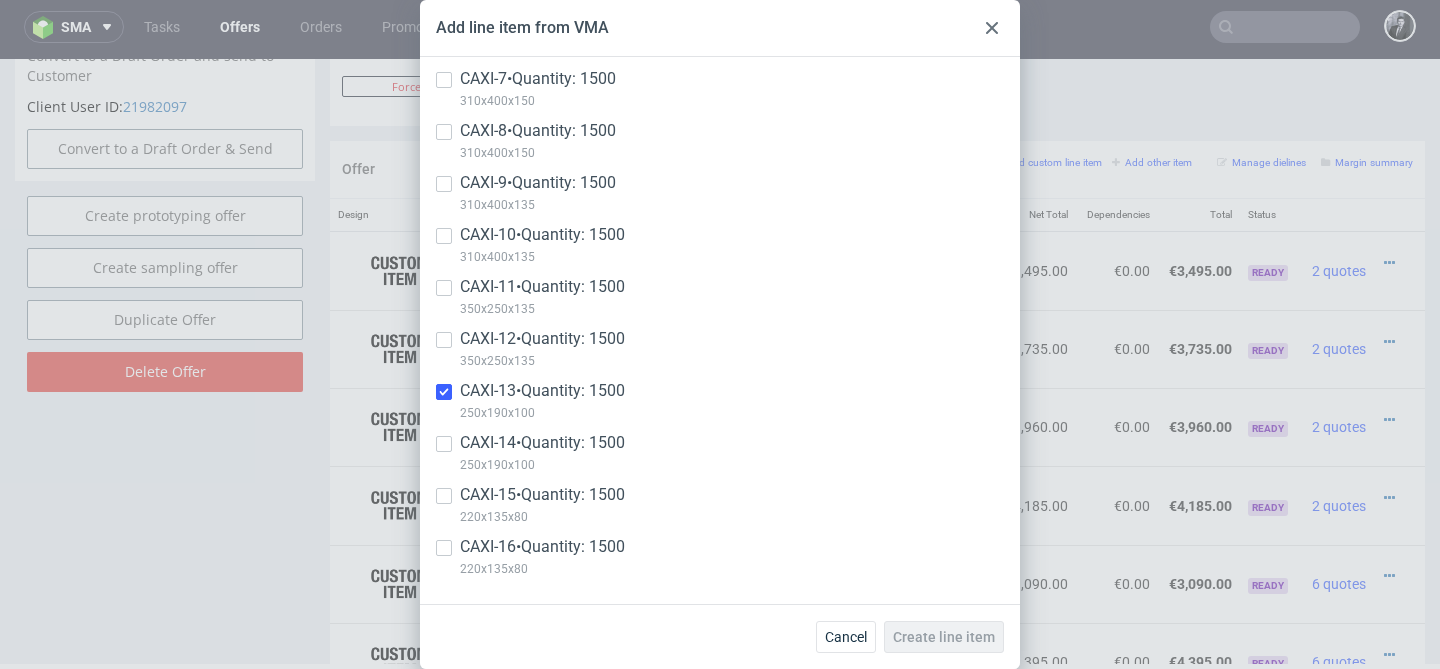 checkbox on "true" 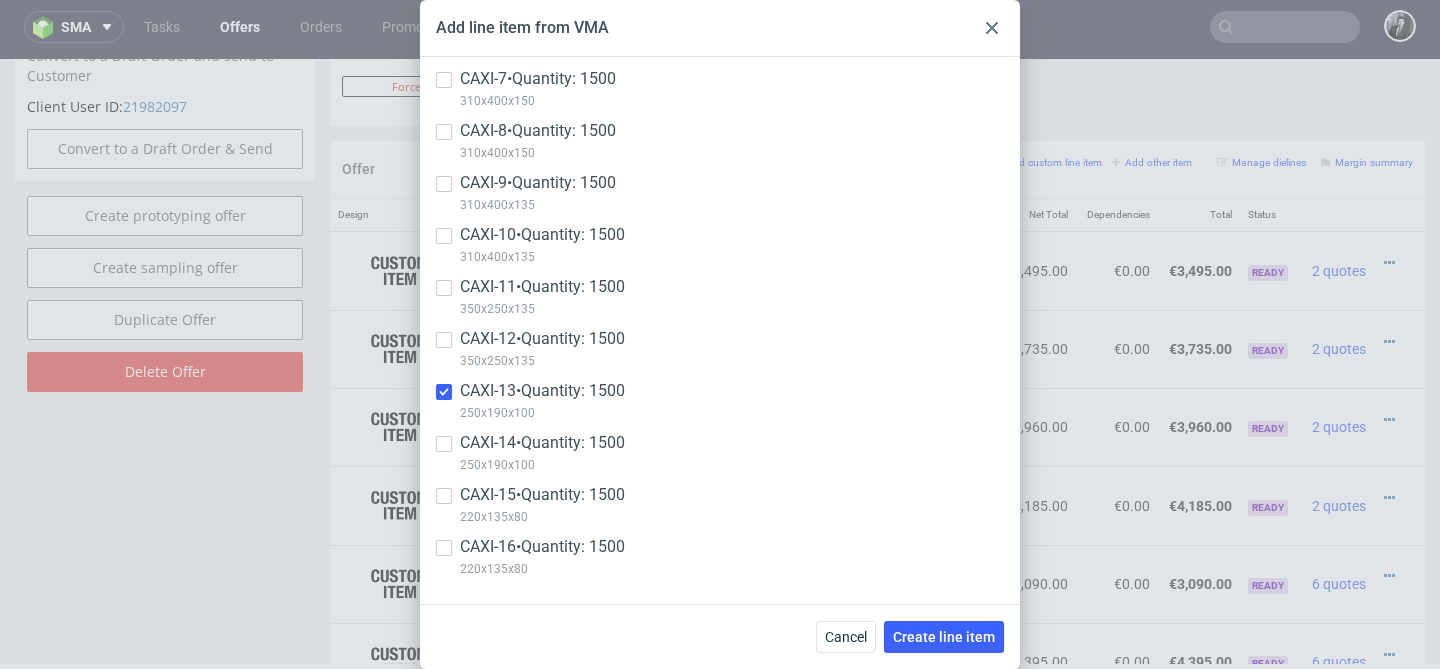 click on "CAXI-14  •  Quantity: 1500 250x190x100" at bounding box center [720, 458] 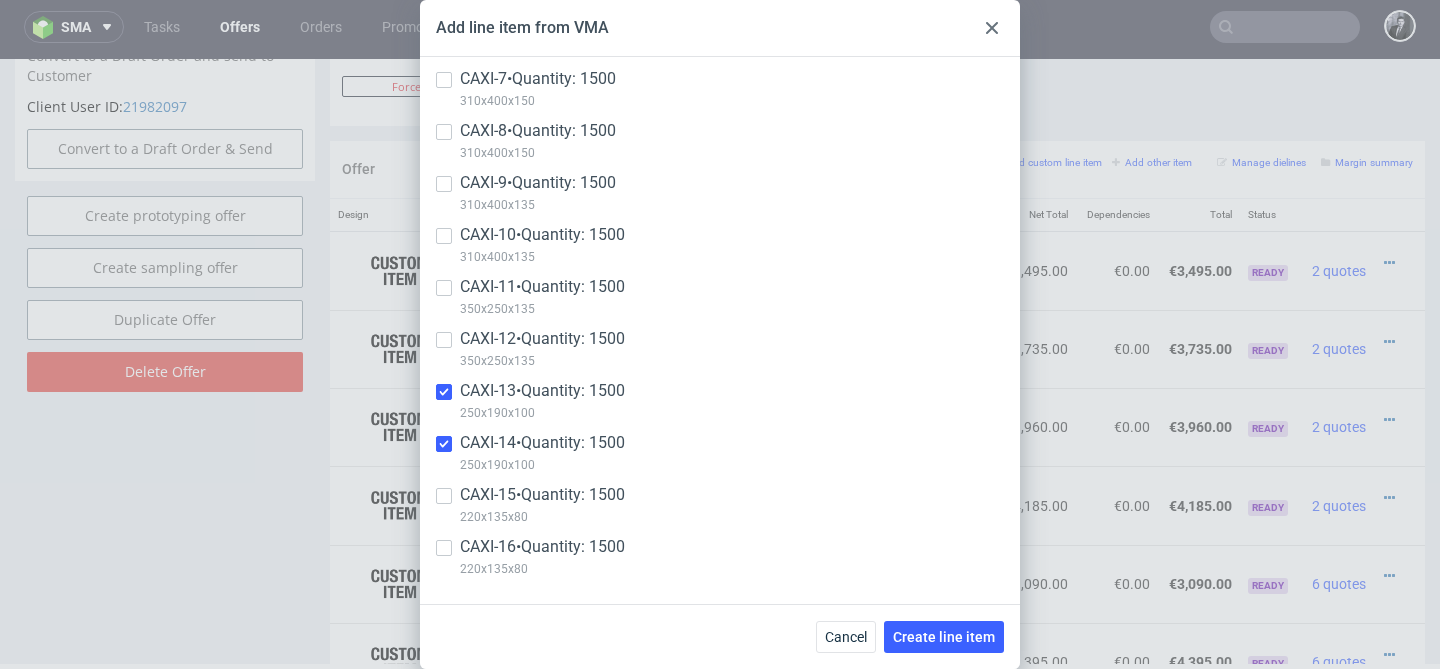 checkbox on "true" 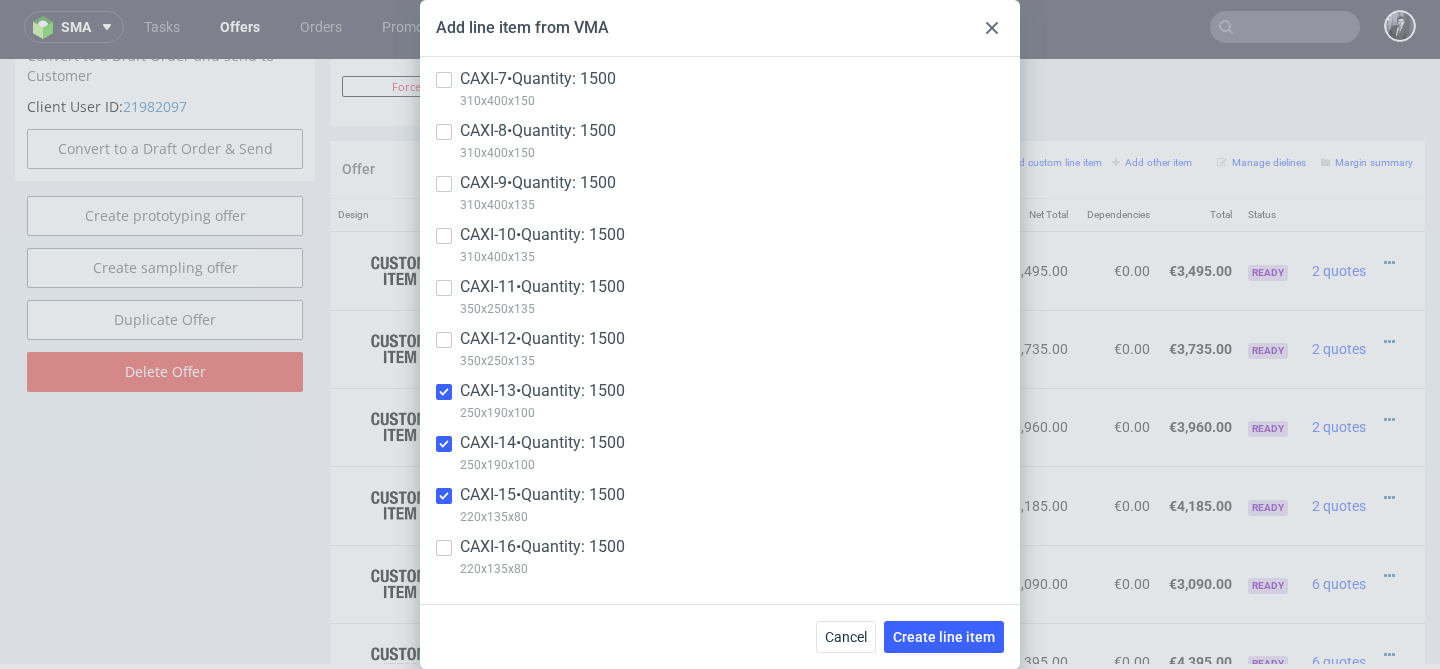 checkbox on "true" 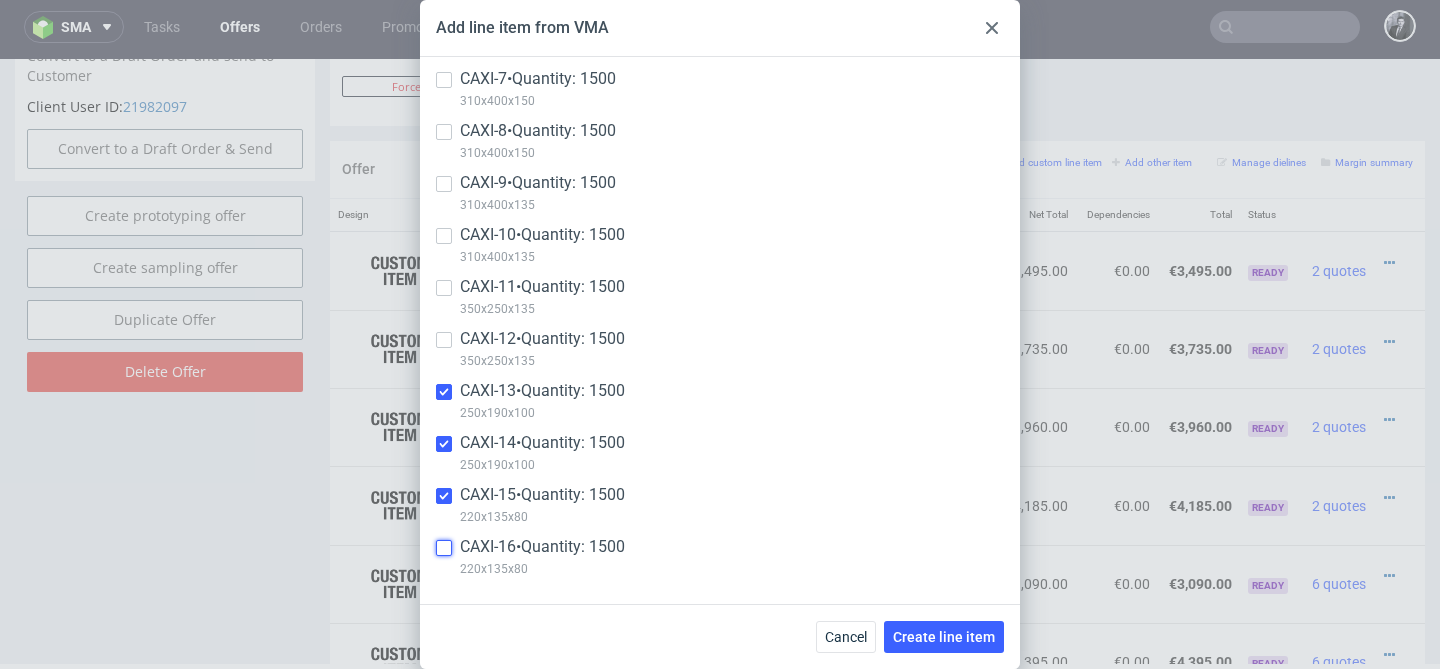 click at bounding box center (444, 548) 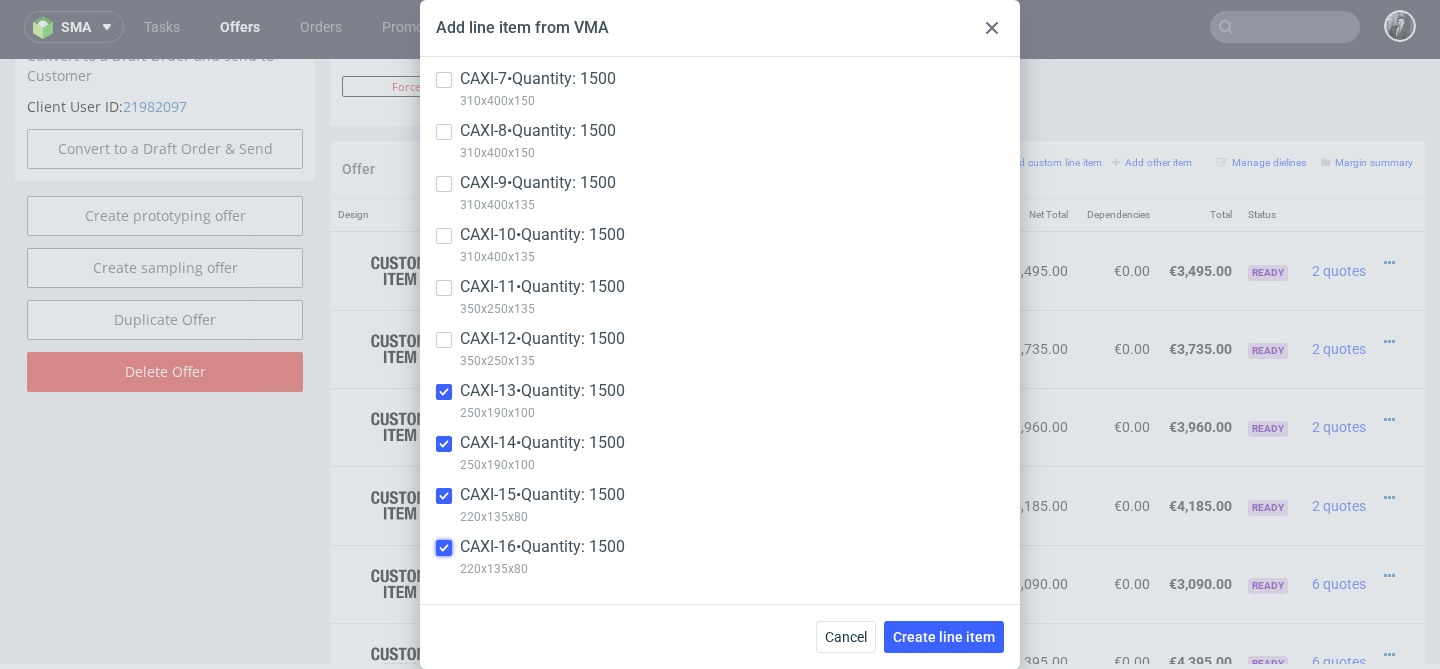 checkbox on "true" 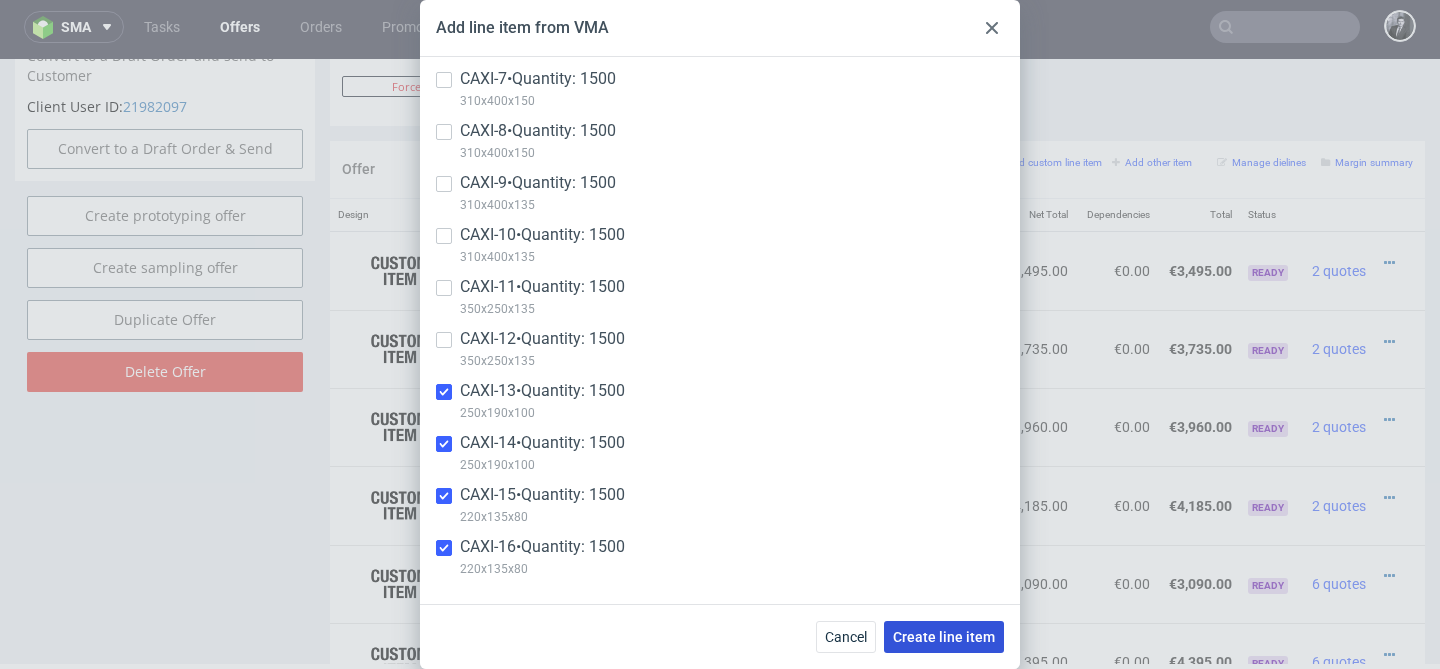 click on "Create line item" at bounding box center [944, 637] 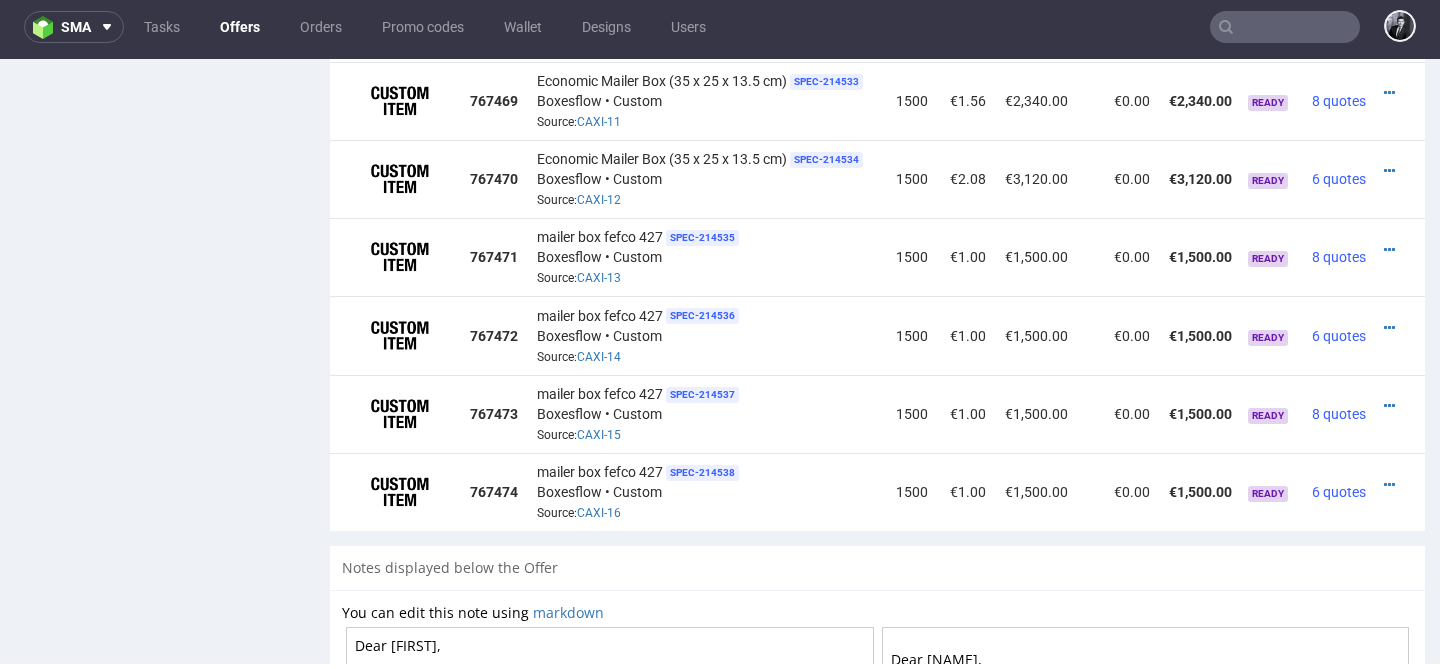 scroll, scrollTop: 2042, scrollLeft: 0, axis: vertical 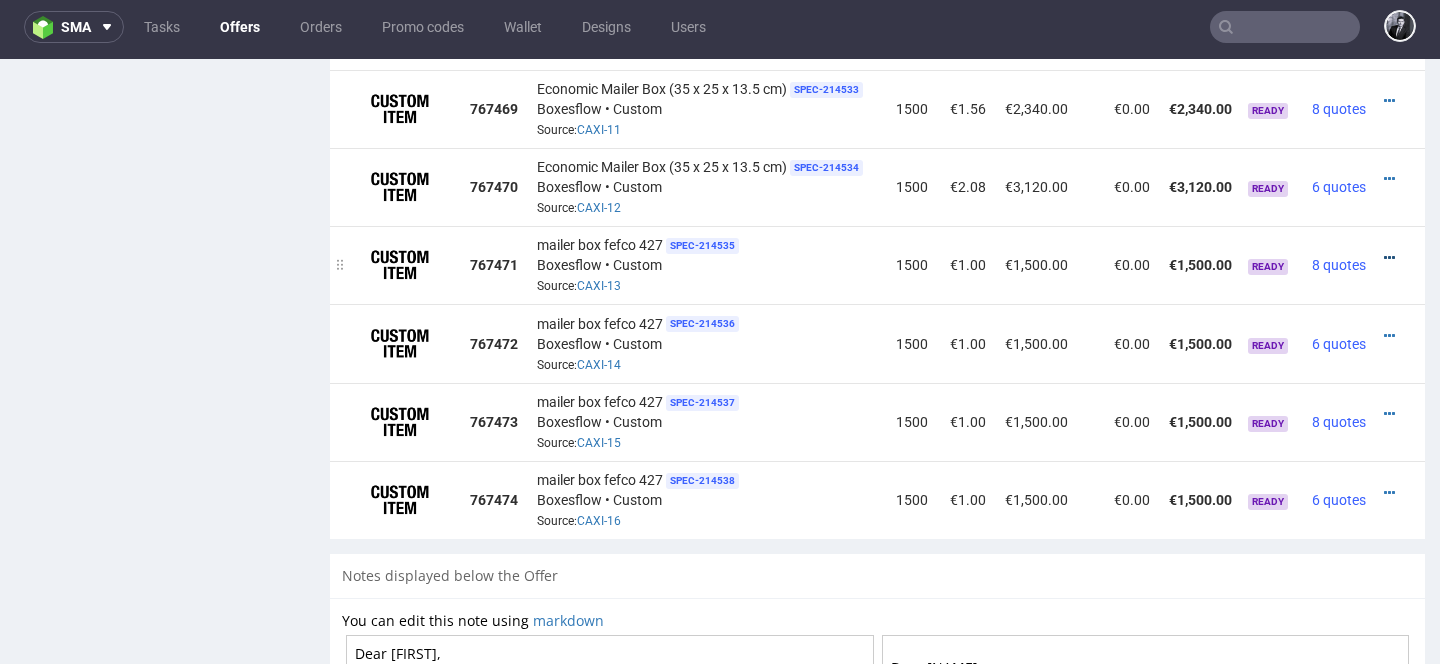 click at bounding box center (1389, 258) 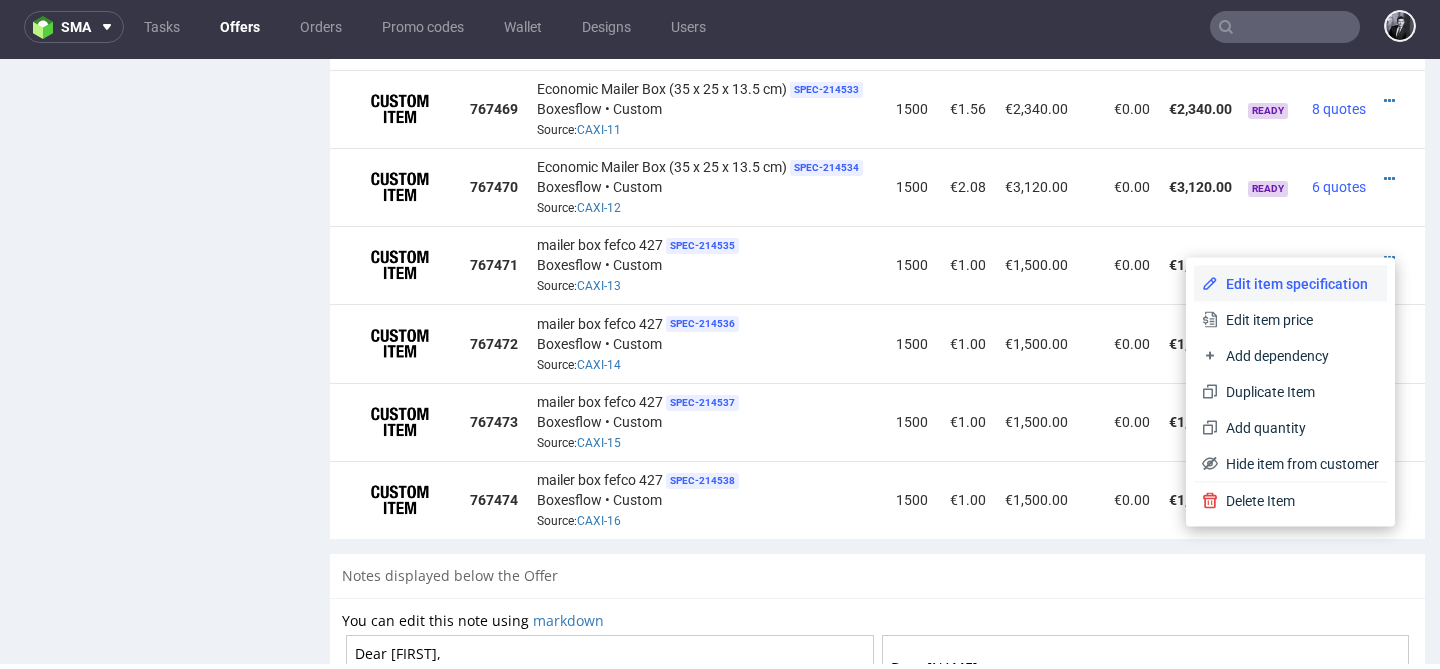 click on "Edit item specification" at bounding box center [1298, 284] 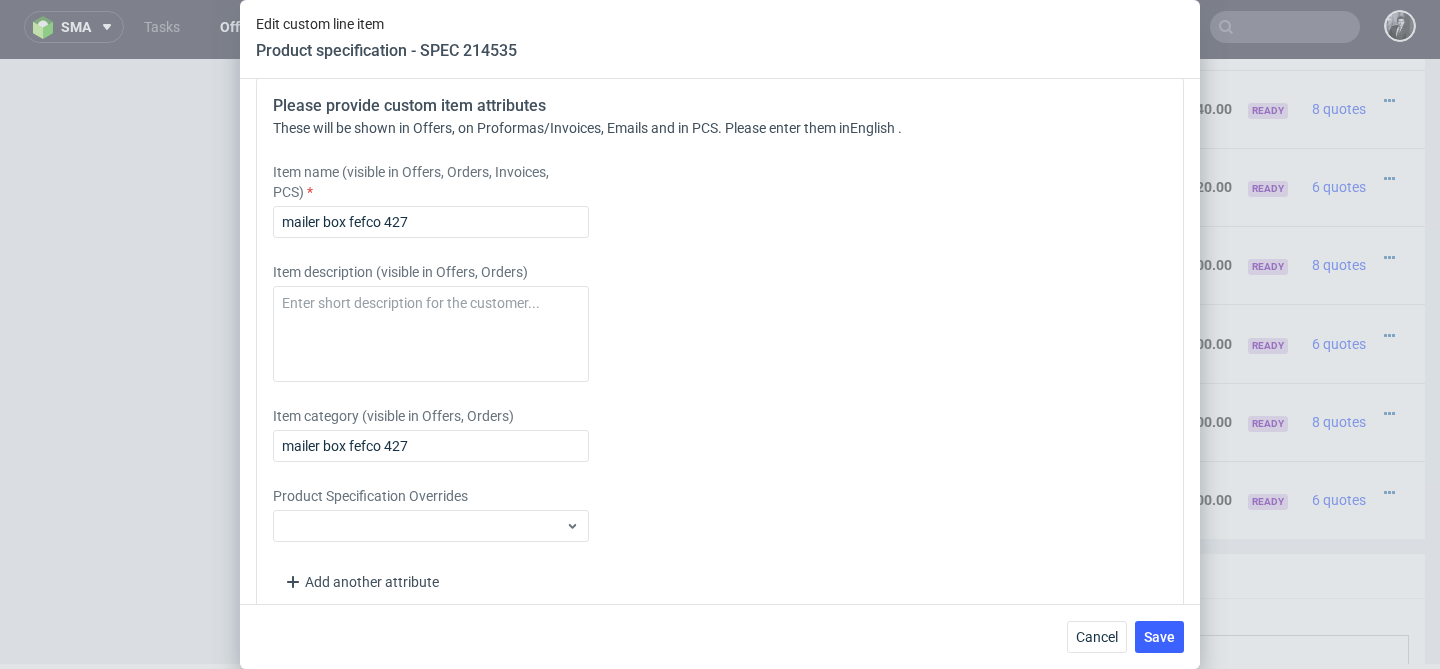 scroll, scrollTop: 2057, scrollLeft: 0, axis: vertical 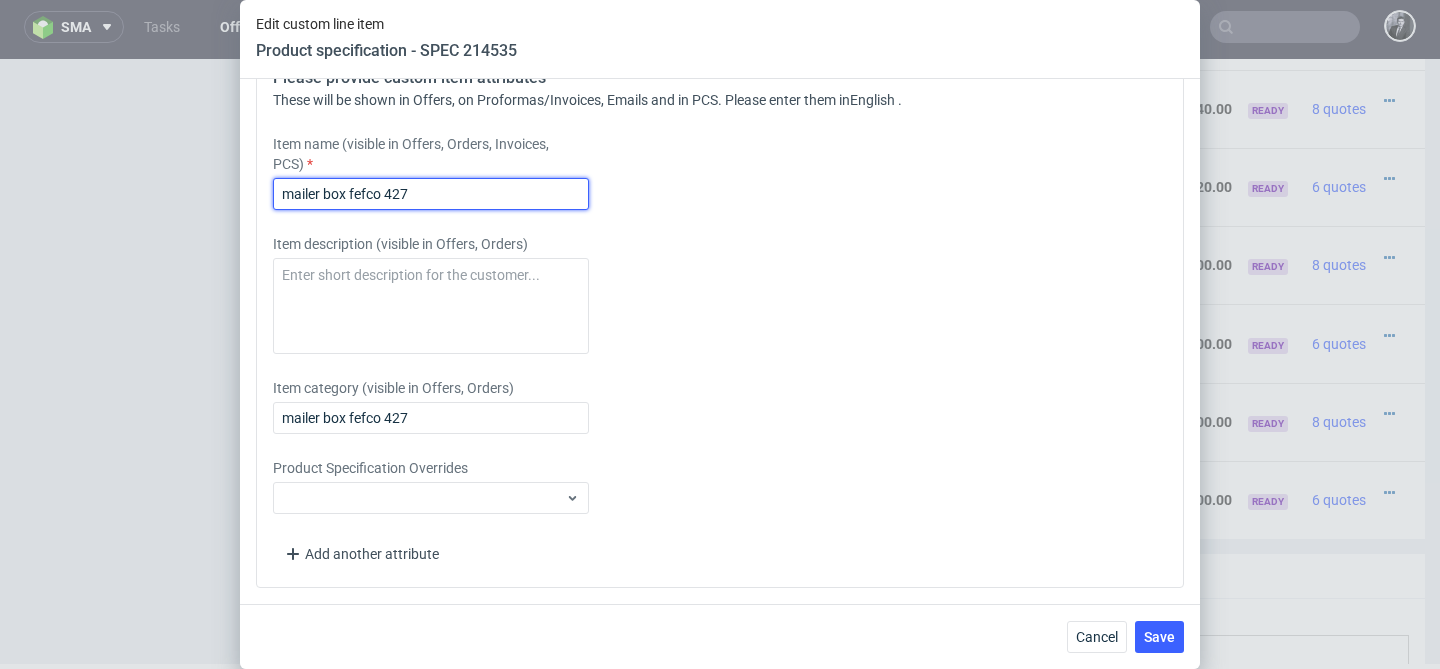 drag, startPoint x: 493, startPoint y: 195, endPoint x: 196, endPoint y: 135, distance: 303 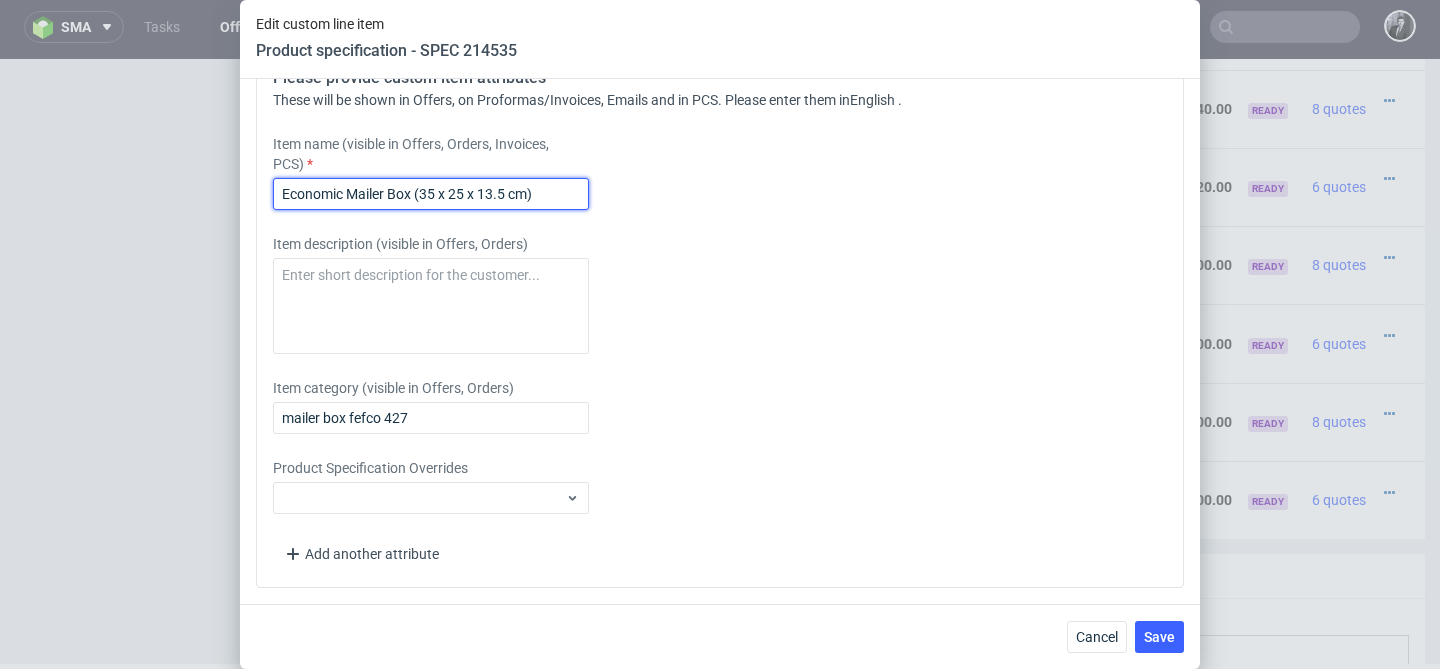 click on "Economic Mailer Box (35 x 25 x 13.5 cm)" at bounding box center [431, 194] 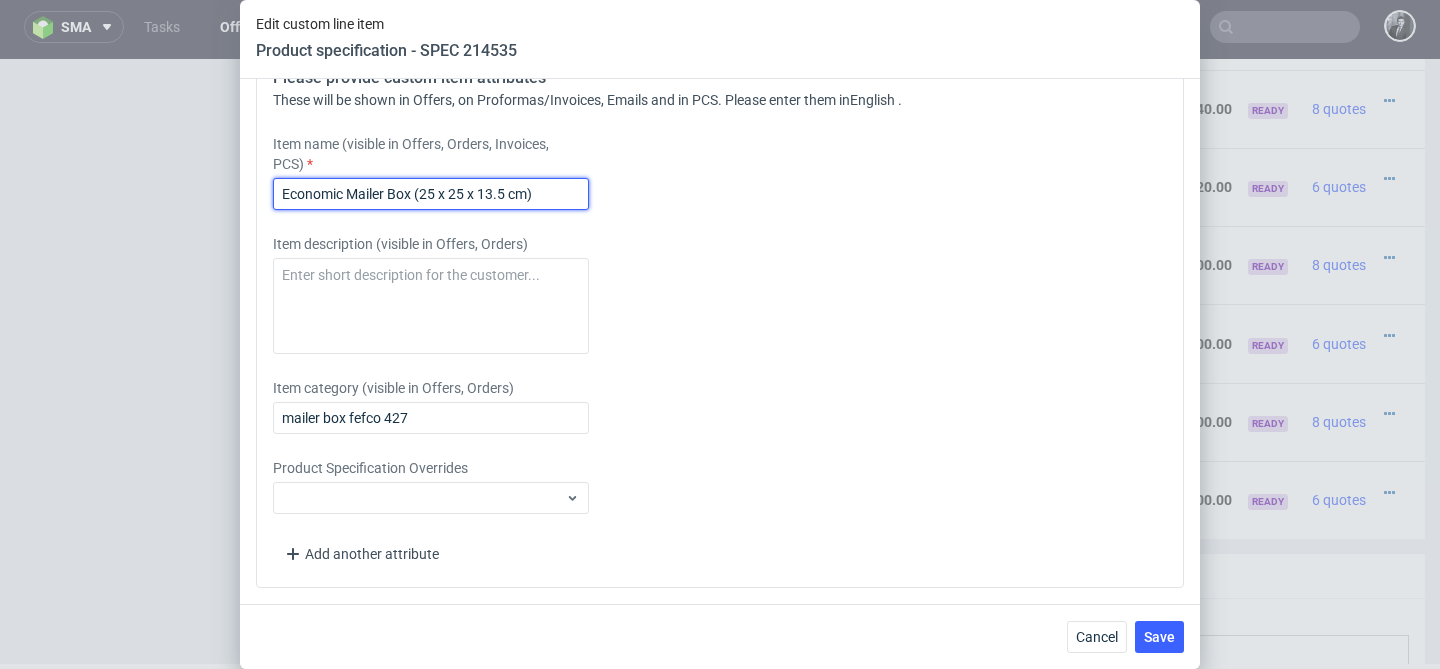 click on "Economic Mailer Box (25 x 25 x 13.5 cm)" at bounding box center (431, 194) 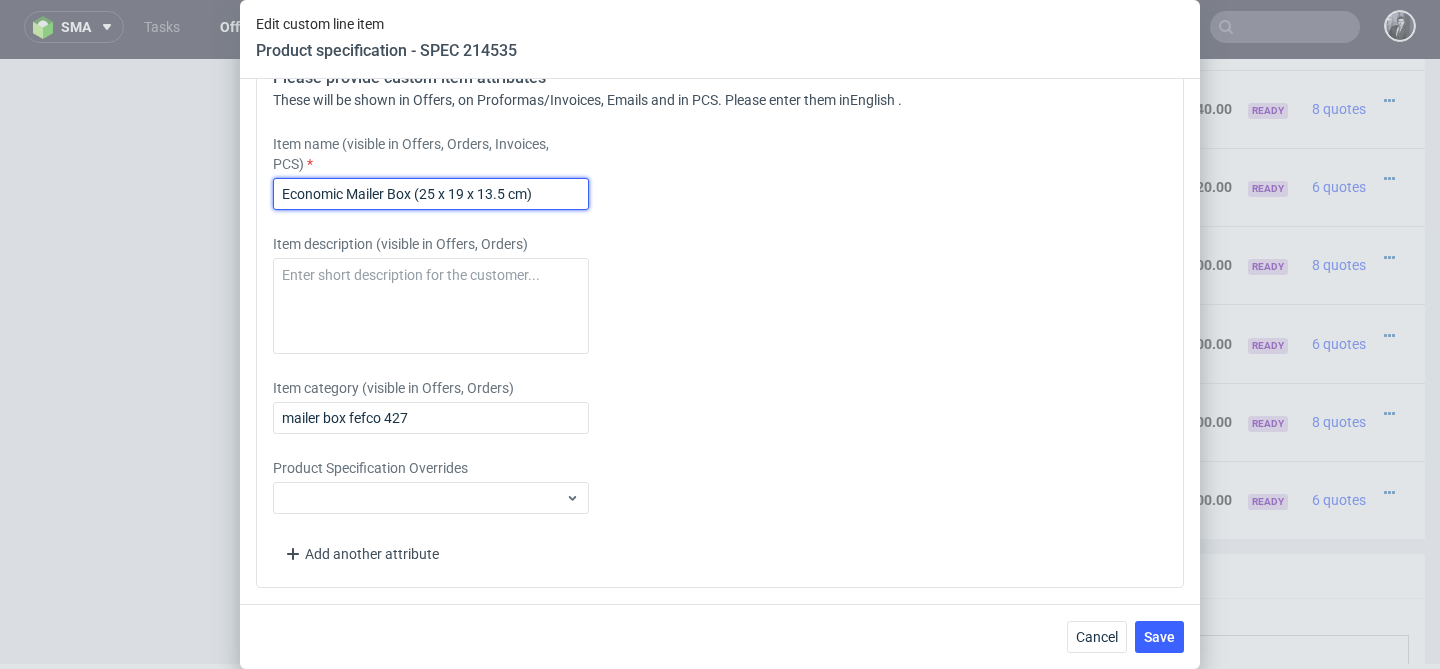 click on "Economic Mailer Box (25 x 19 x 13.5 cm)" at bounding box center (431, 194) 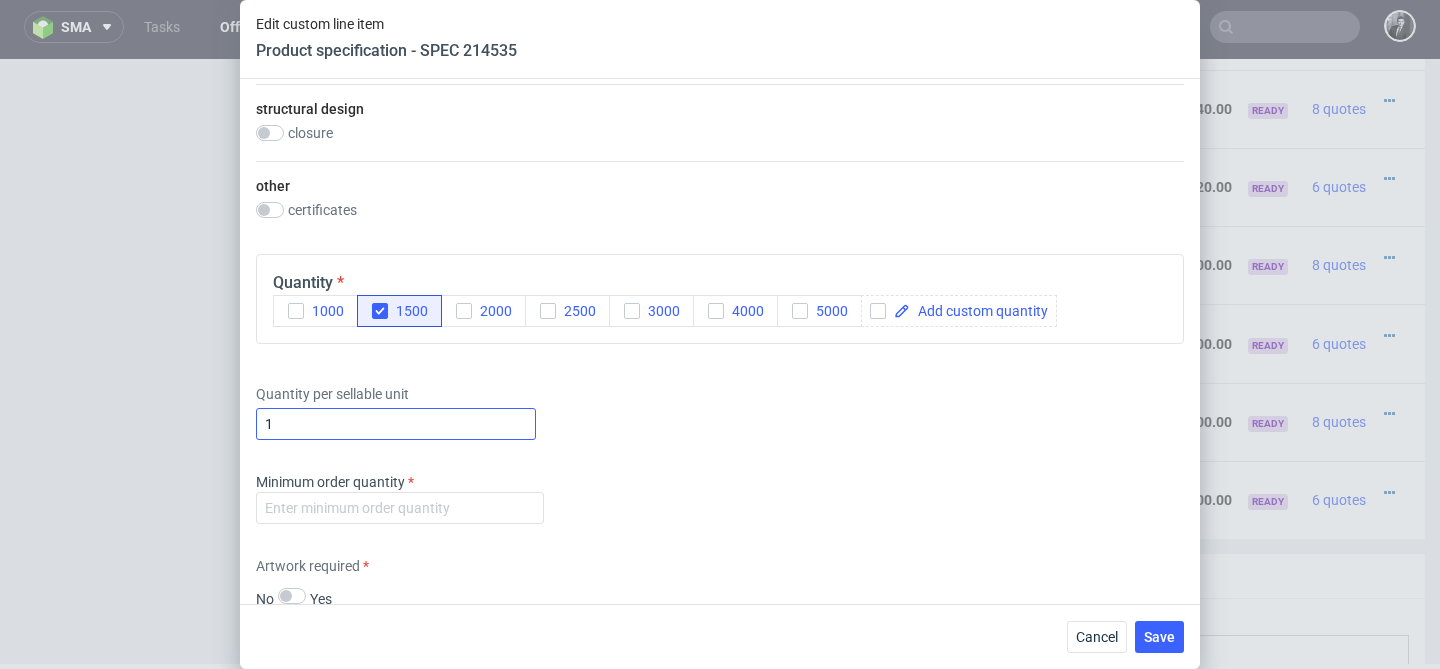 scroll, scrollTop: 1325, scrollLeft: 0, axis: vertical 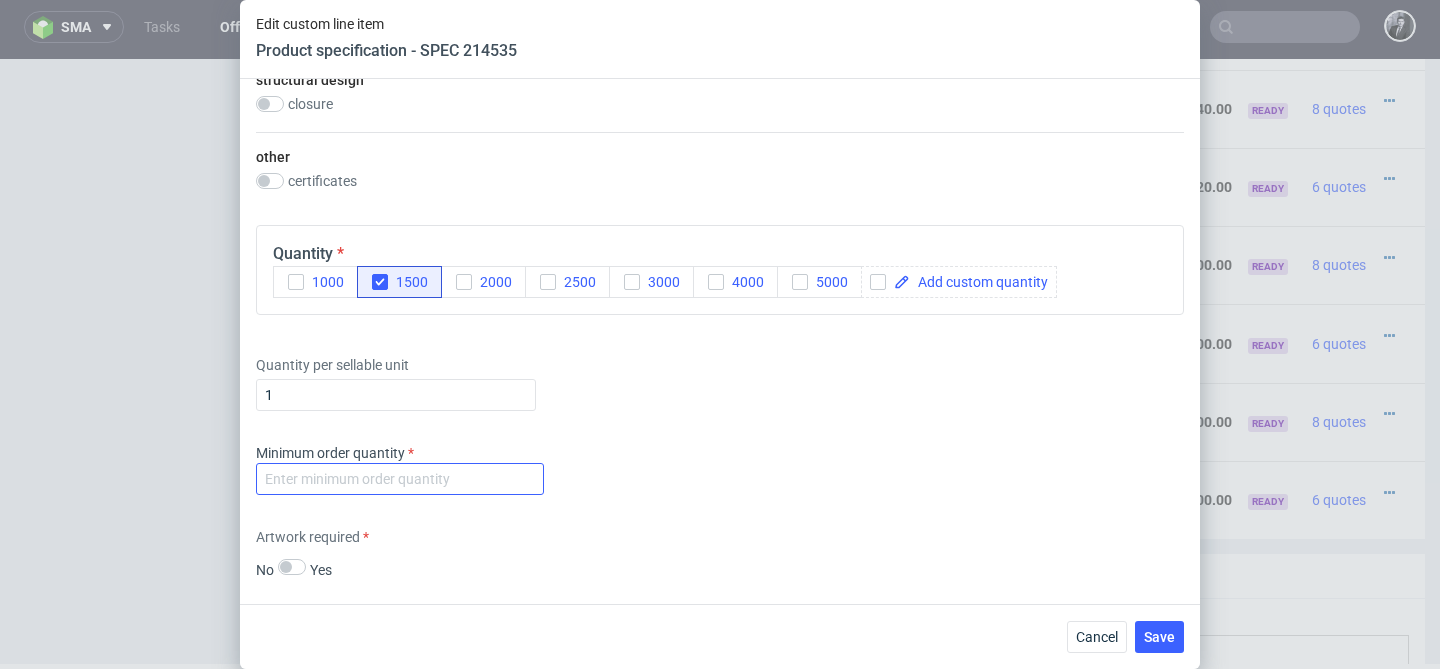 type on "Economic Mailer Box (25 x 19 x 10 cm)" 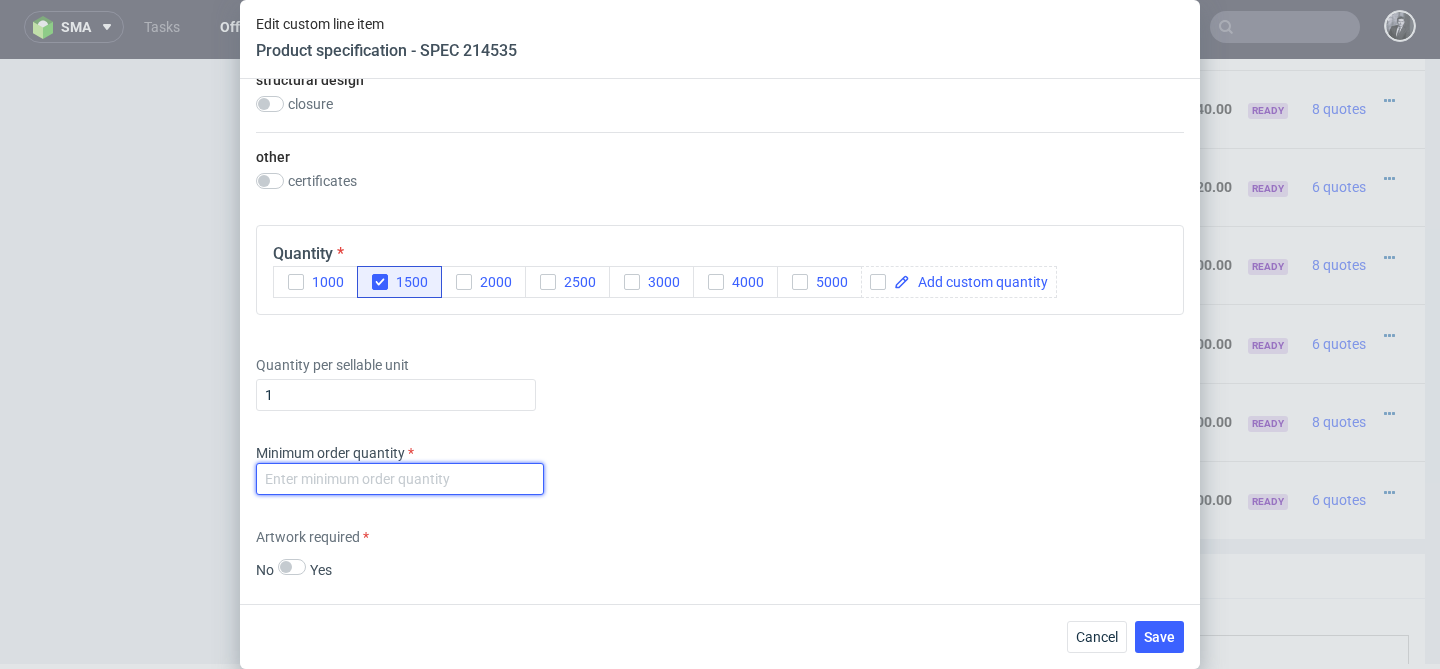 click at bounding box center [400, 479] 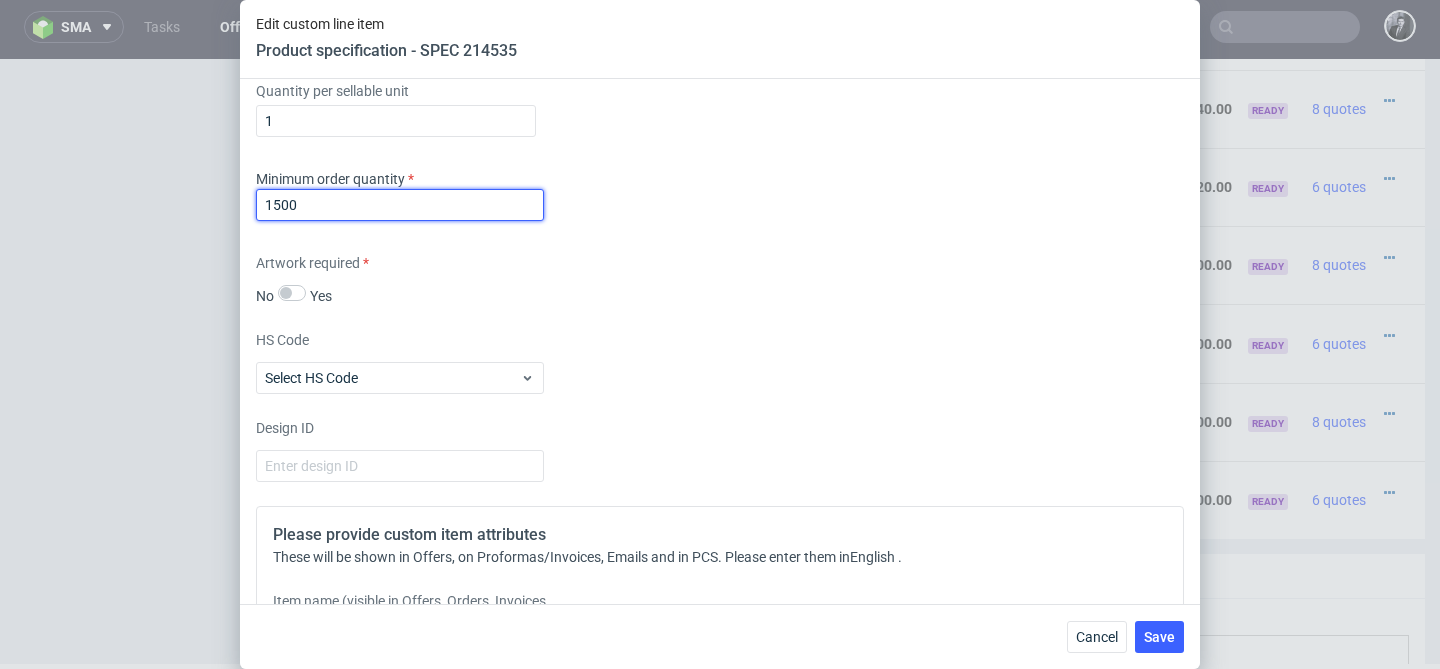 scroll, scrollTop: 2057, scrollLeft: 0, axis: vertical 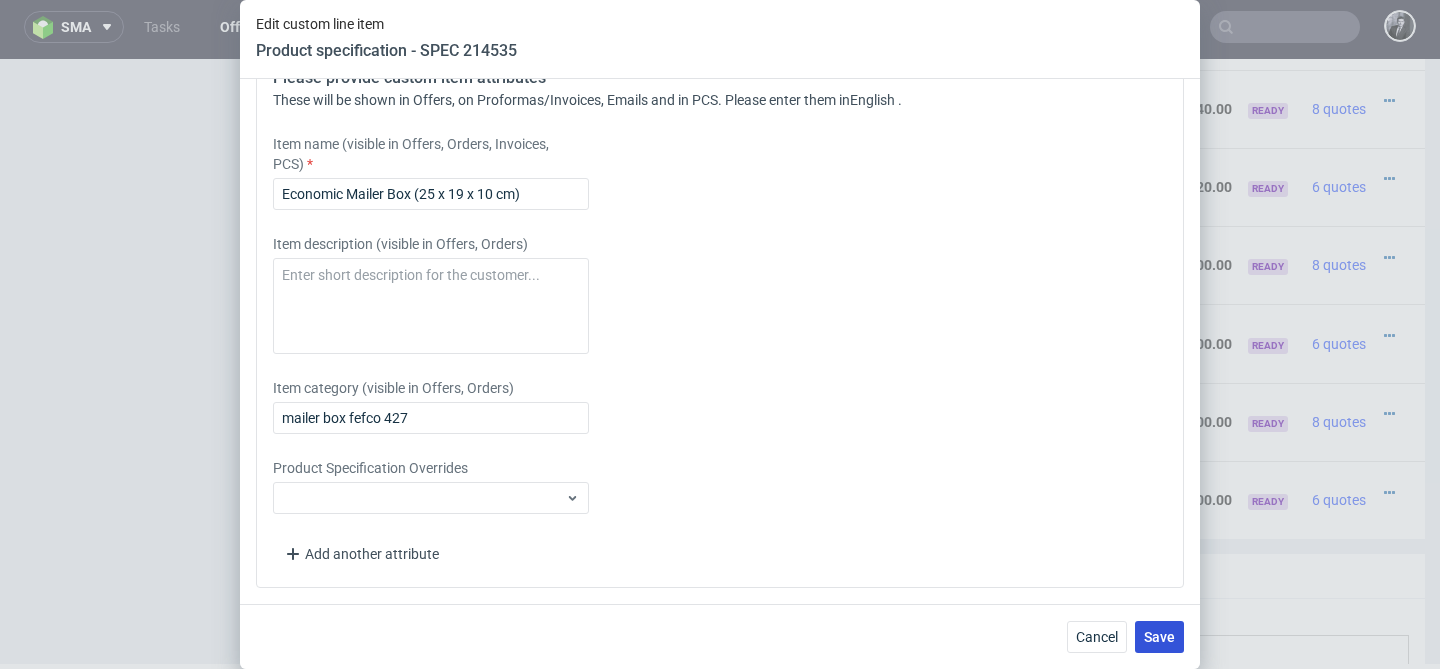 type on "1500" 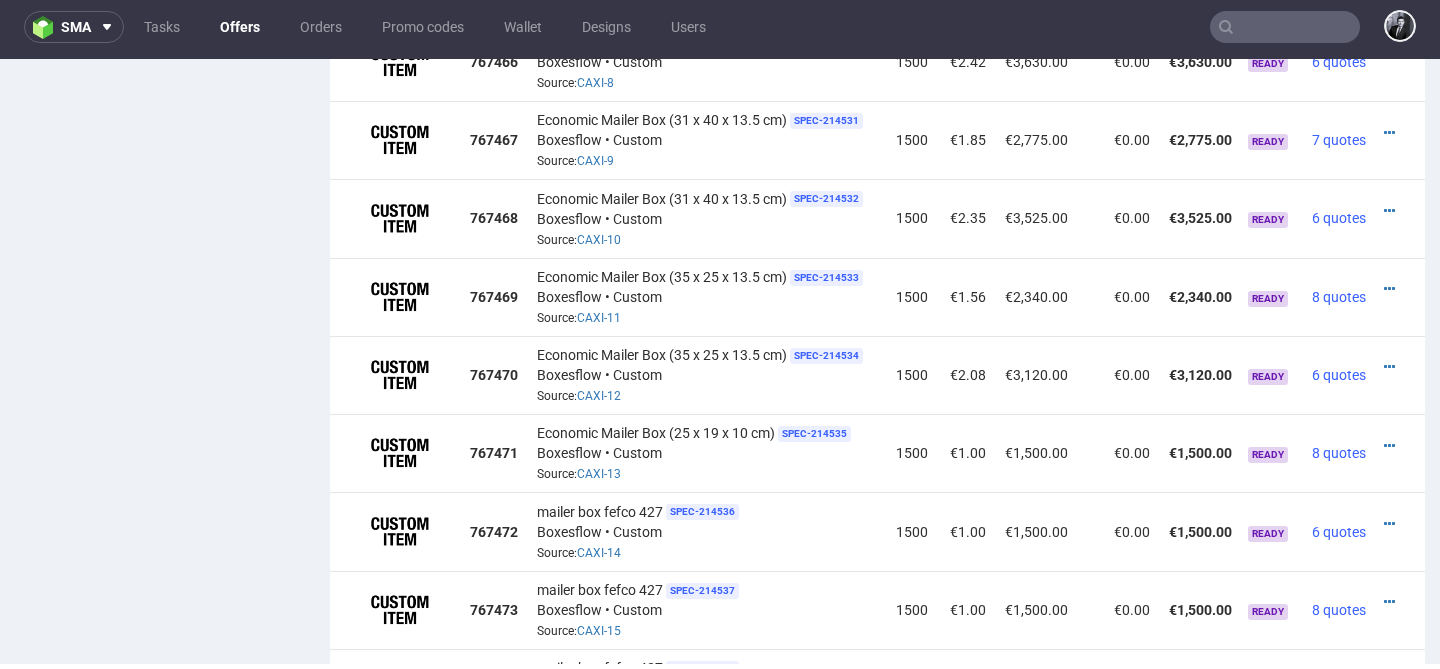 scroll, scrollTop: 1961, scrollLeft: 0, axis: vertical 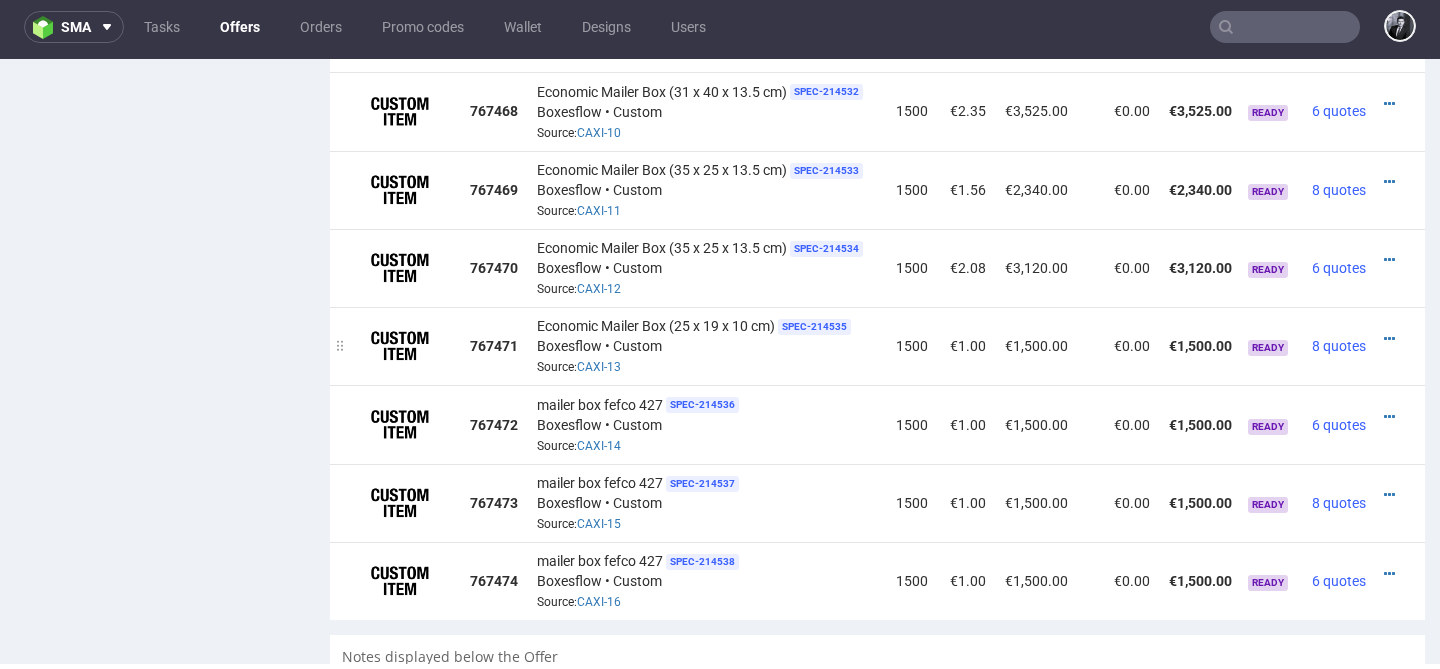 click at bounding box center (1393, 339) 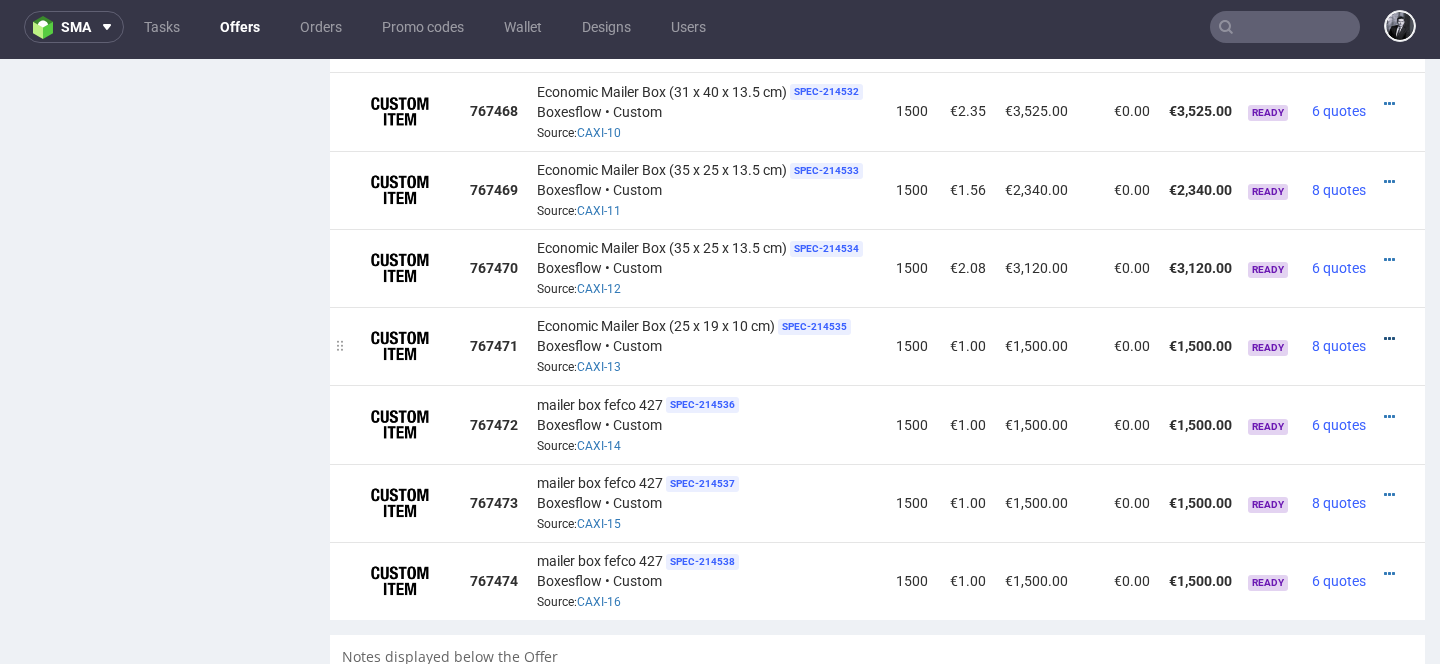 click at bounding box center [1389, 339] 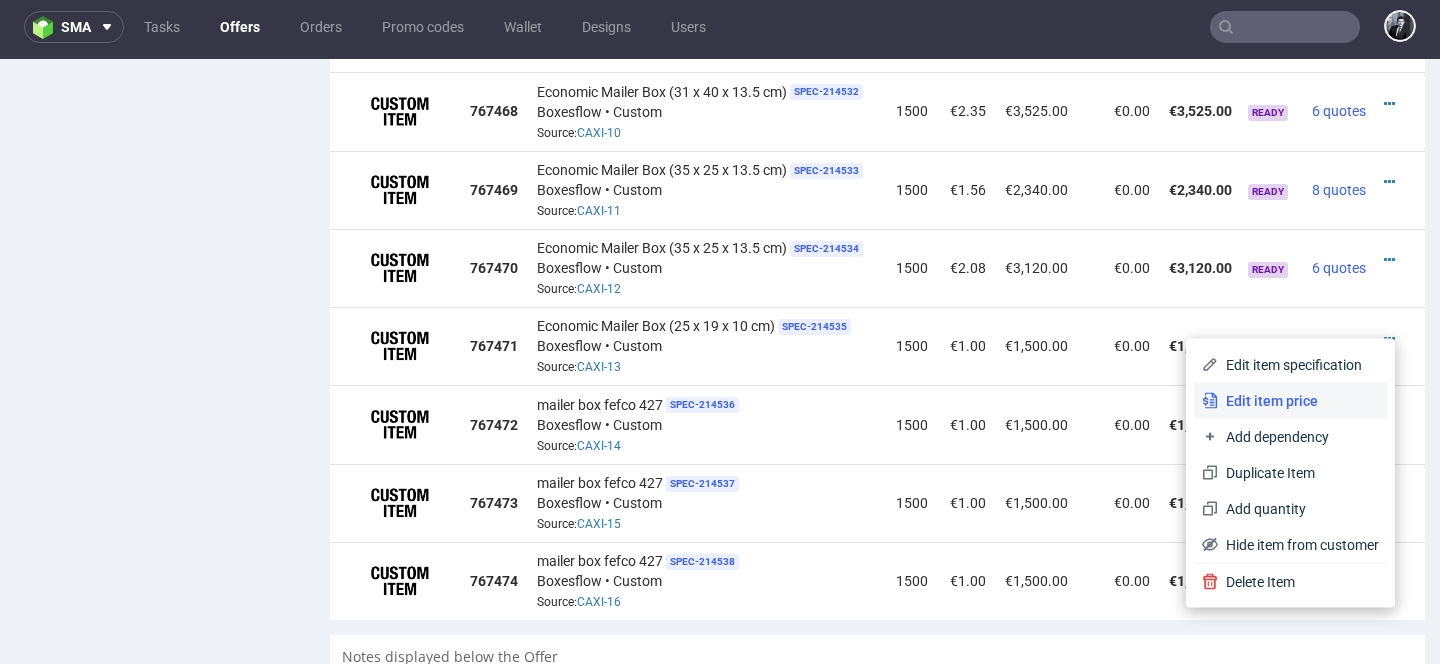 click on "Edit item price" at bounding box center (1298, 401) 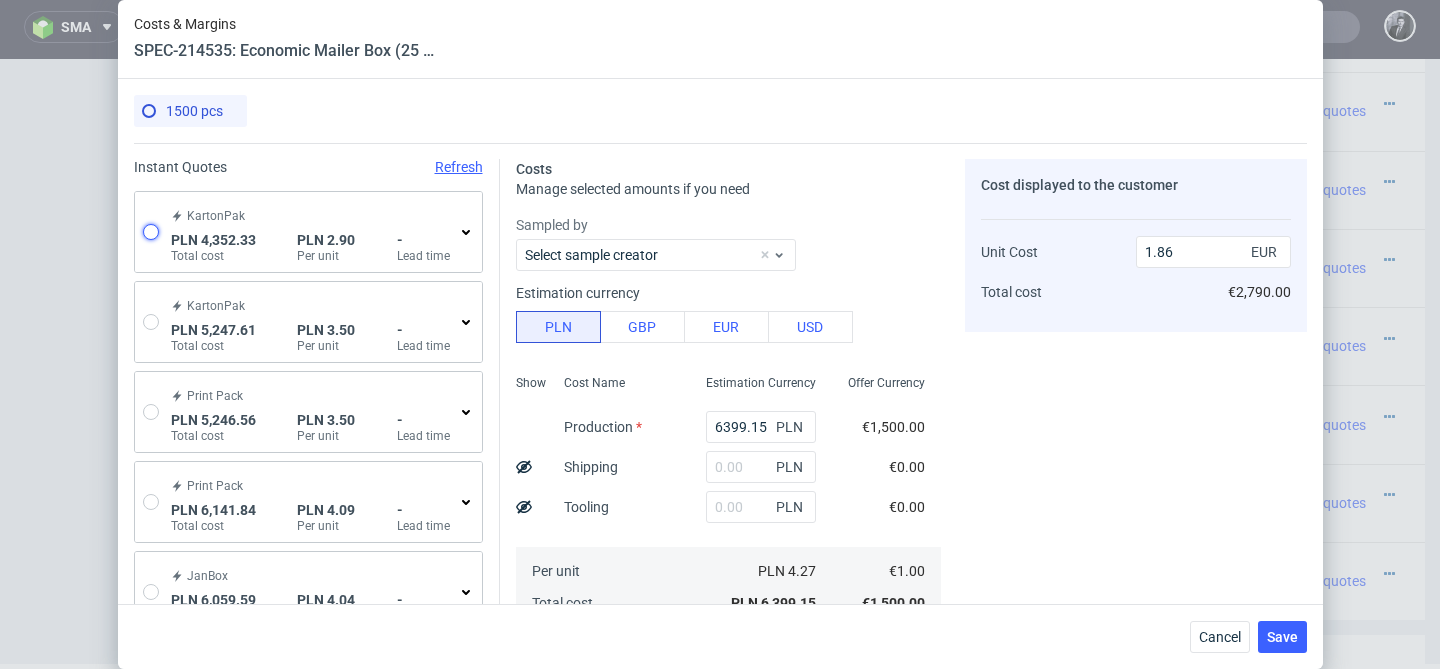 click at bounding box center [151, 232] 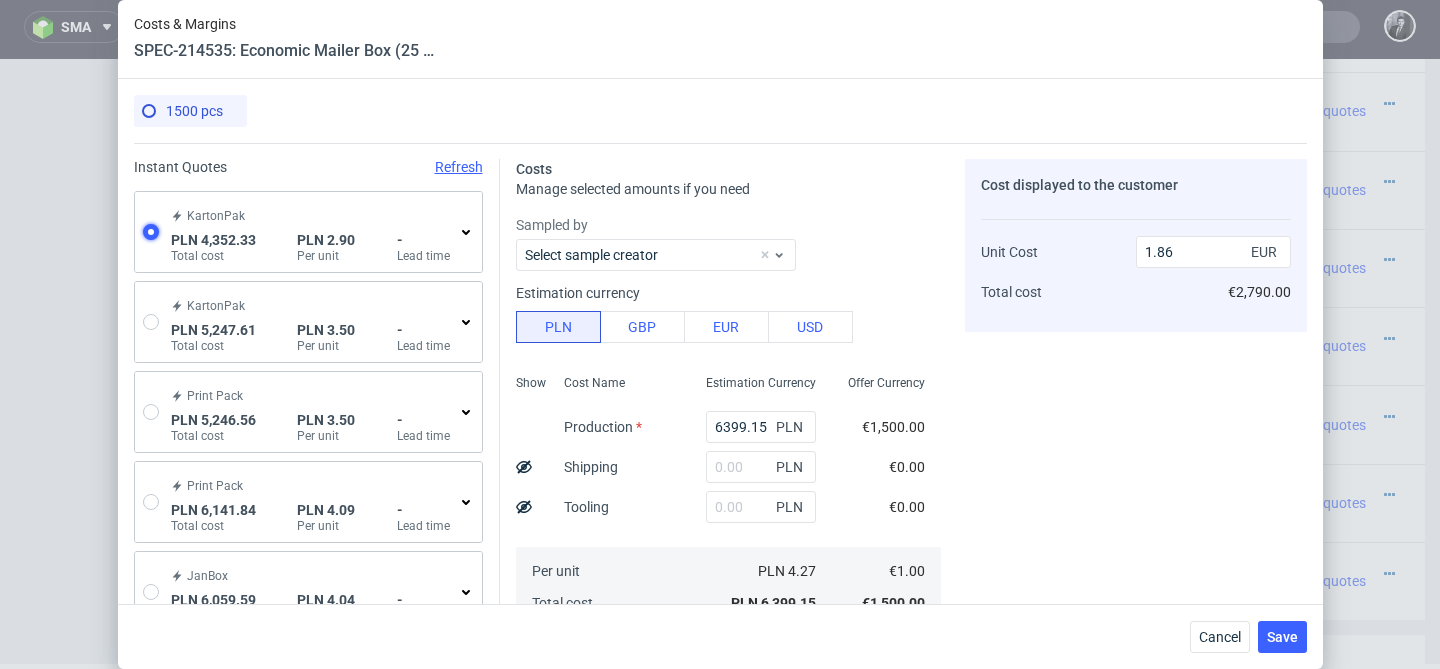 radio on "true" 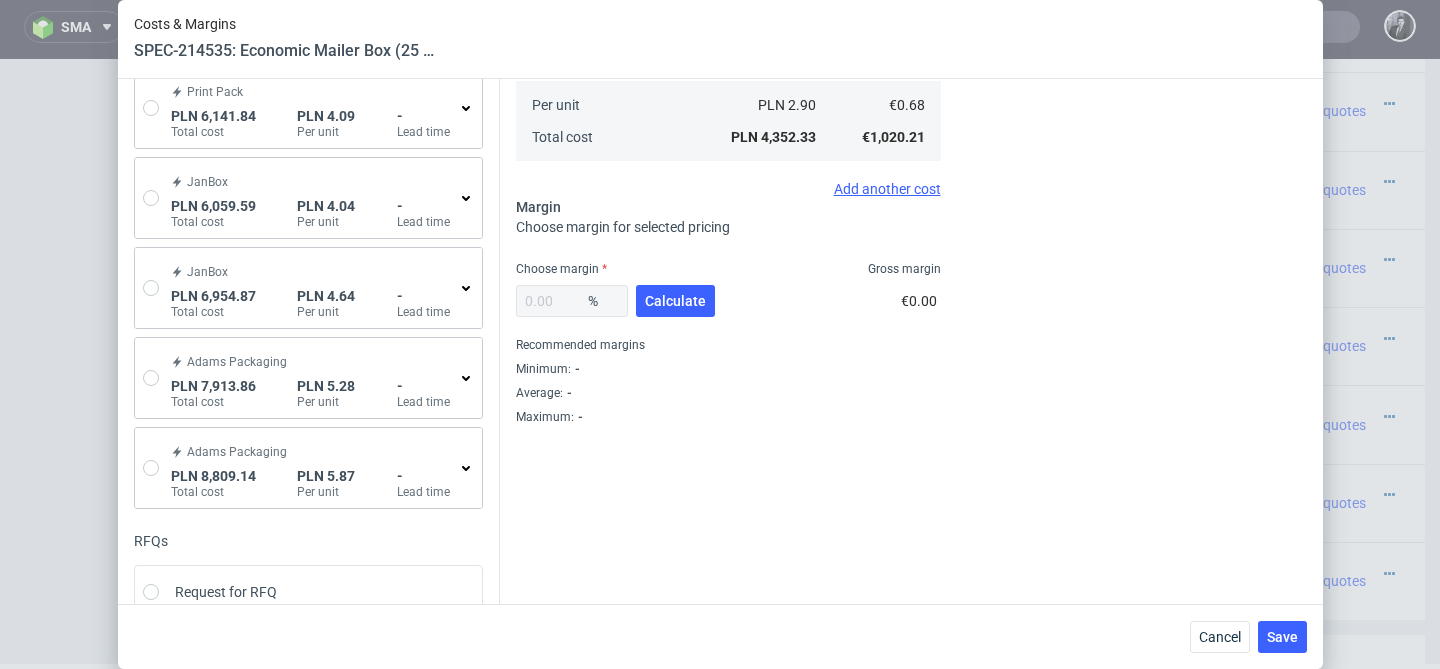 scroll, scrollTop: 417, scrollLeft: 0, axis: vertical 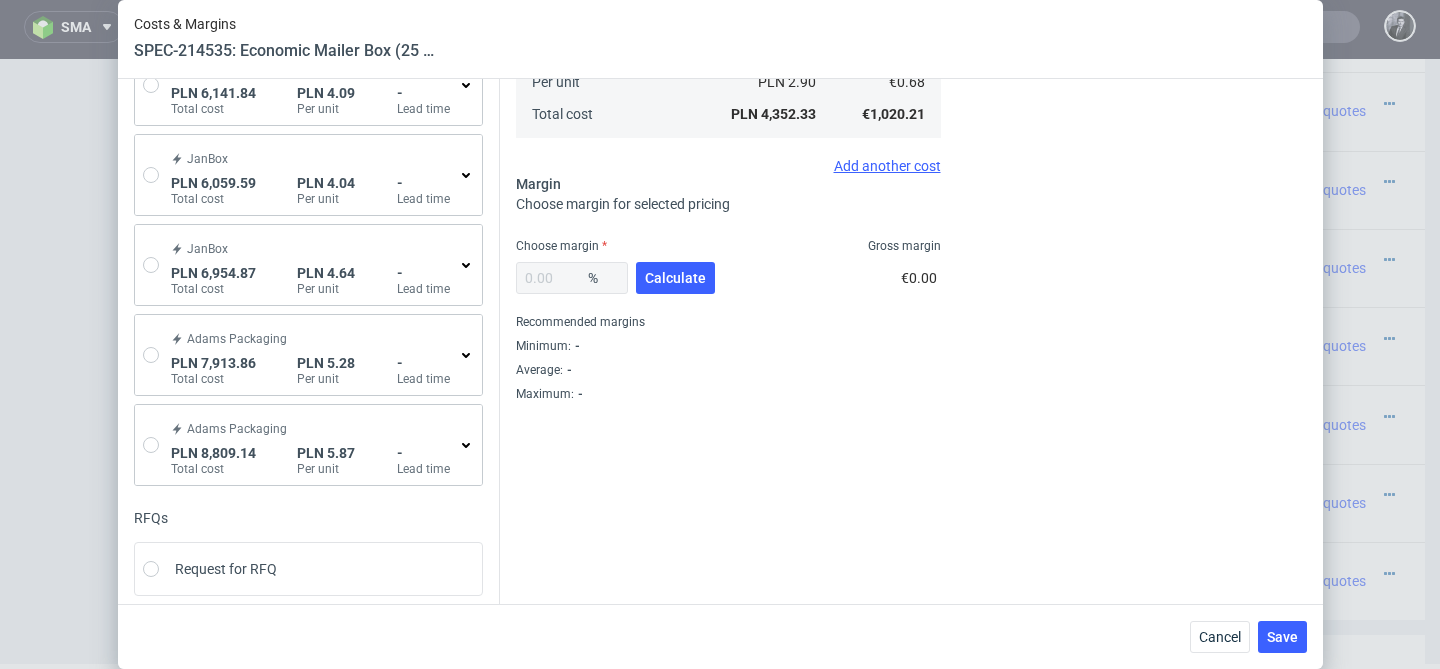 click on "% Calculate" at bounding box center (617, 282) 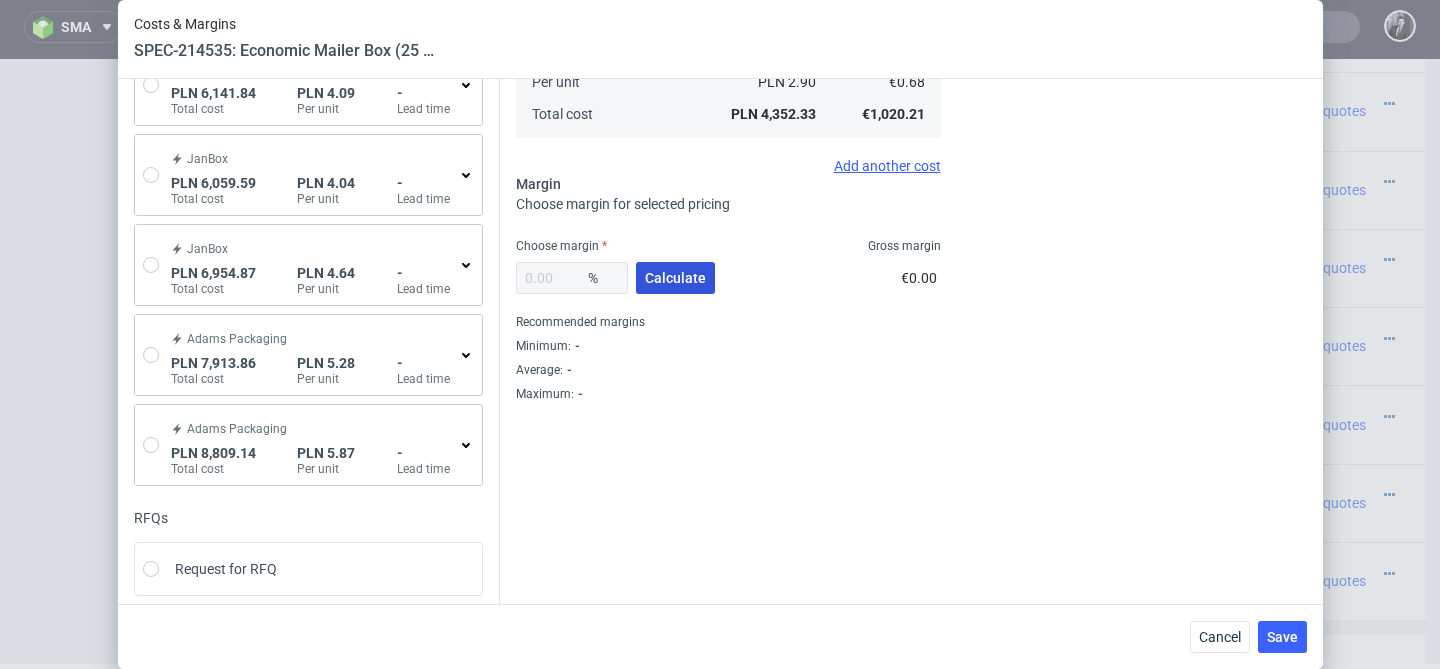 click on "Calculate" at bounding box center (675, 278) 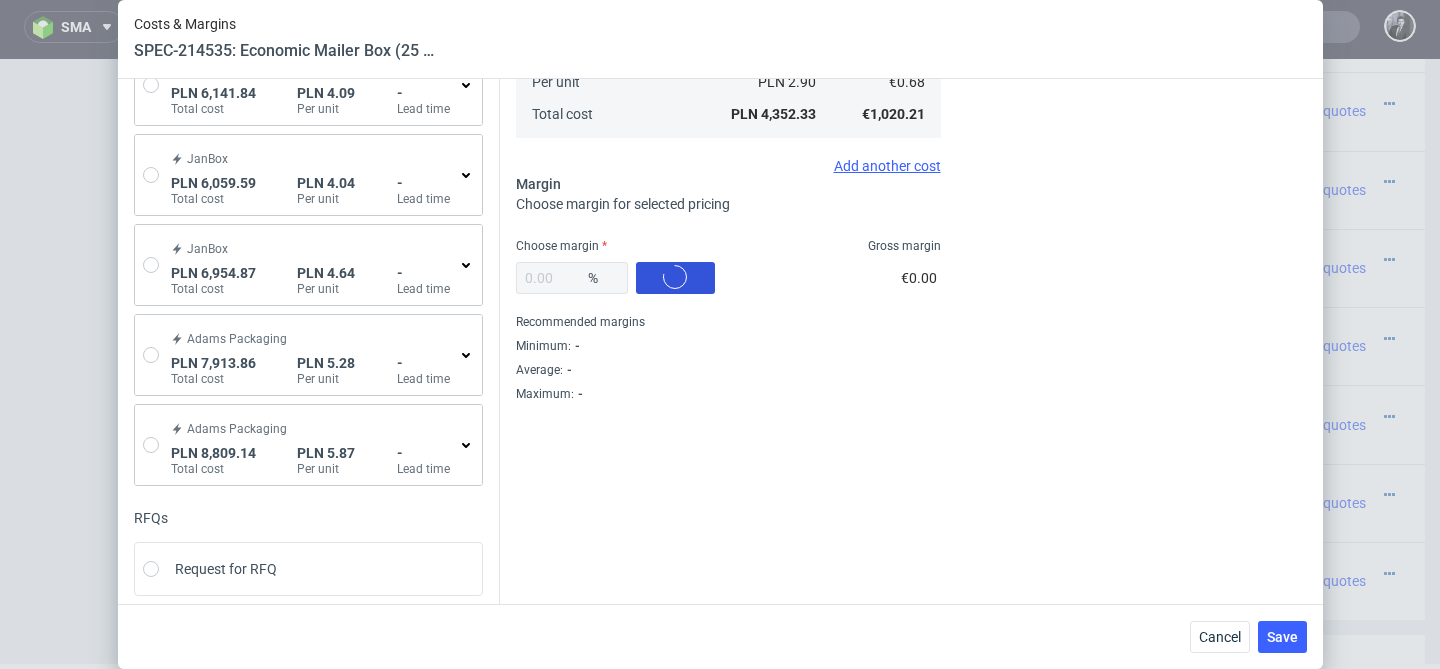 type on "39.21" 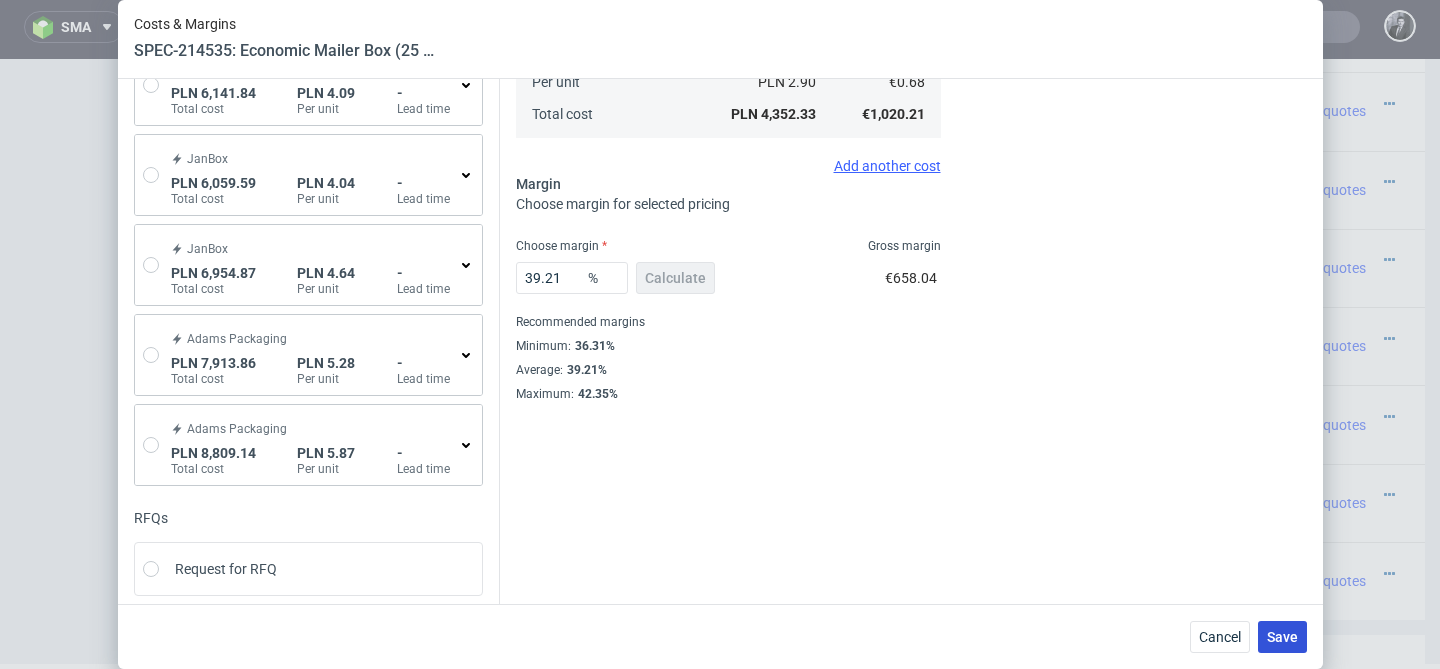 click on "Save" at bounding box center (1282, 637) 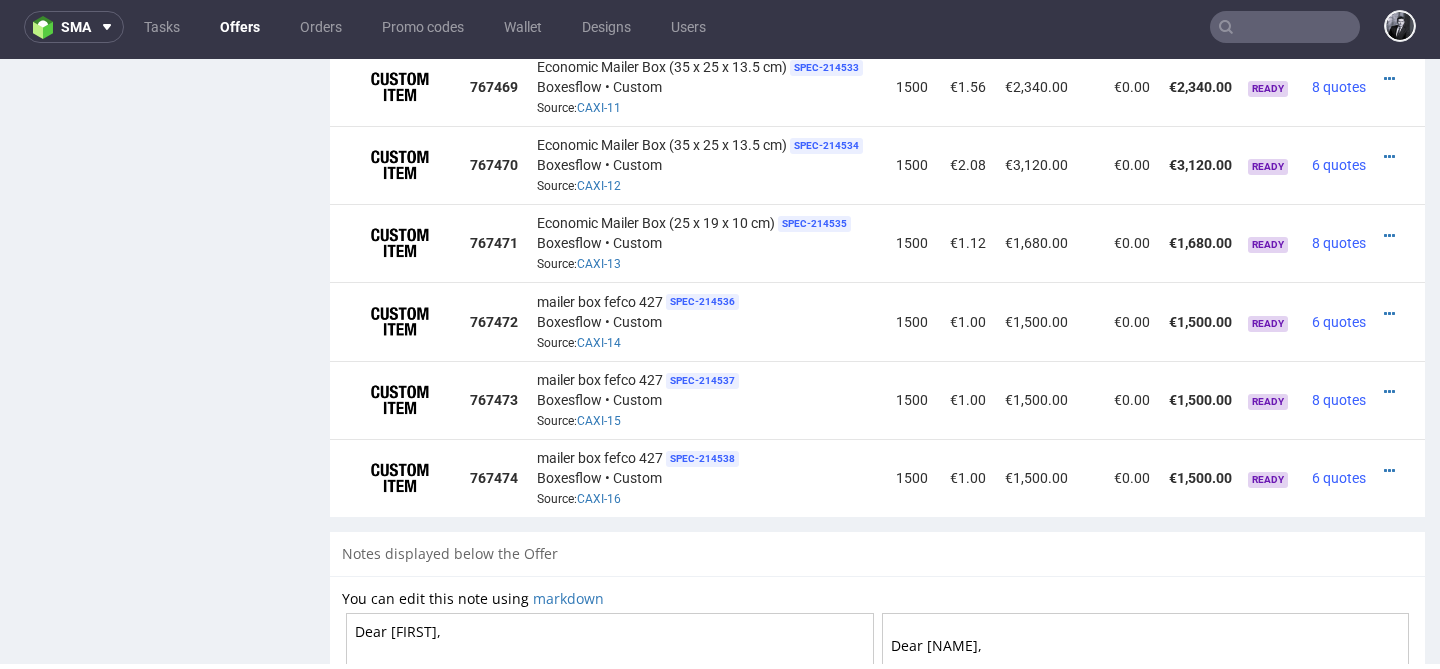 scroll, scrollTop: 2088, scrollLeft: 0, axis: vertical 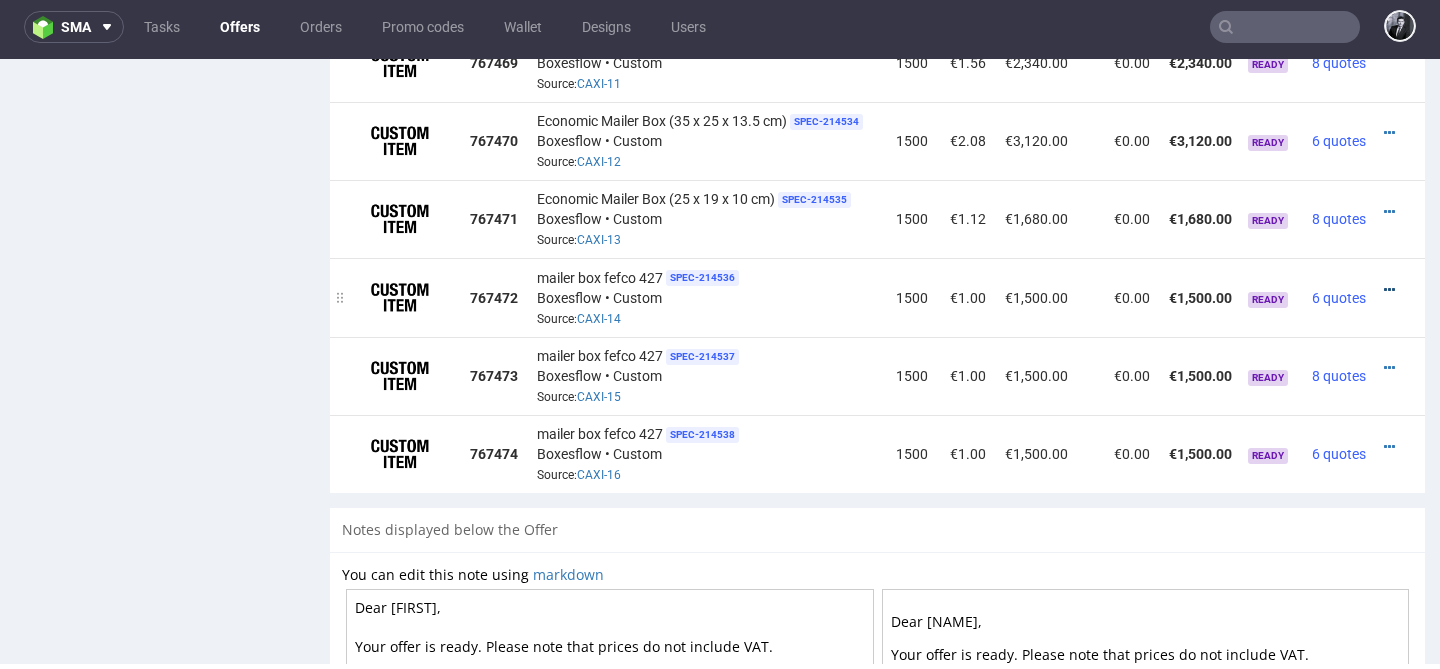 click at bounding box center (1389, 290) 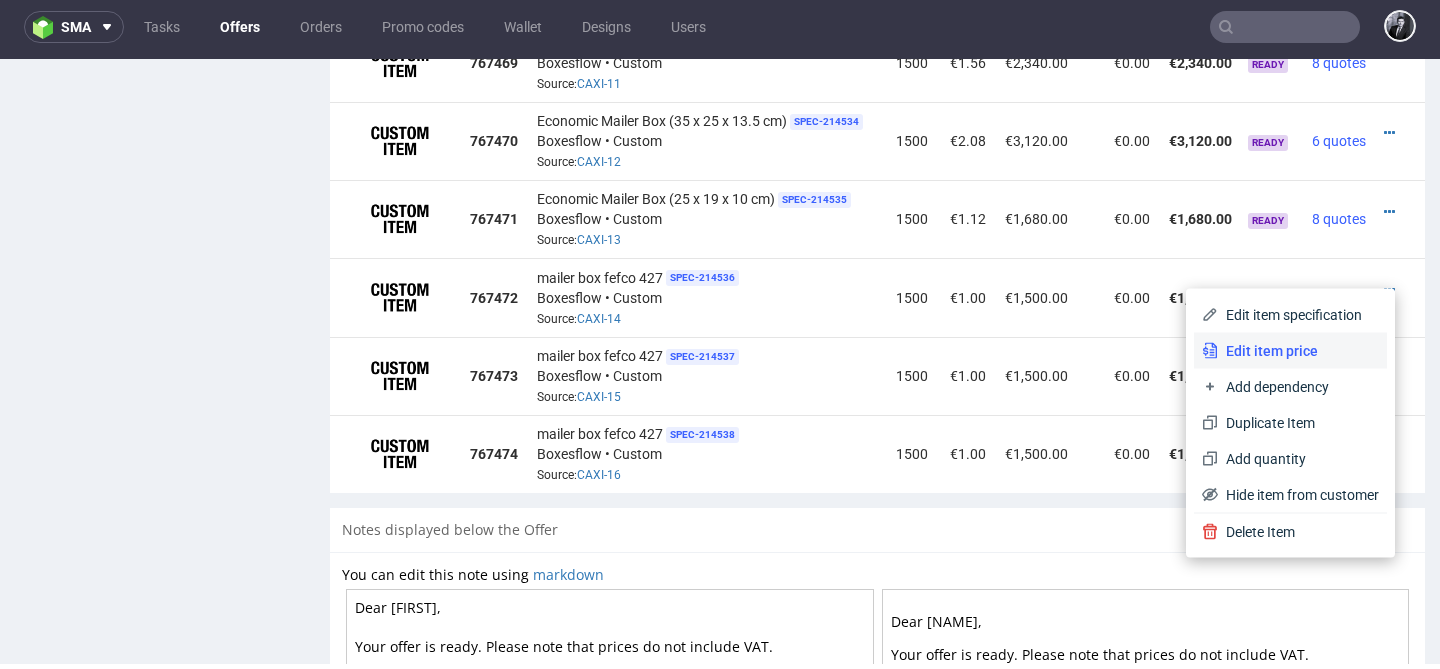 click on "Edit item price" at bounding box center (1298, 351) 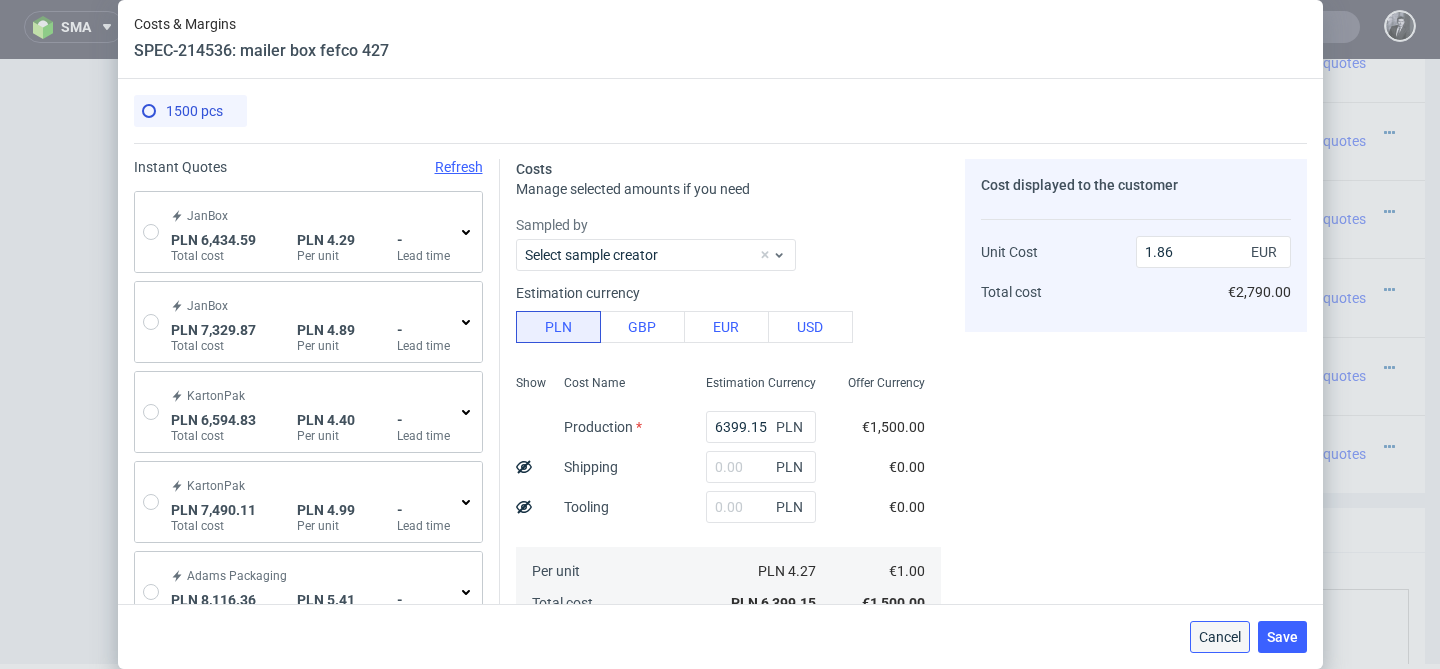 click on "Cancel" at bounding box center [1220, 637] 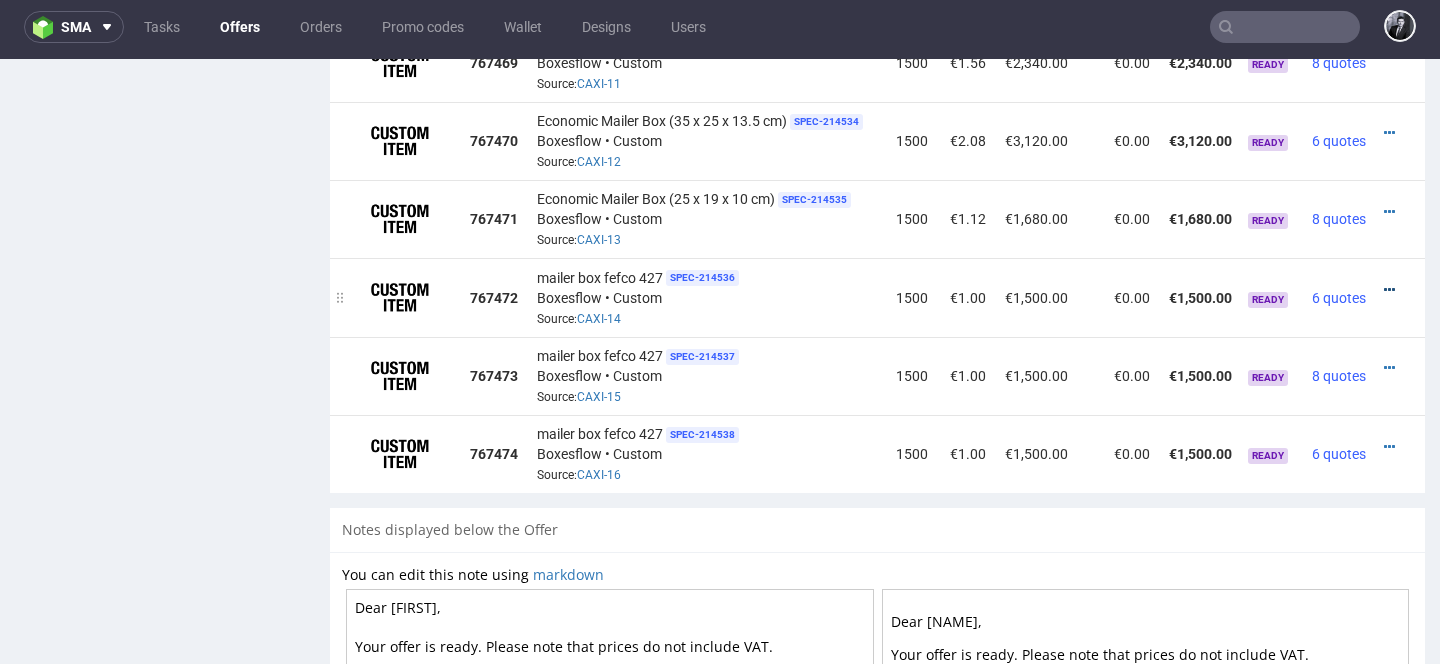 click at bounding box center (1389, 290) 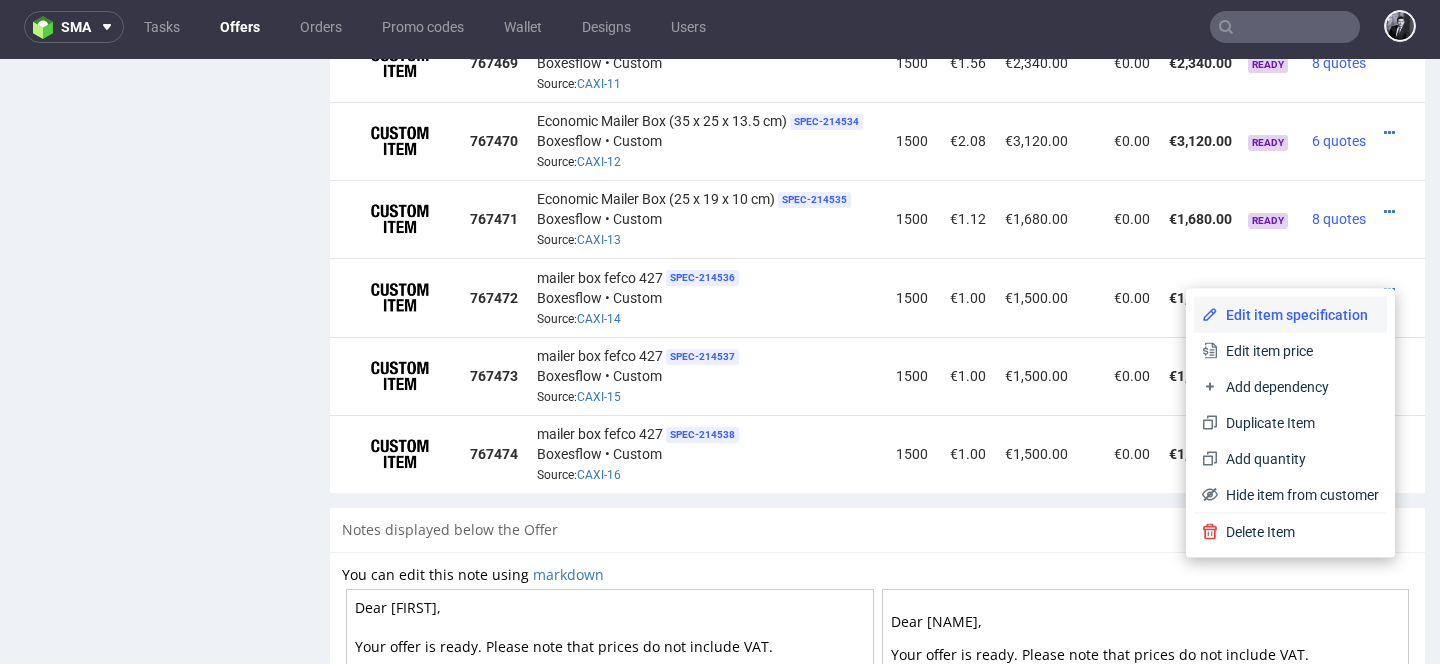 click on "Edit item specification" at bounding box center (1298, 315) 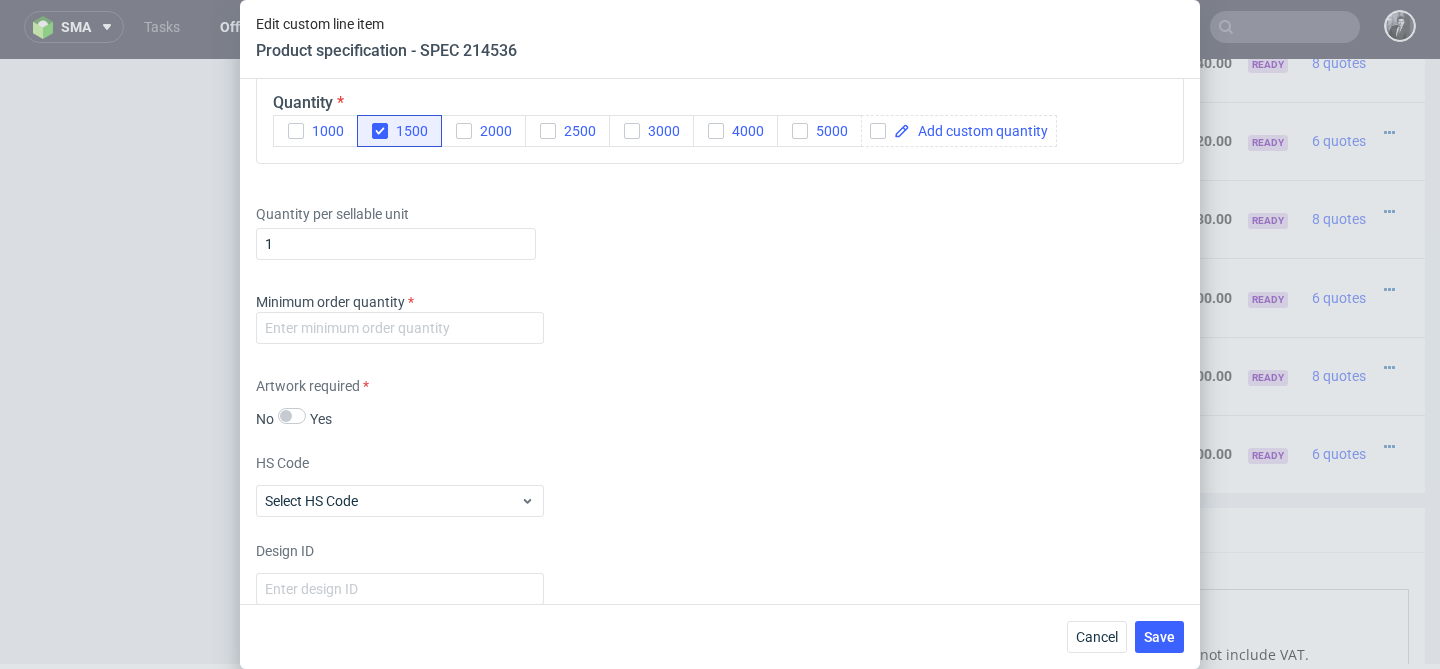 scroll, scrollTop: 2089, scrollLeft: 0, axis: vertical 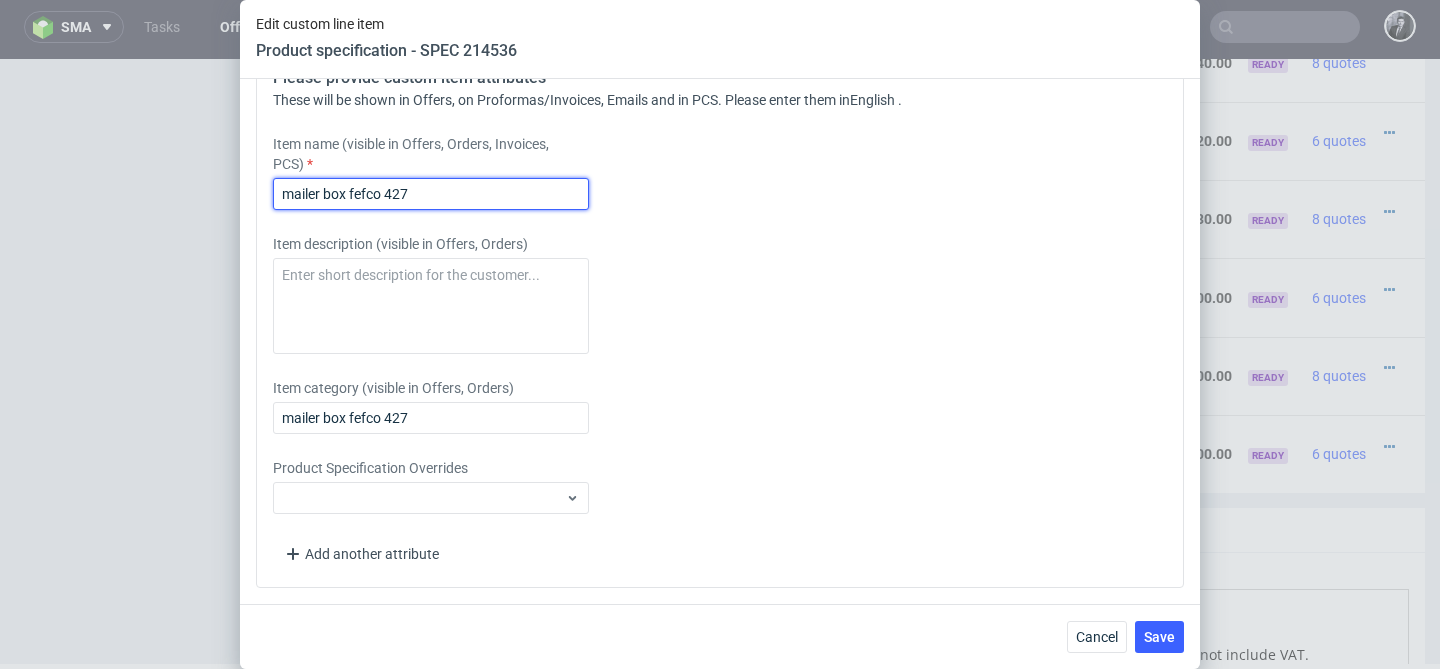 drag, startPoint x: 482, startPoint y: 195, endPoint x: 199, endPoint y: 184, distance: 283.2137 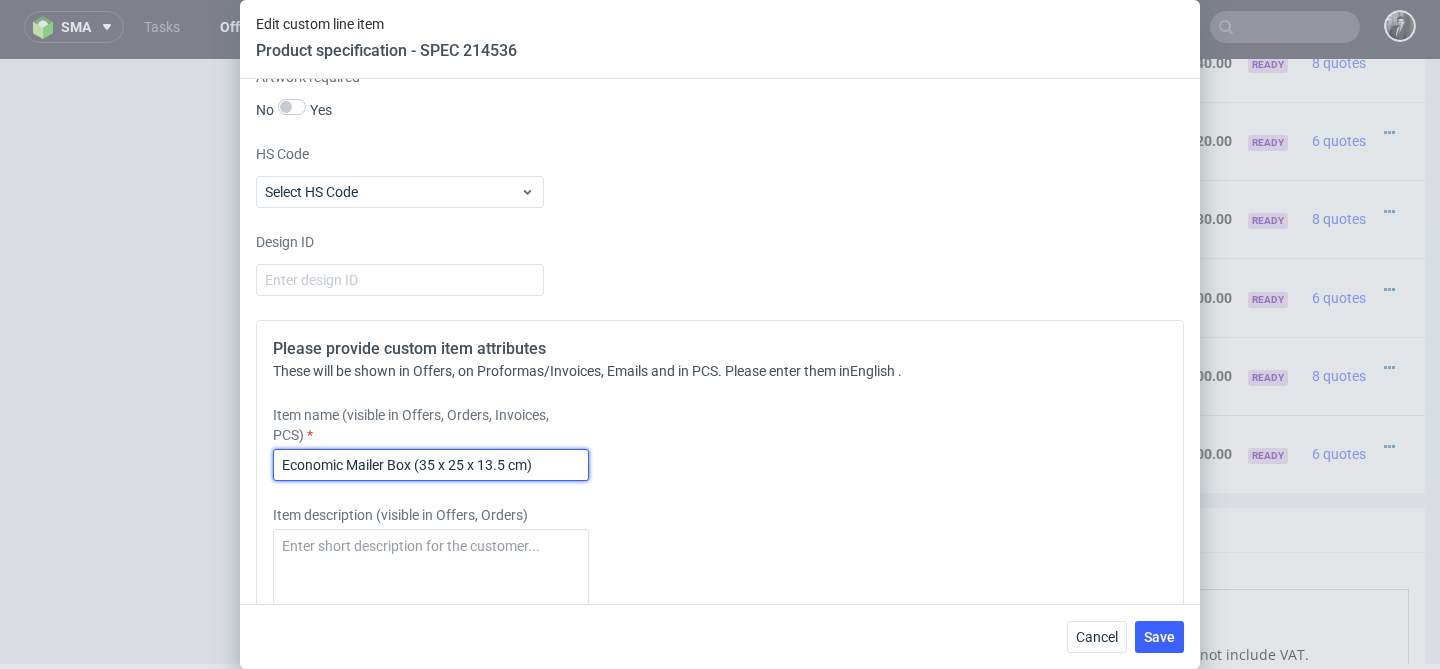 scroll, scrollTop: 1859, scrollLeft: 0, axis: vertical 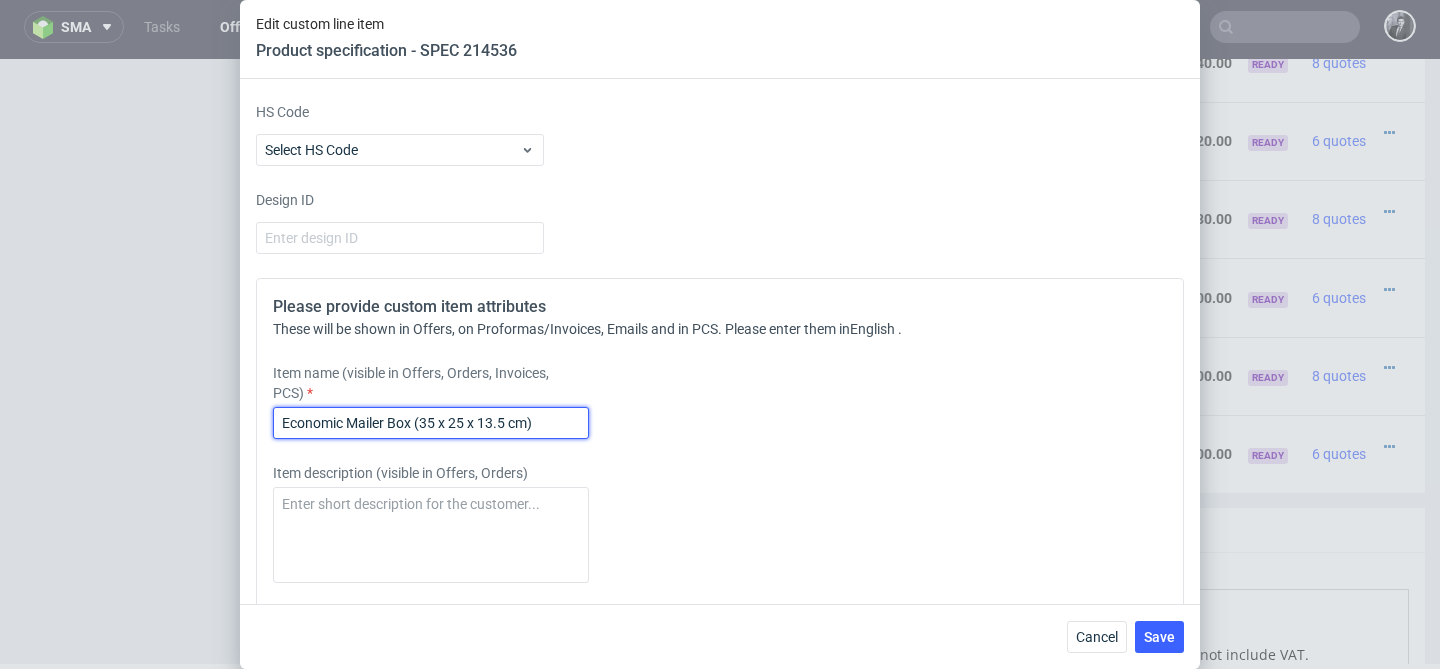 click on "Economic Mailer Box (35 x 25 x 13.5 cm)" at bounding box center (431, 423) 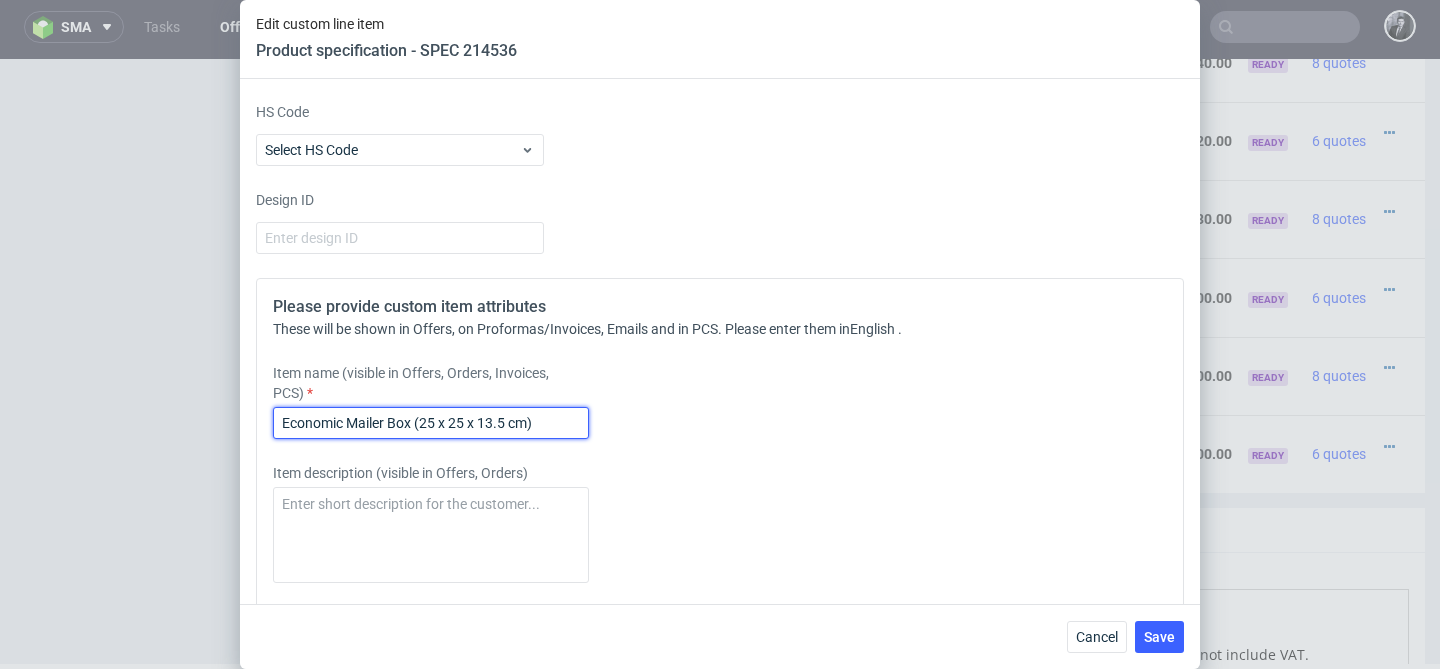 click on "Economic Mailer Box (25 x 25 x 13.5 cm)" at bounding box center (431, 423) 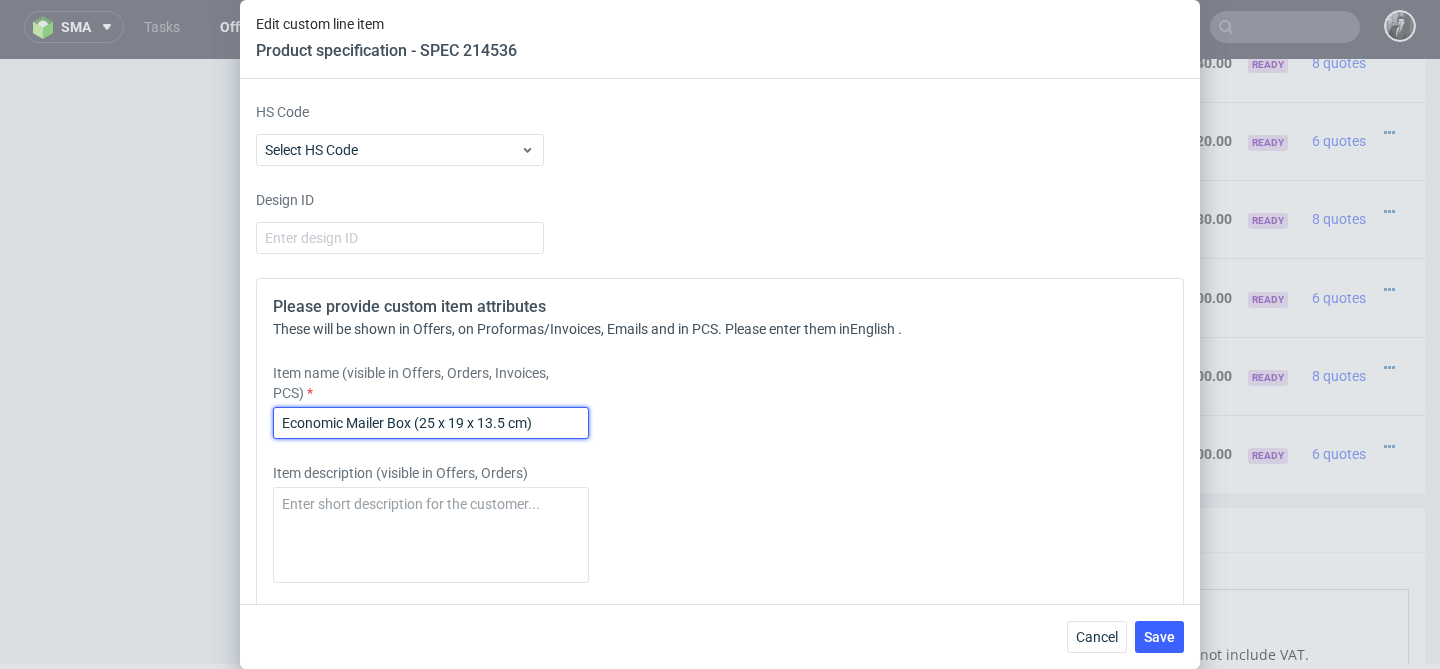 click on "Economic Mailer Box (25 x 19 x 13.5 cm)" at bounding box center (431, 423) 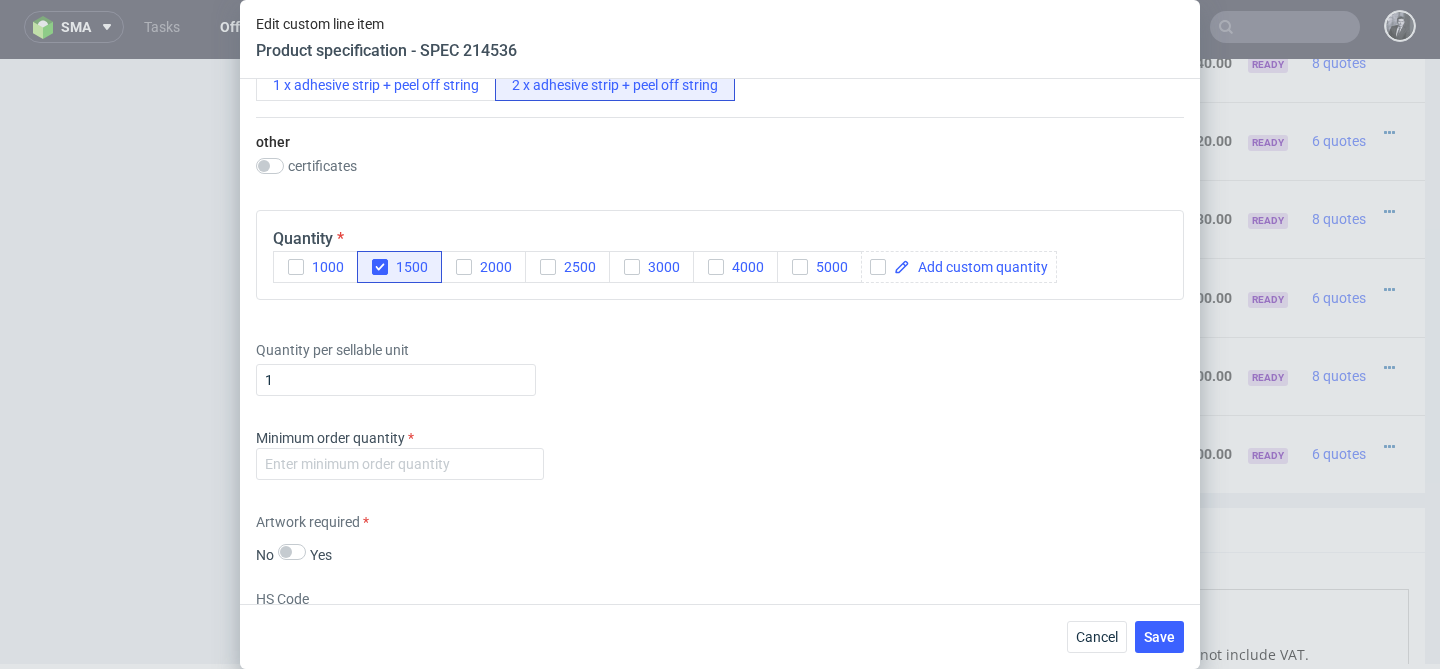 scroll, scrollTop: 1373, scrollLeft: 0, axis: vertical 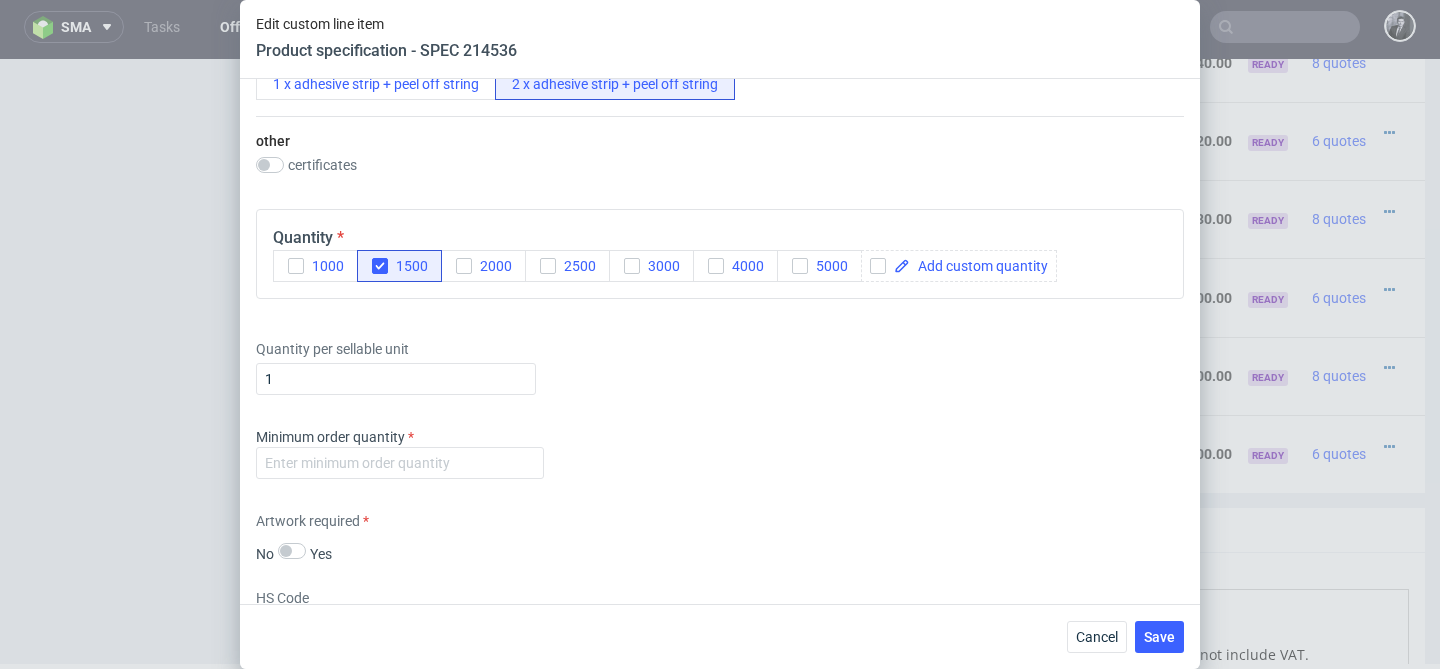 type on "Economic Mailer Box (25 x 19 x 10 cm)" 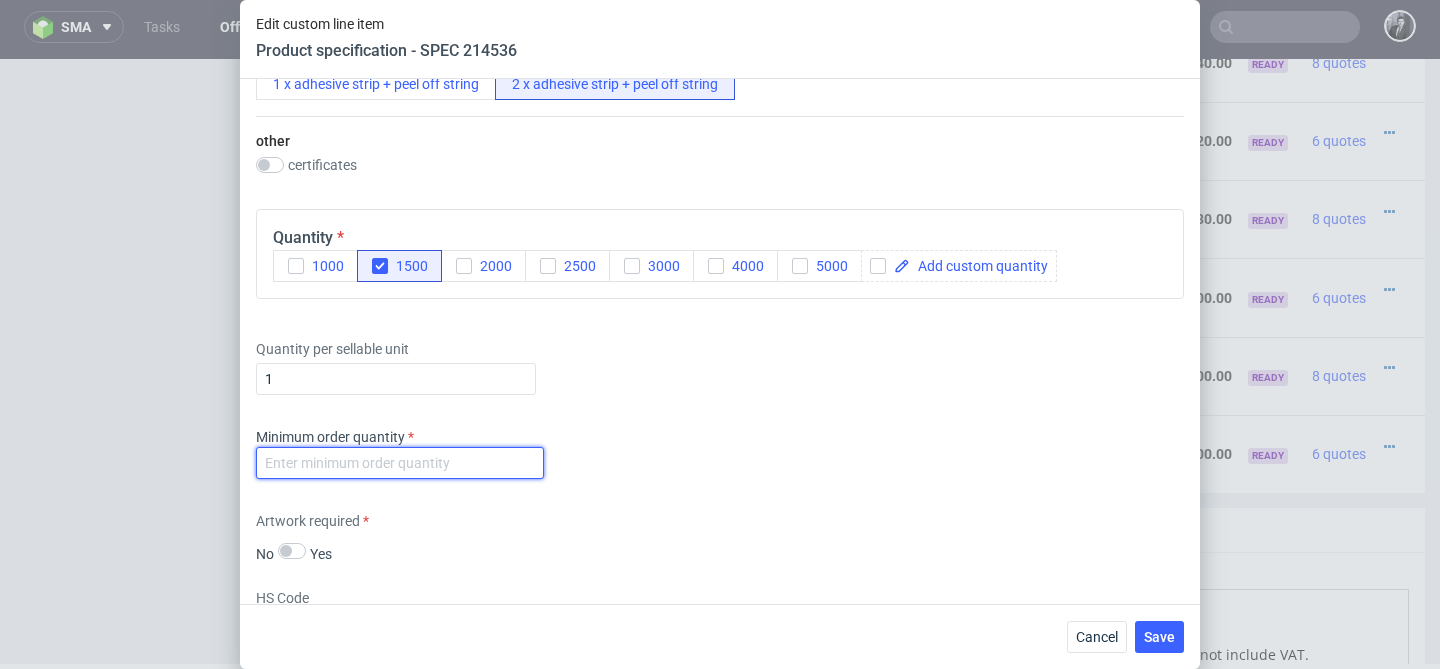 click at bounding box center [400, 463] 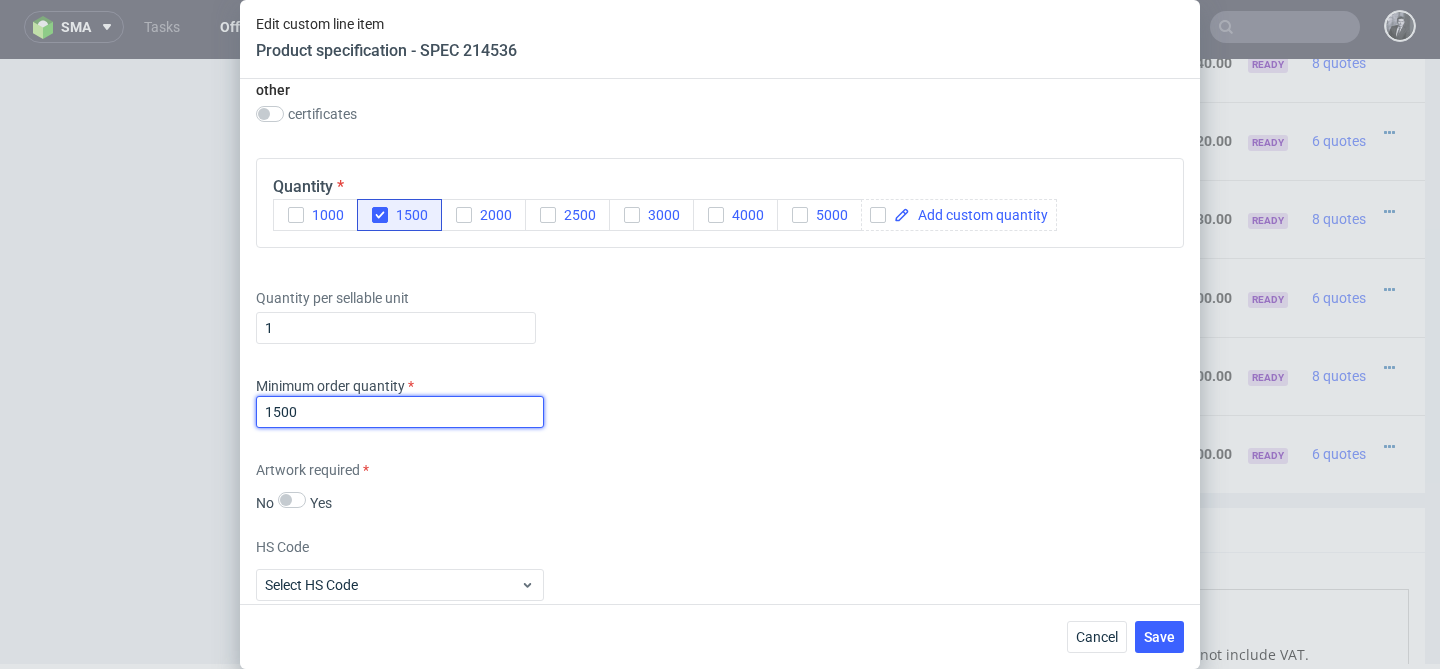 scroll, scrollTop: 2089, scrollLeft: 0, axis: vertical 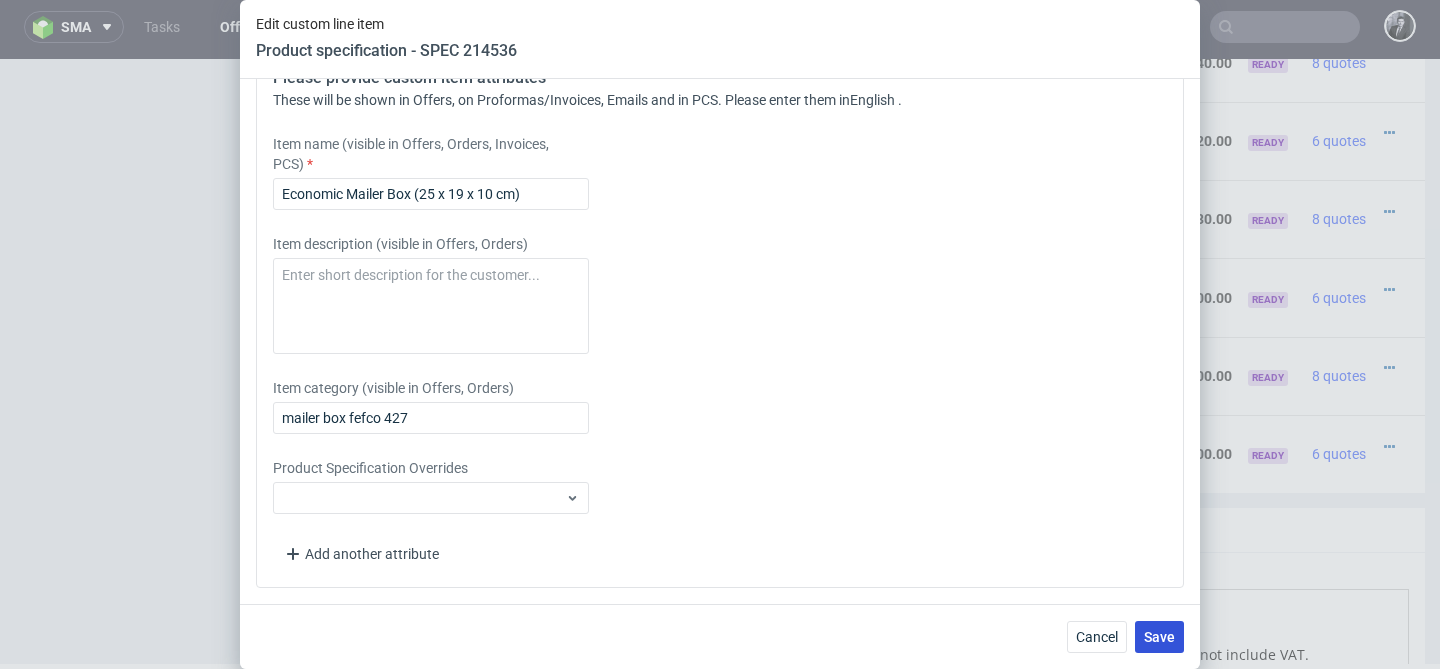 type on "1500" 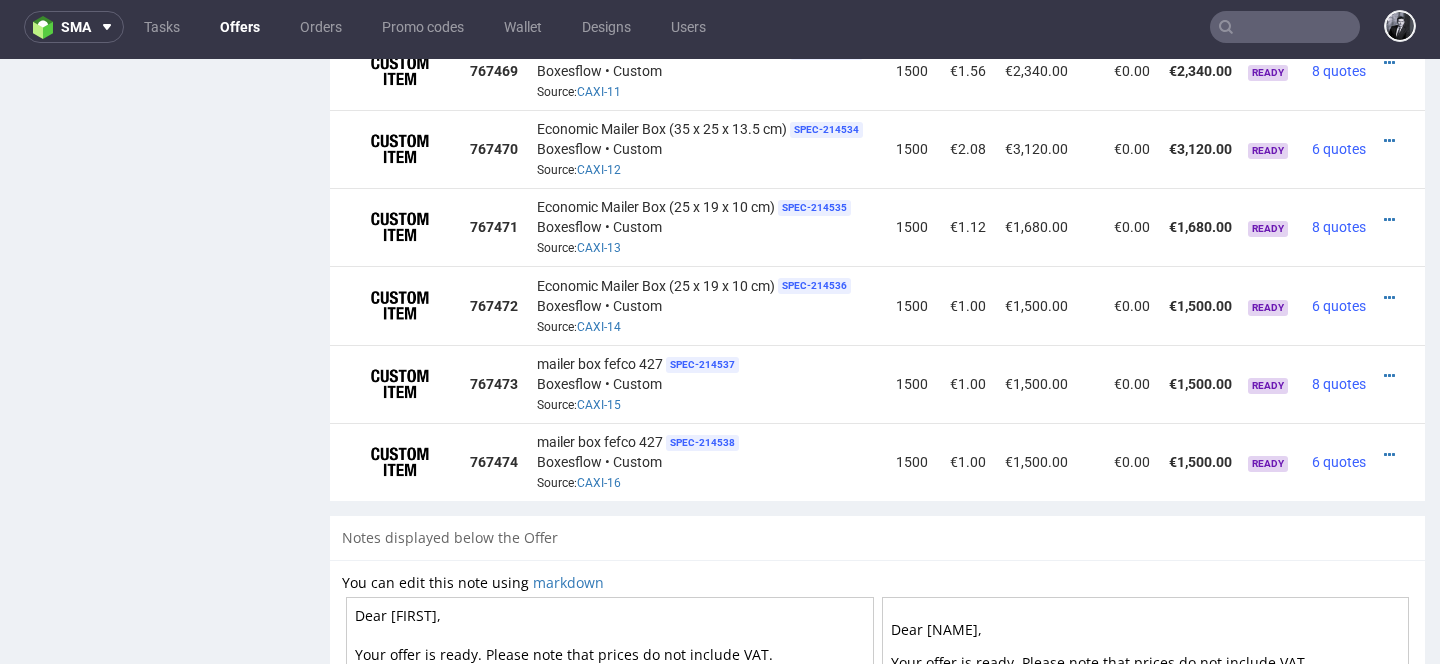 scroll, scrollTop: 2089, scrollLeft: 0, axis: vertical 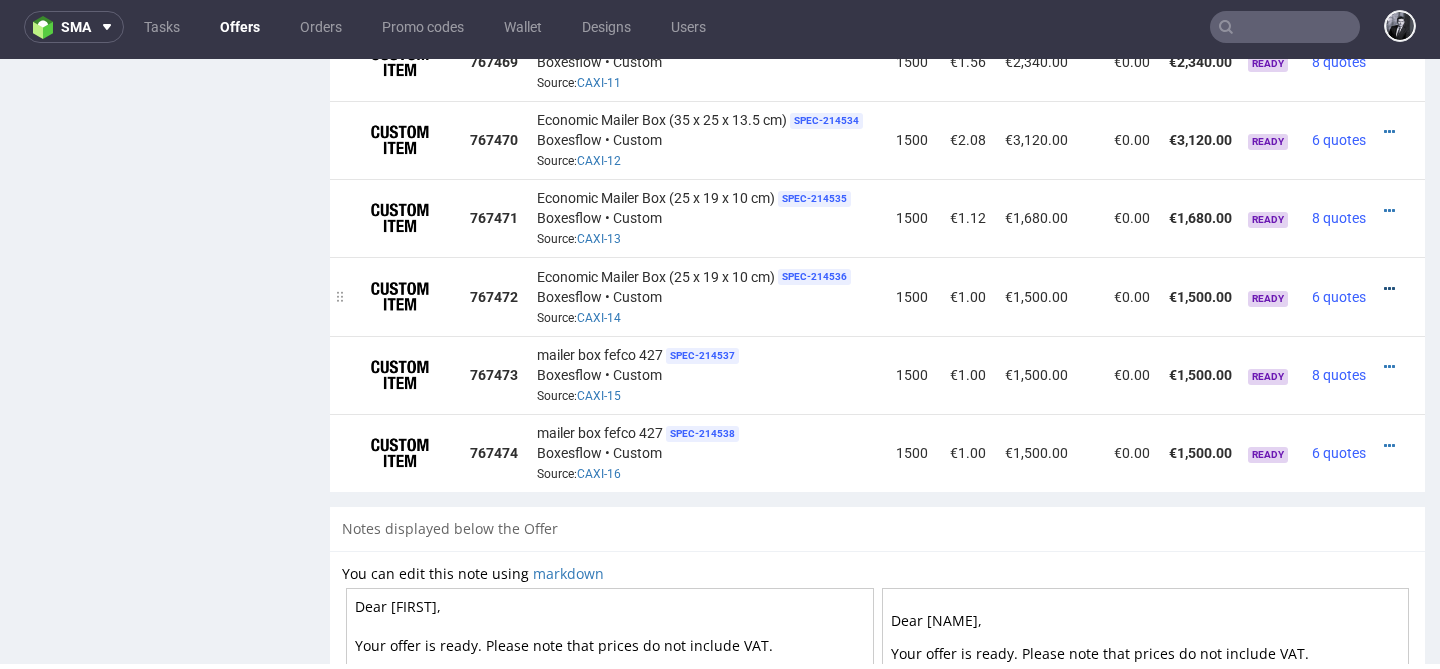 click at bounding box center [1389, 289] 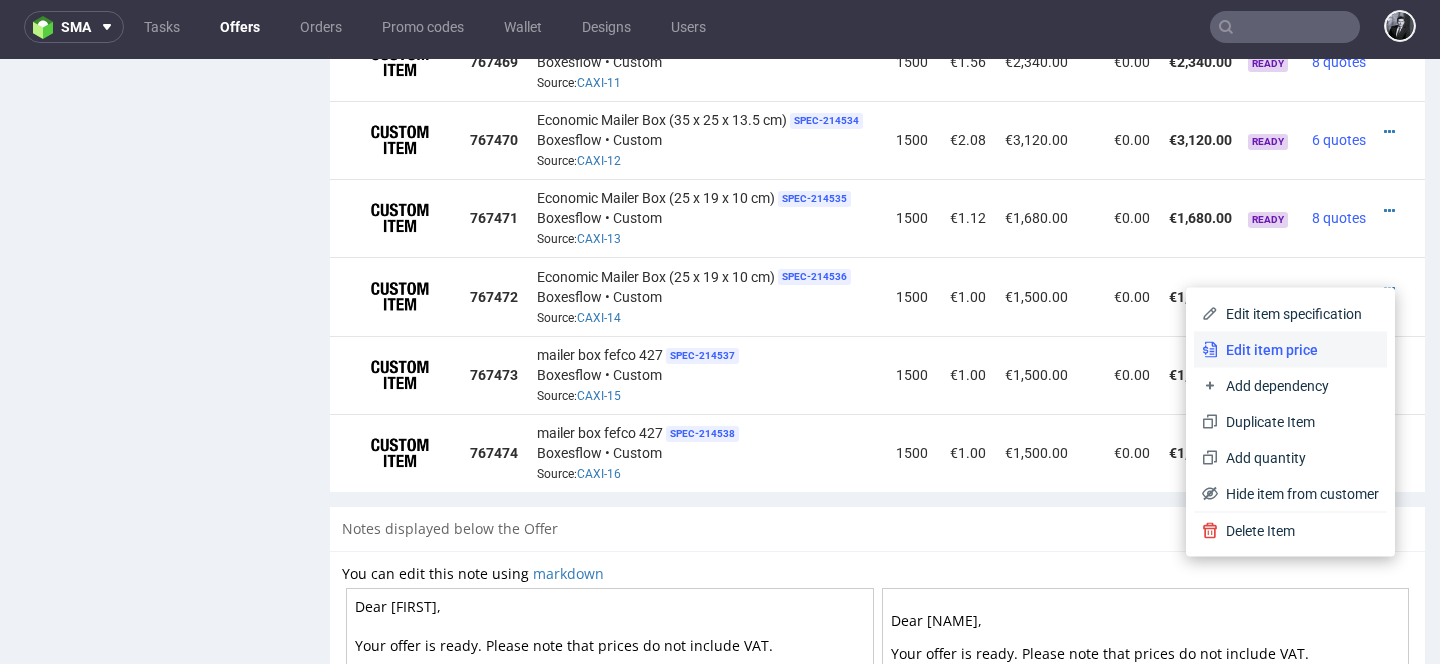 click on "Edit item price" at bounding box center [1290, 350] 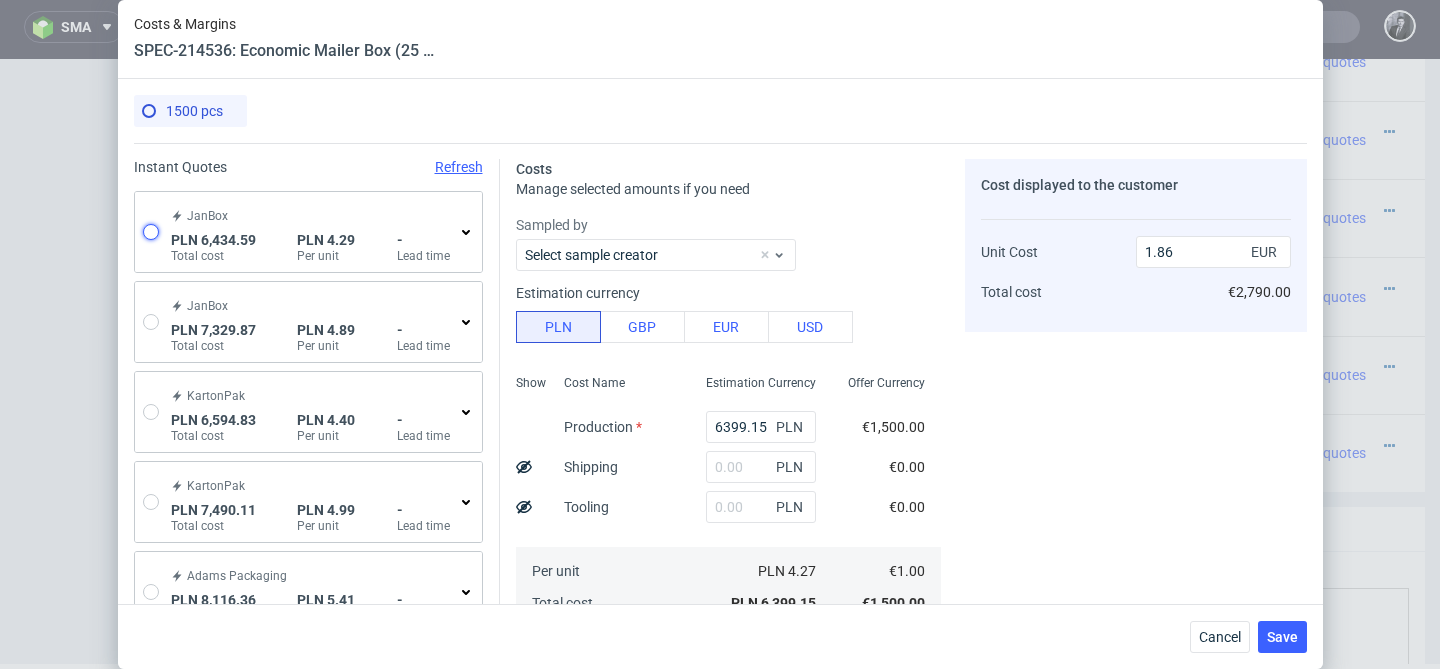 click at bounding box center [151, 232] 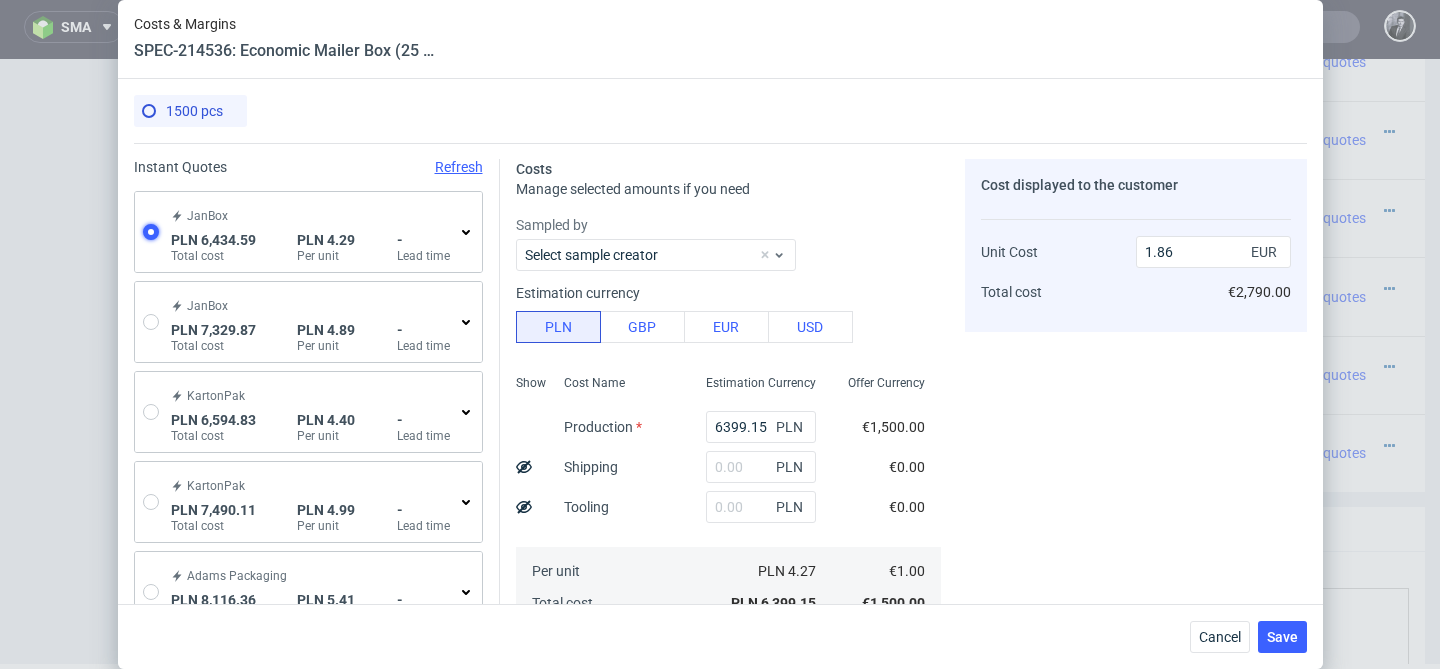 radio on "true" 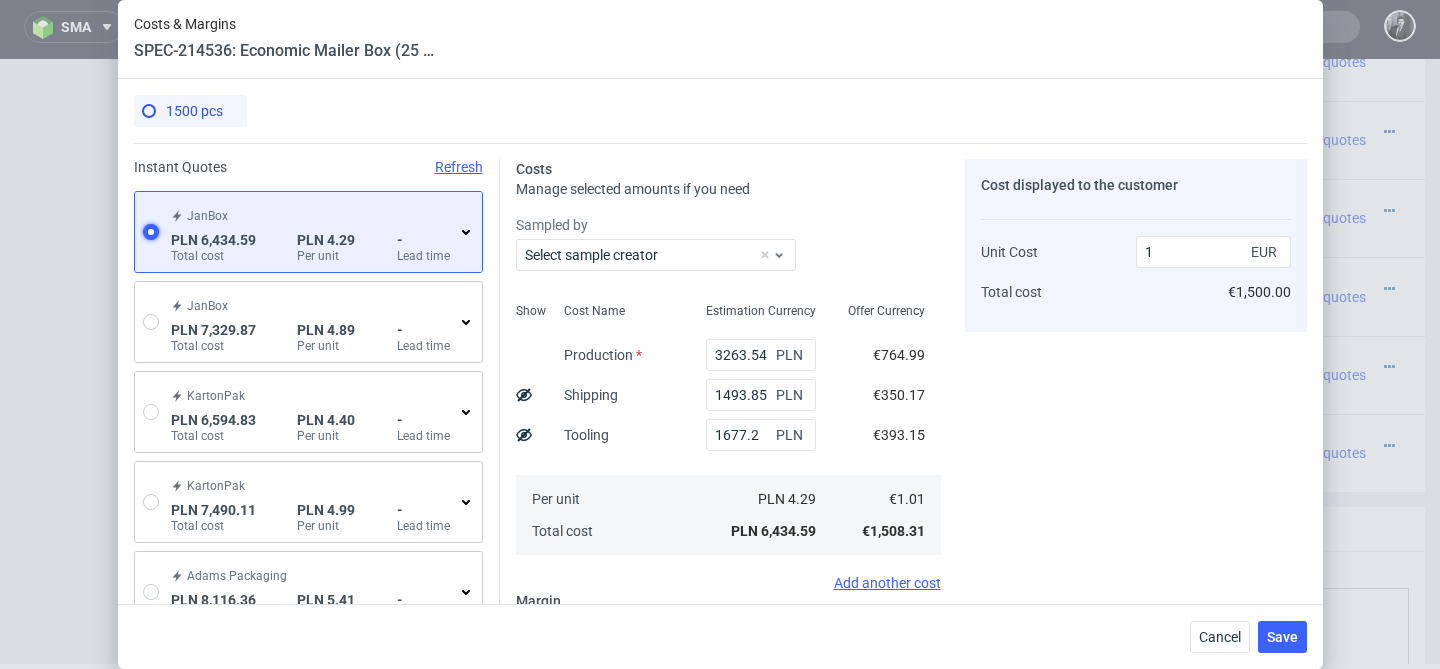 scroll, scrollTop: 319, scrollLeft: 0, axis: vertical 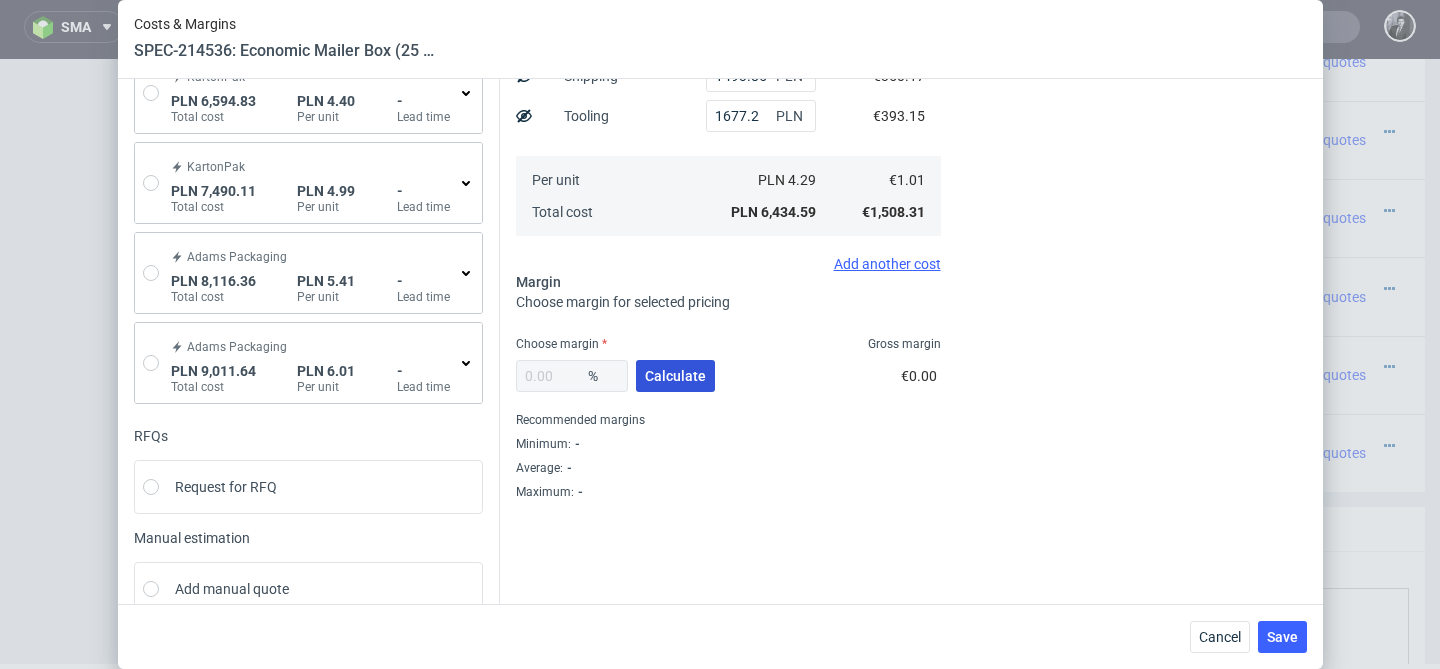 click on "Calculate" at bounding box center (675, 376) 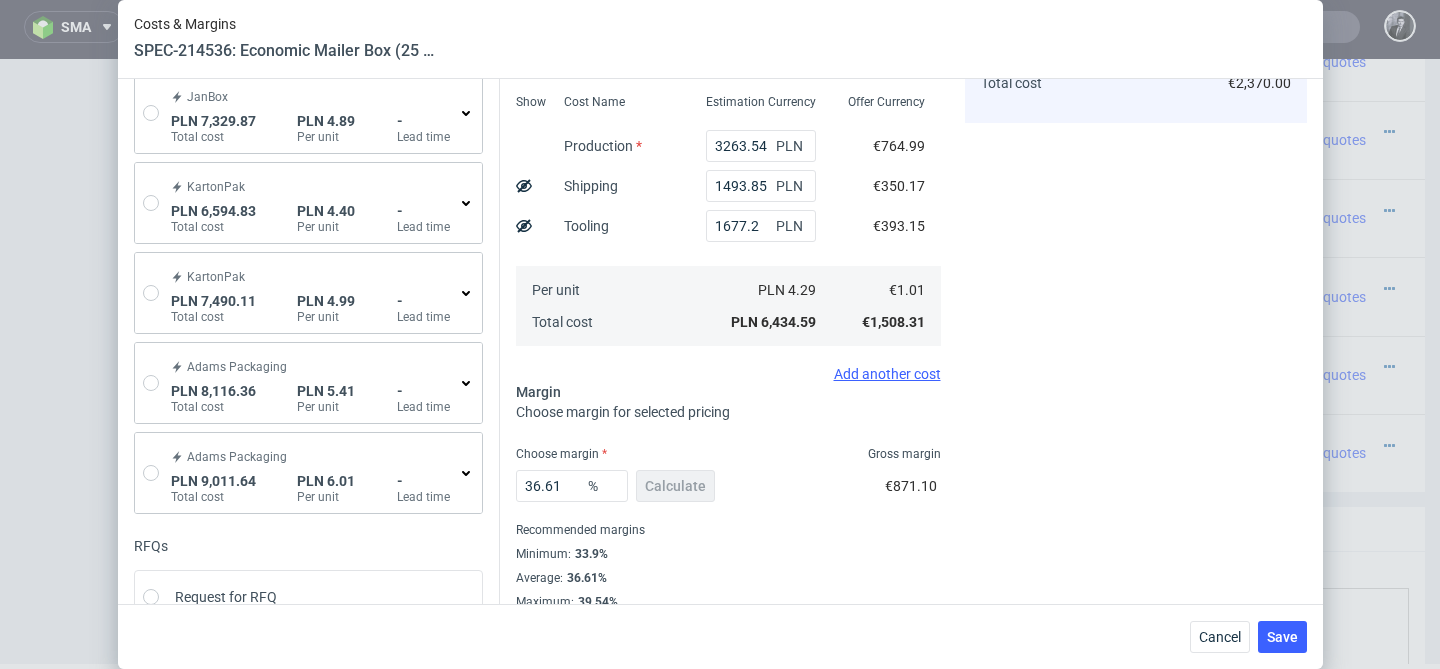 scroll, scrollTop: 313, scrollLeft: 0, axis: vertical 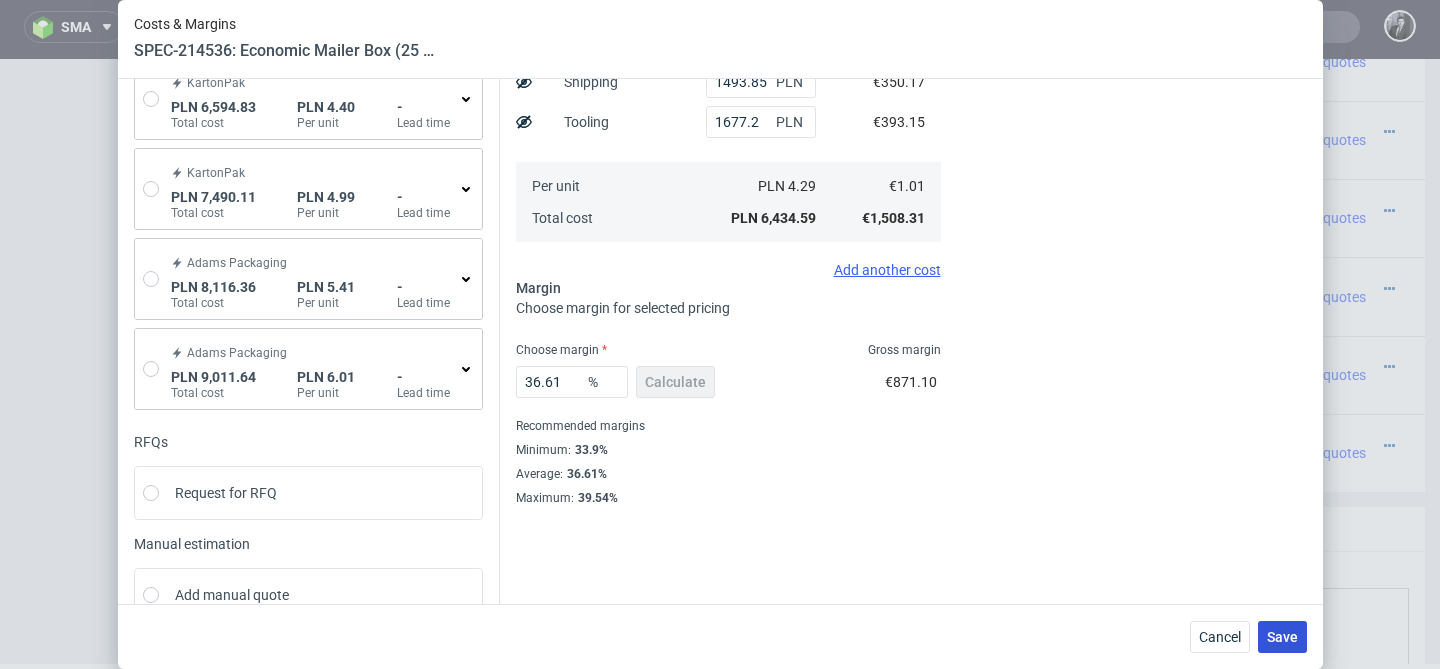 click on "Save" at bounding box center [1282, 637] 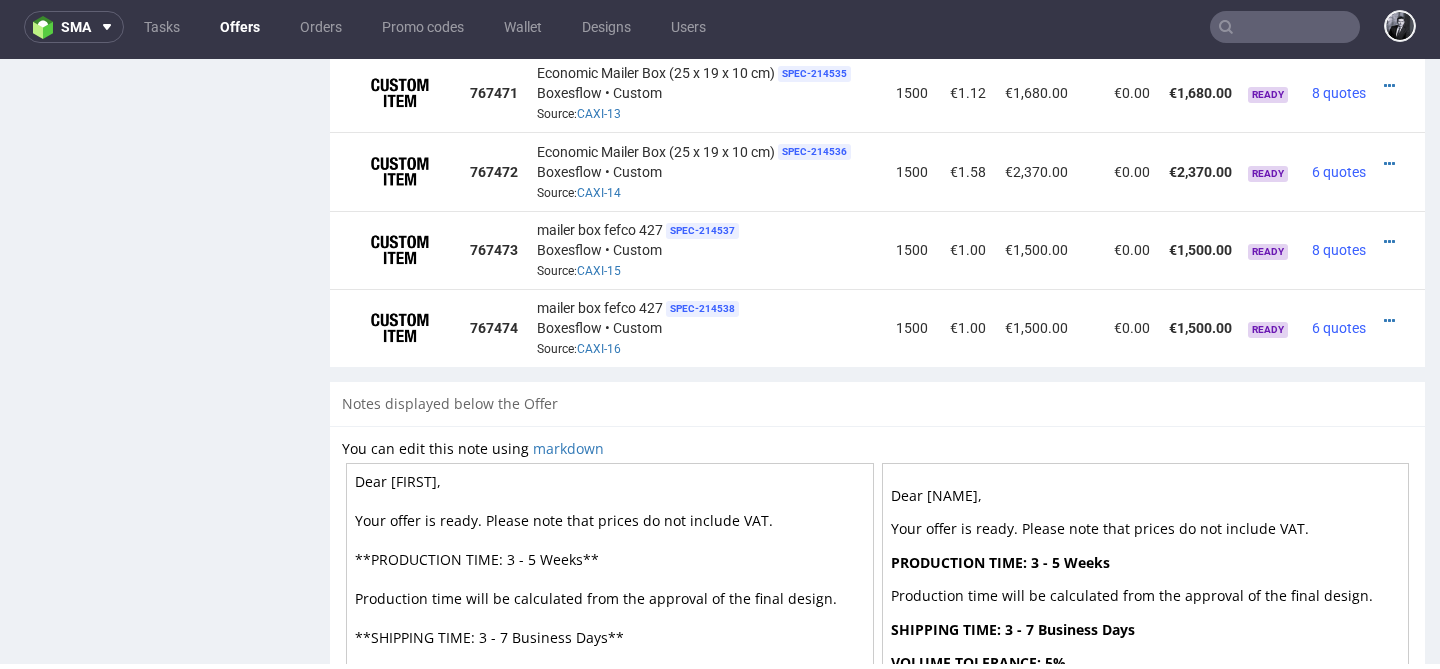 scroll, scrollTop: 2239, scrollLeft: 0, axis: vertical 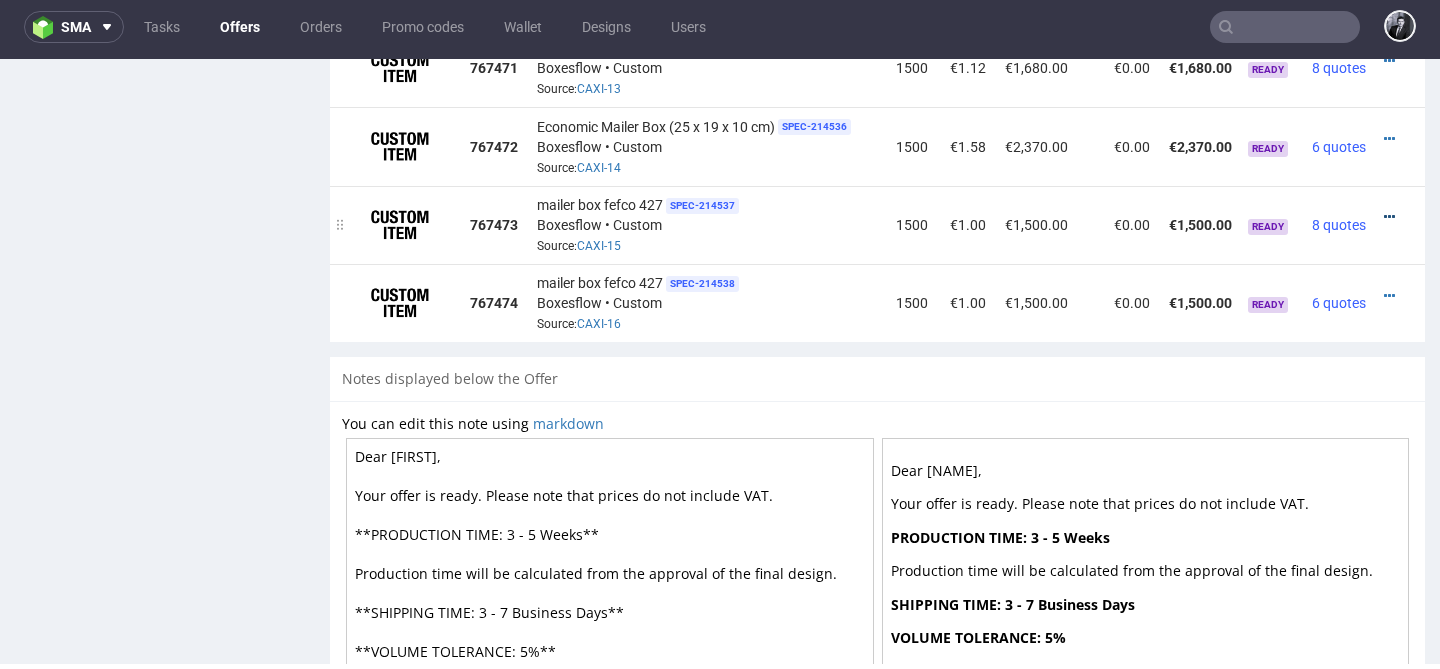 click at bounding box center [1389, 217] 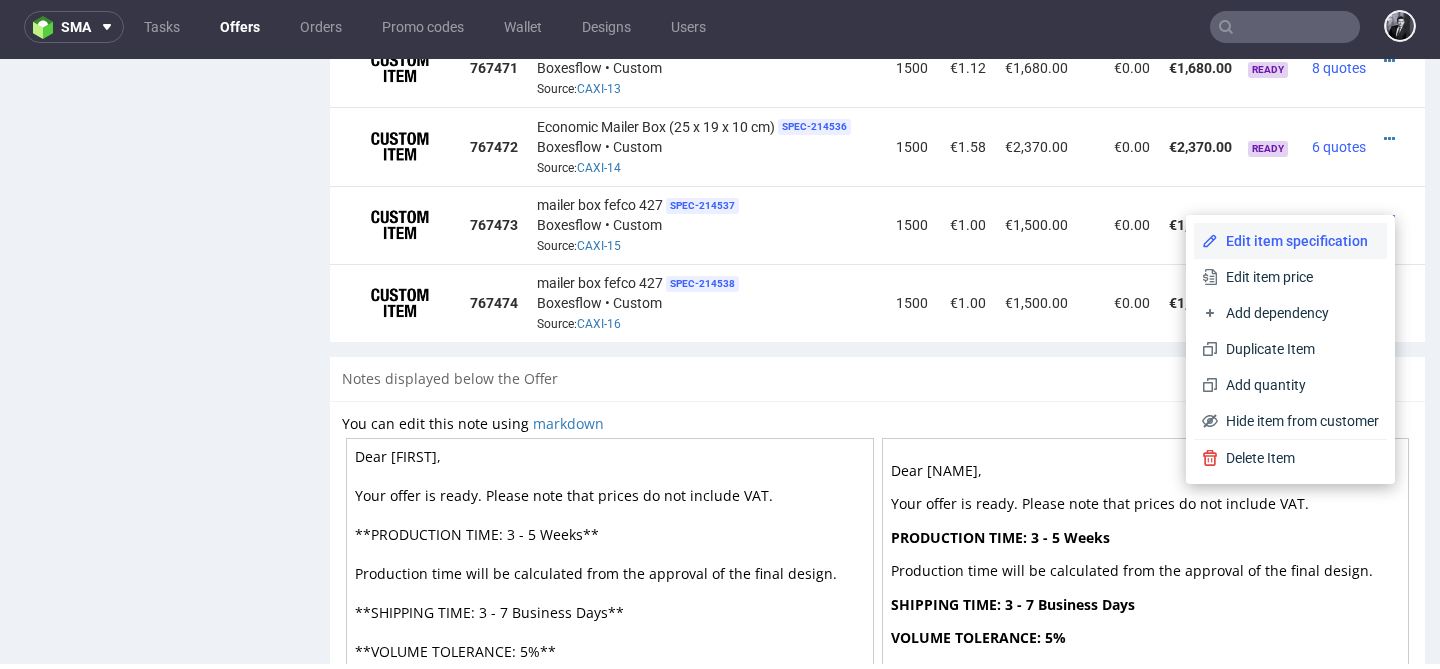 click on "Edit item specification" at bounding box center [1298, 241] 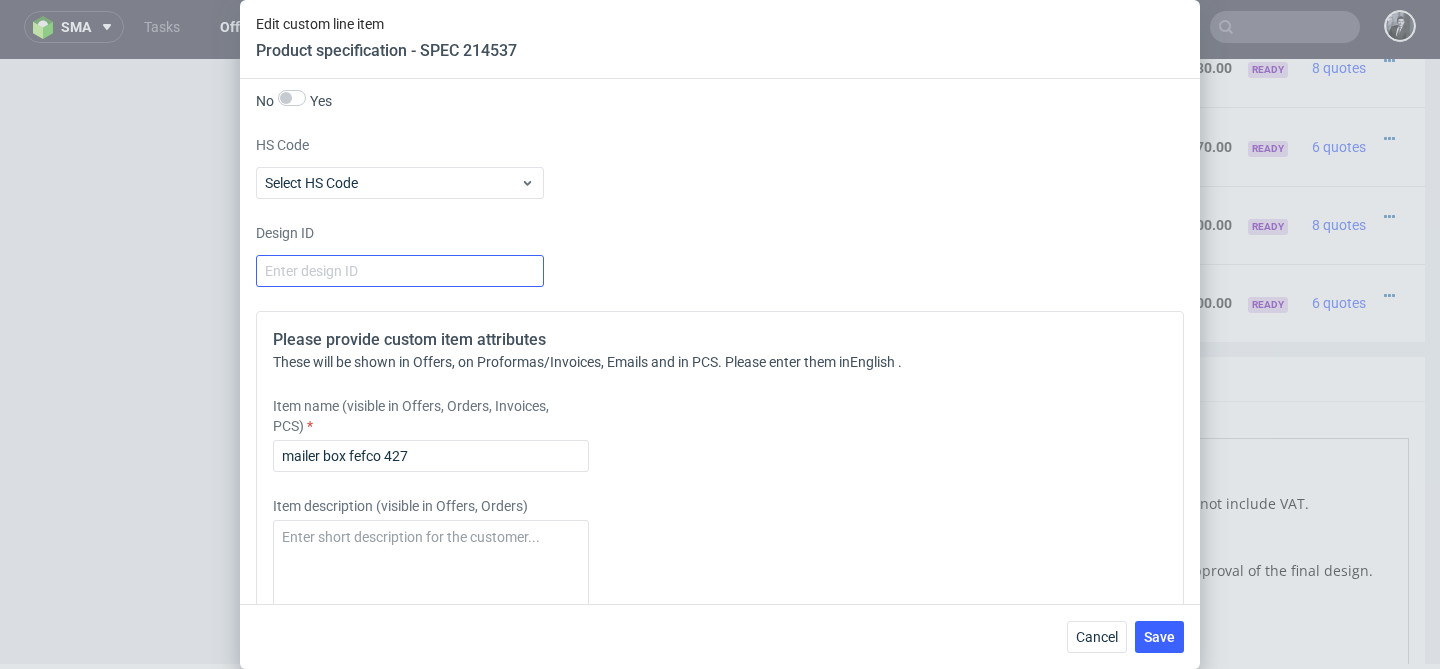 scroll, scrollTop: 1823, scrollLeft: 0, axis: vertical 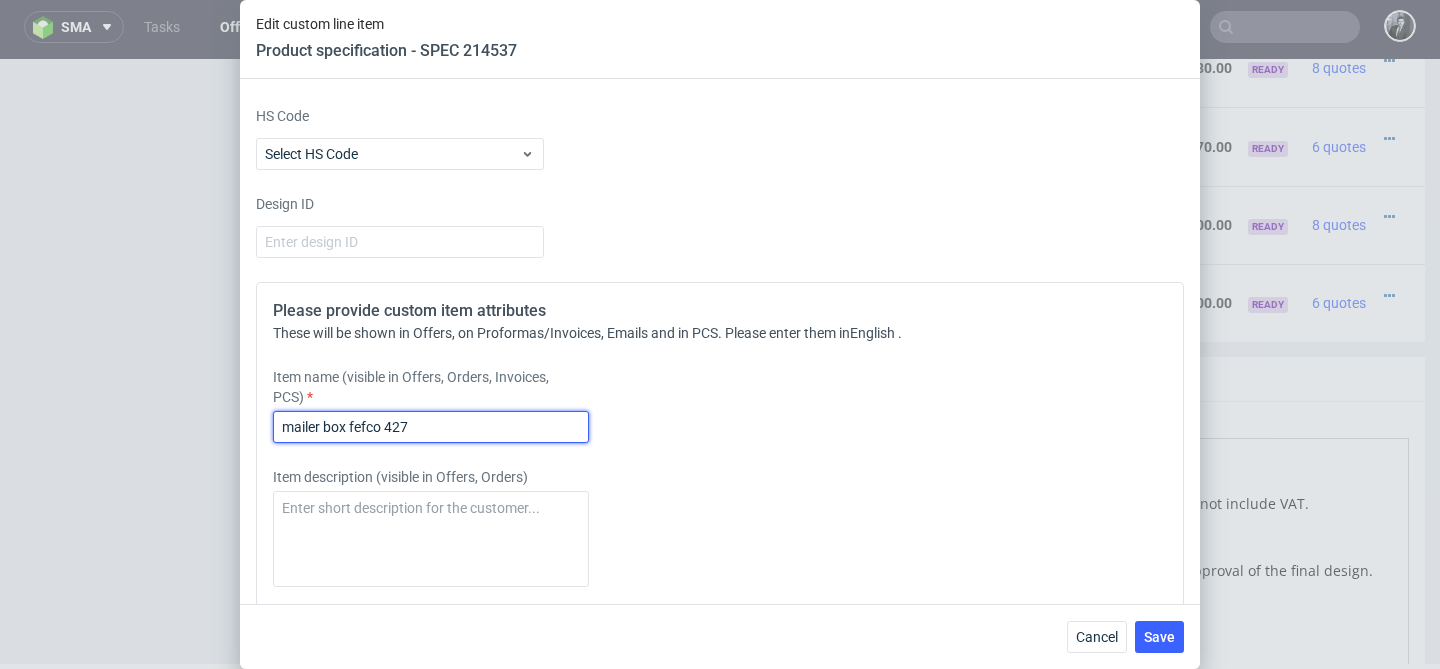 drag, startPoint x: 454, startPoint y: 422, endPoint x: 227, endPoint y: 396, distance: 228.48413 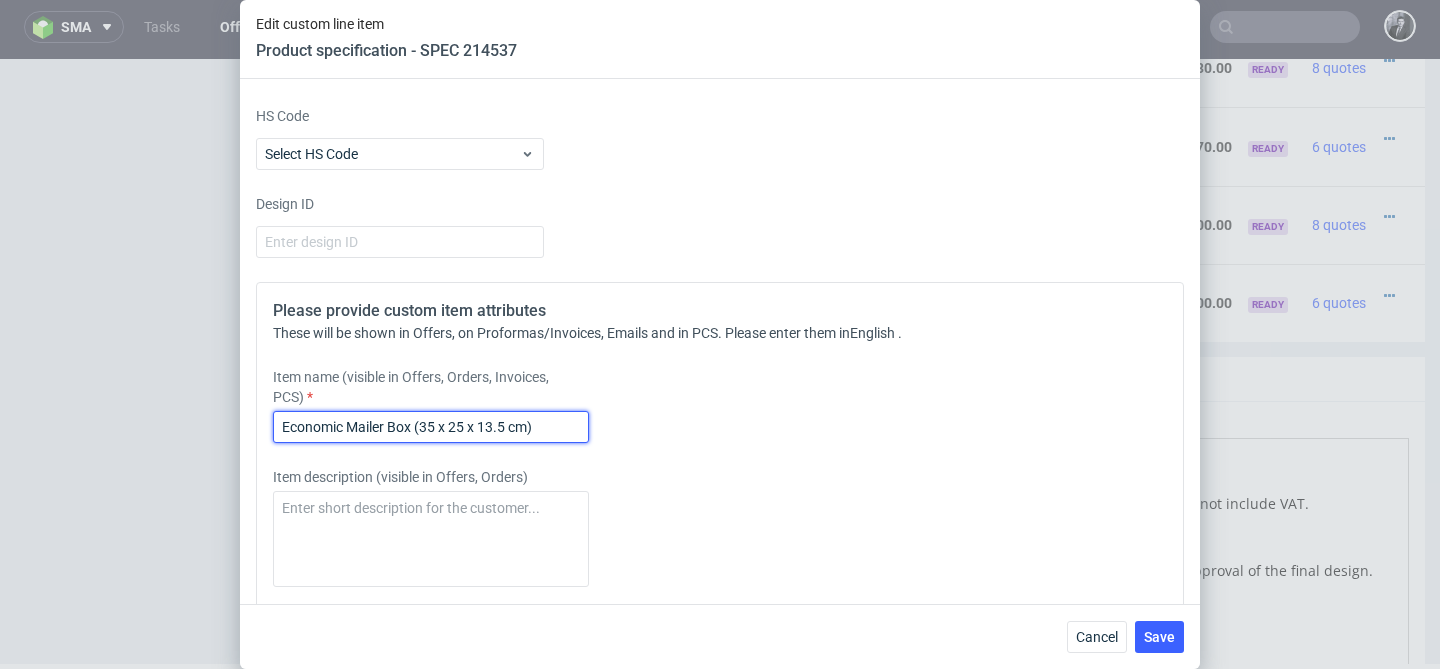 click on "Economic Mailer Box (35 x 25 x 13.5 cm)" at bounding box center (431, 427) 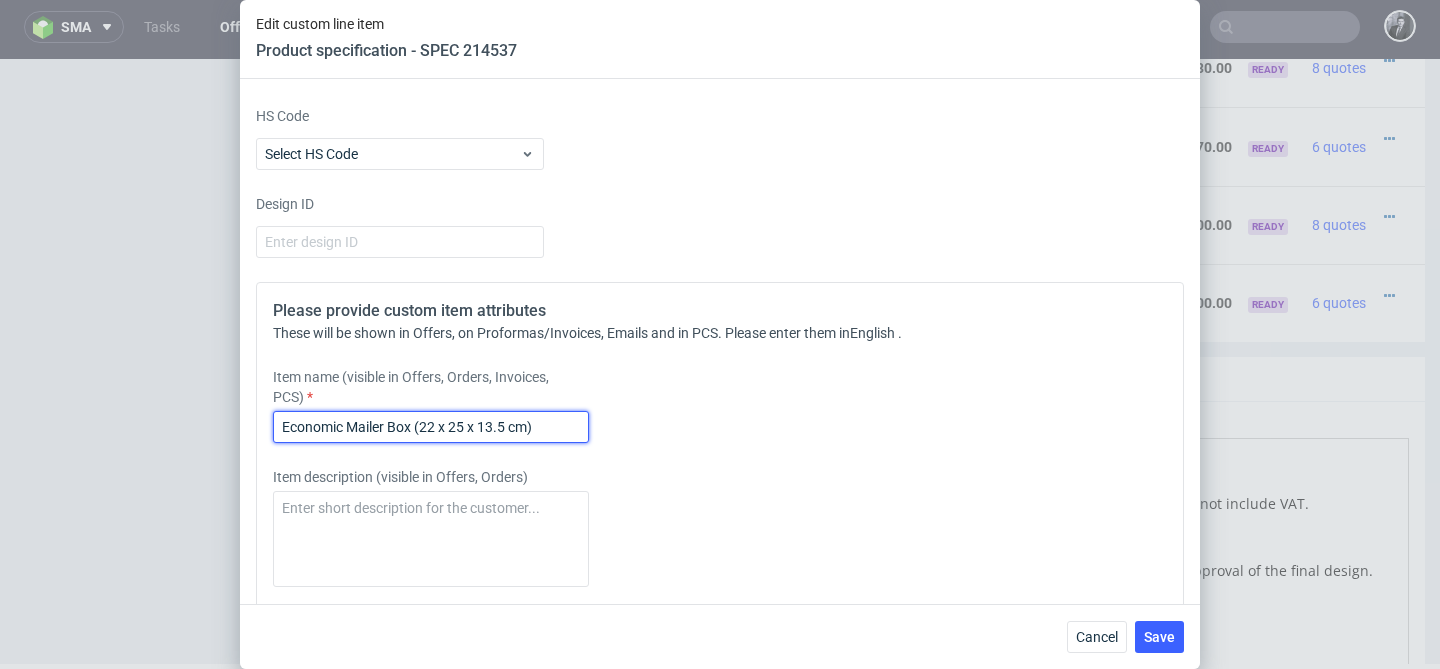 click on "Economic Mailer Box (22 x 25 x 13.5 cm)" at bounding box center (431, 427) 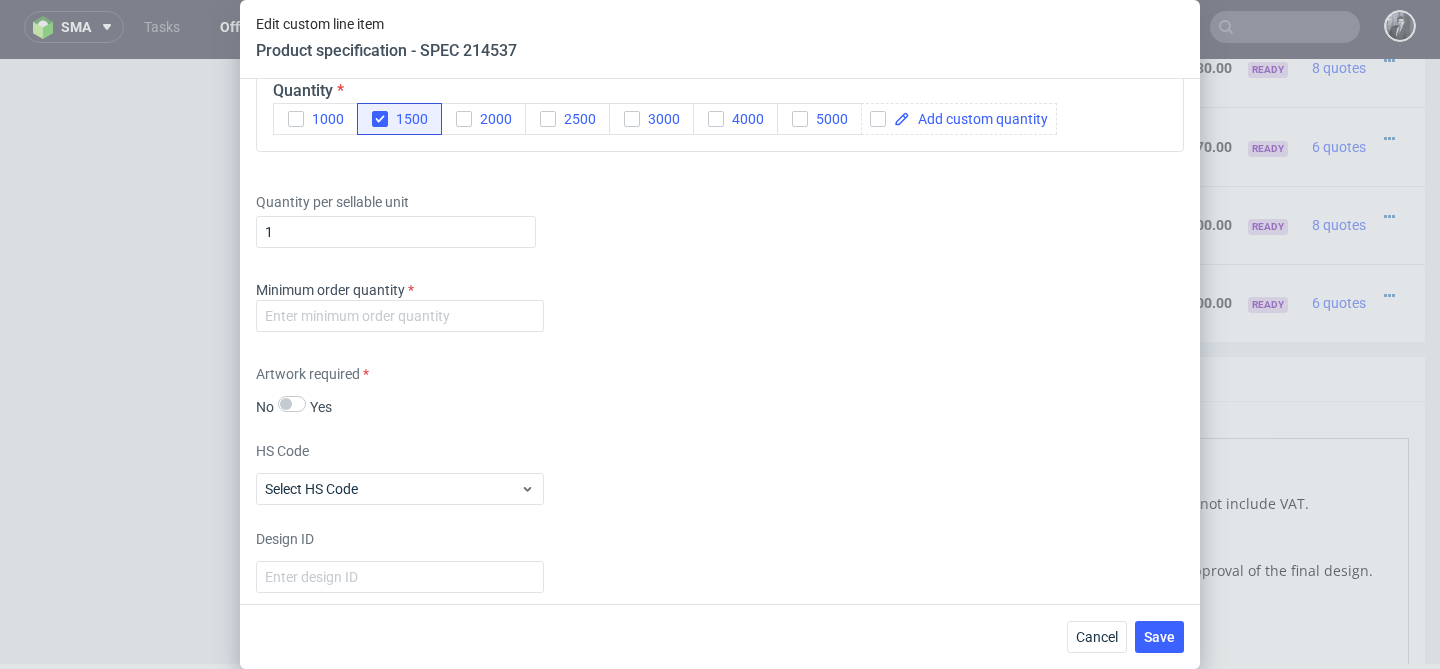 scroll, scrollTop: 1446, scrollLeft: 0, axis: vertical 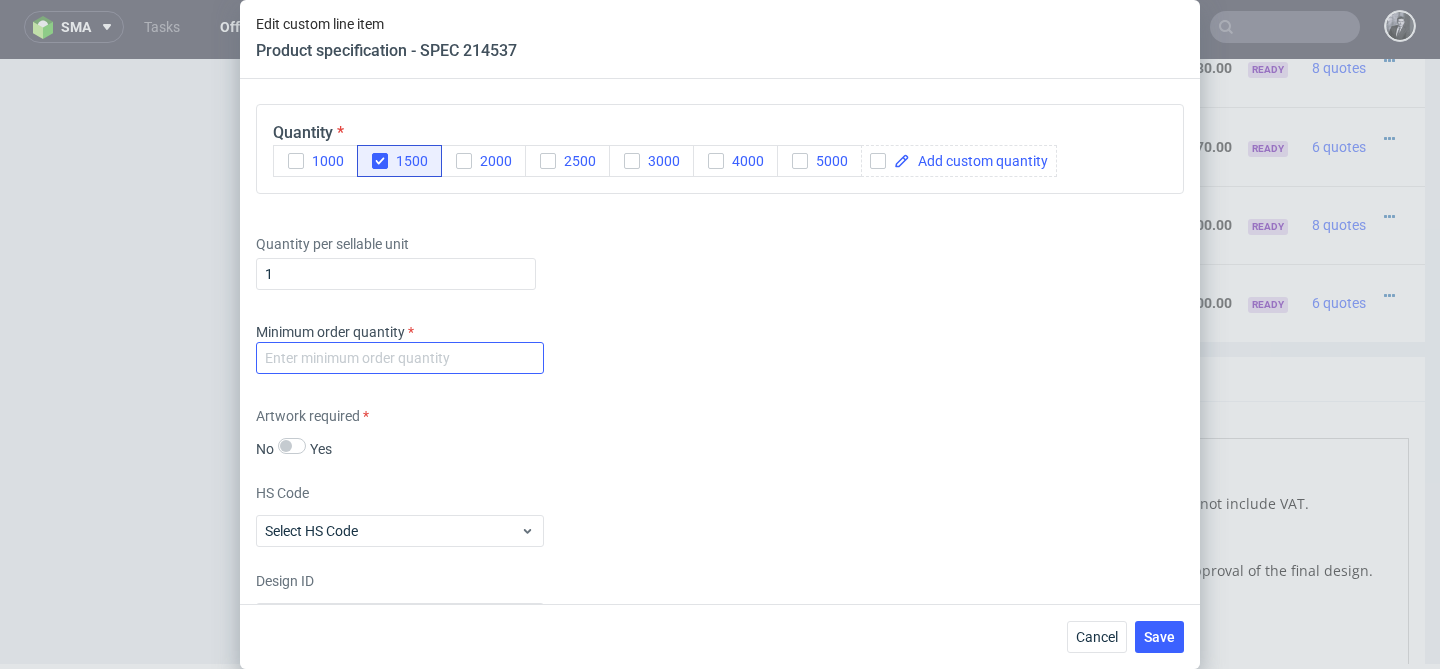 type on "Economic Mailer Box (22 x 13.5 x 8 cm)" 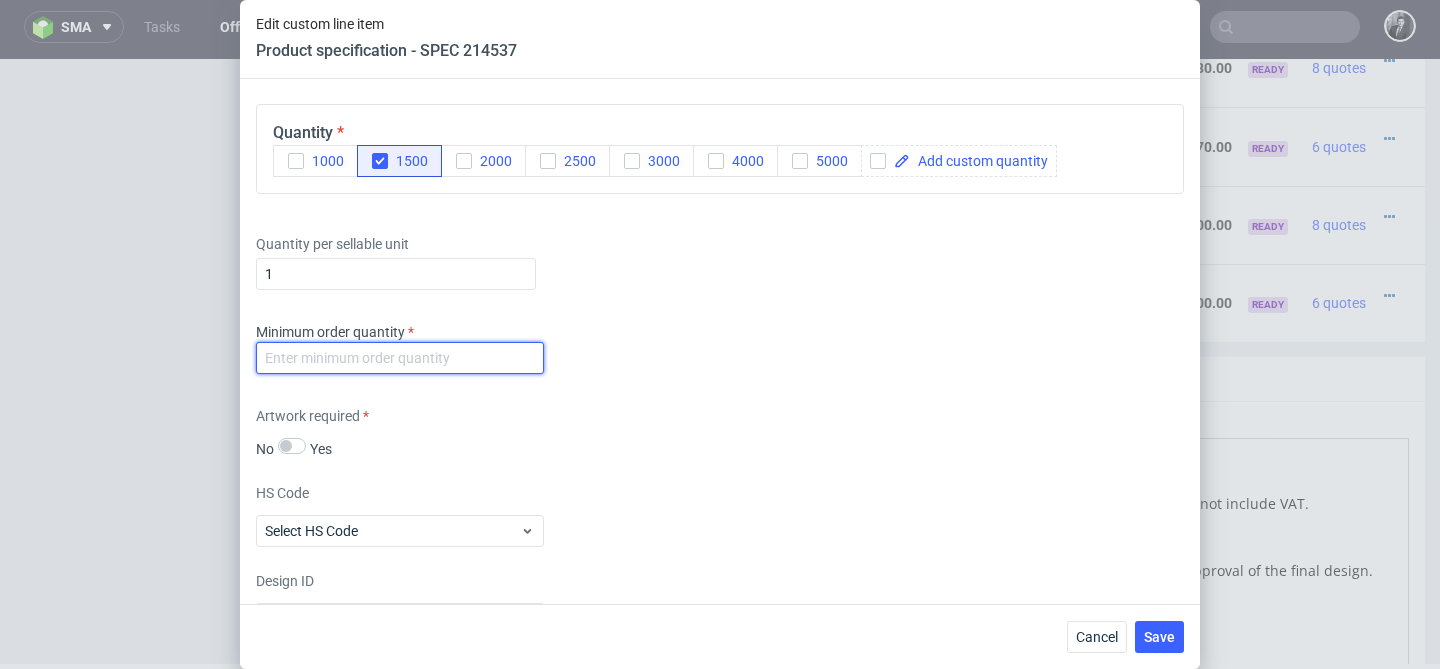 click at bounding box center (400, 358) 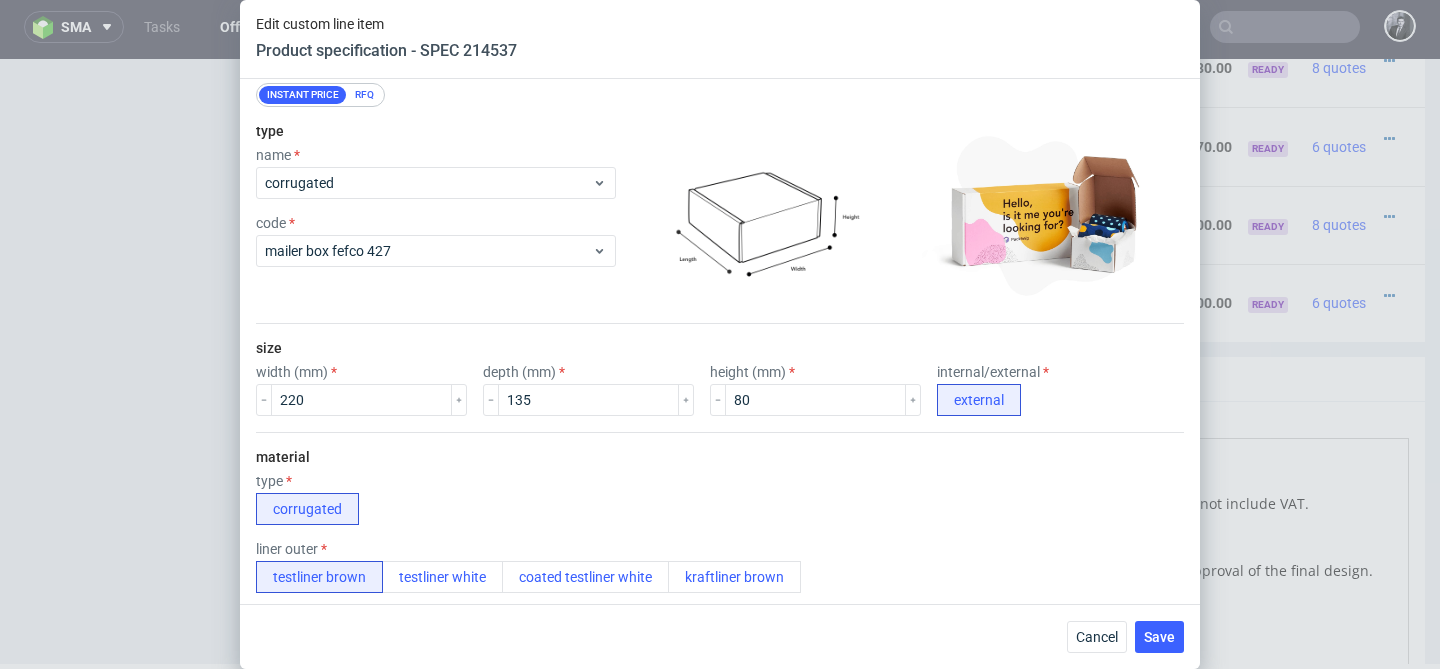 scroll, scrollTop: 118, scrollLeft: 0, axis: vertical 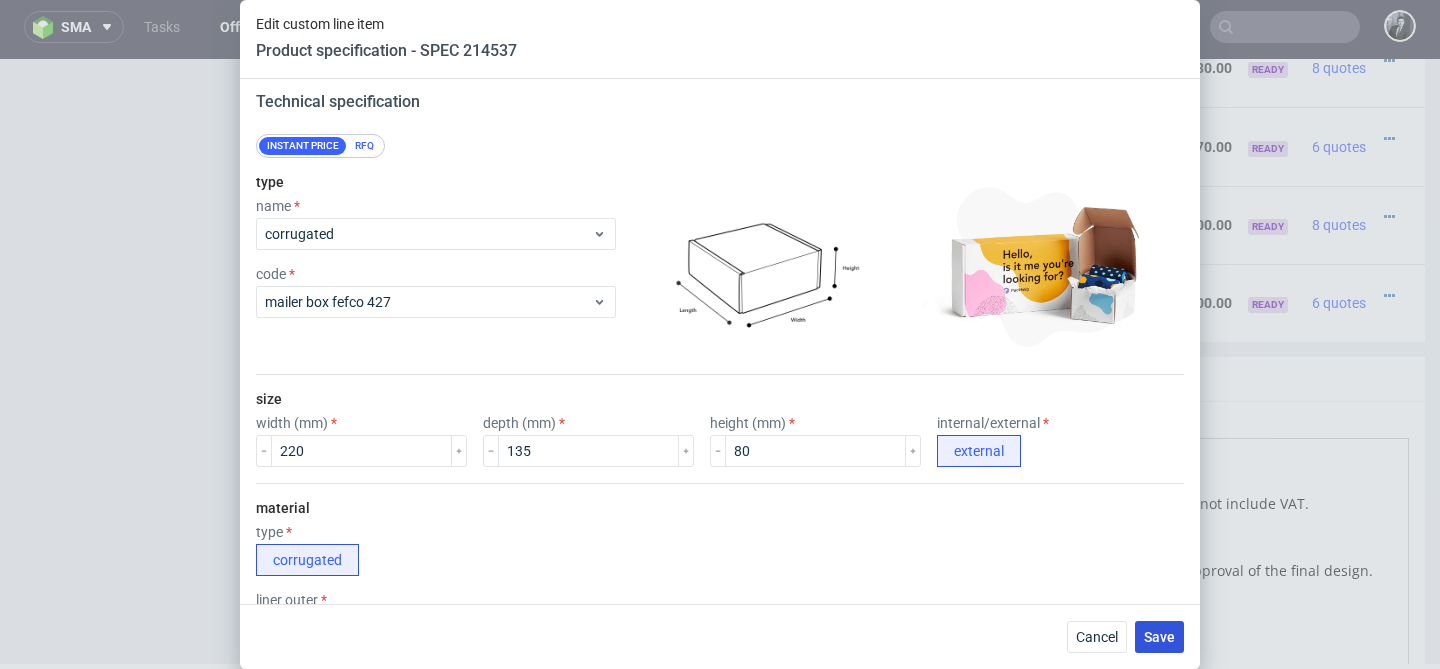 type on "1500" 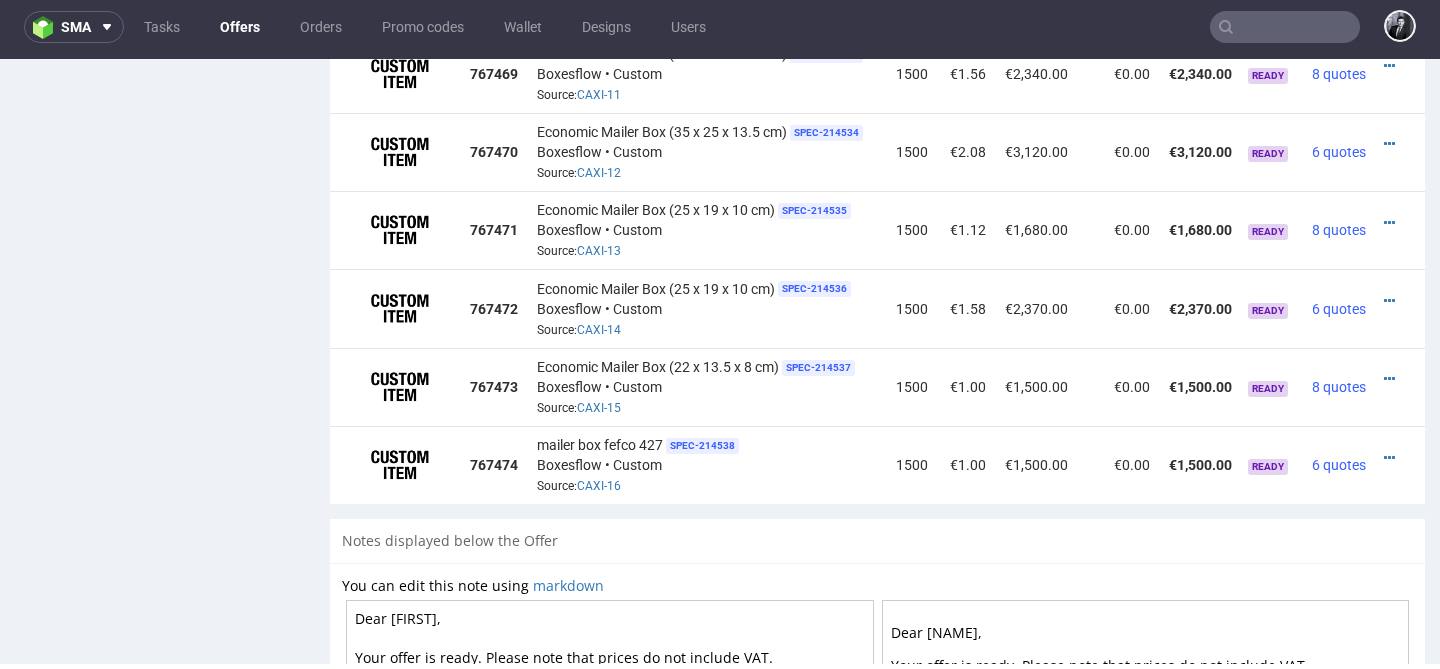 scroll, scrollTop: 2099, scrollLeft: 0, axis: vertical 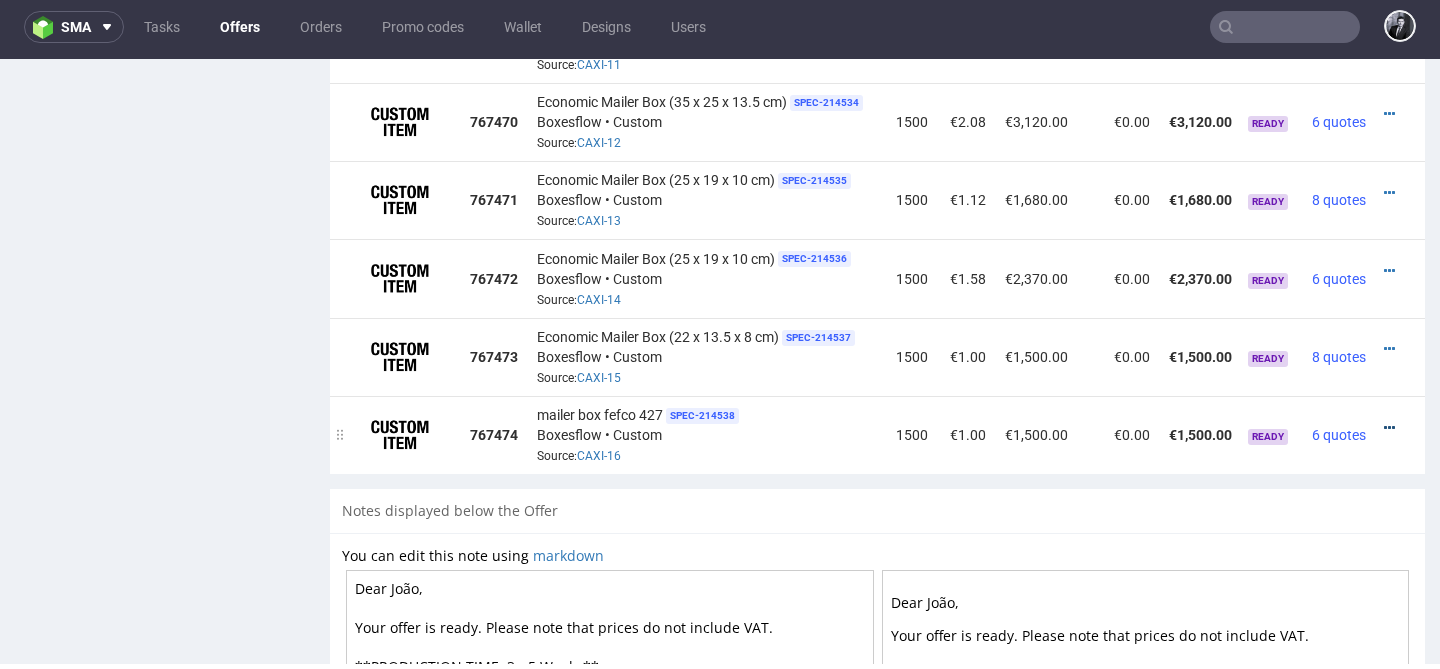 click at bounding box center (1389, 428) 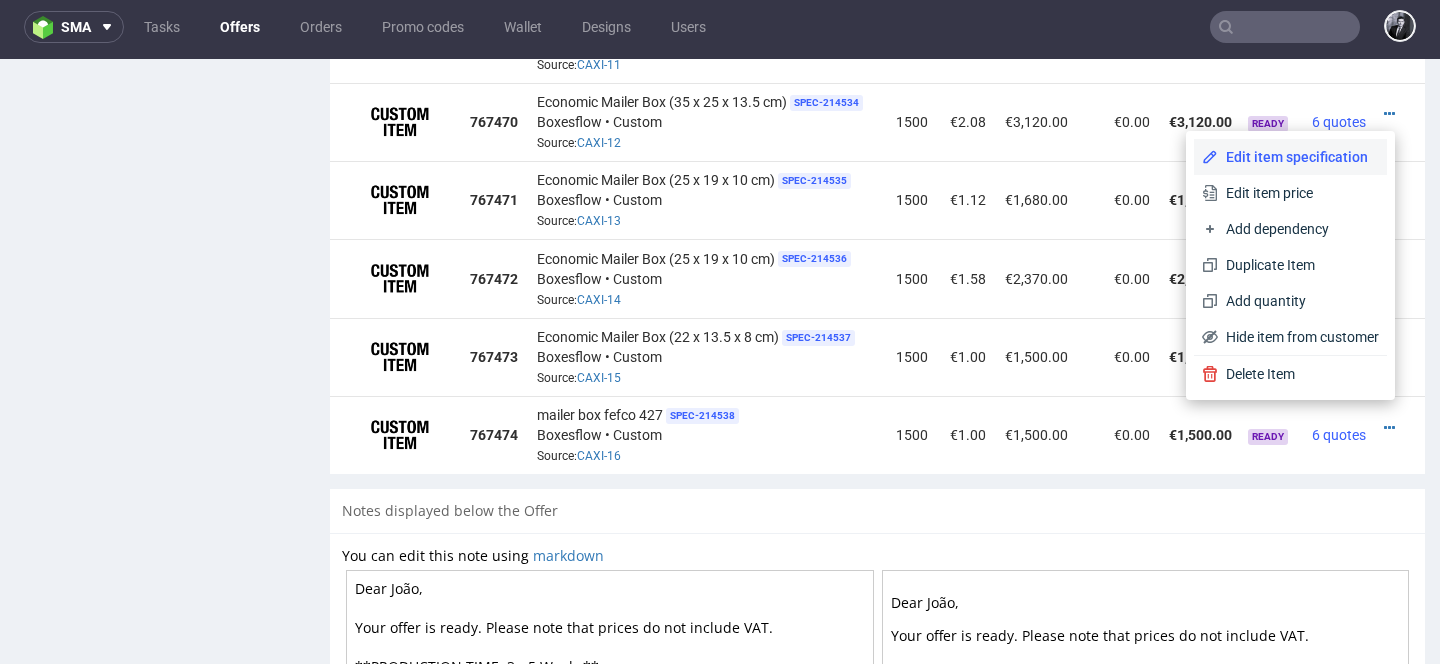 click on "Edit item specification" at bounding box center (1298, 157) 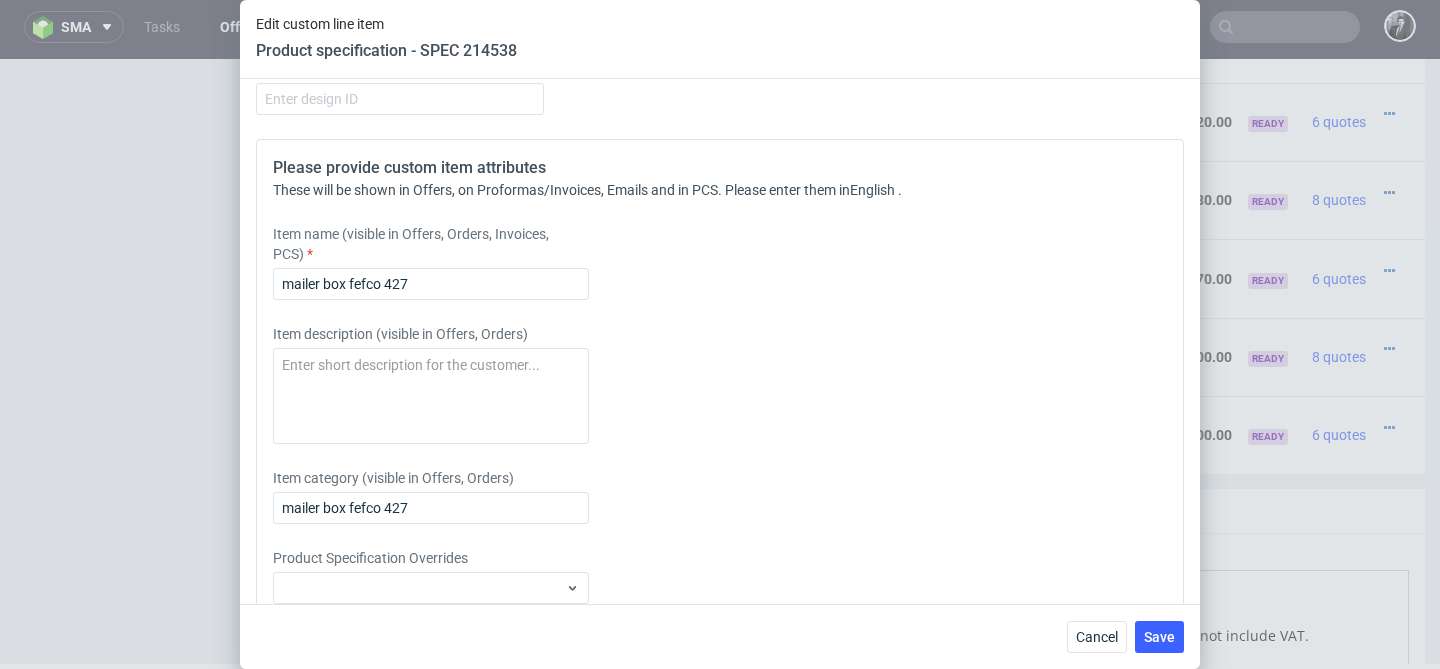 scroll, scrollTop: 2000, scrollLeft: 0, axis: vertical 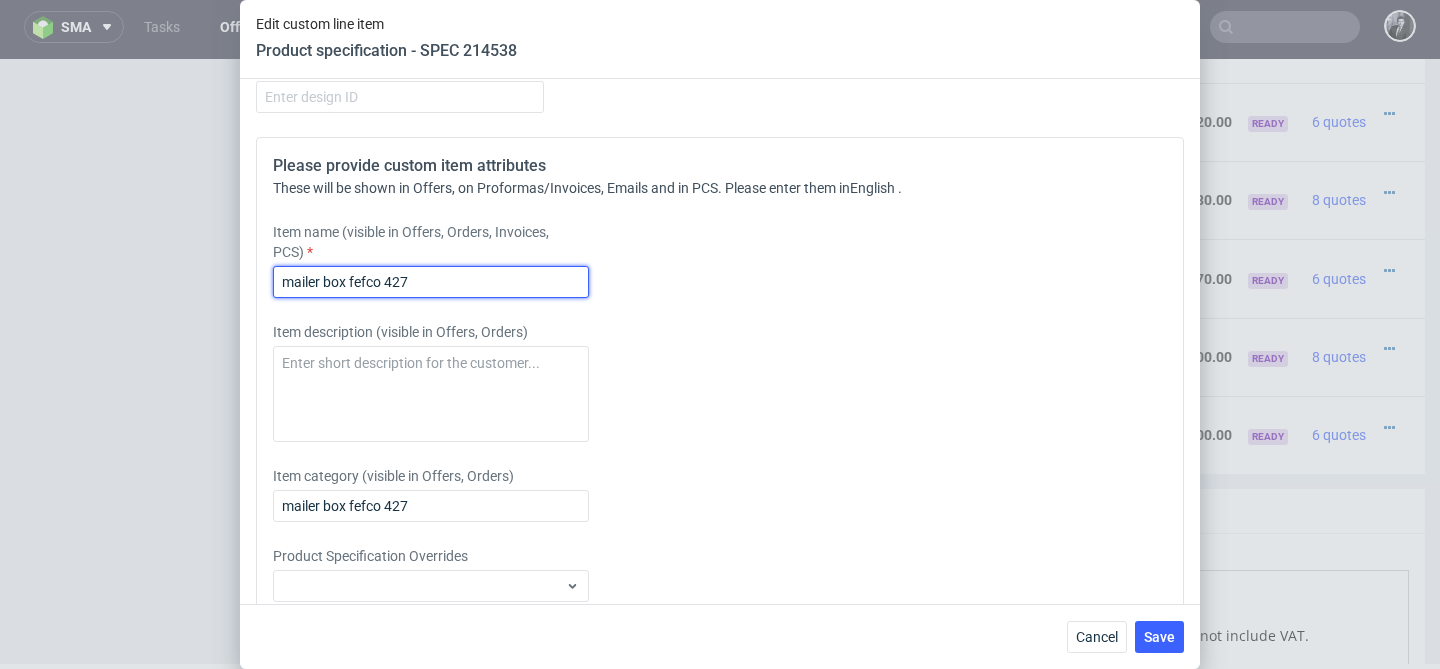 drag, startPoint x: 506, startPoint y: 294, endPoint x: 155, endPoint y: 265, distance: 352.19595 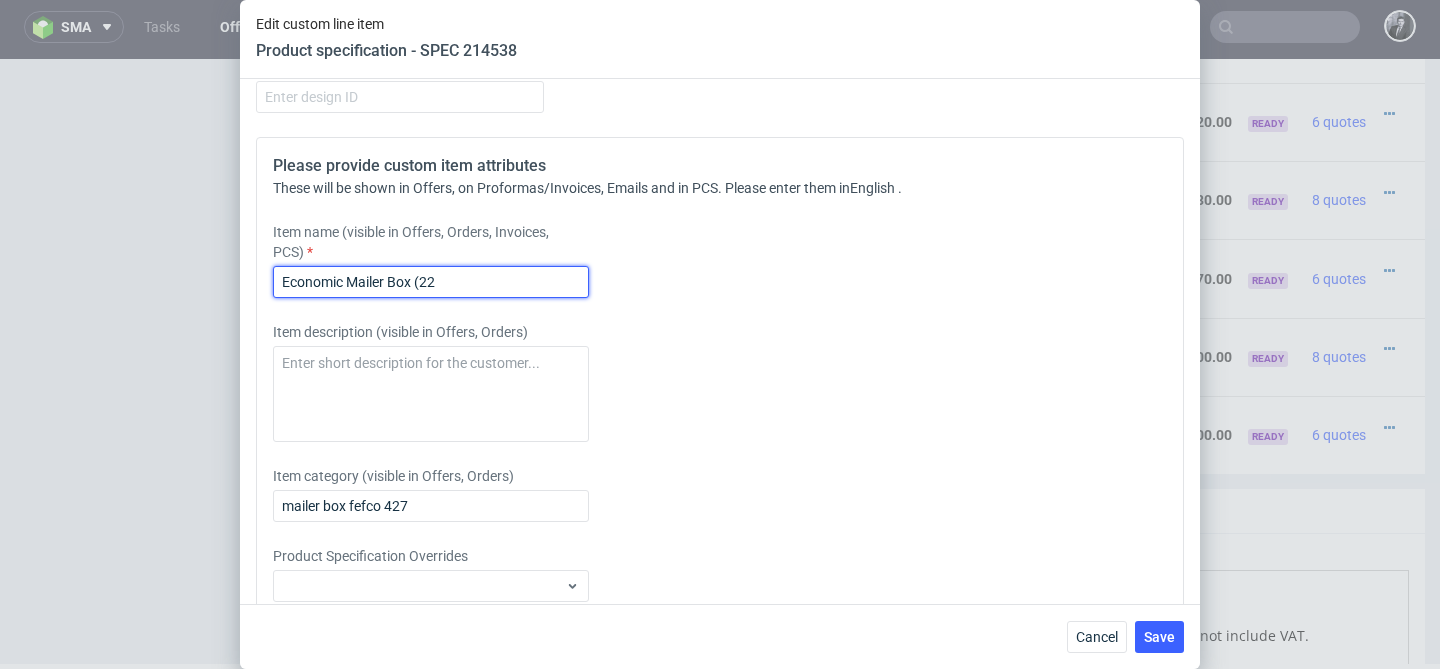 type on "Economic Mailer Box (22 x 13.5 x 8 cm)" 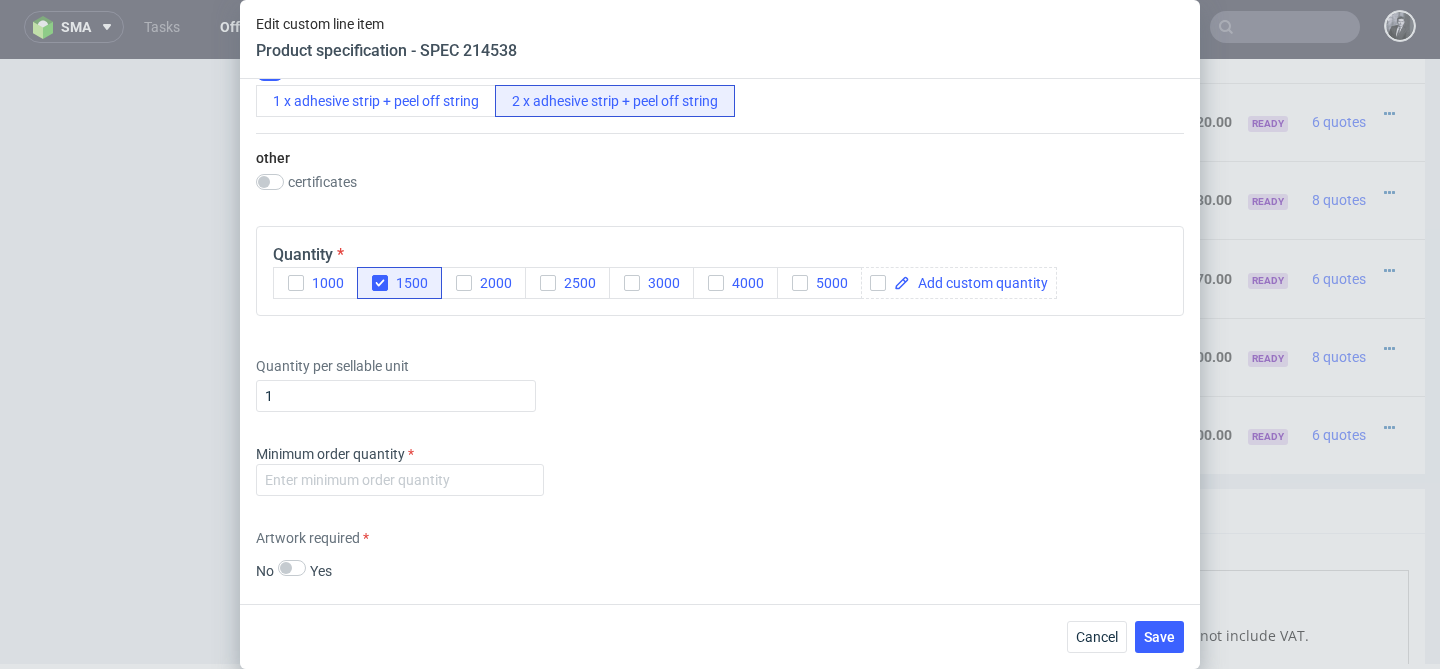 scroll, scrollTop: 1362, scrollLeft: 0, axis: vertical 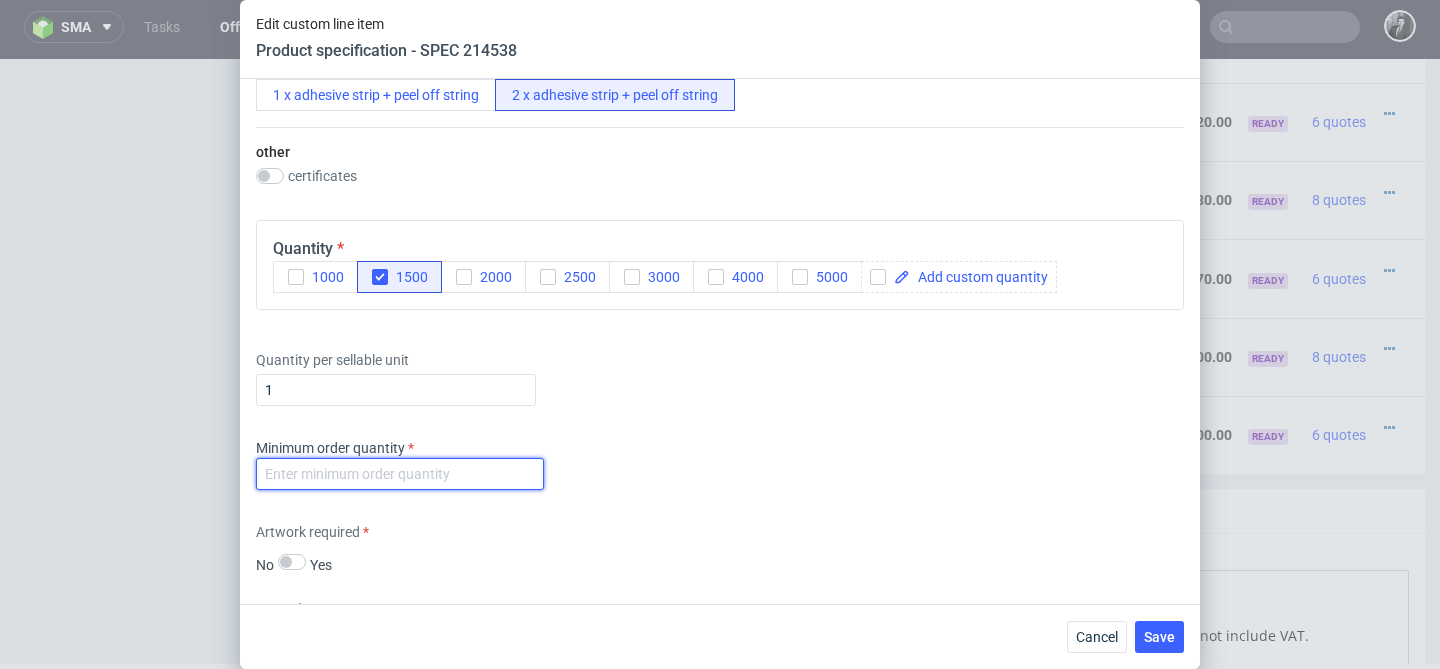 click at bounding box center [400, 474] 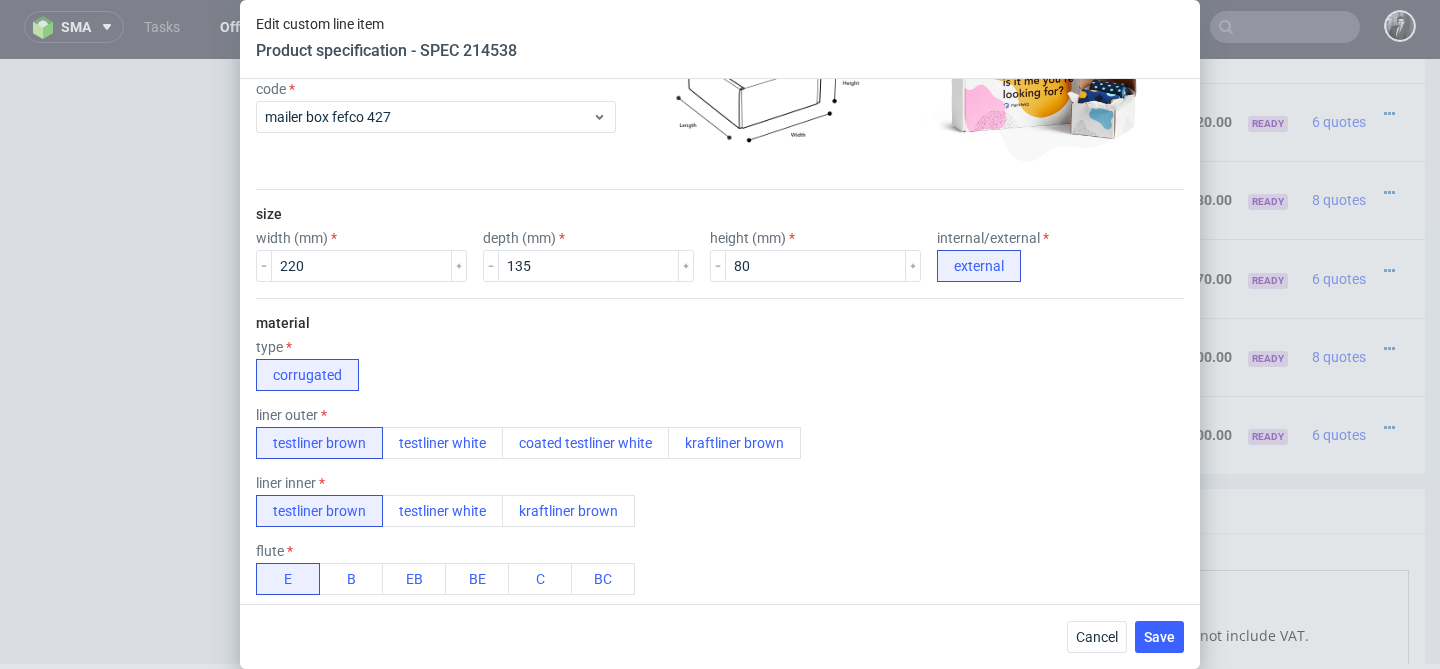 scroll, scrollTop: 168, scrollLeft: 0, axis: vertical 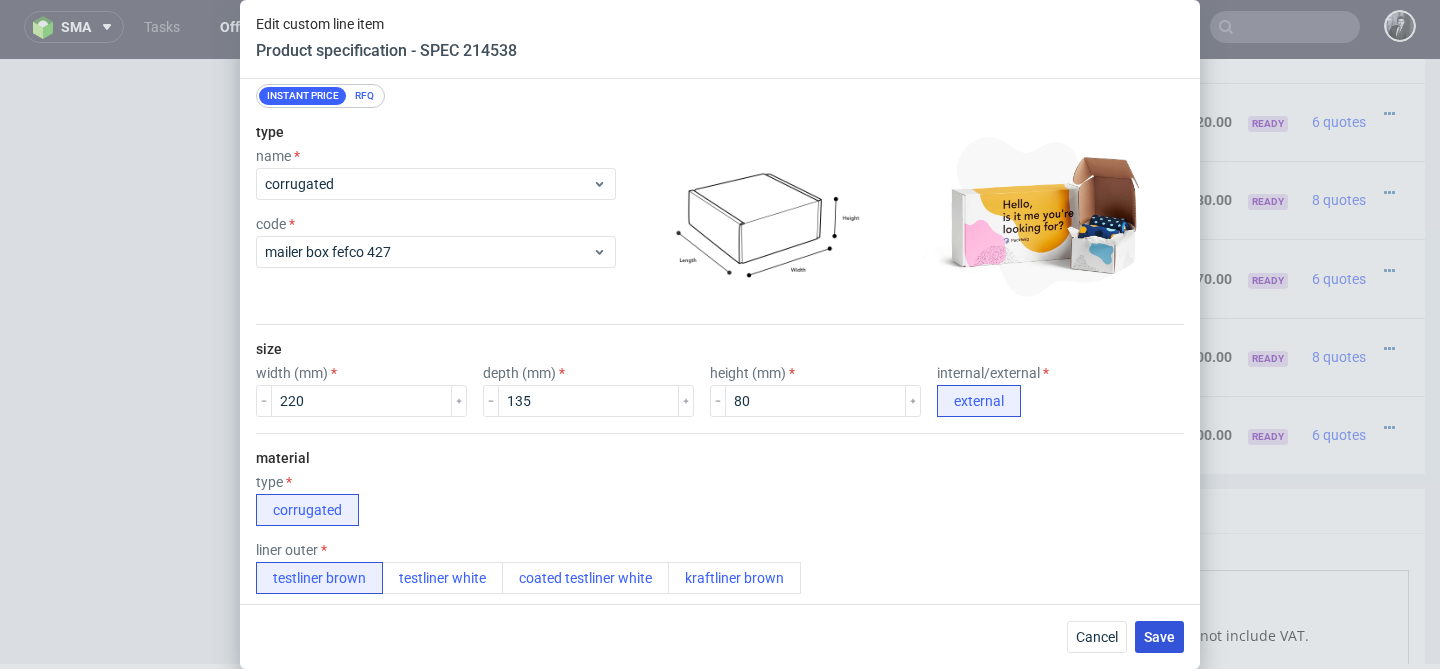 type on "1500" 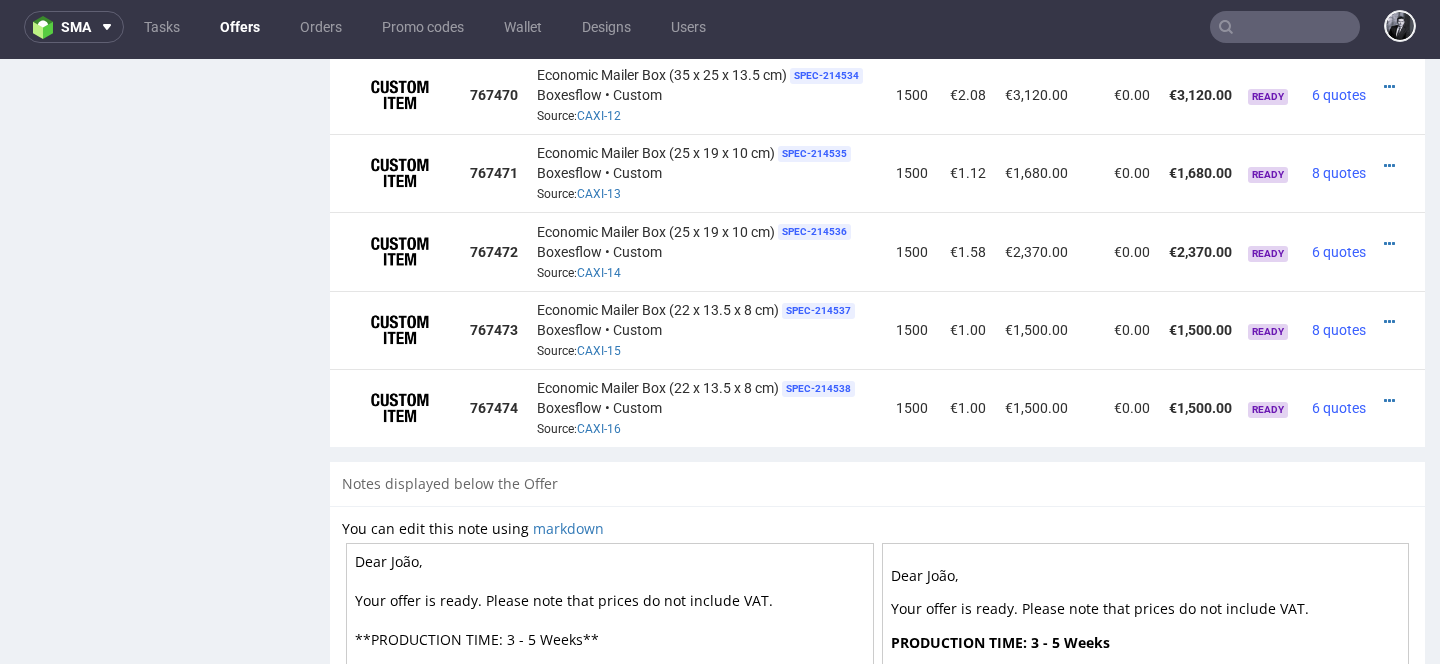 scroll, scrollTop: 2194, scrollLeft: 0, axis: vertical 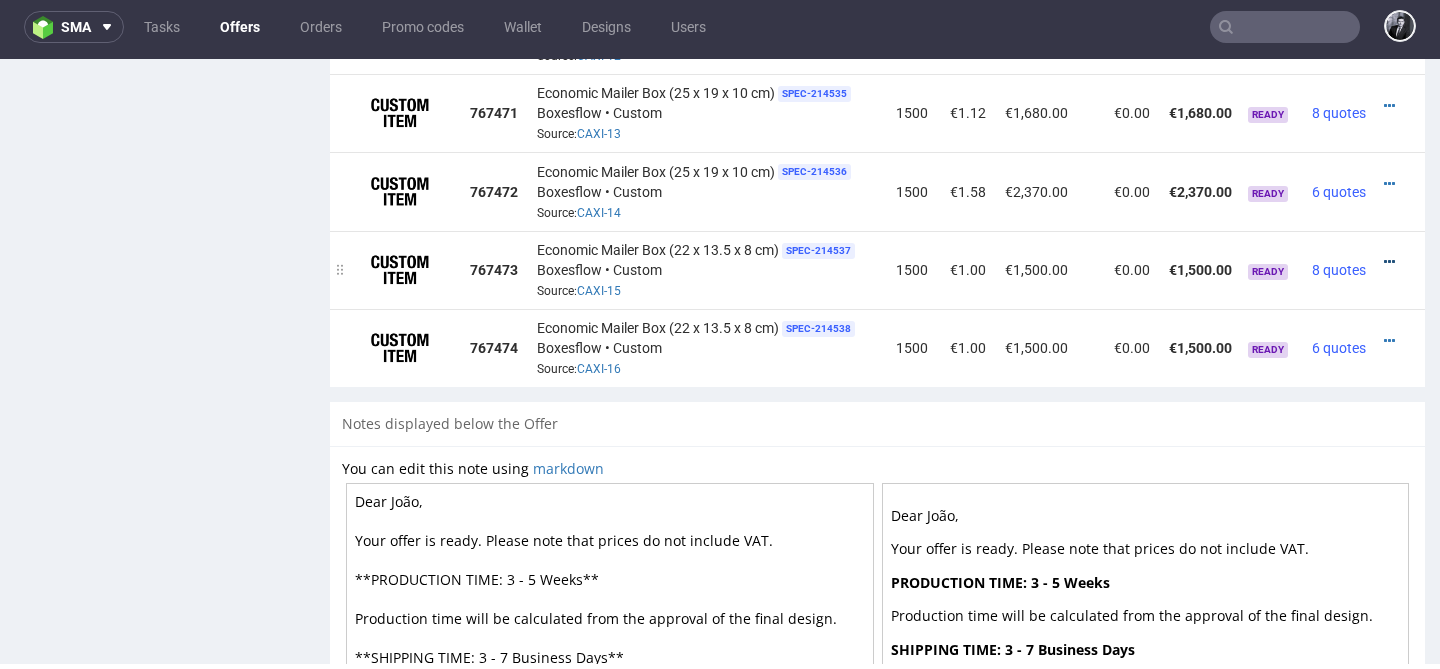 click at bounding box center [1389, 262] 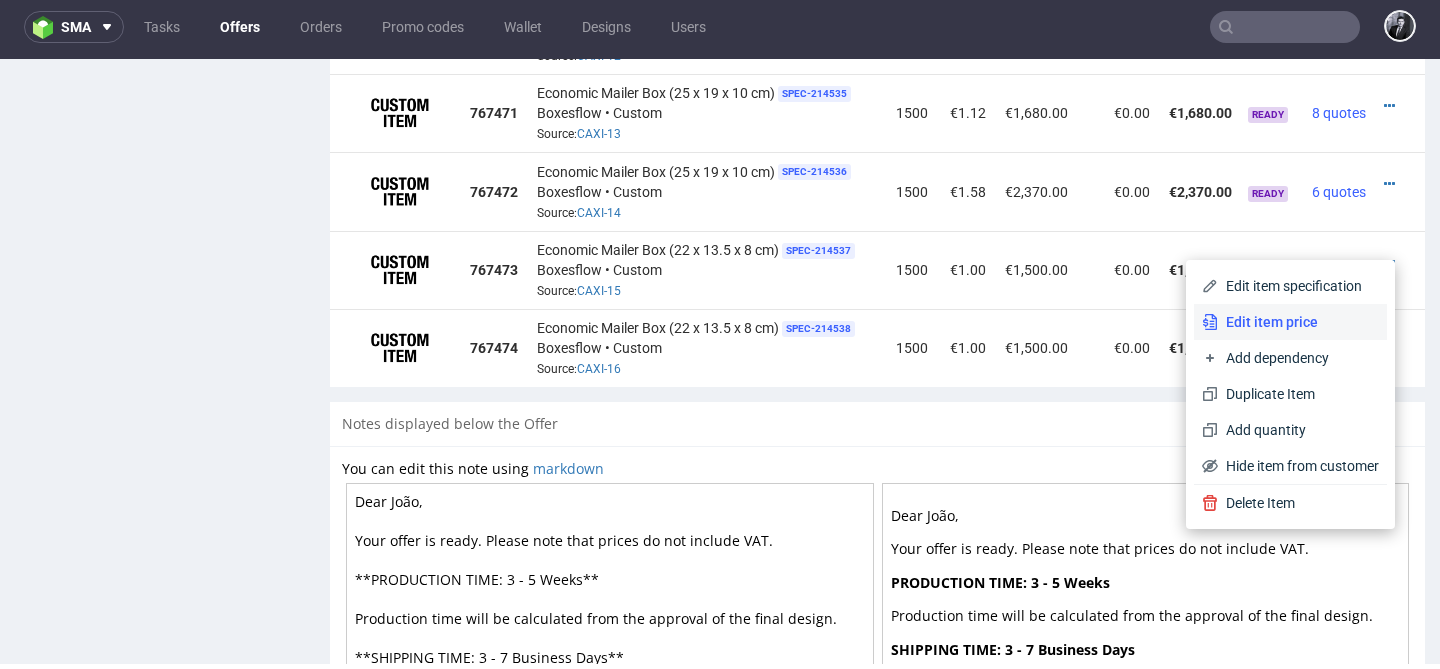 click on "Edit item price" at bounding box center [1290, 322] 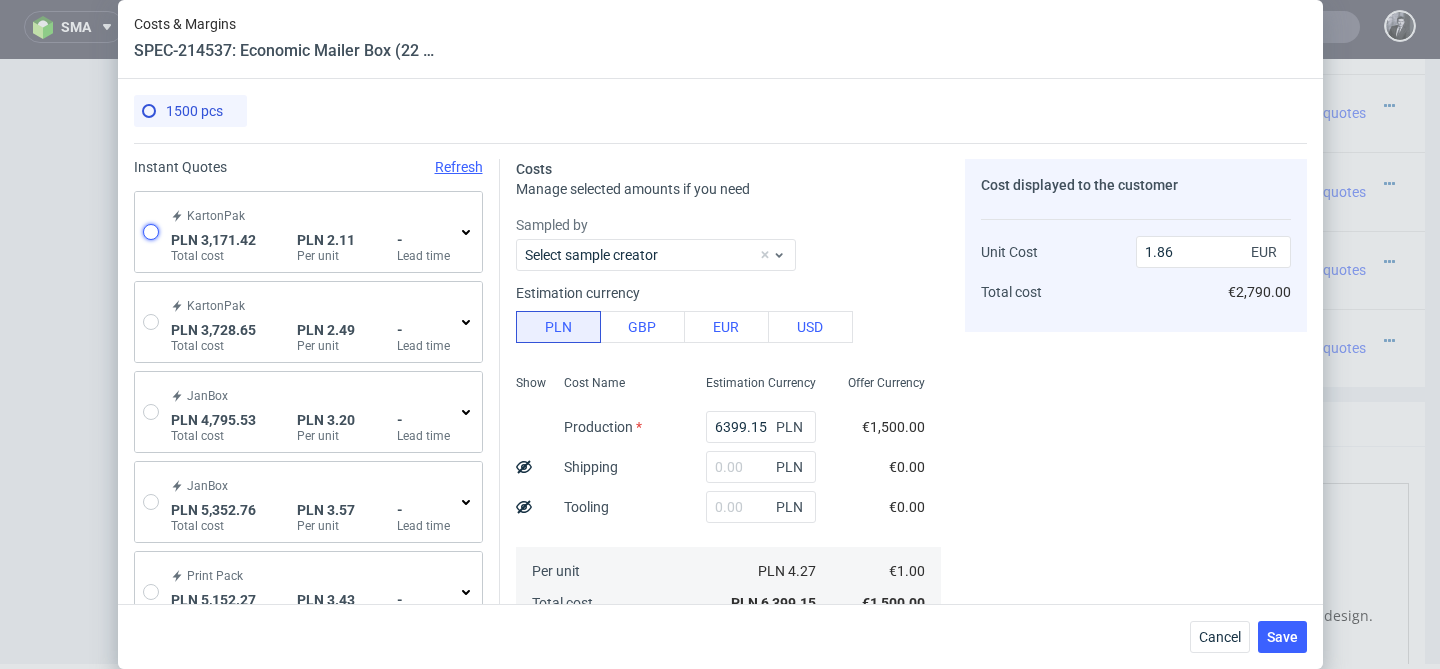 click at bounding box center (151, 232) 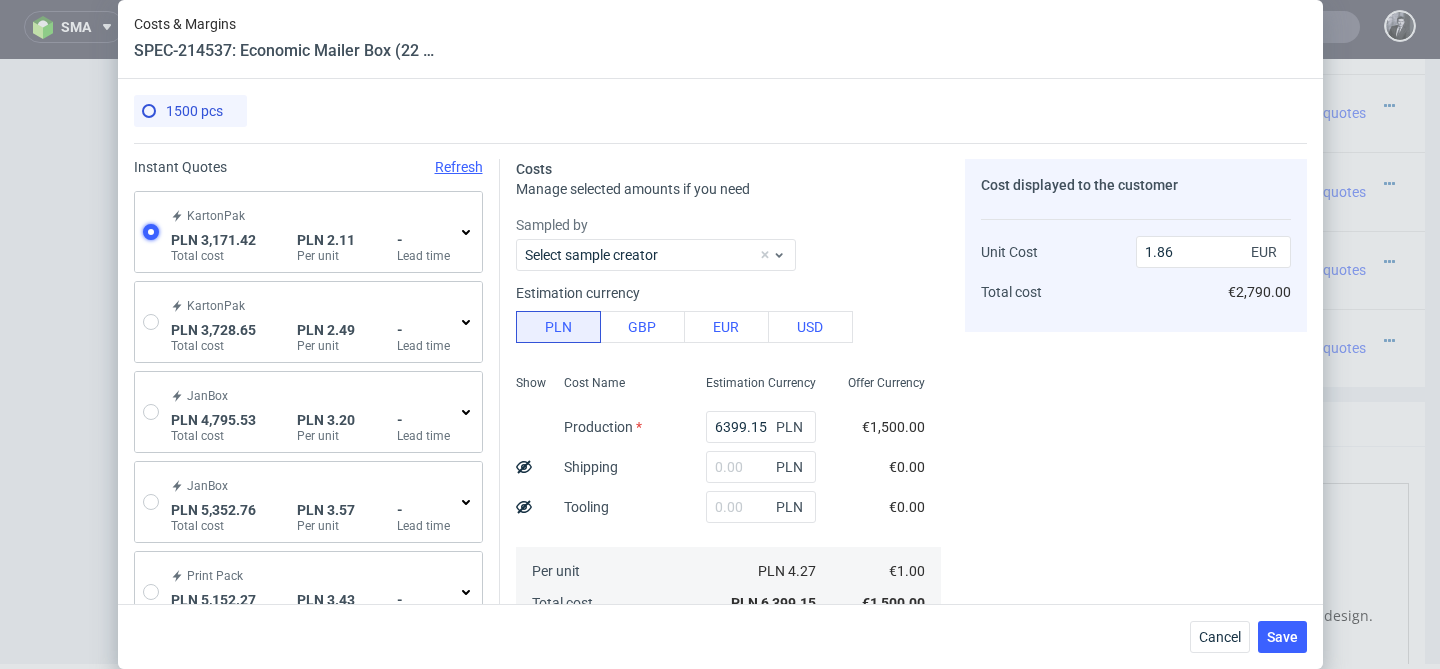 radio on "true" 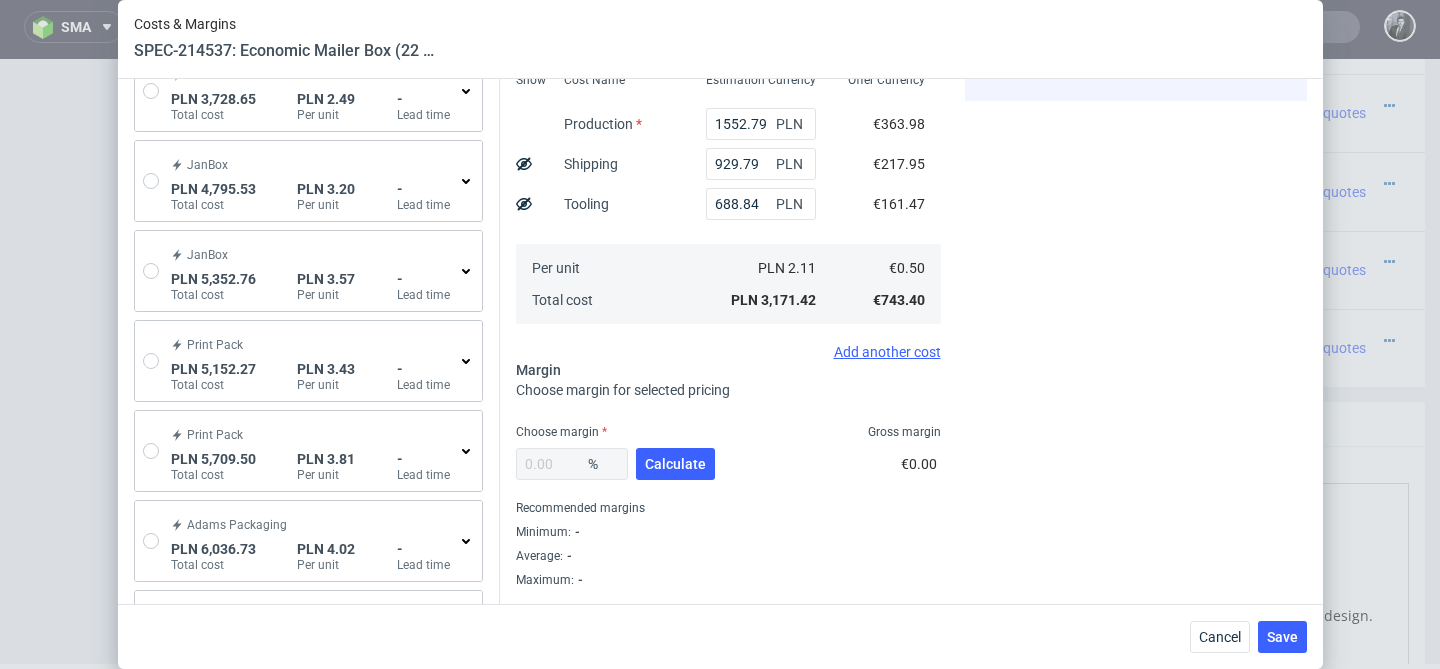 scroll, scrollTop: 543, scrollLeft: 0, axis: vertical 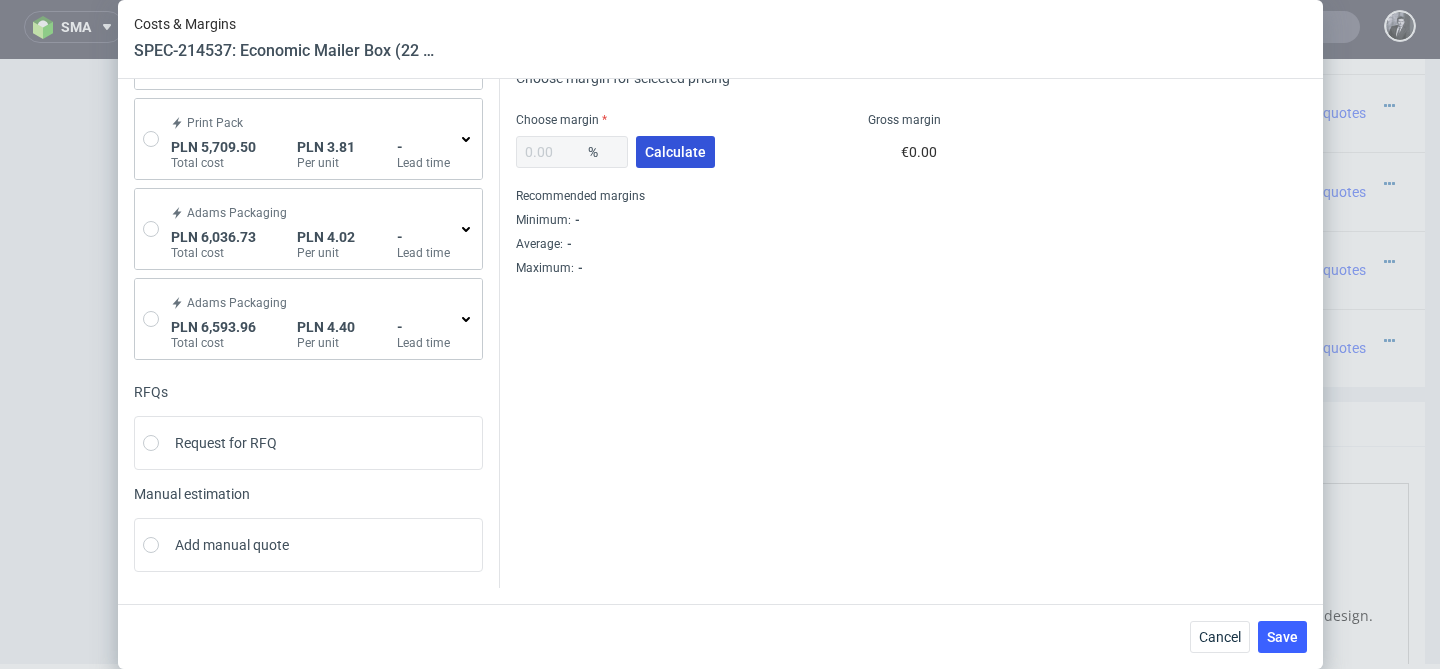 click on "Calculate" at bounding box center [675, 152] 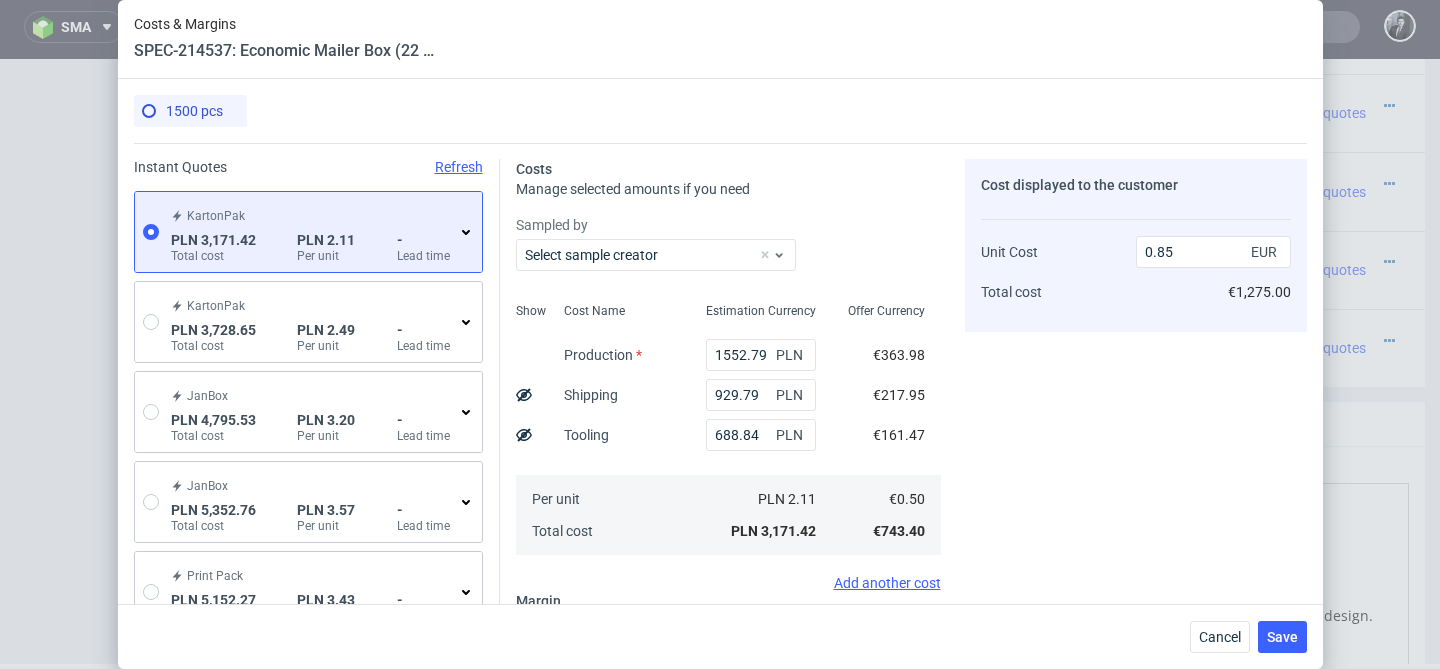 scroll, scrollTop: 543, scrollLeft: 0, axis: vertical 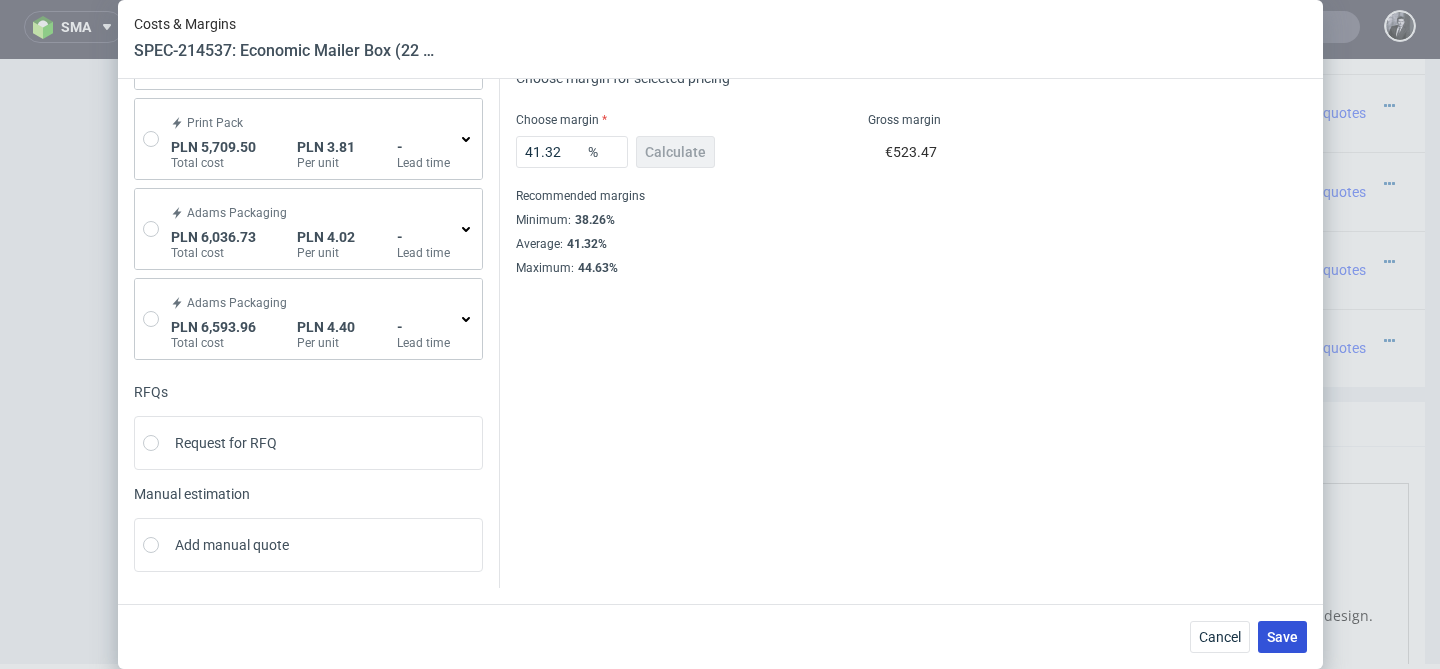 click on "Save" at bounding box center [1282, 637] 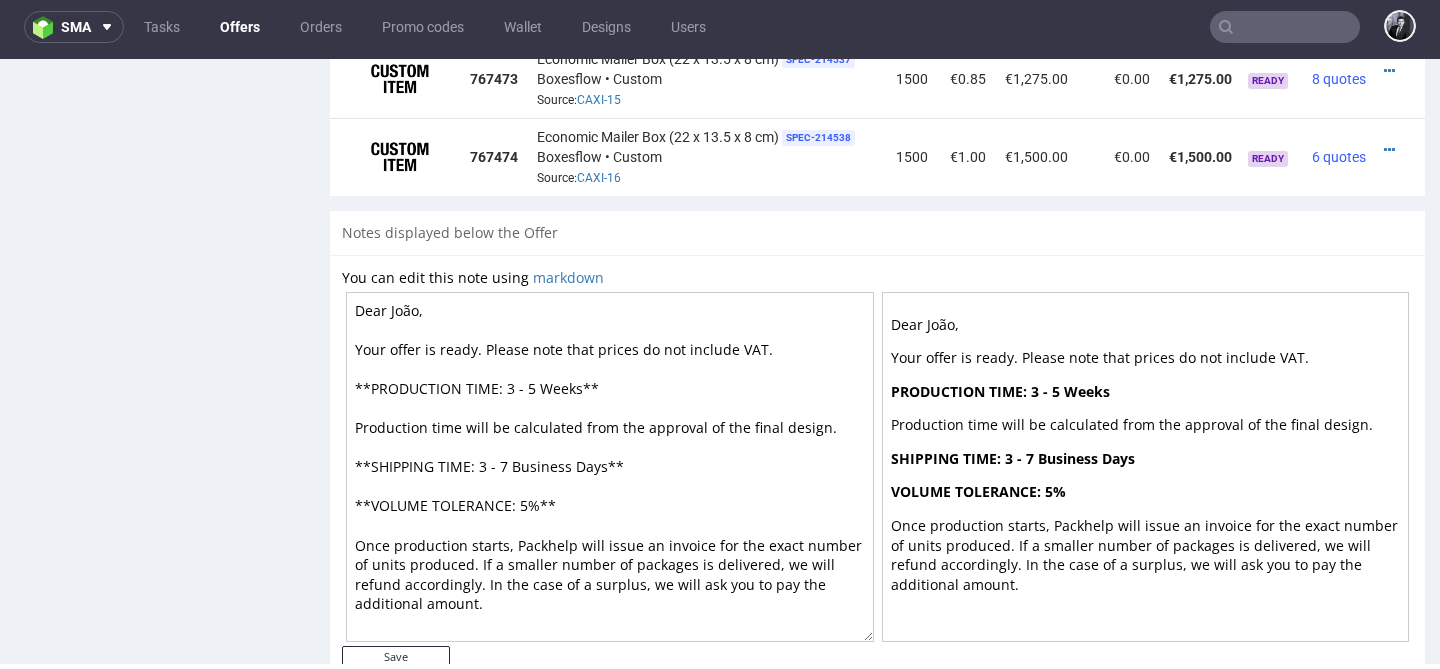scroll, scrollTop: 2338, scrollLeft: 0, axis: vertical 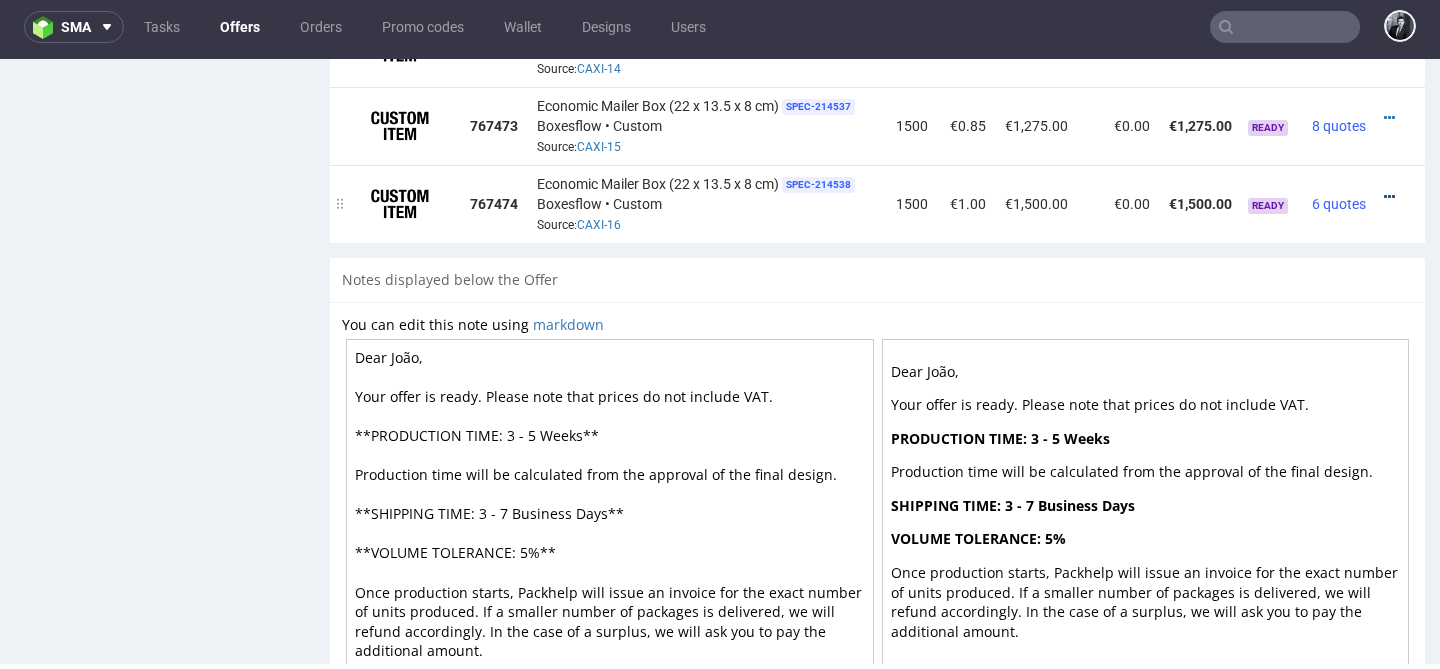 click at bounding box center (1389, 197) 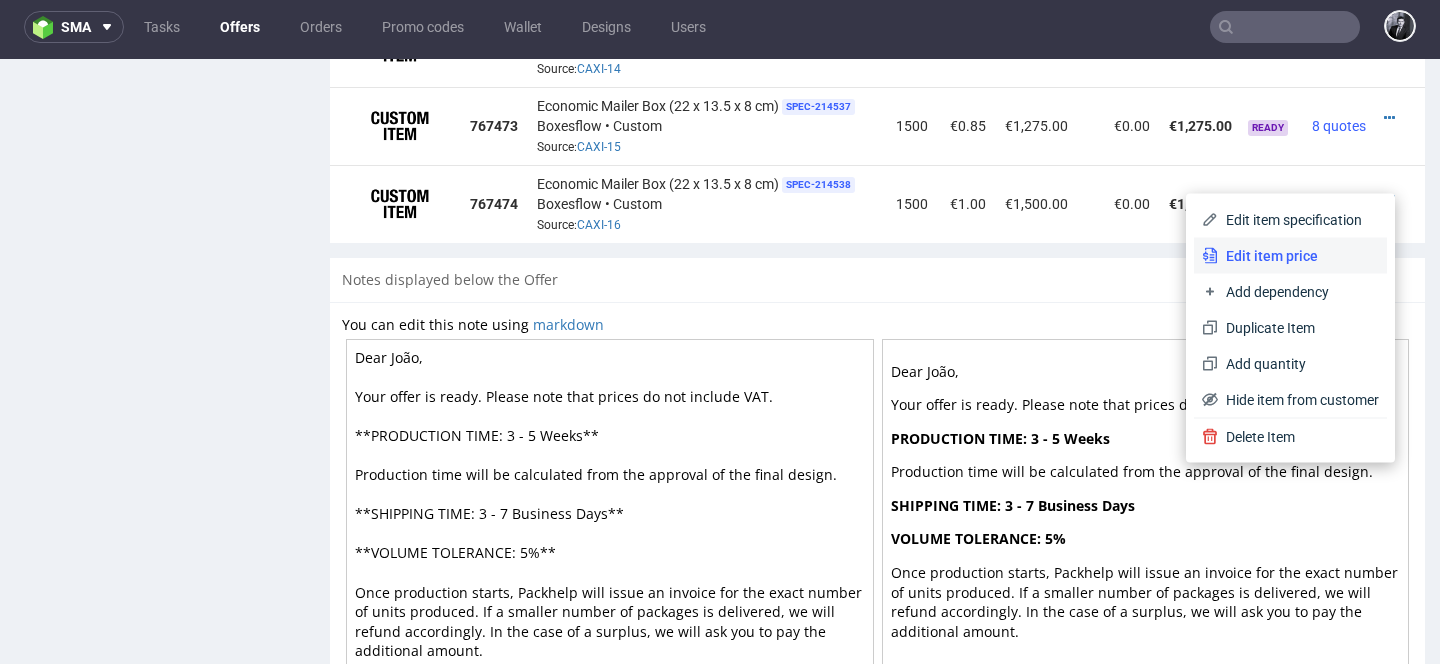 click on "Edit item price" at bounding box center [1298, 256] 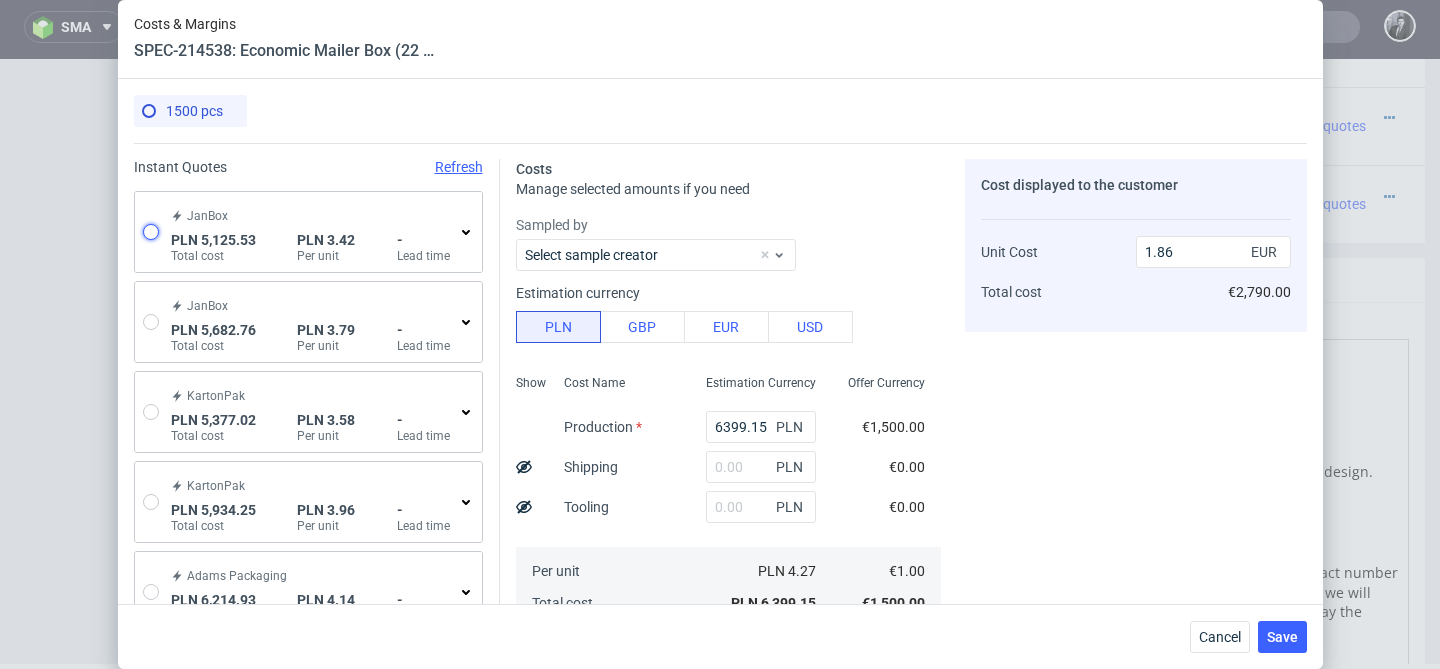 click at bounding box center [151, 232] 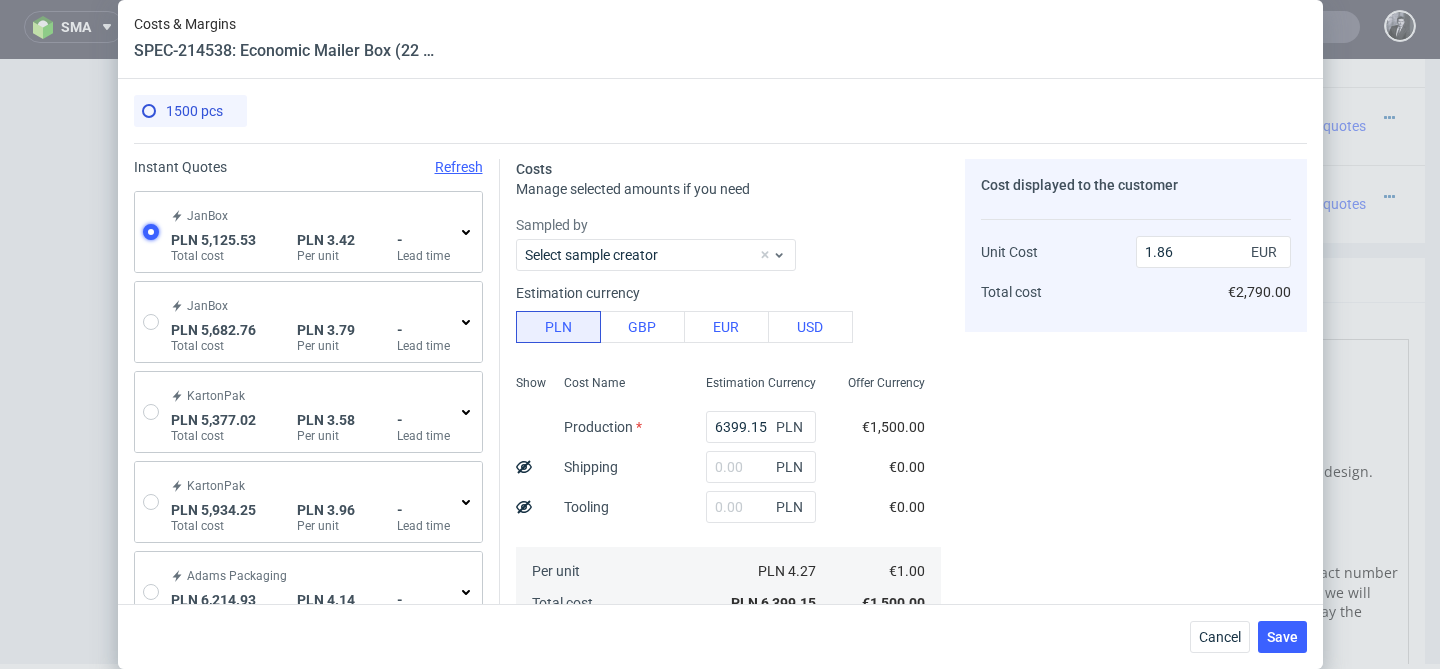 radio on "true" 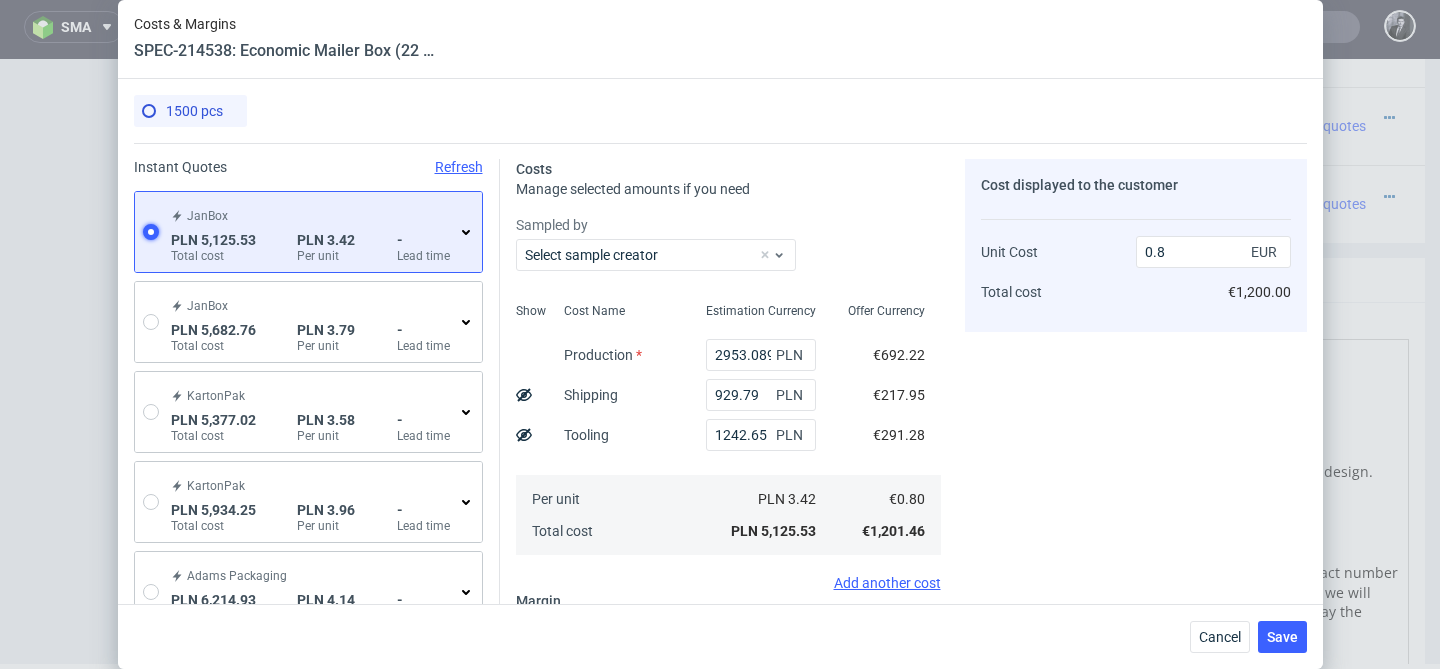 scroll, scrollTop: 363, scrollLeft: 0, axis: vertical 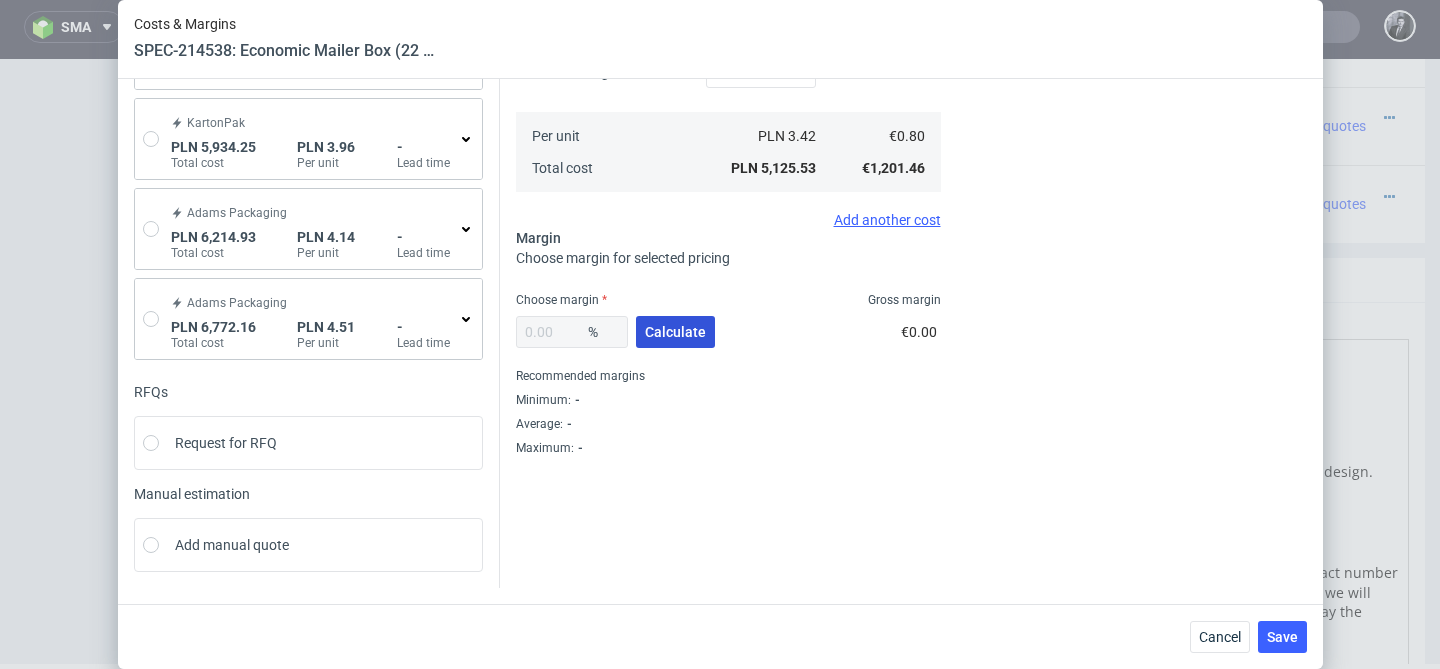 click on "Calculate" at bounding box center (675, 332) 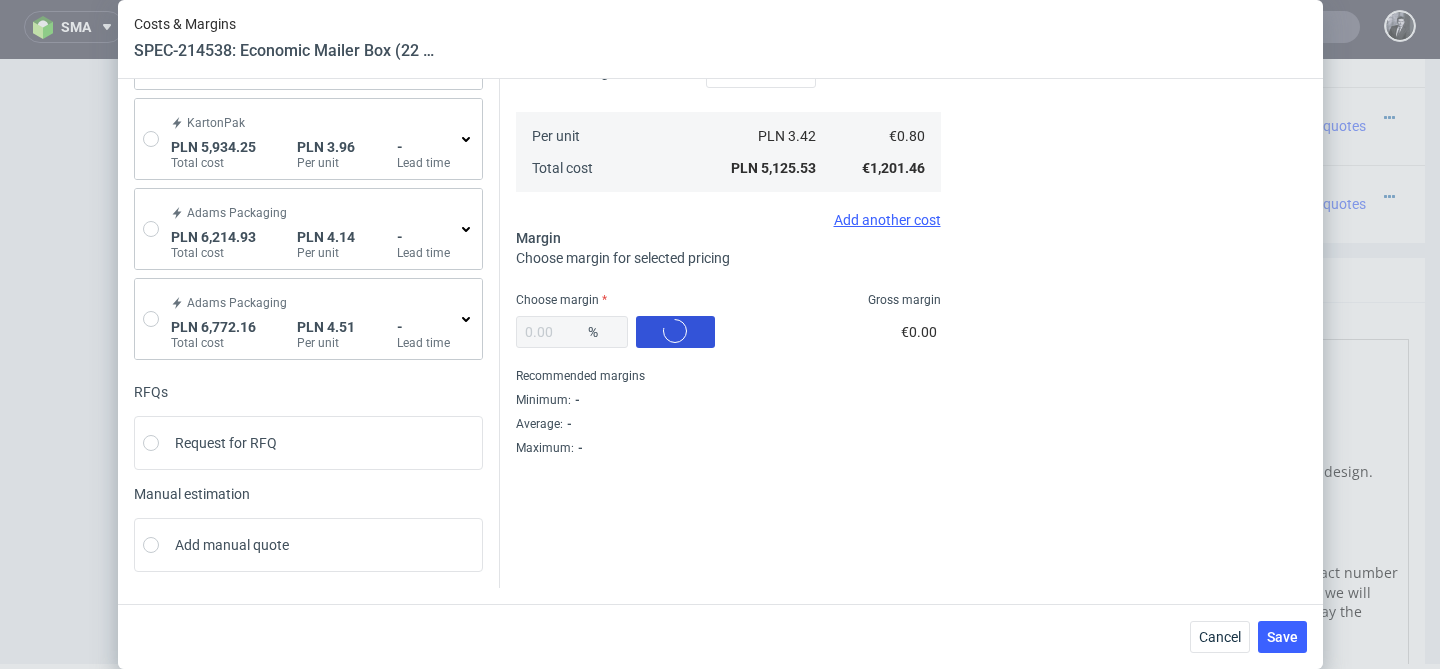 type on "38.13" 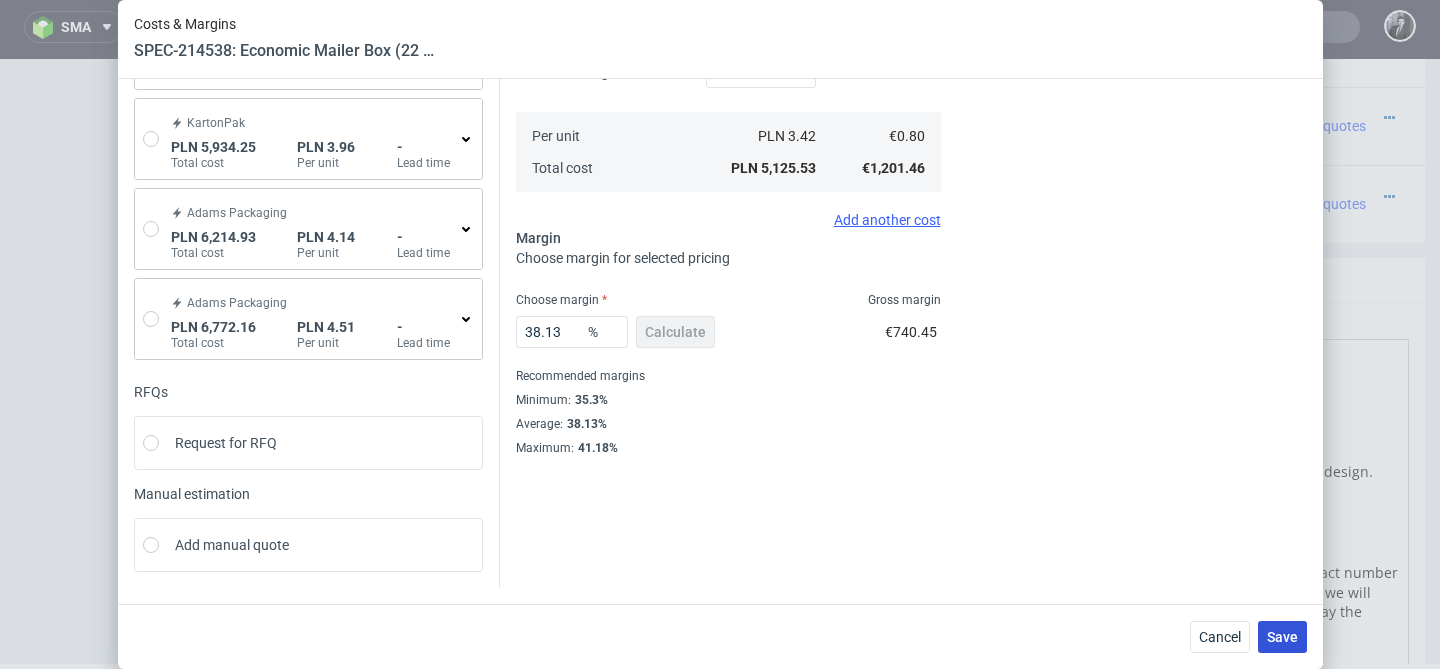 click on "Save" at bounding box center (1282, 637) 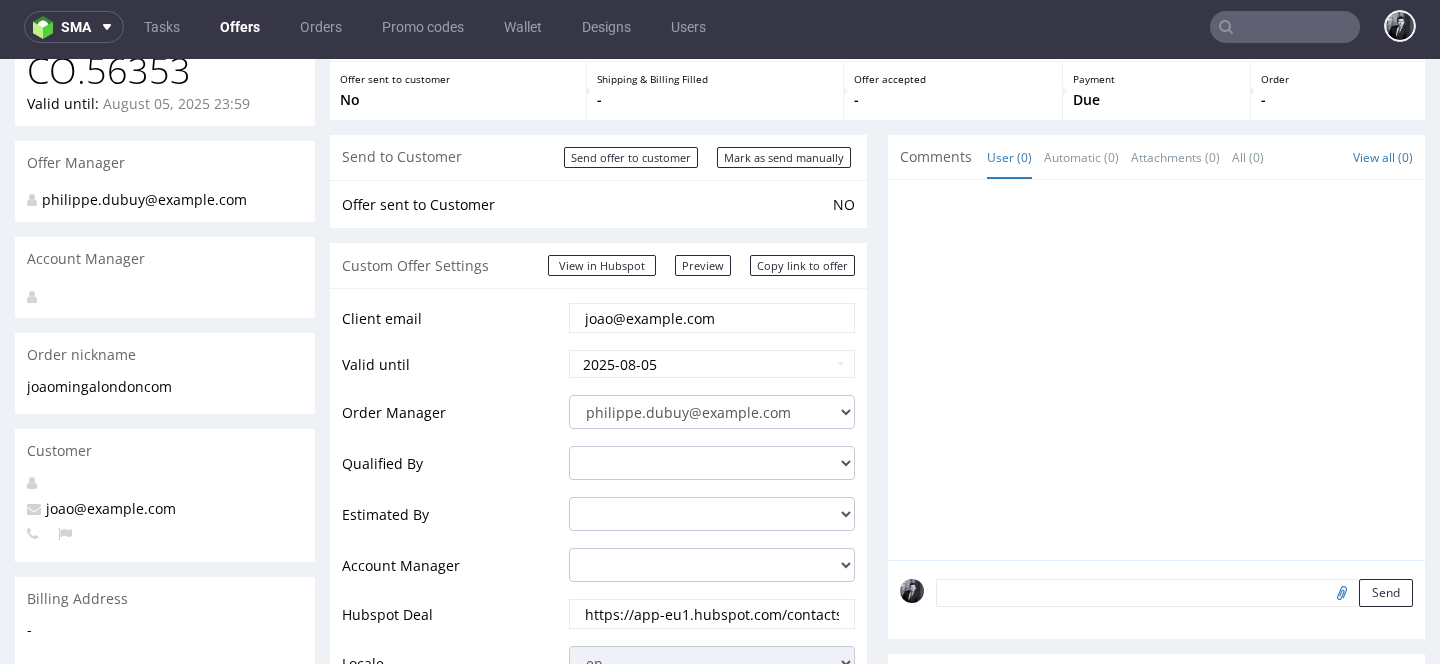 scroll, scrollTop: 0, scrollLeft: 0, axis: both 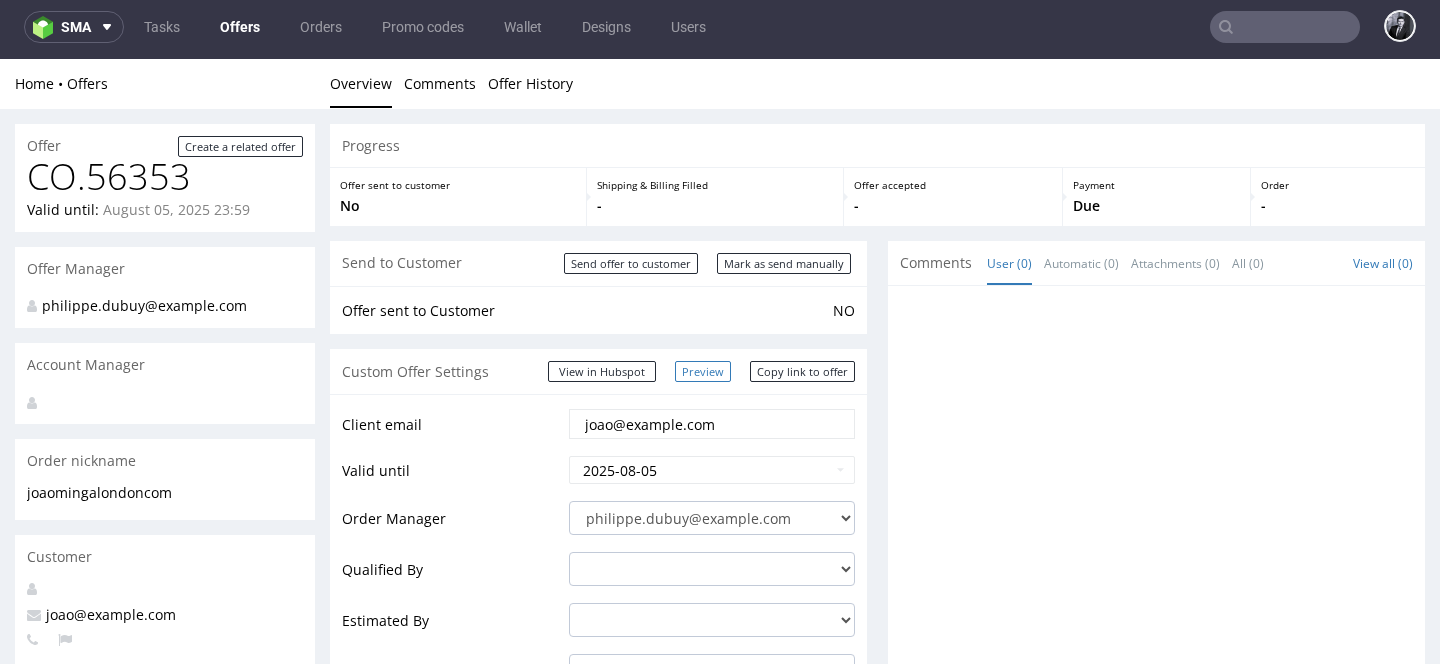 click on "Preview" at bounding box center (703, 371) 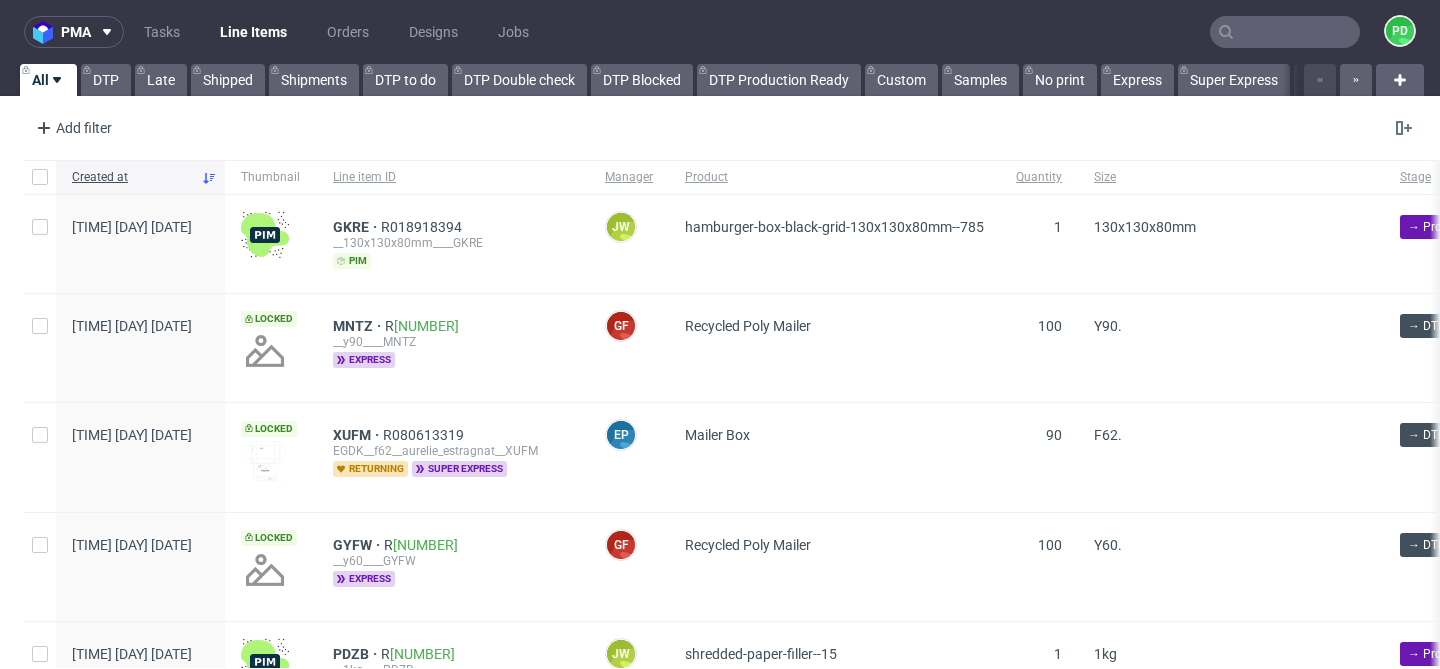 scroll, scrollTop: 0, scrollLeft: 0, axis: both 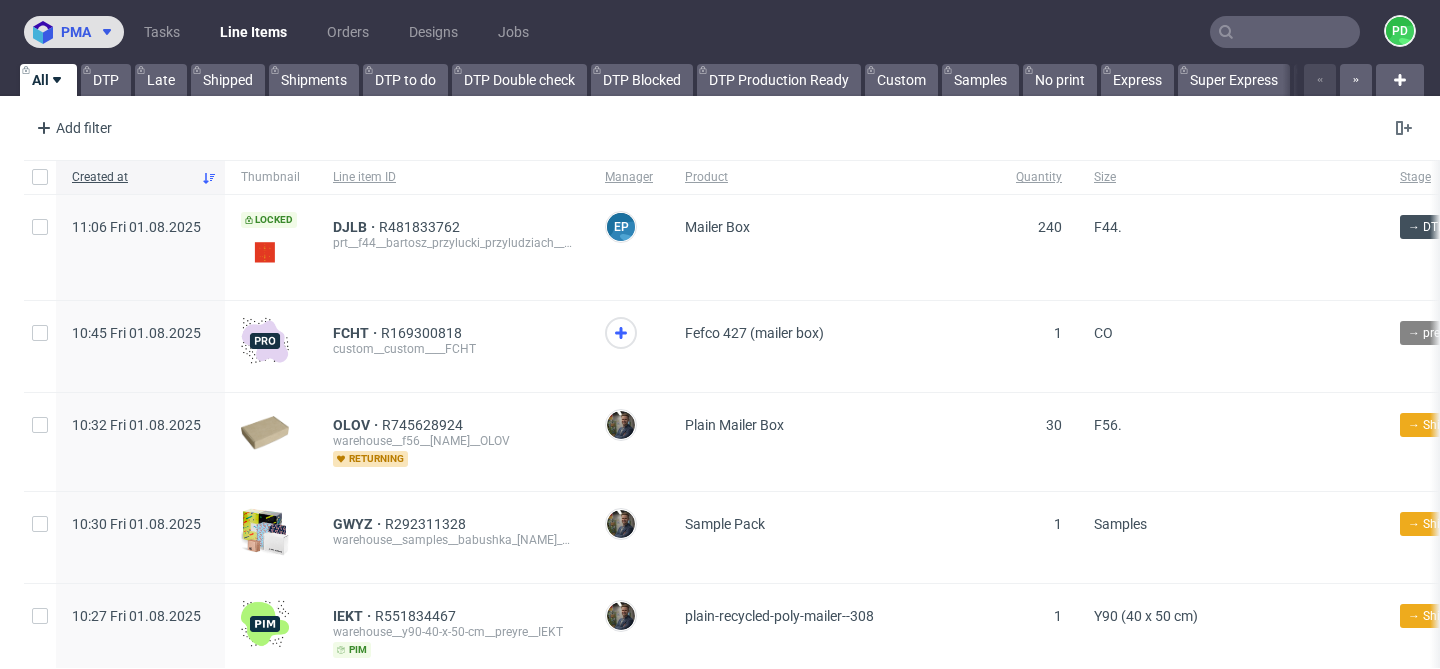 click on "pma" at bounding box center (74, 32) 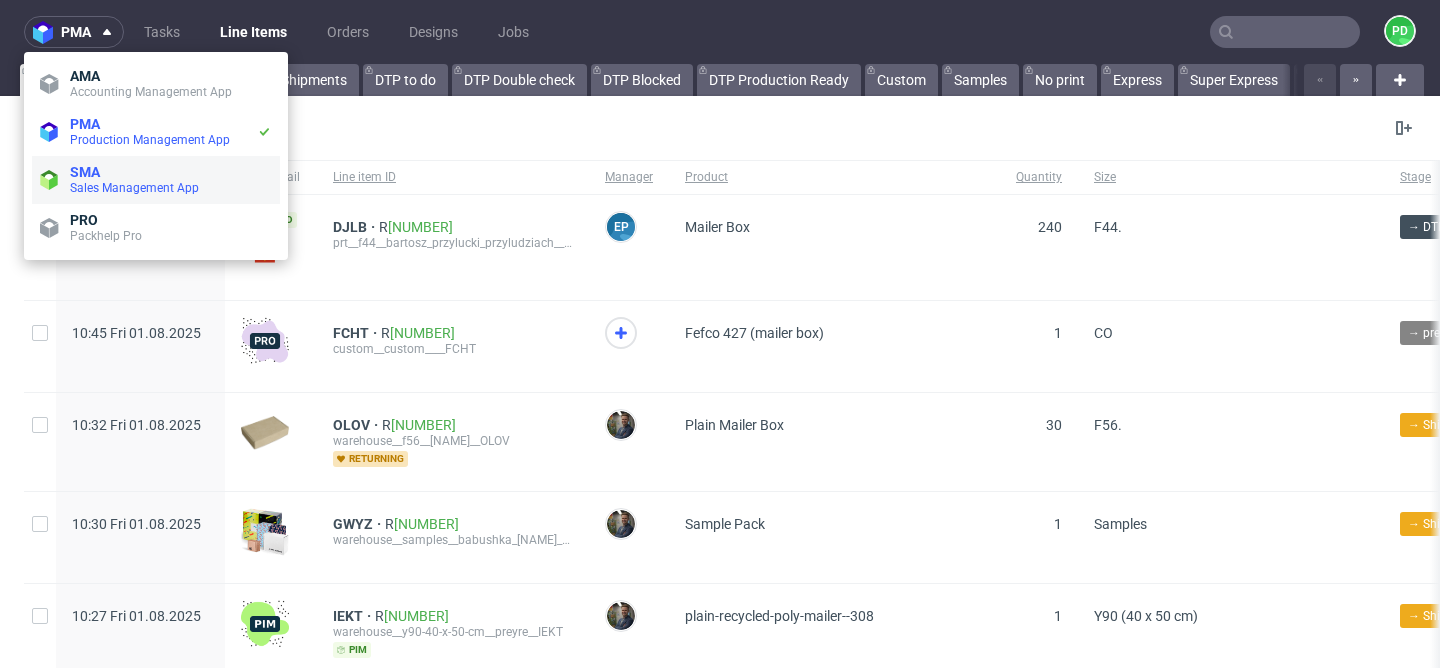 click on "Sales Management App" at bounding box center (134, 188) 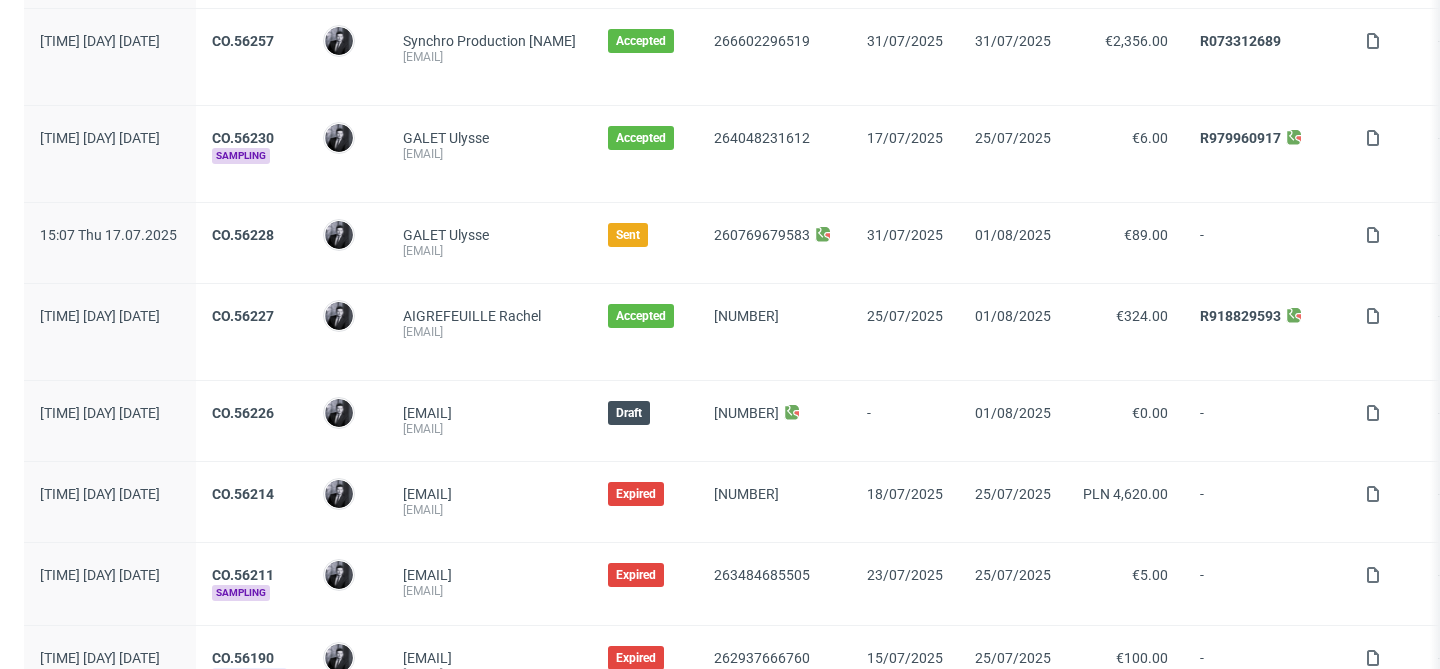 scroll, scrollTop: 1139, scrollLeft: 0, axis: vertical 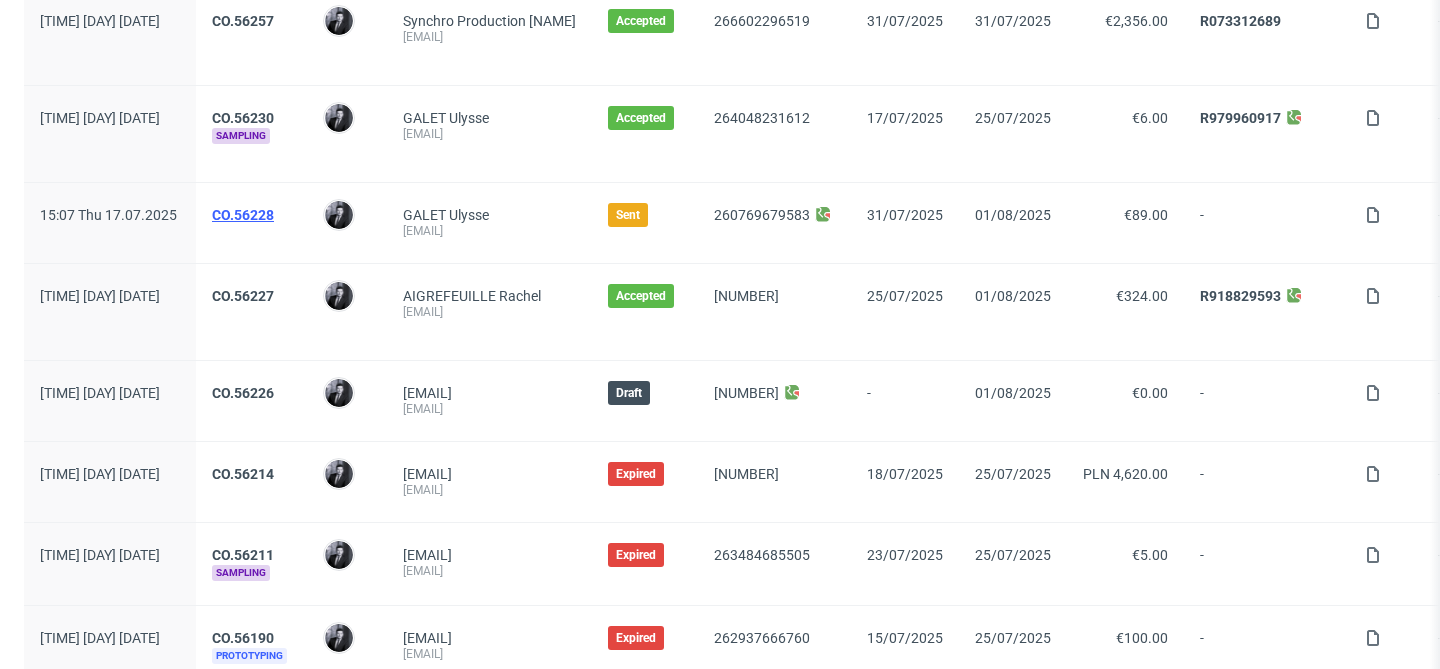 click on "CO.56228" at bounding box center (243, 215) 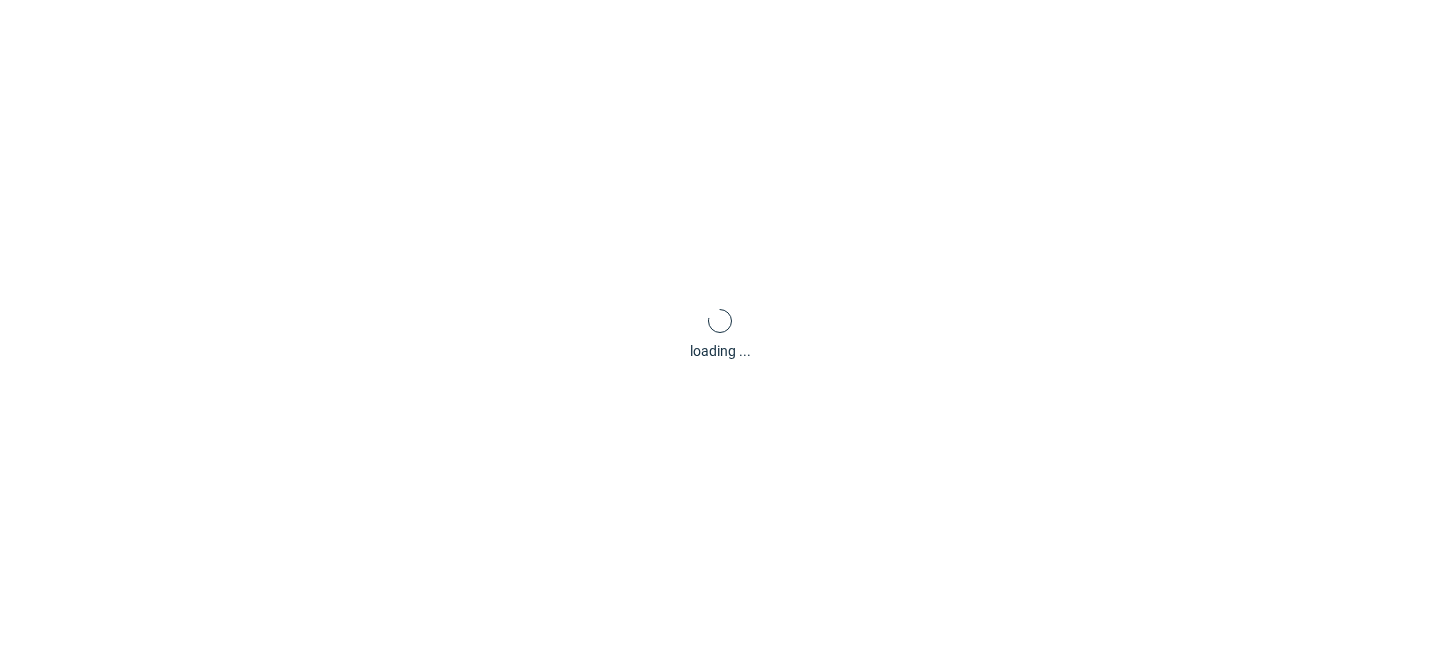scroll, scrollTop: 0, scrollLeft: 0, axis: both 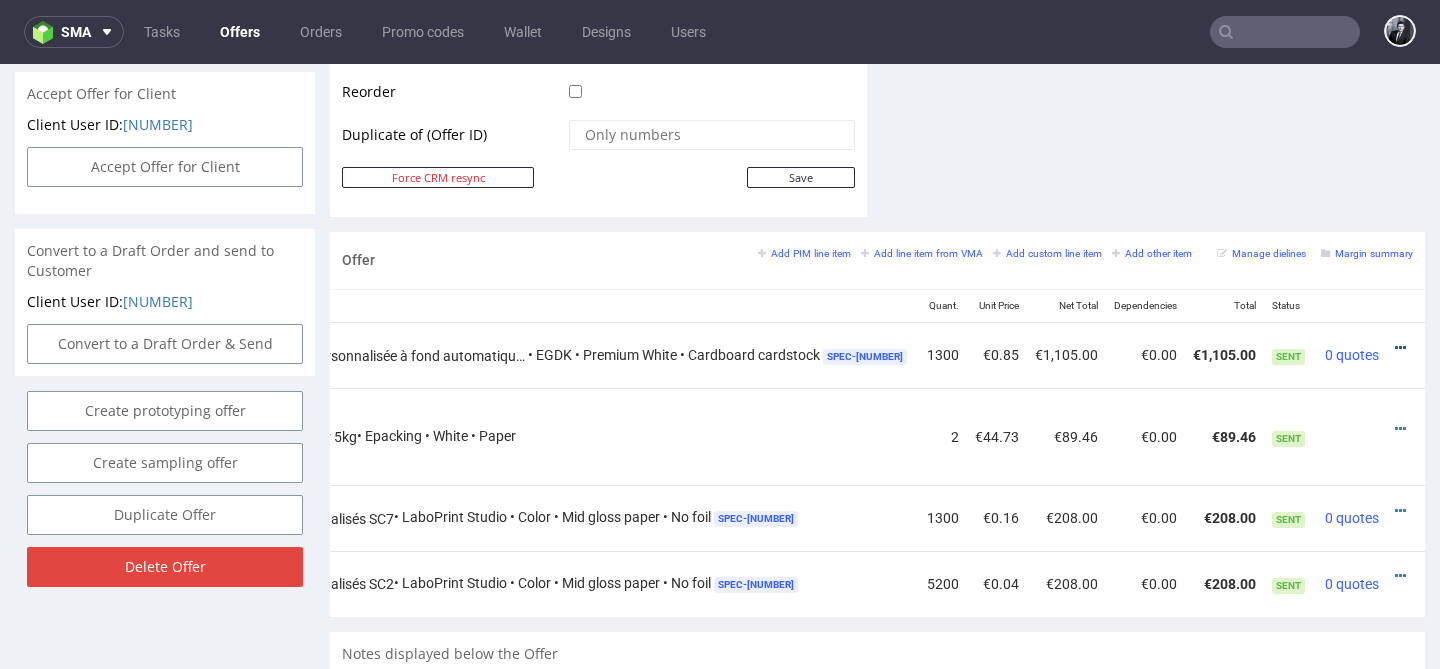 click at bounding box center (1400, 348) 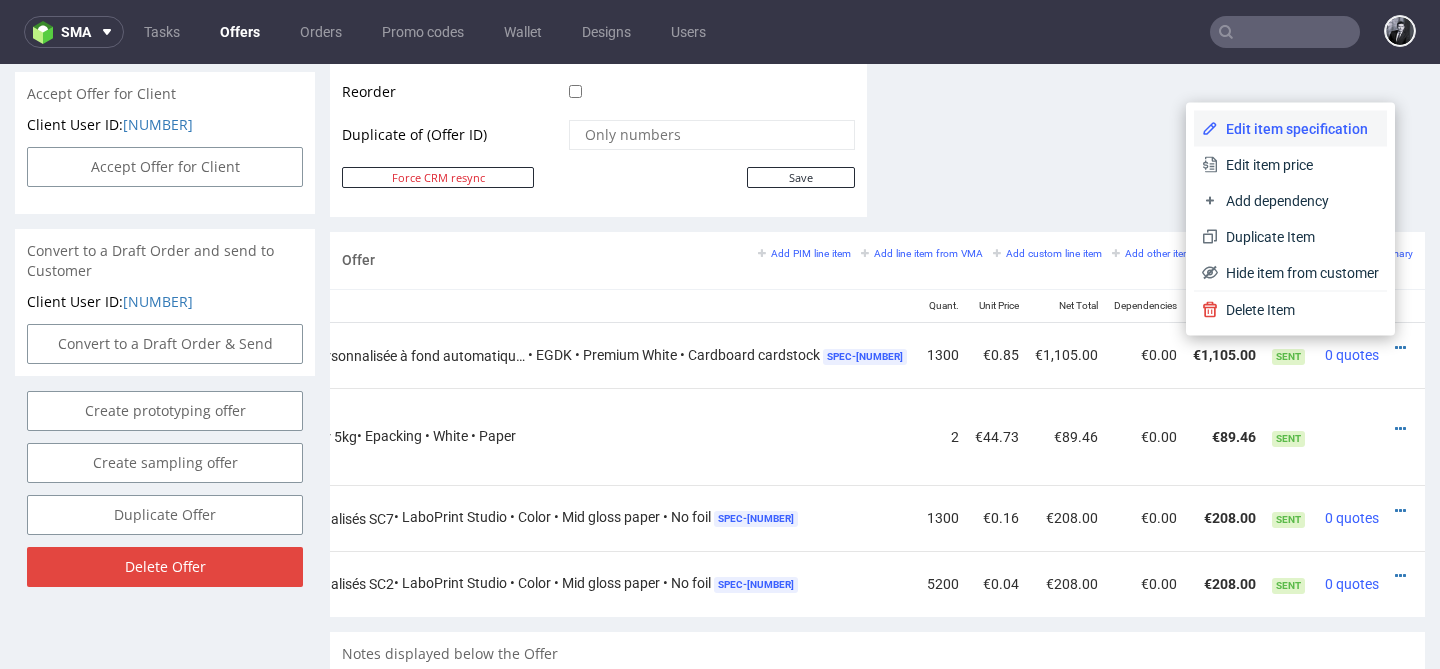 click on "Edit item specification" at bounding box center (1298, 129) 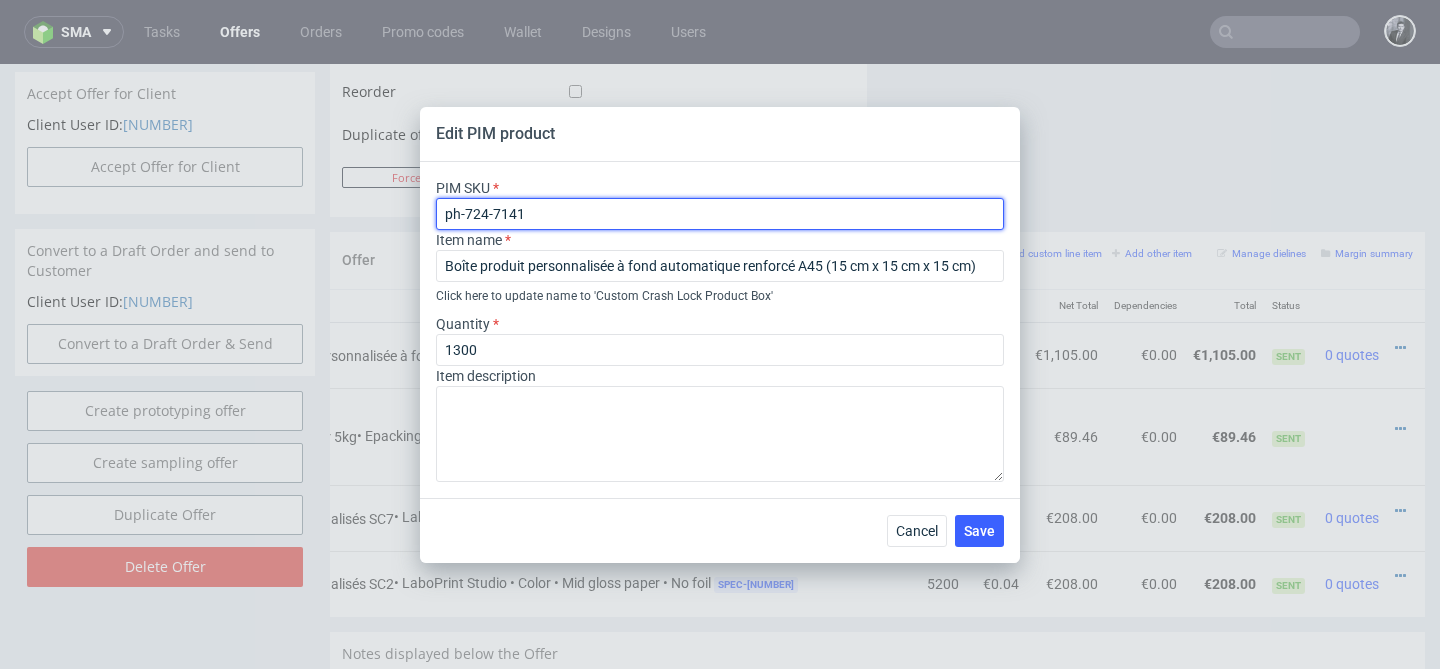 drag, startPoint x: 590, startPoint y: 221, endPoint x: 429, endPoint y: 216, distance: 161.07762 